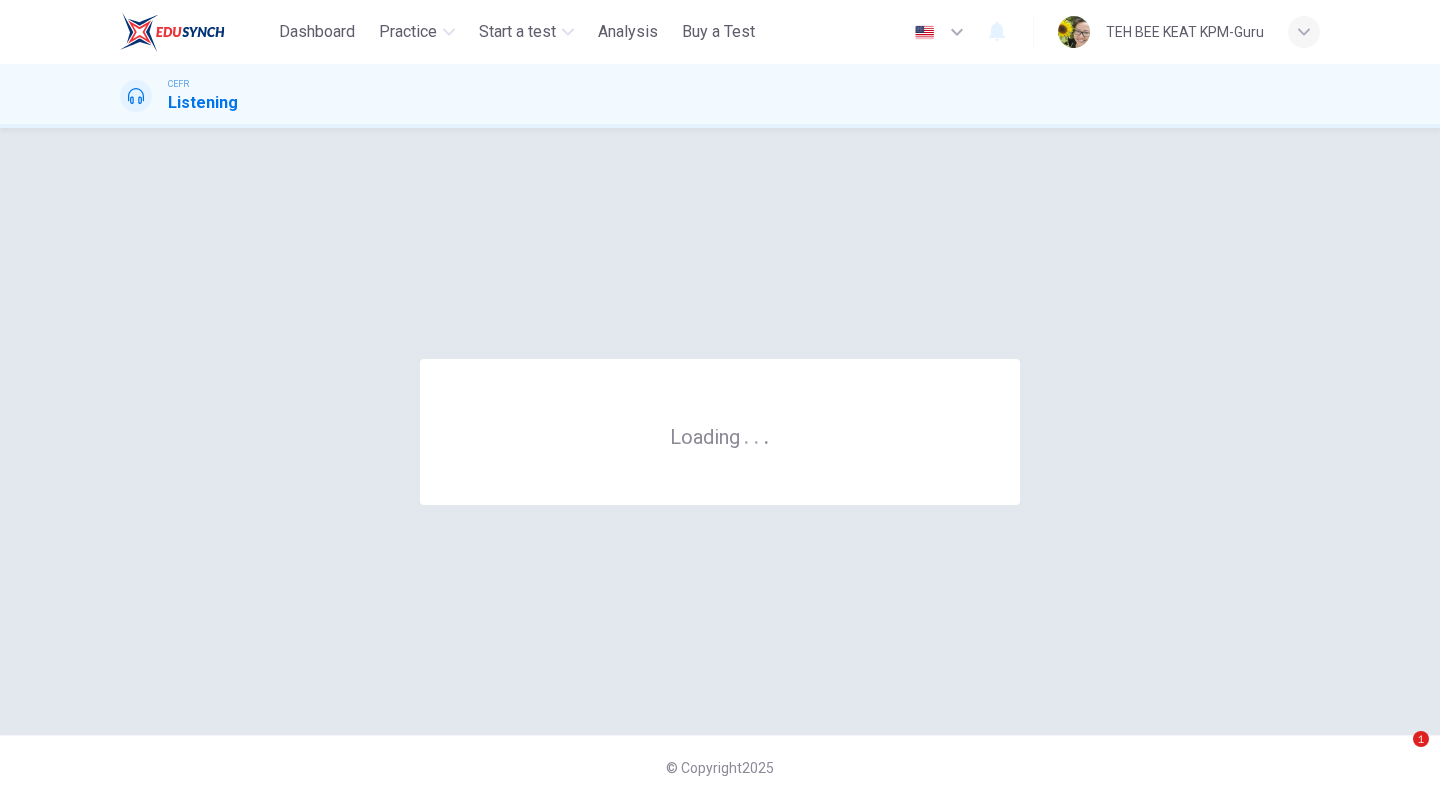 scroll, scrollTop: 0, scrollLeft: 0, axis: both 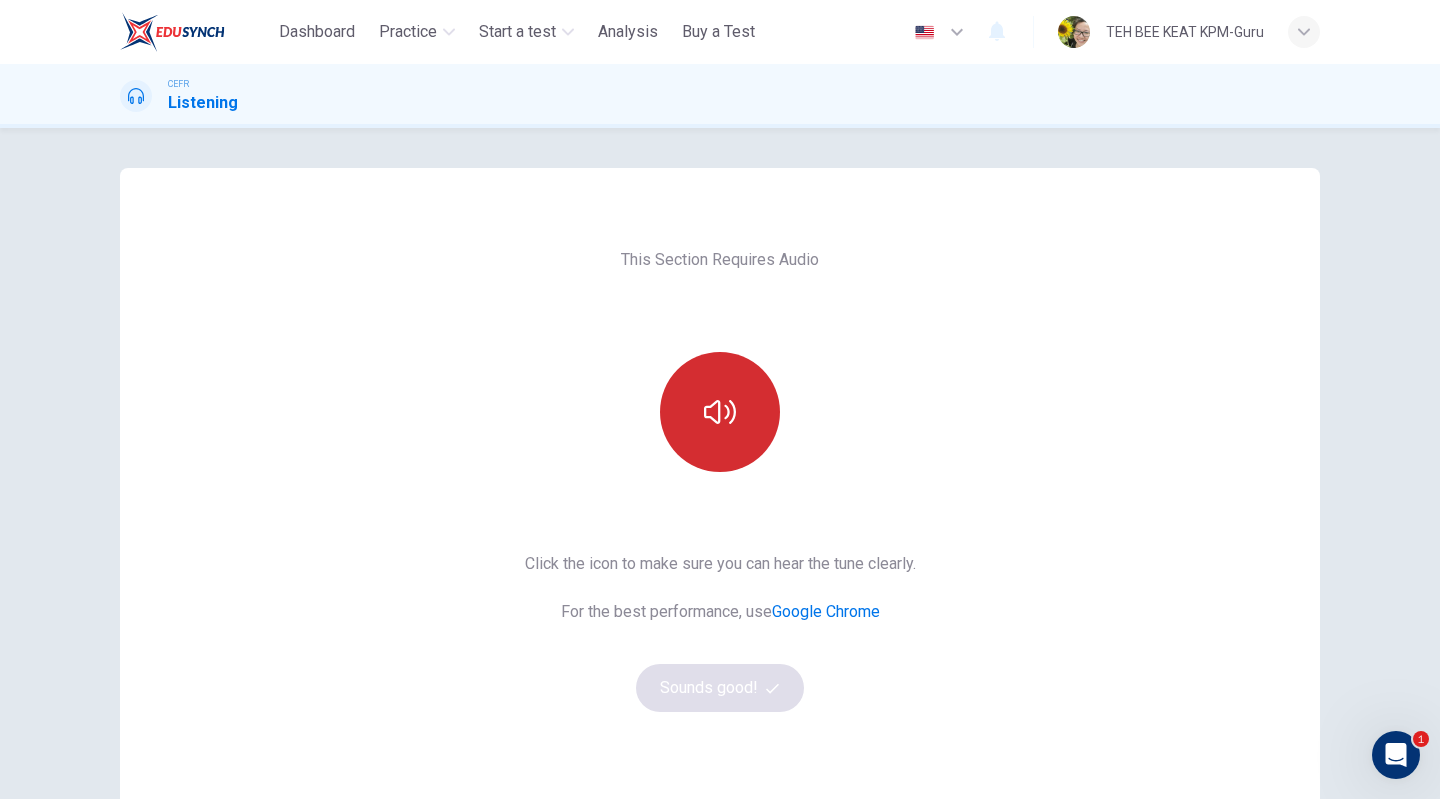 click at bounding box center [720, 412] 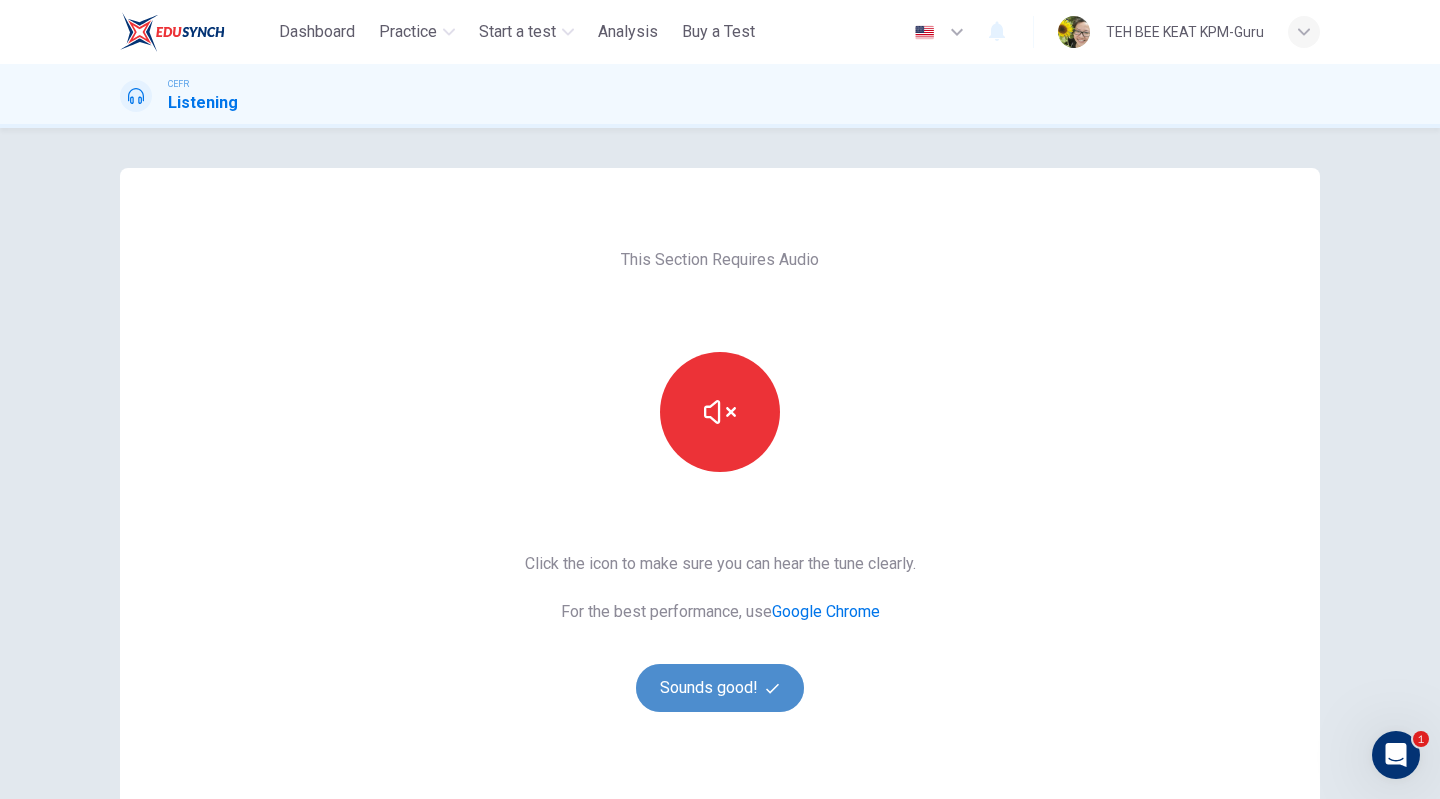 click on "Sounds good!" at bounding box center (720, 688) 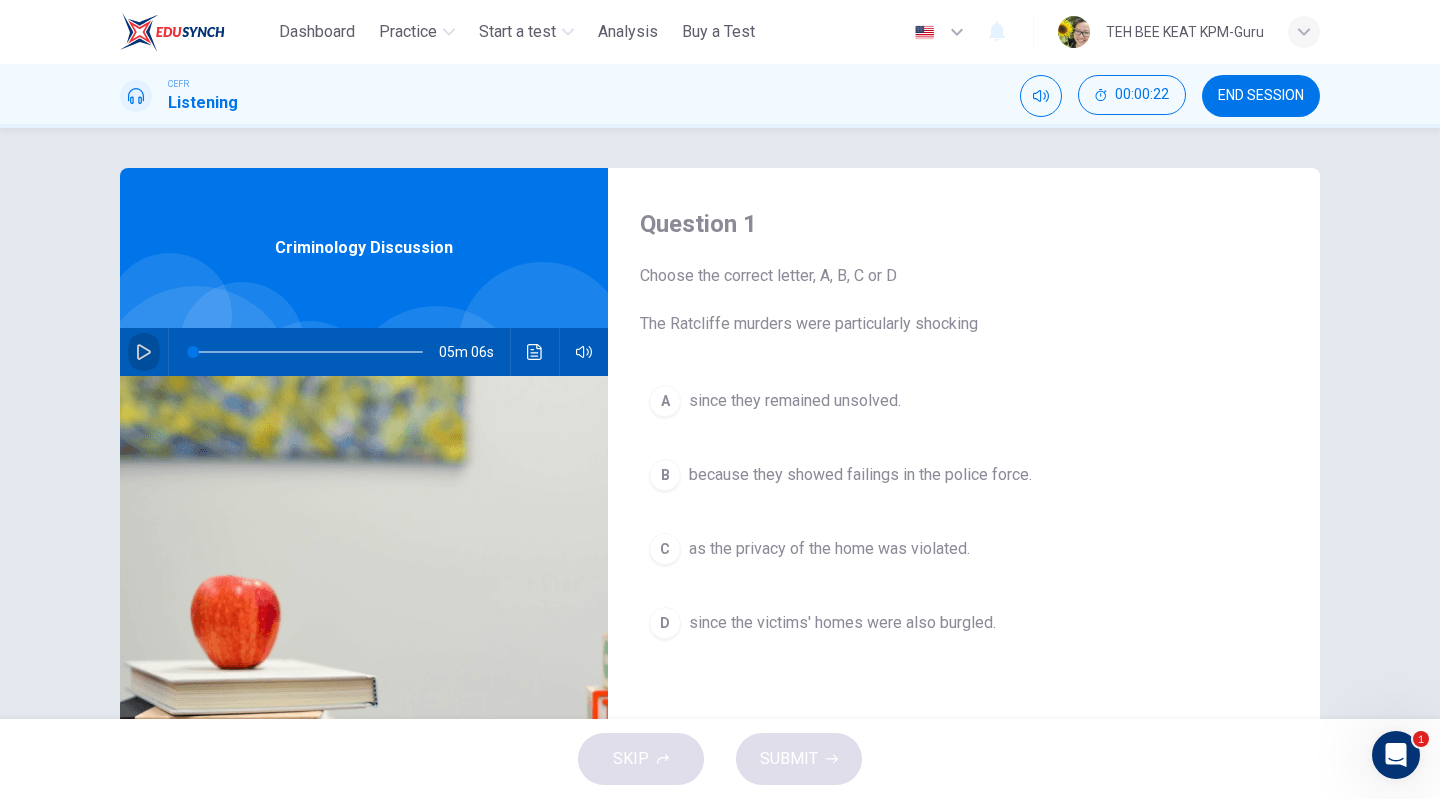 click at bounding box center (144, 352) 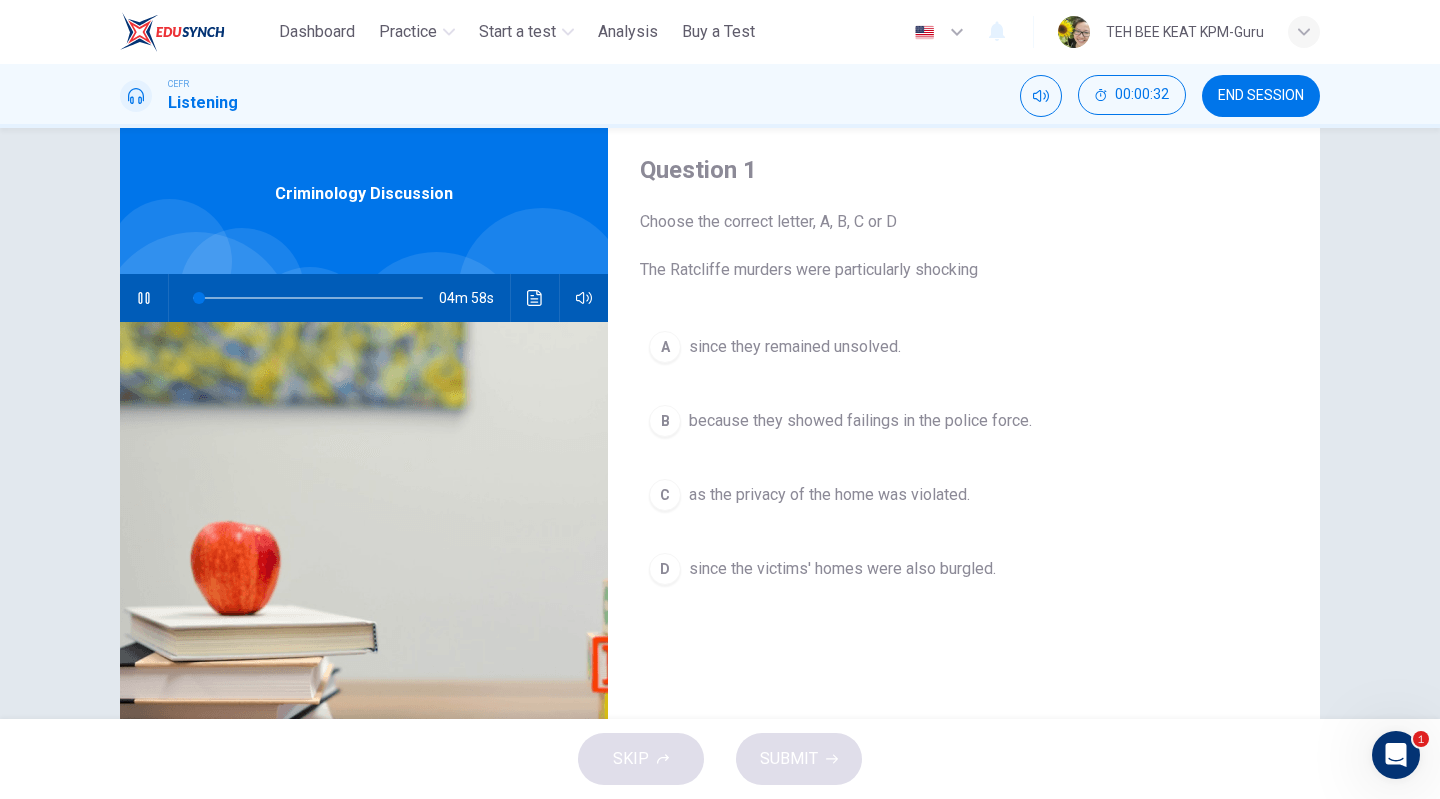 scroll, scrollTop: 61, scrollLeft: 0, axis: vertical 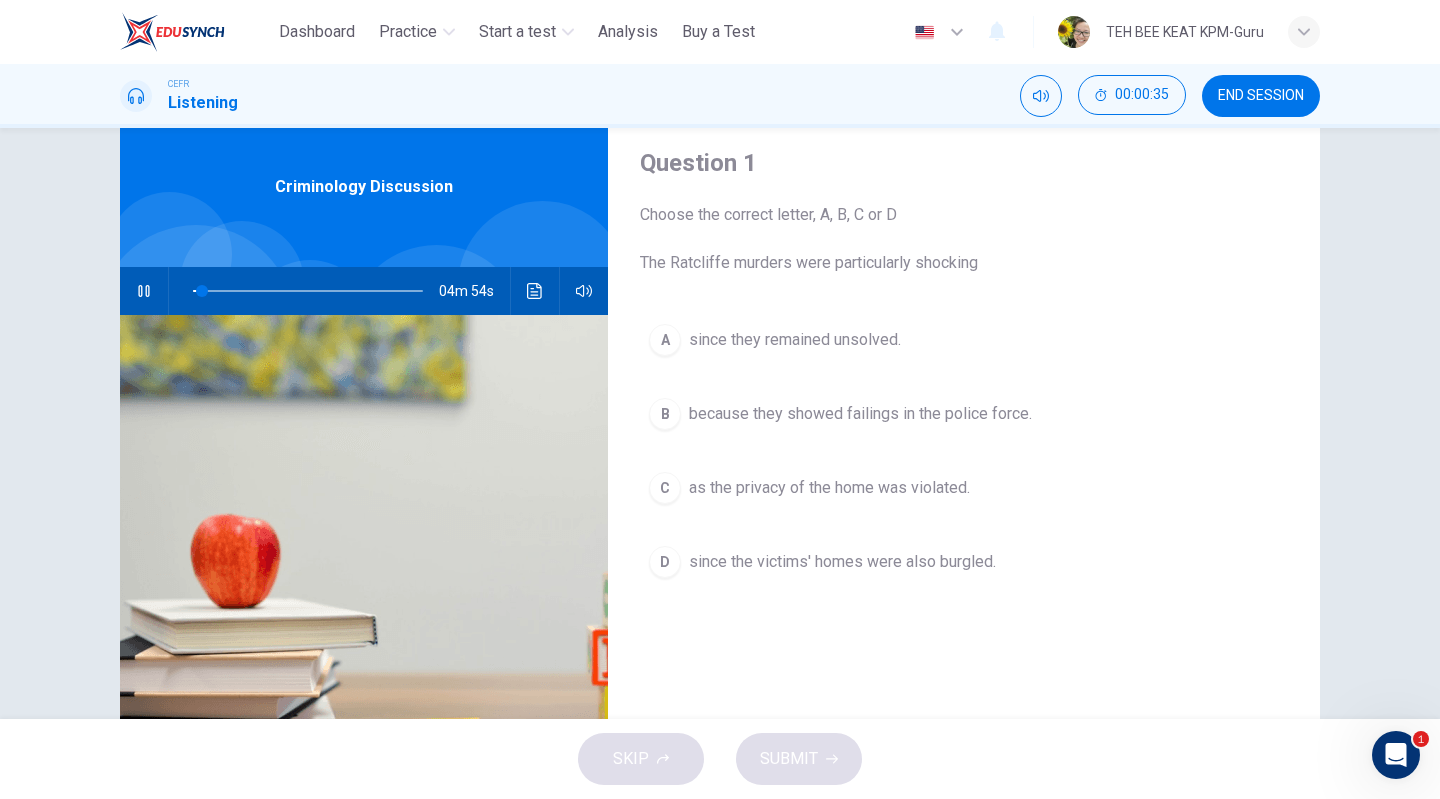 type on "*" 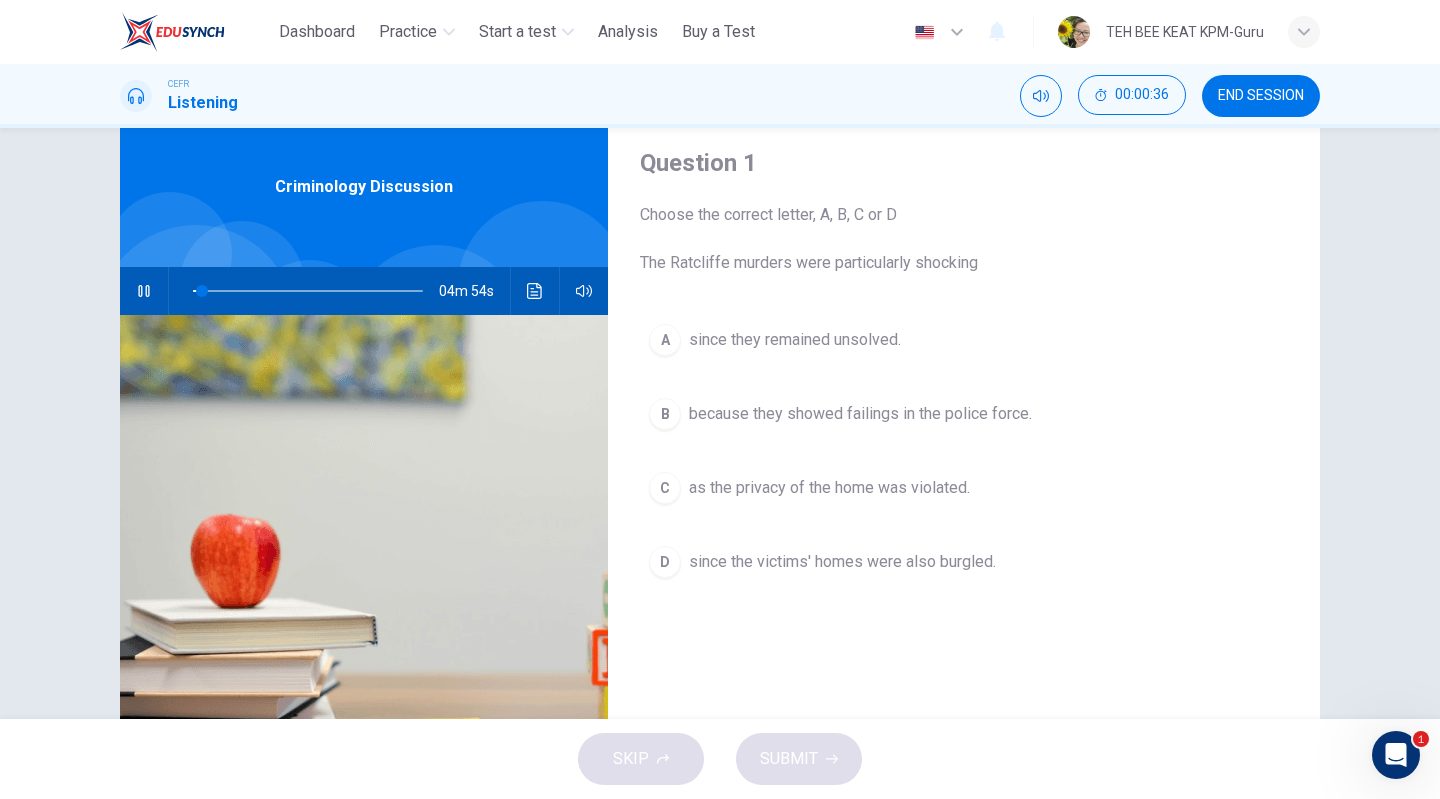 type 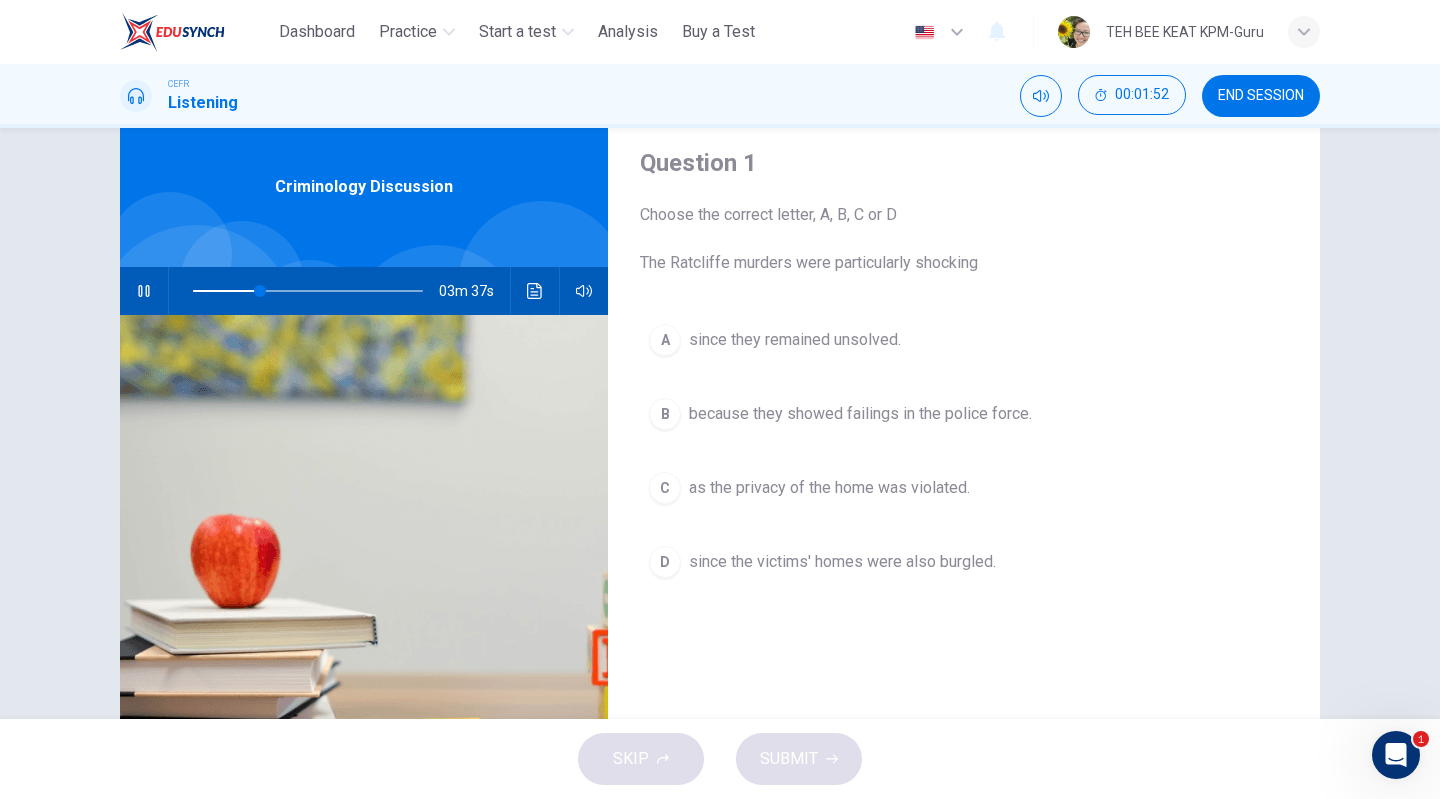 click at bounding box center (308, 291) 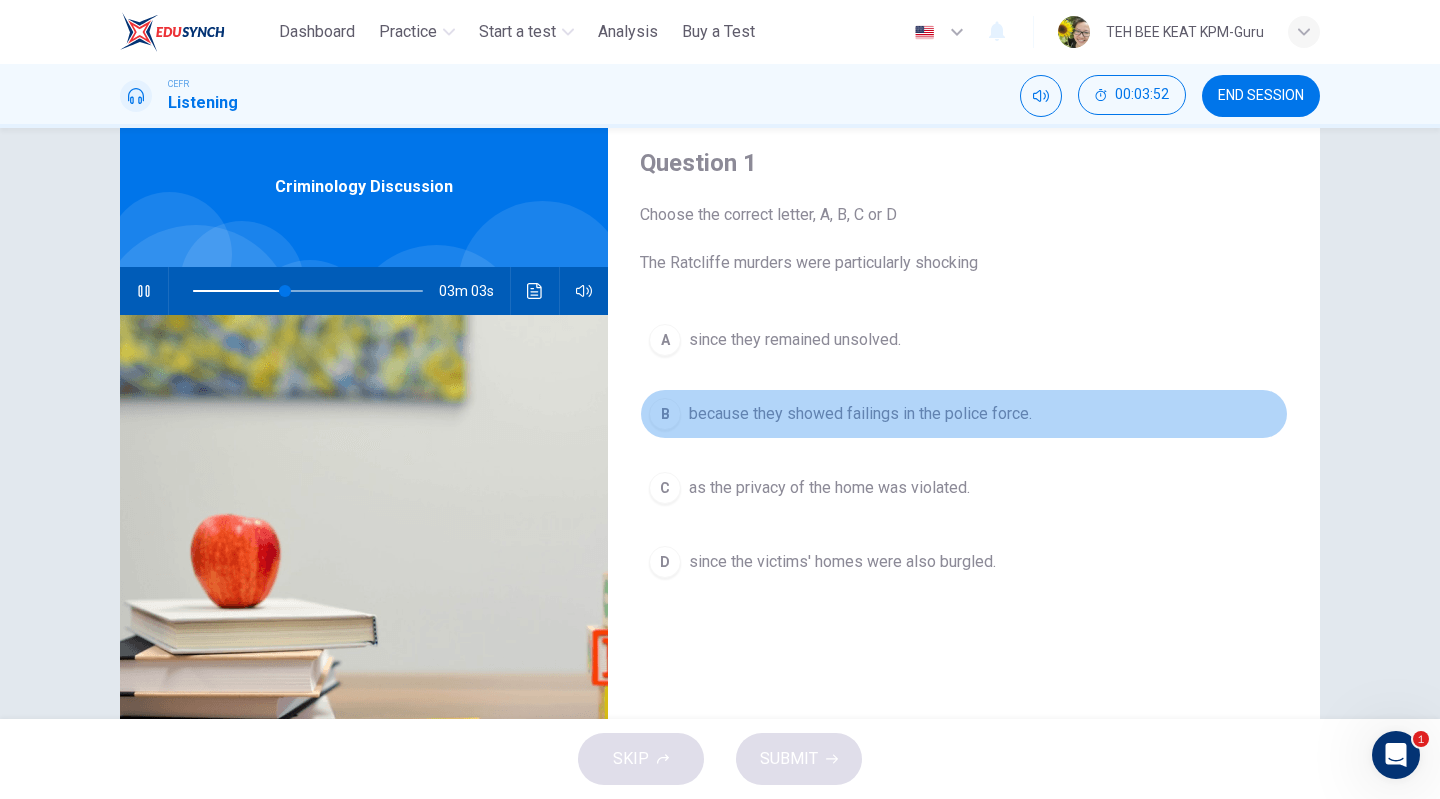 click on "B" at bounding box center [665, 414] 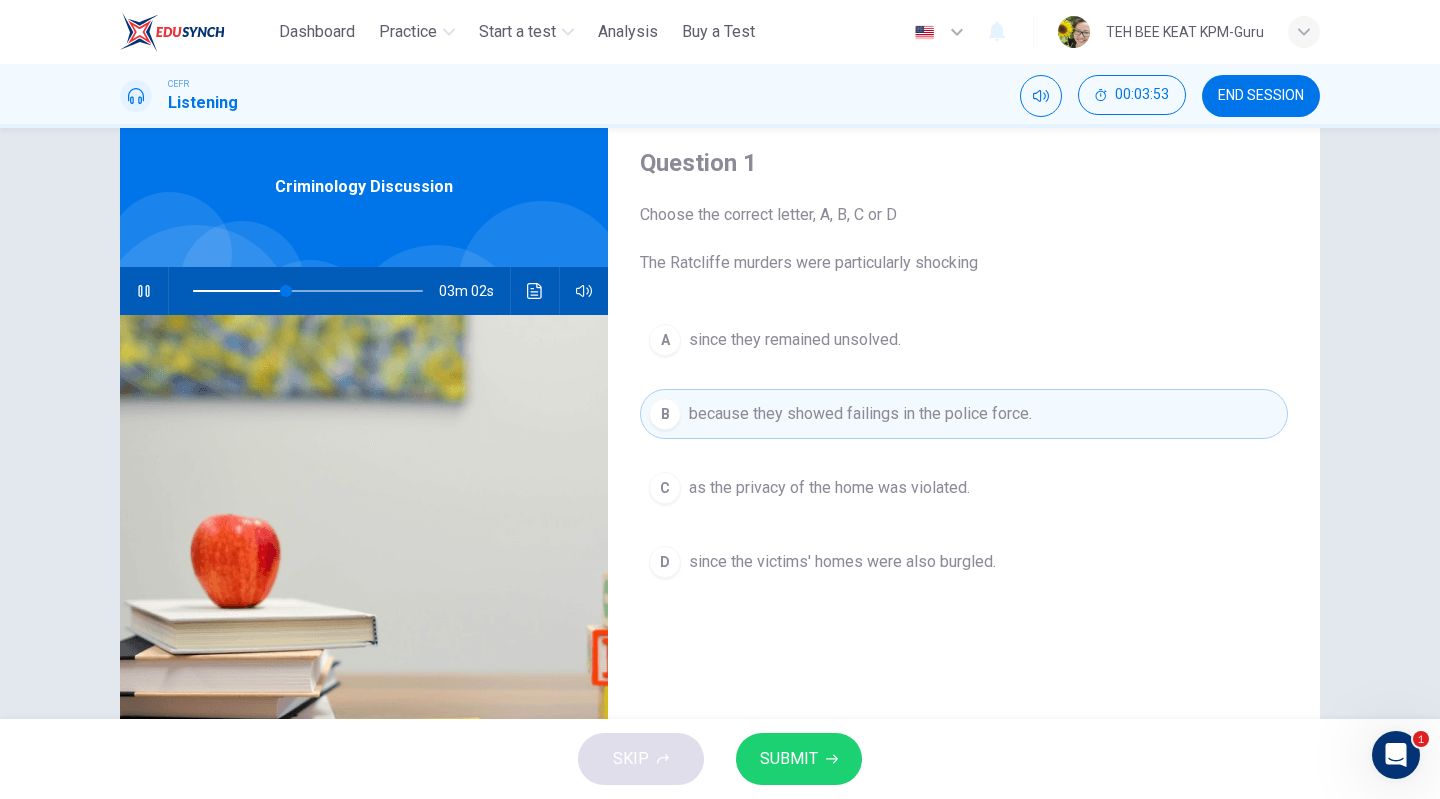 click on "SUBMIT" at bounding box center (789, 759) 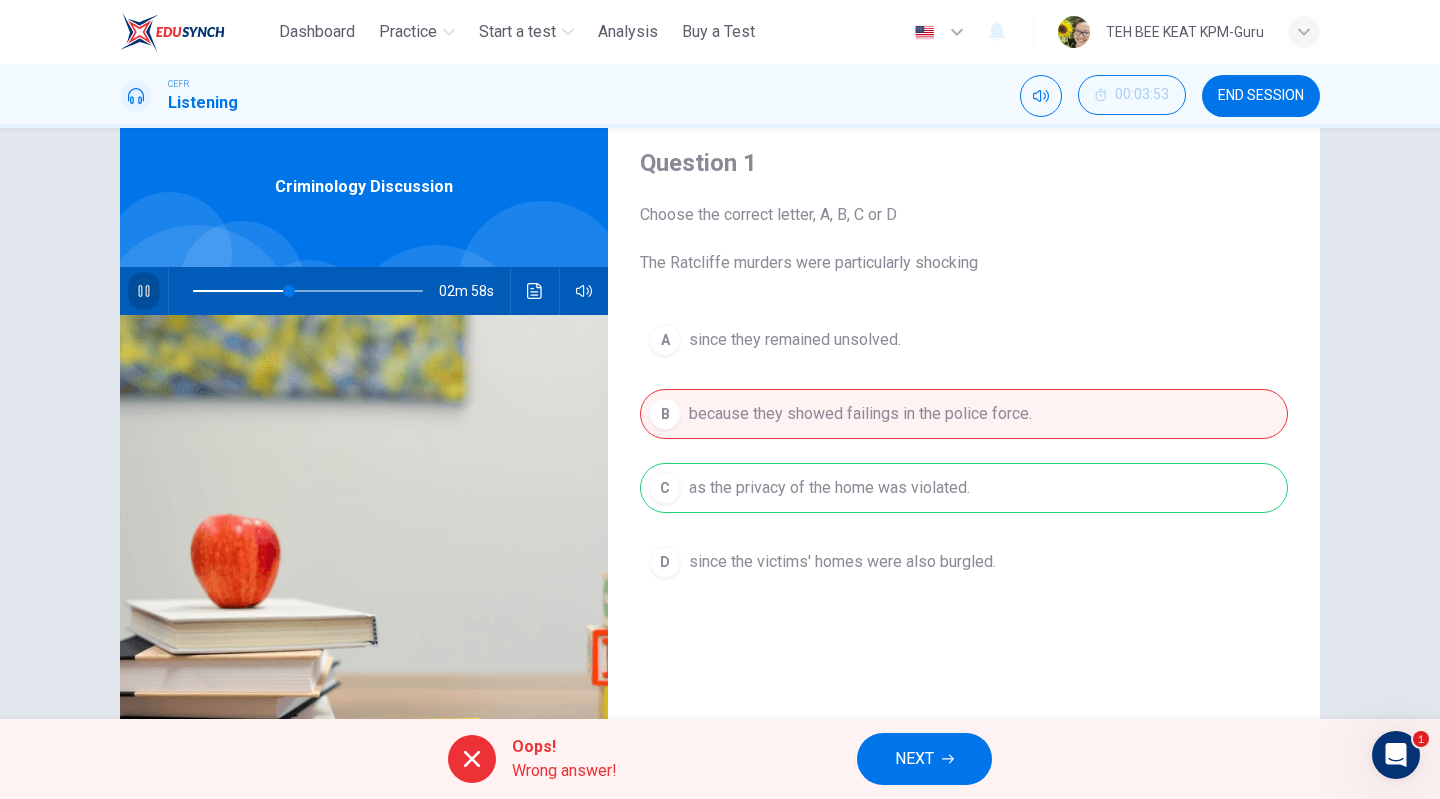 click 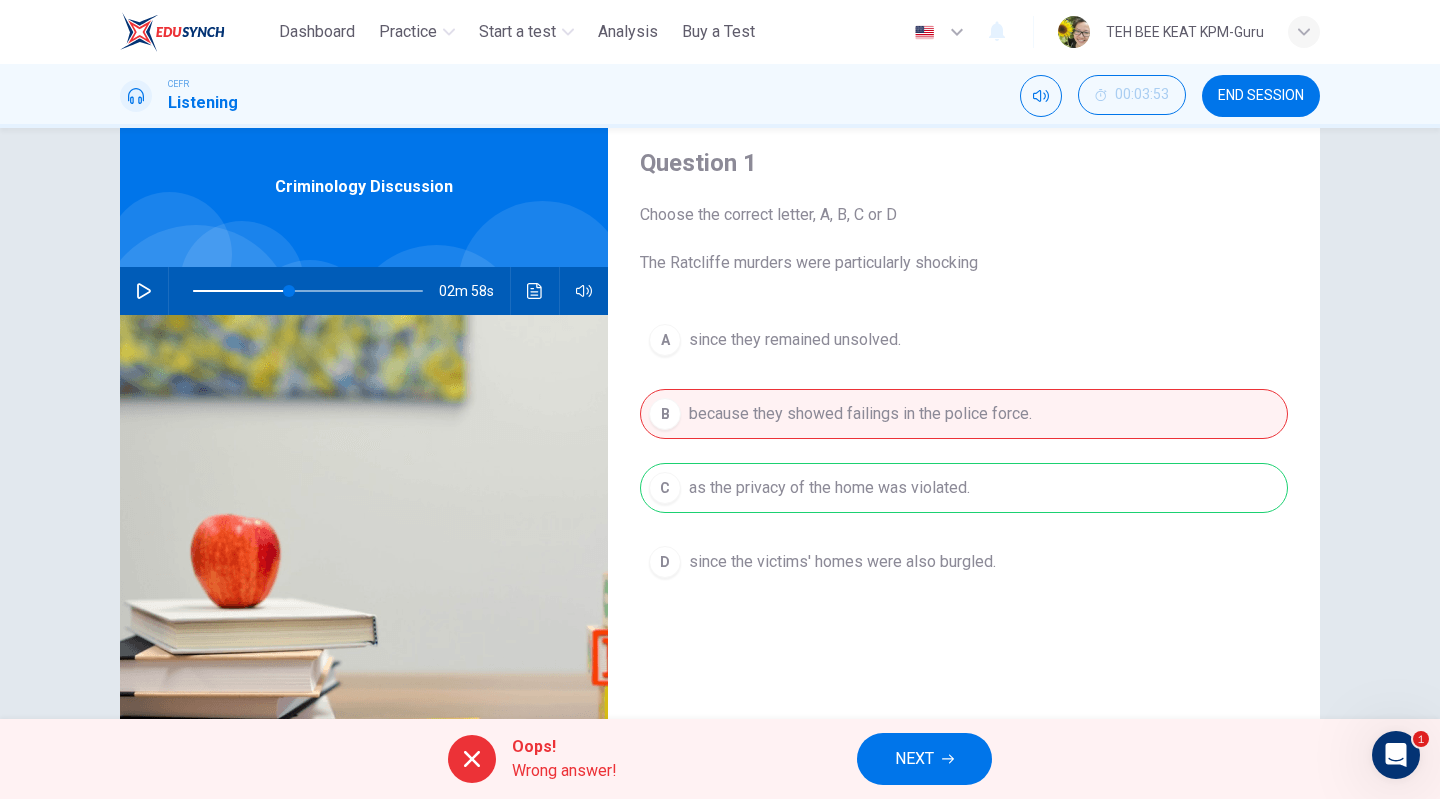 type on "**" 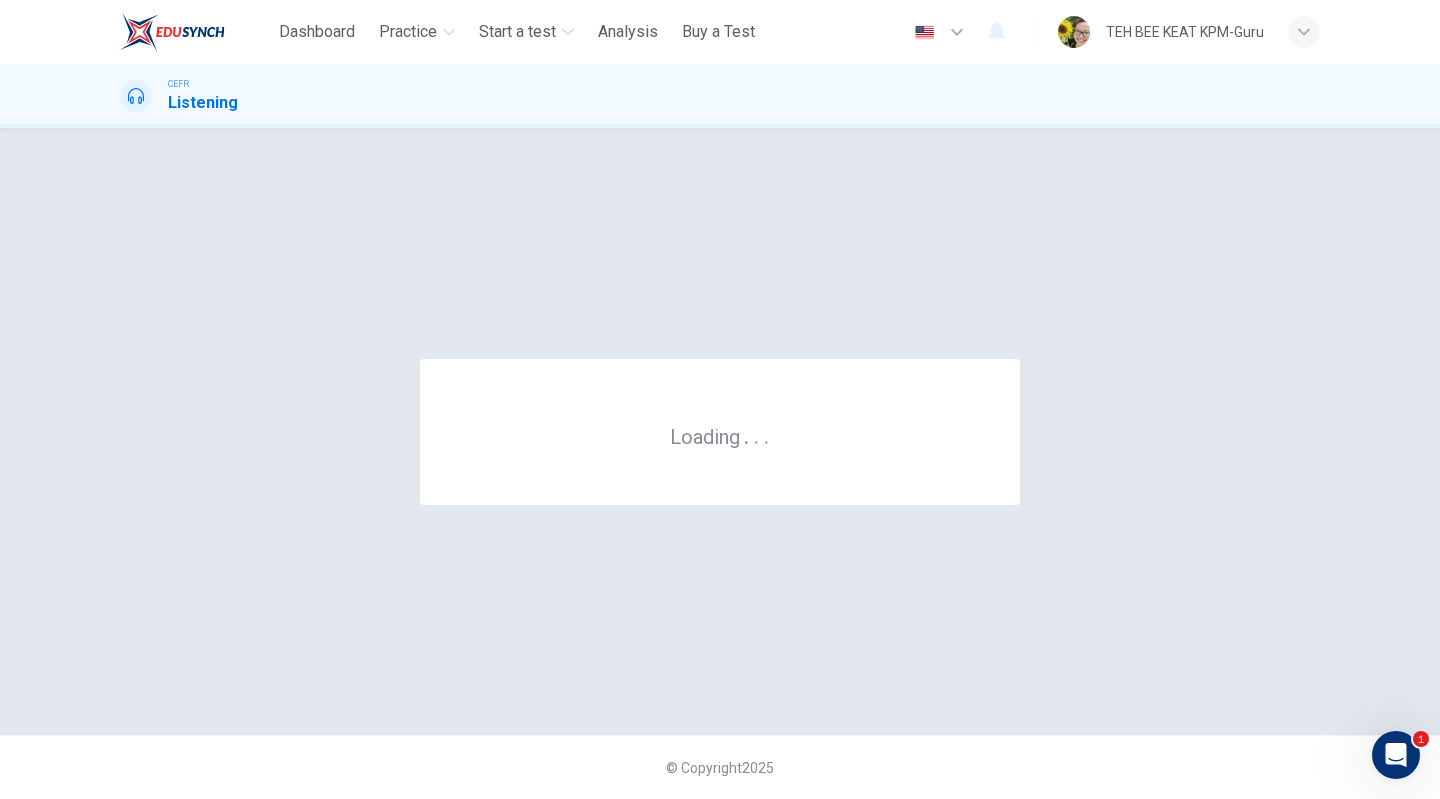 scroll, scrollTop: 0, scrollLeft: 0, axis: both 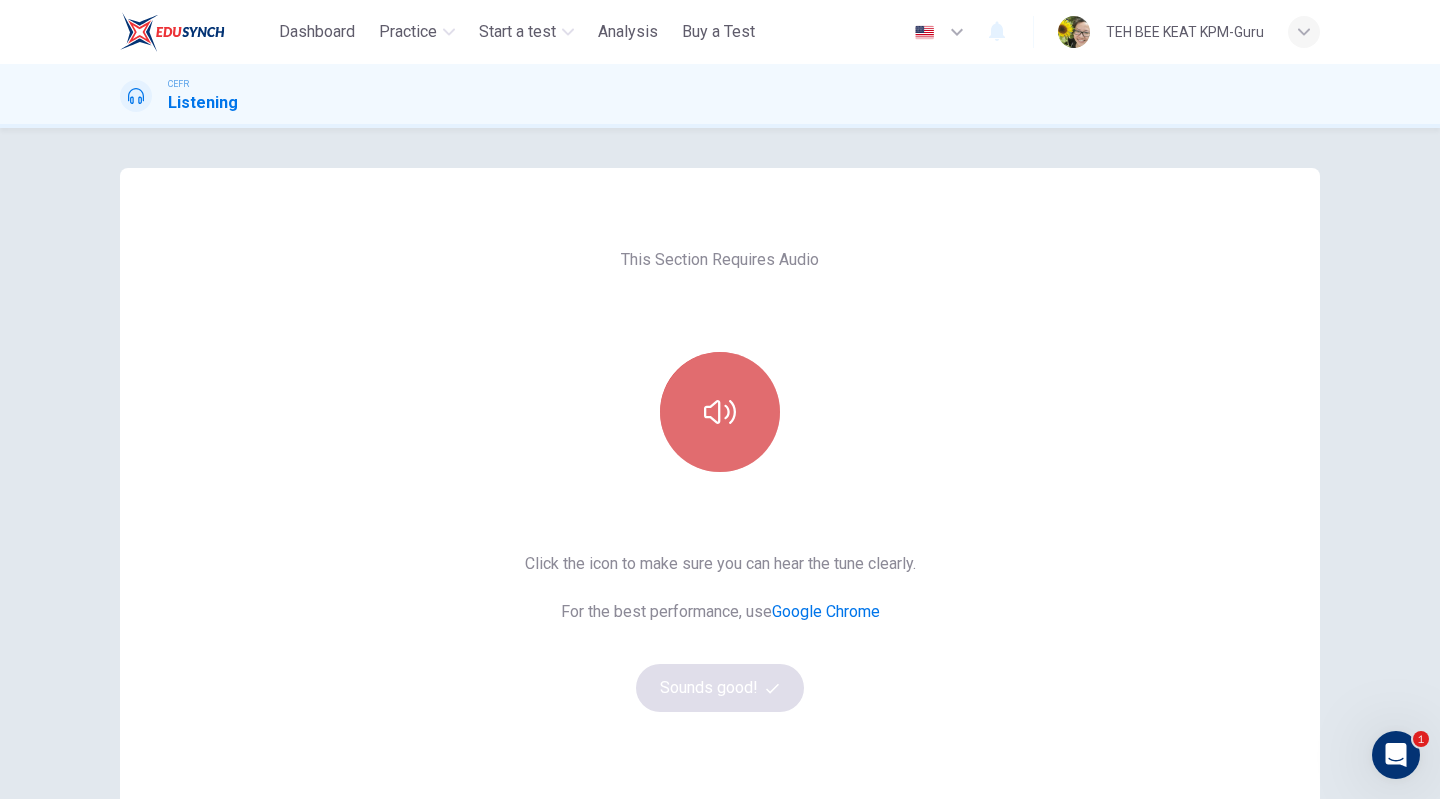 click 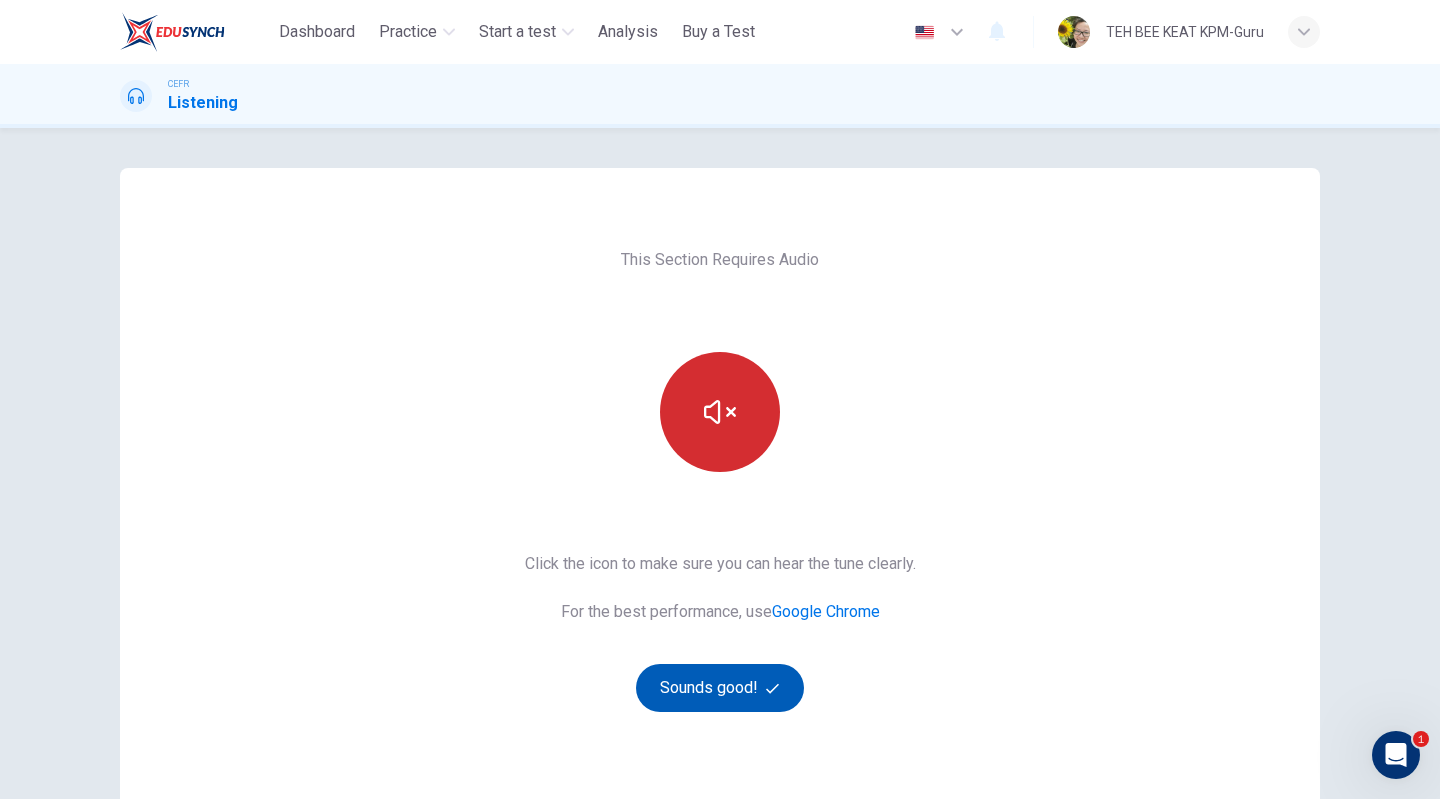 click on "Sounds good!" at bounding box center [720, 688] 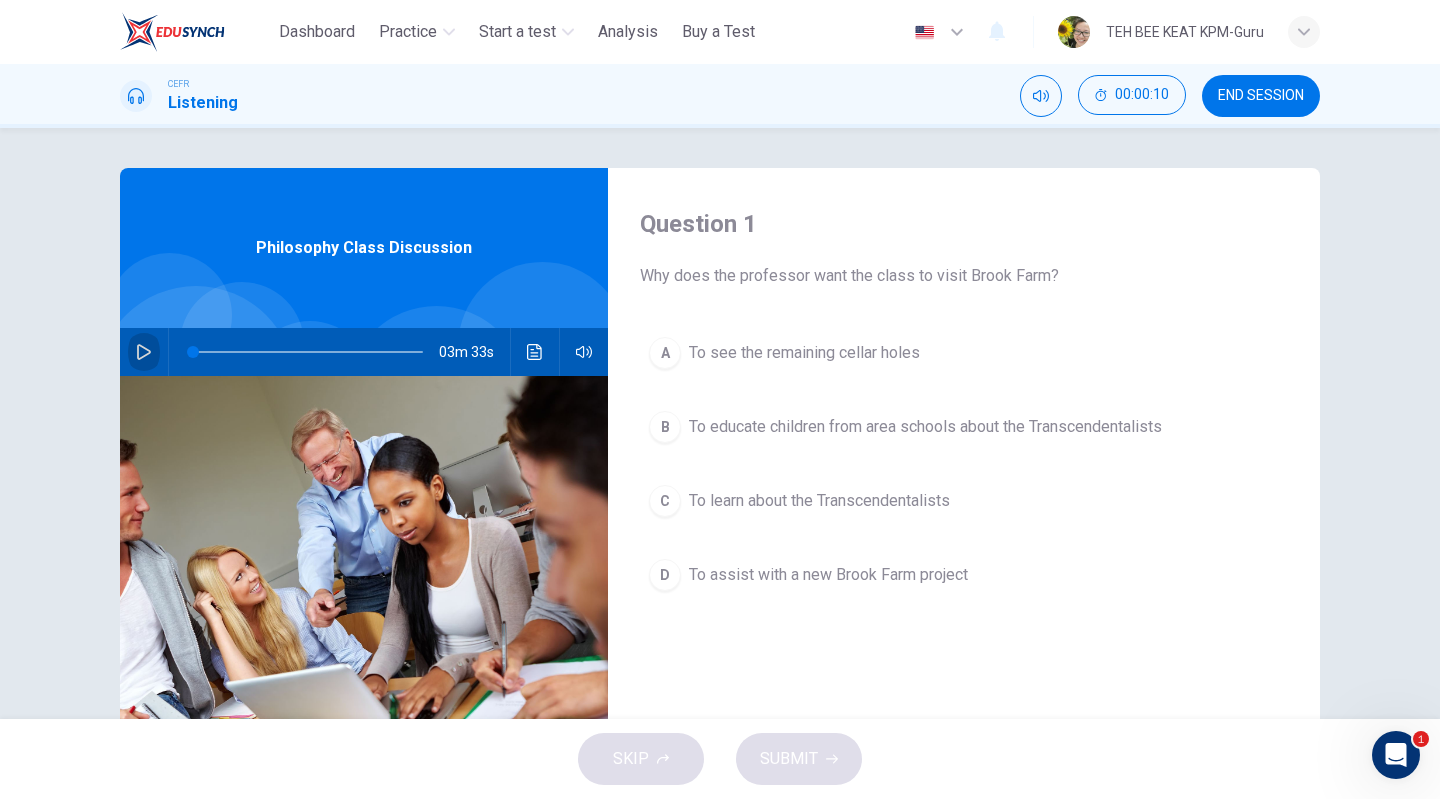 click 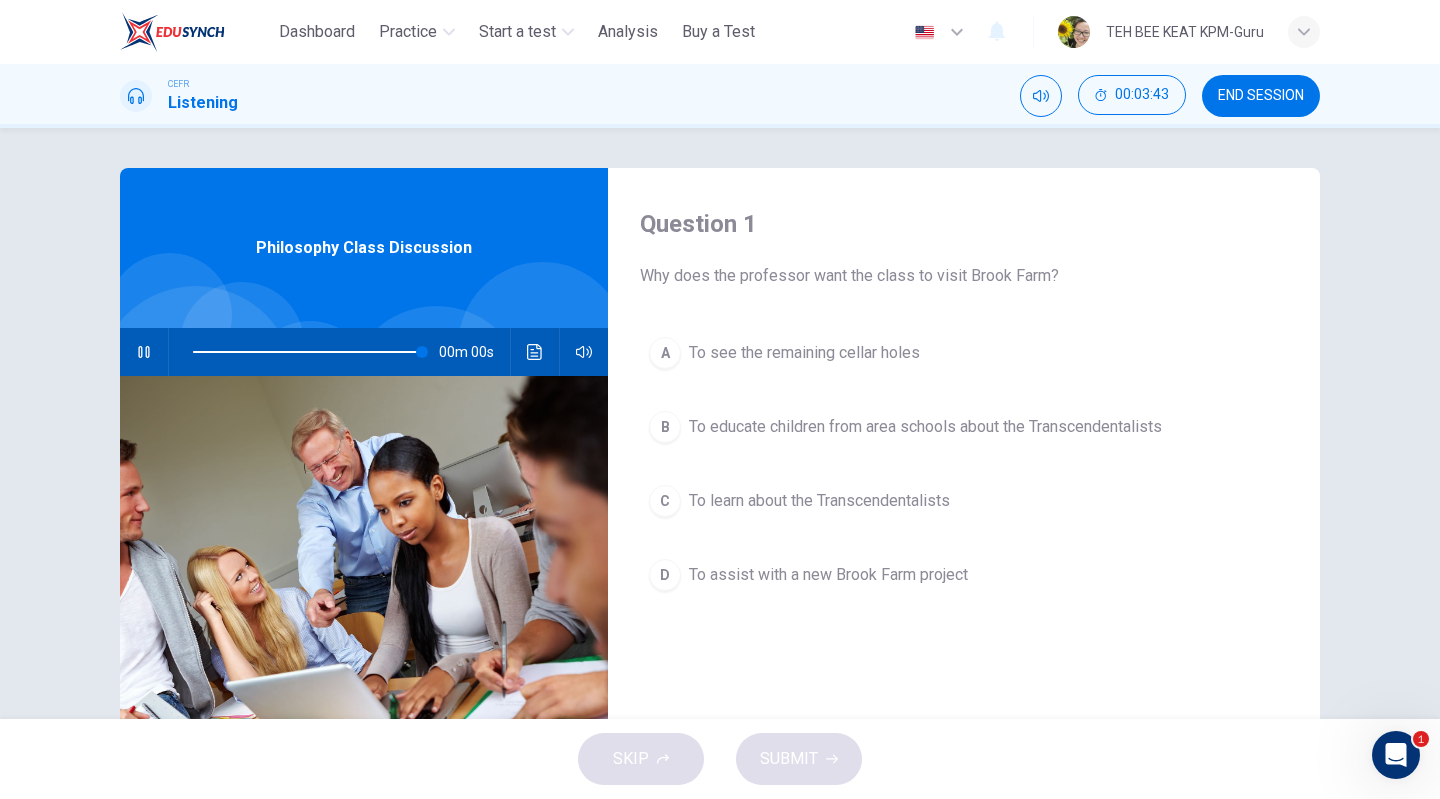 type on "*" 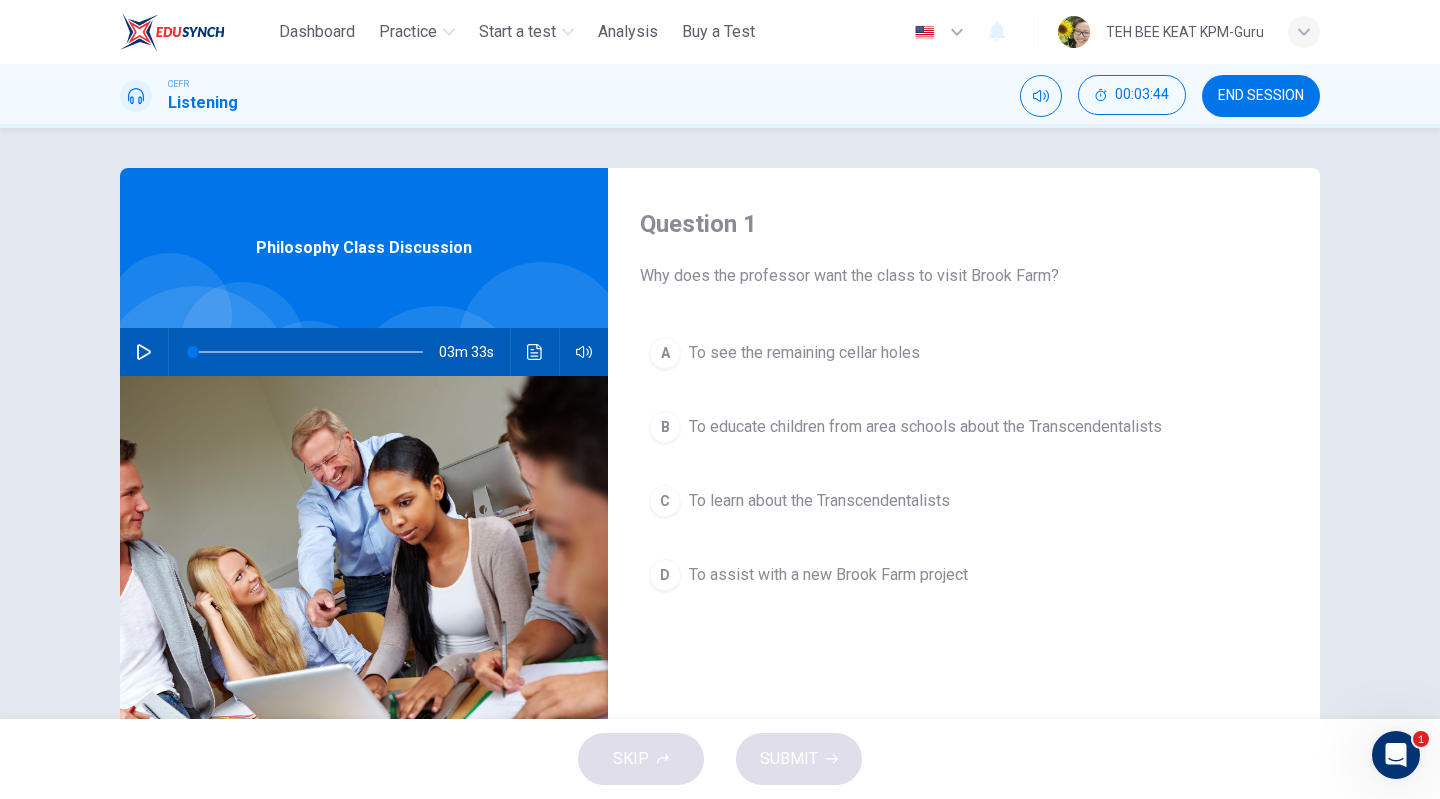 click on "To assist with a new Brook Farm project" at bounding box center (828, 575) 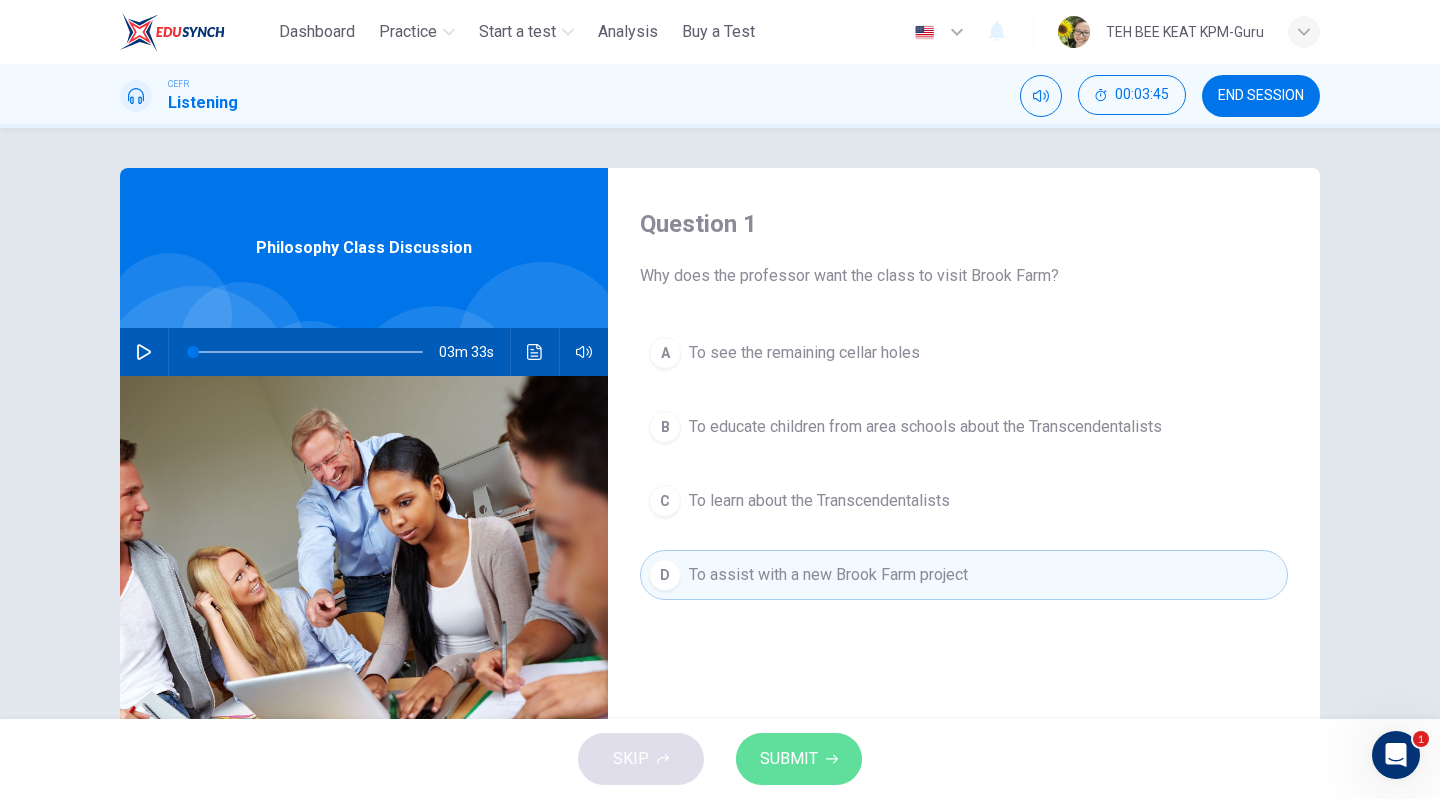 click on "SUBMIT" at bounding box center (799, 759) 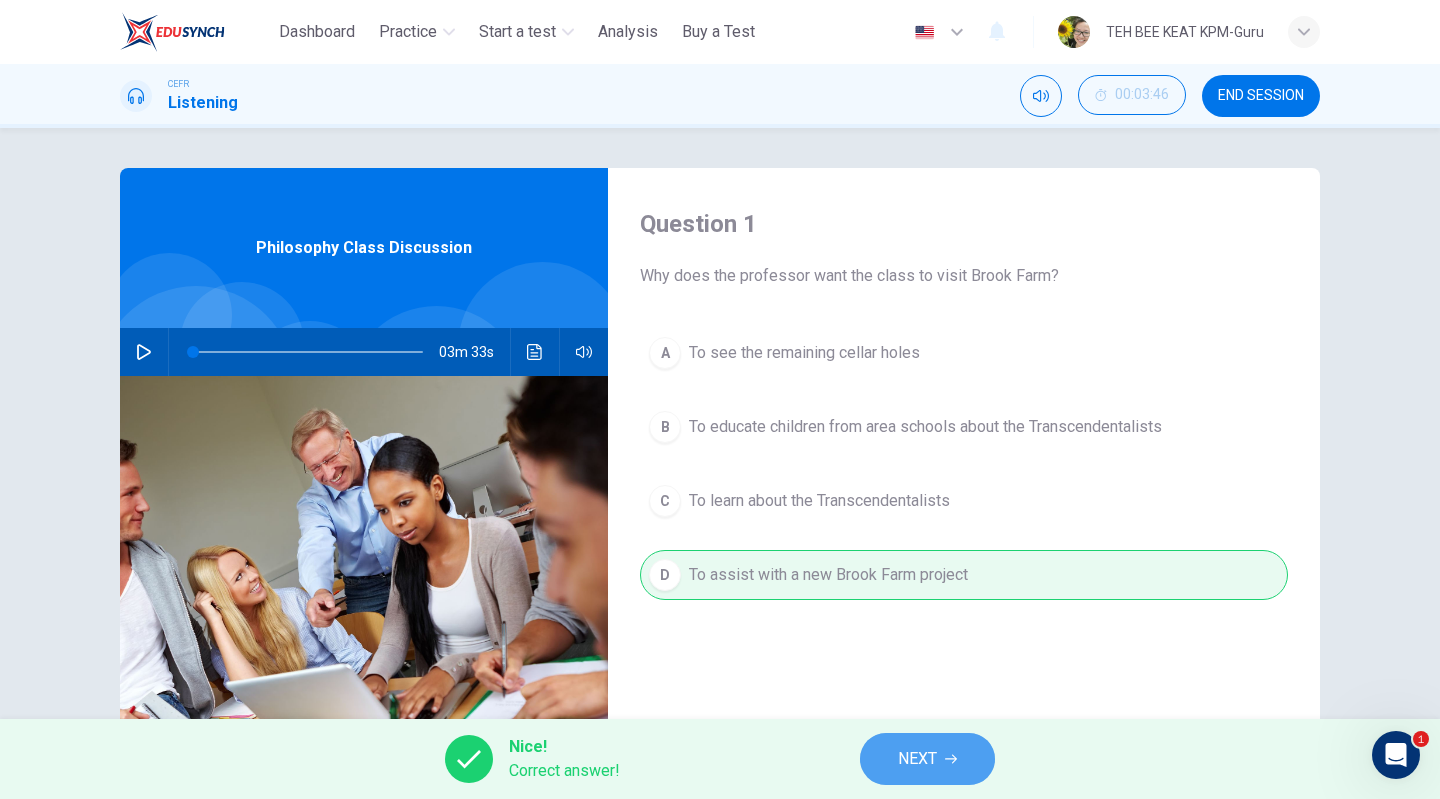 click on "NEXT" at bounding box center [917, 759] 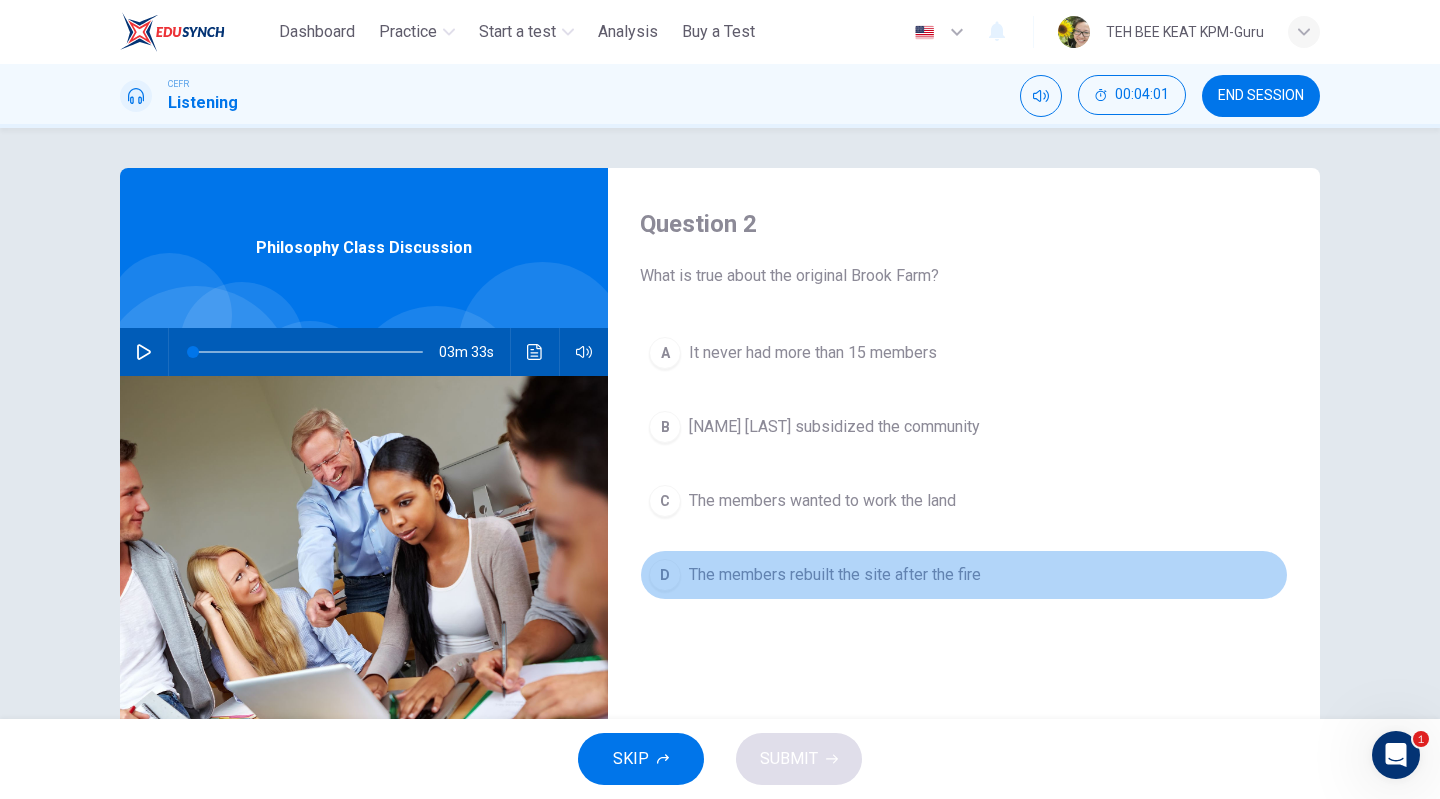 click on "The members rebuilt the site after the fire" at bounding box center [835, 575] 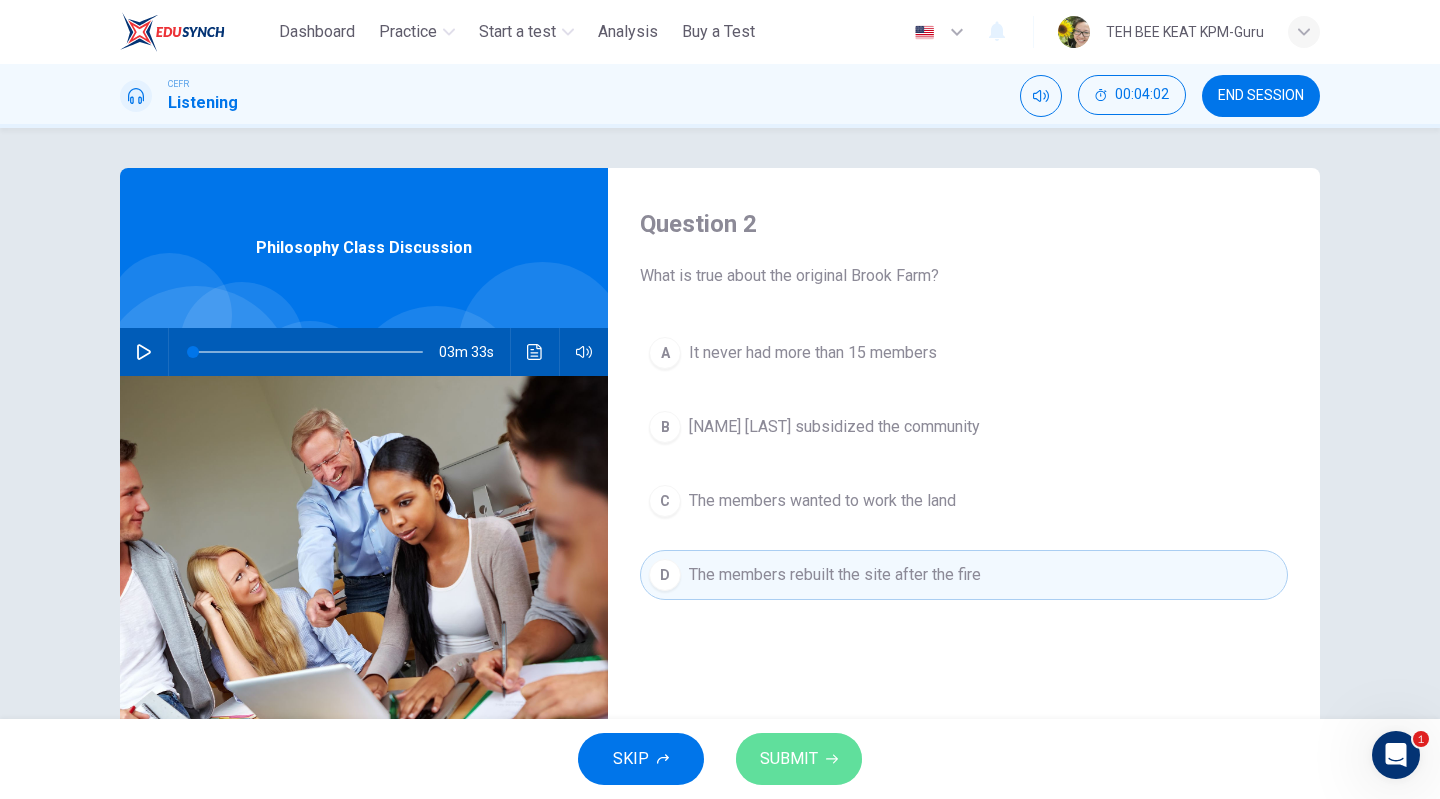 click on "SUBMIT" at bounding box center [799, 759] 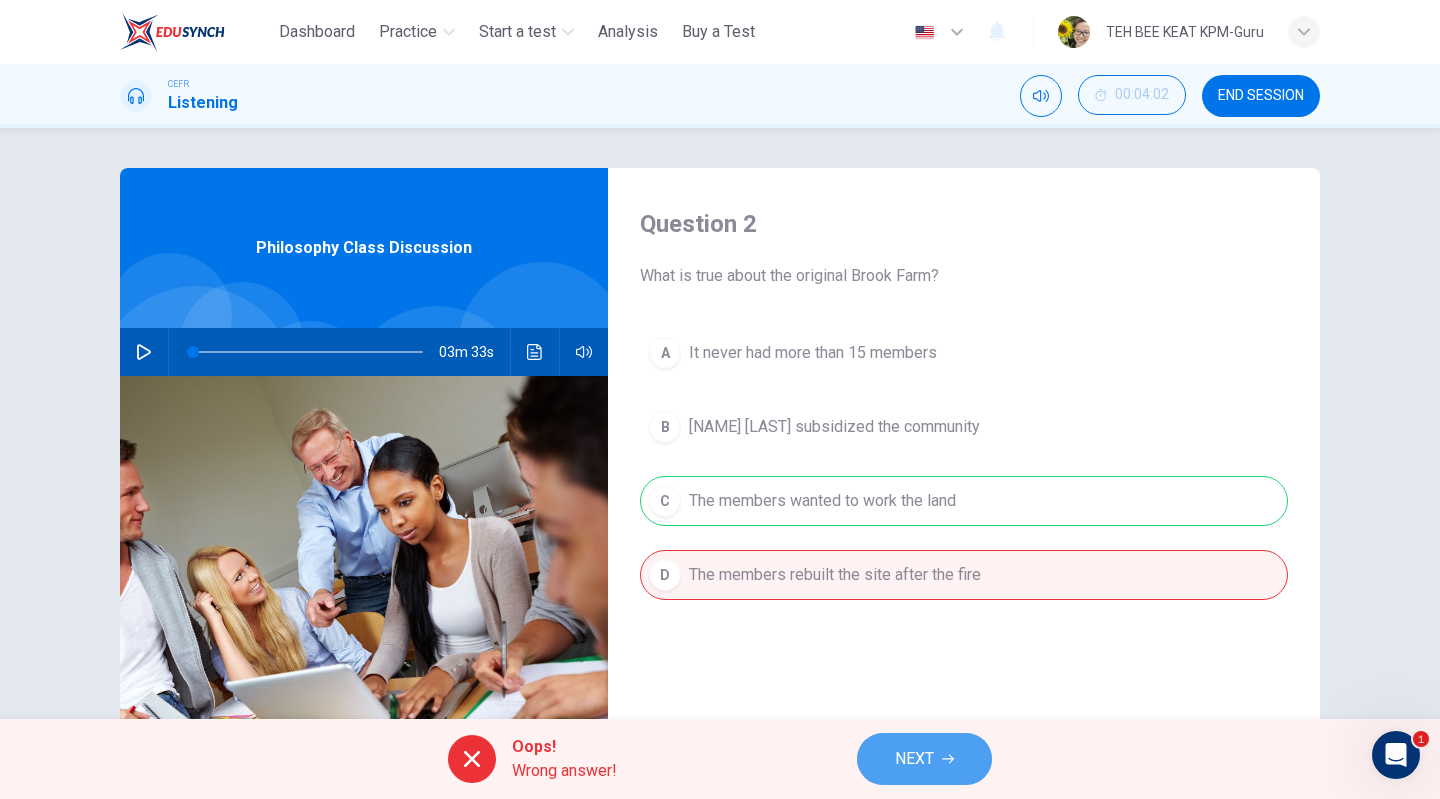 click on "NEXT" at bounding box center (914, 759) 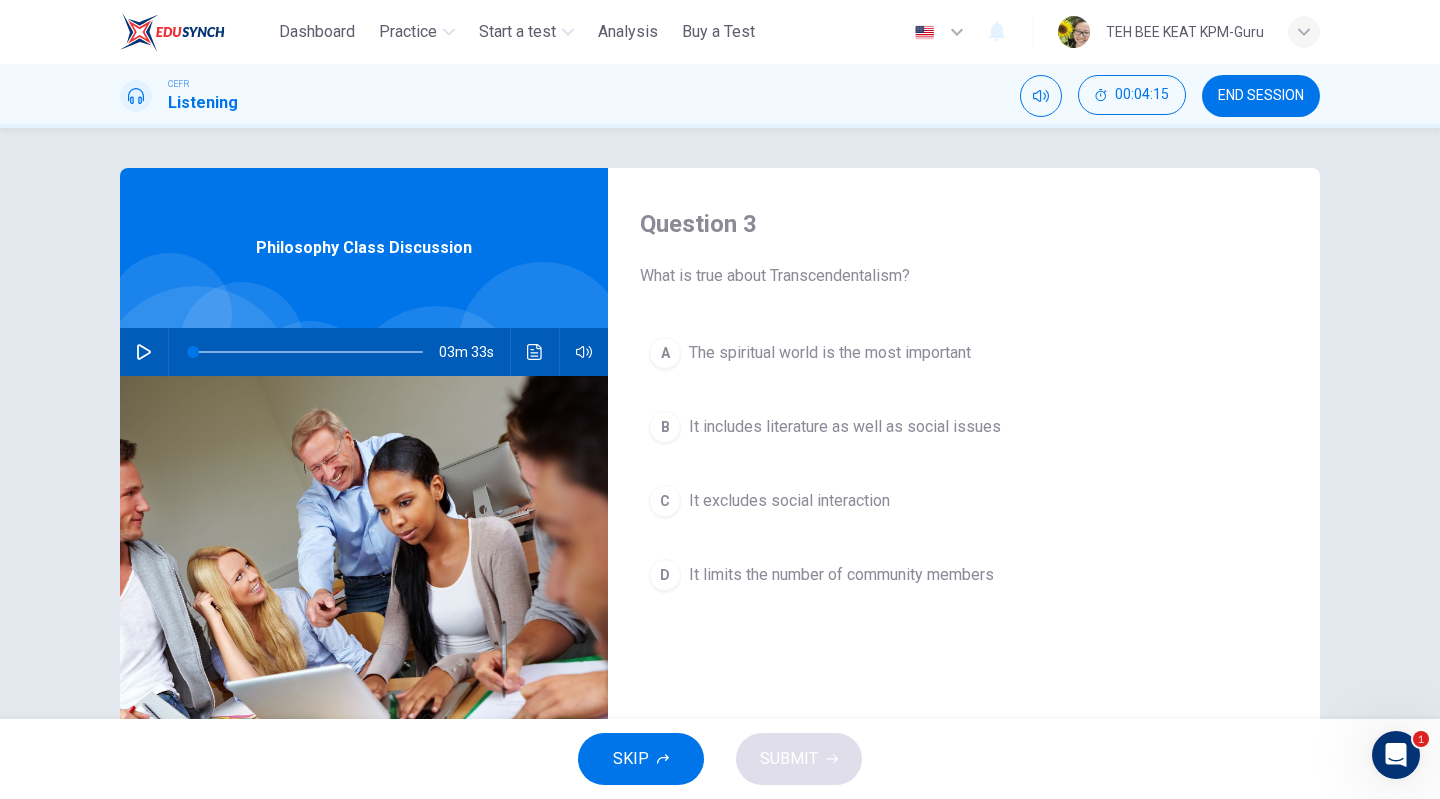 click on "The spiritual world is the most important" at bounding box center [830, 353] 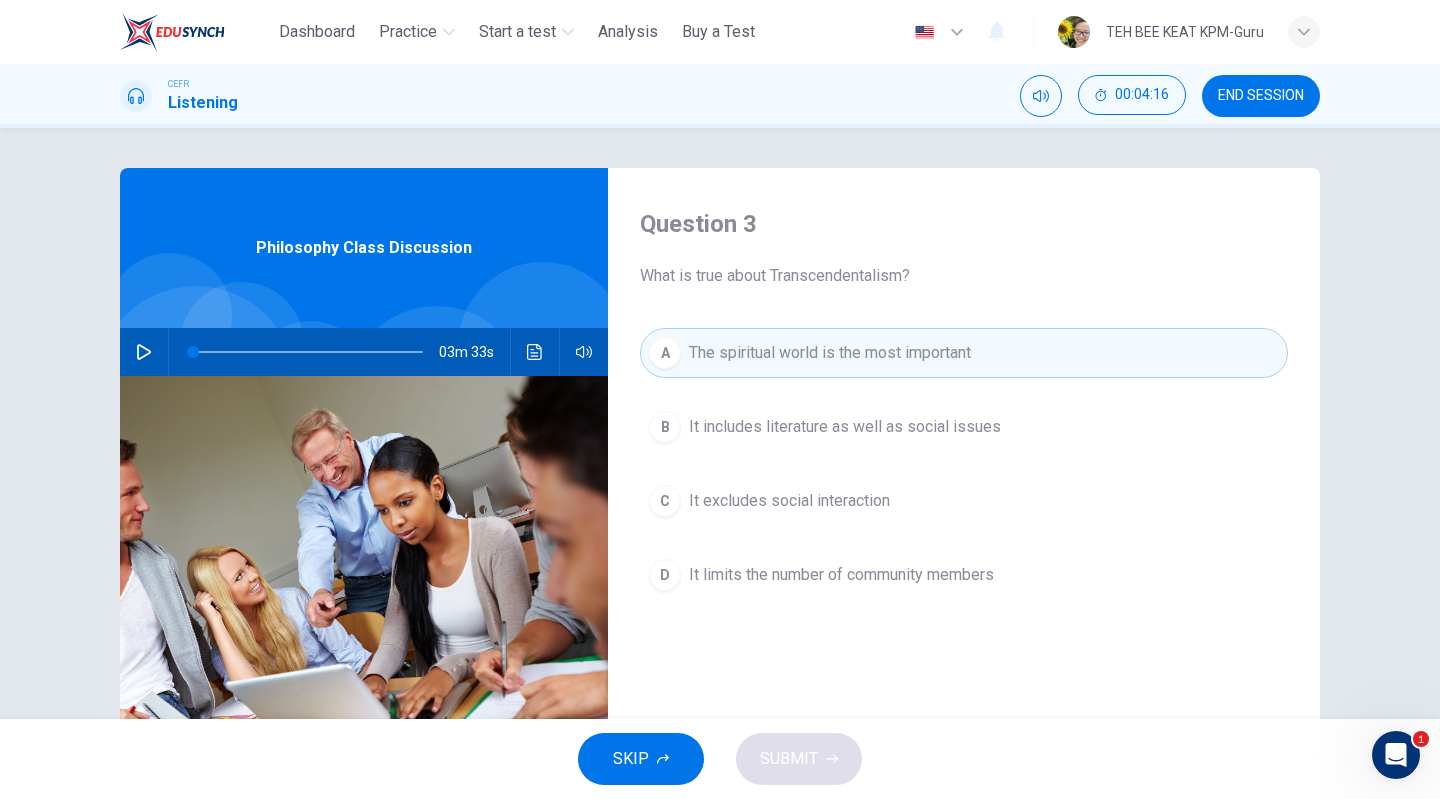 click on "SKIP SUBMIT" at bounding box center (720, 759) 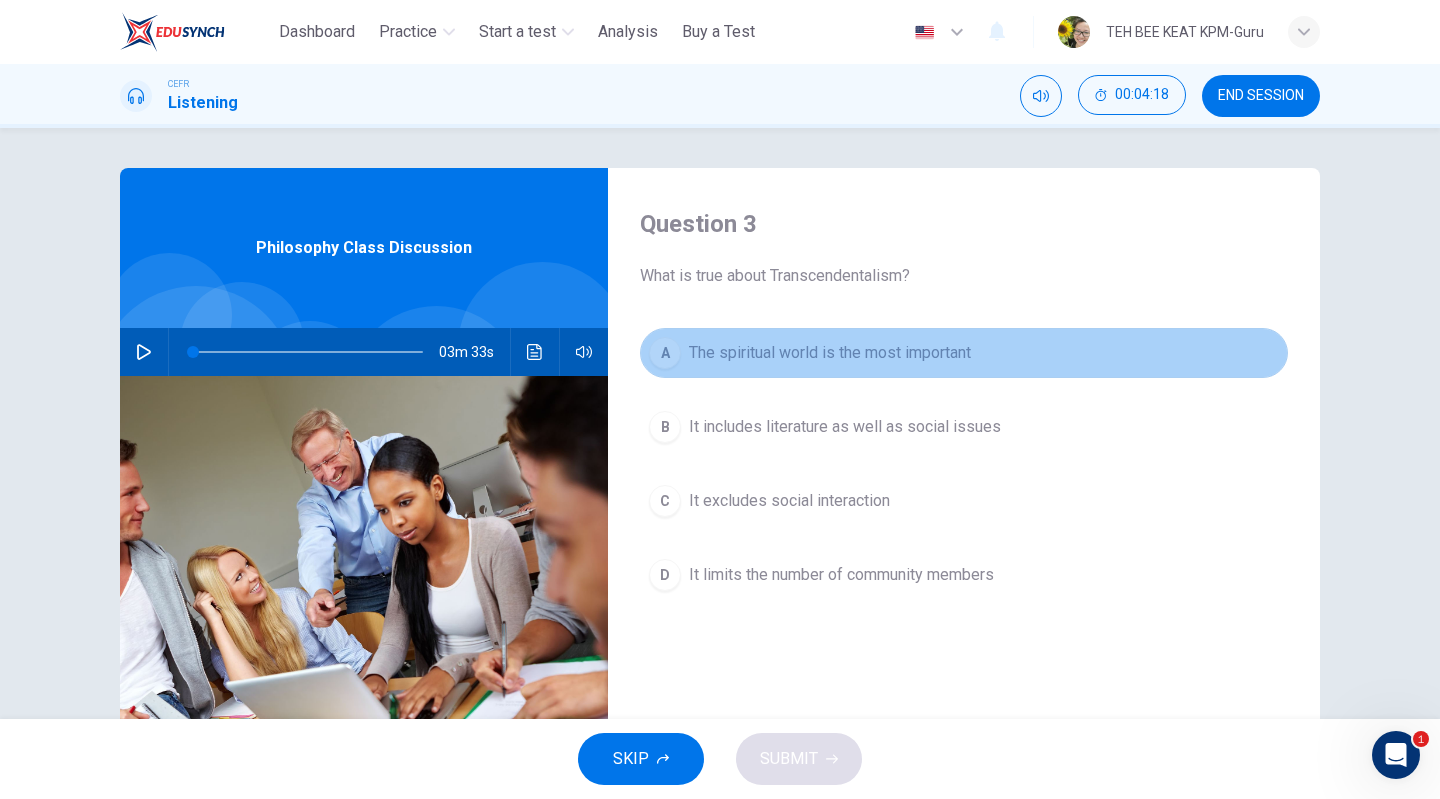 click on "The spiritual world is the most important" at bounding box center (830, 353) 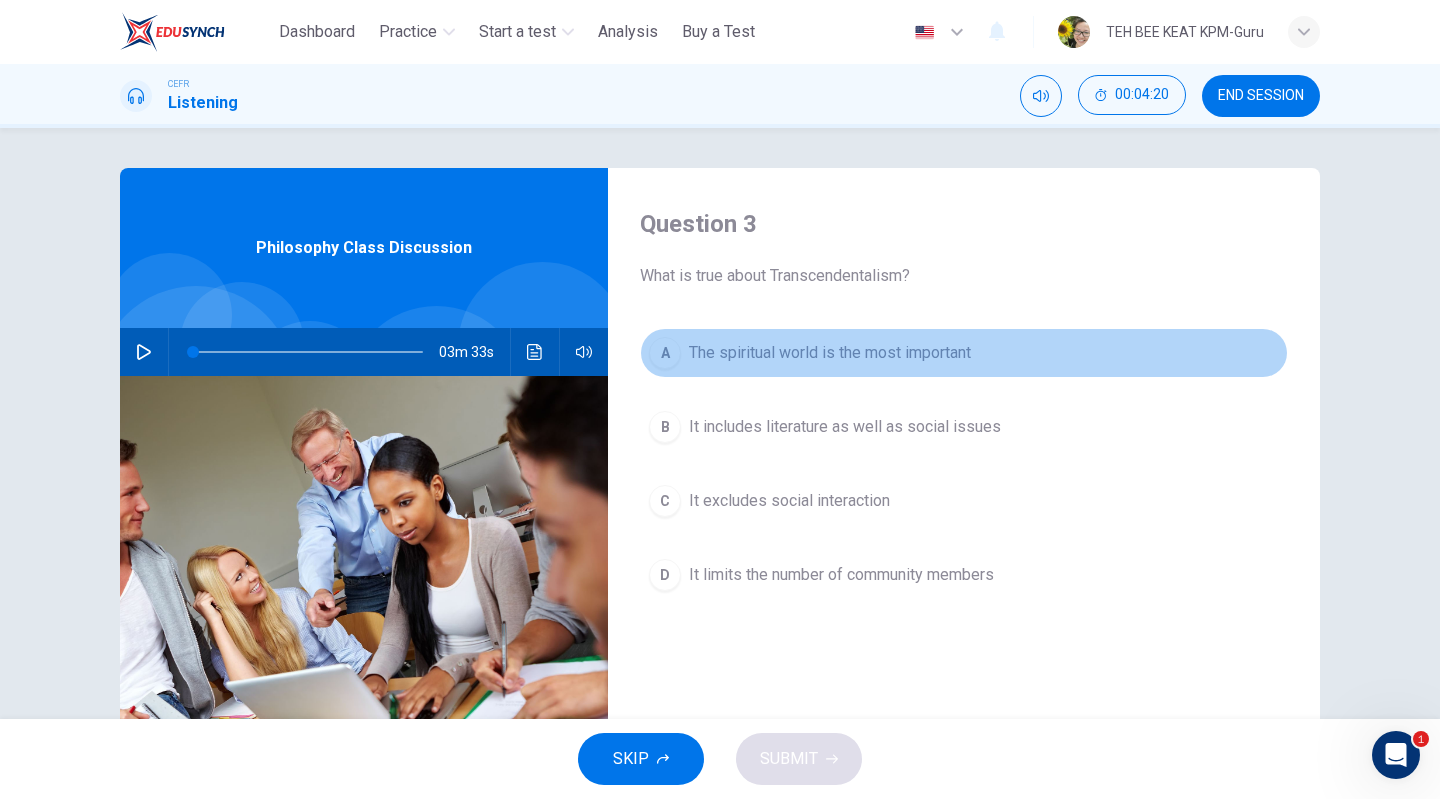 click on "The spiritual world is the most important" at bounding box center [830, 353] 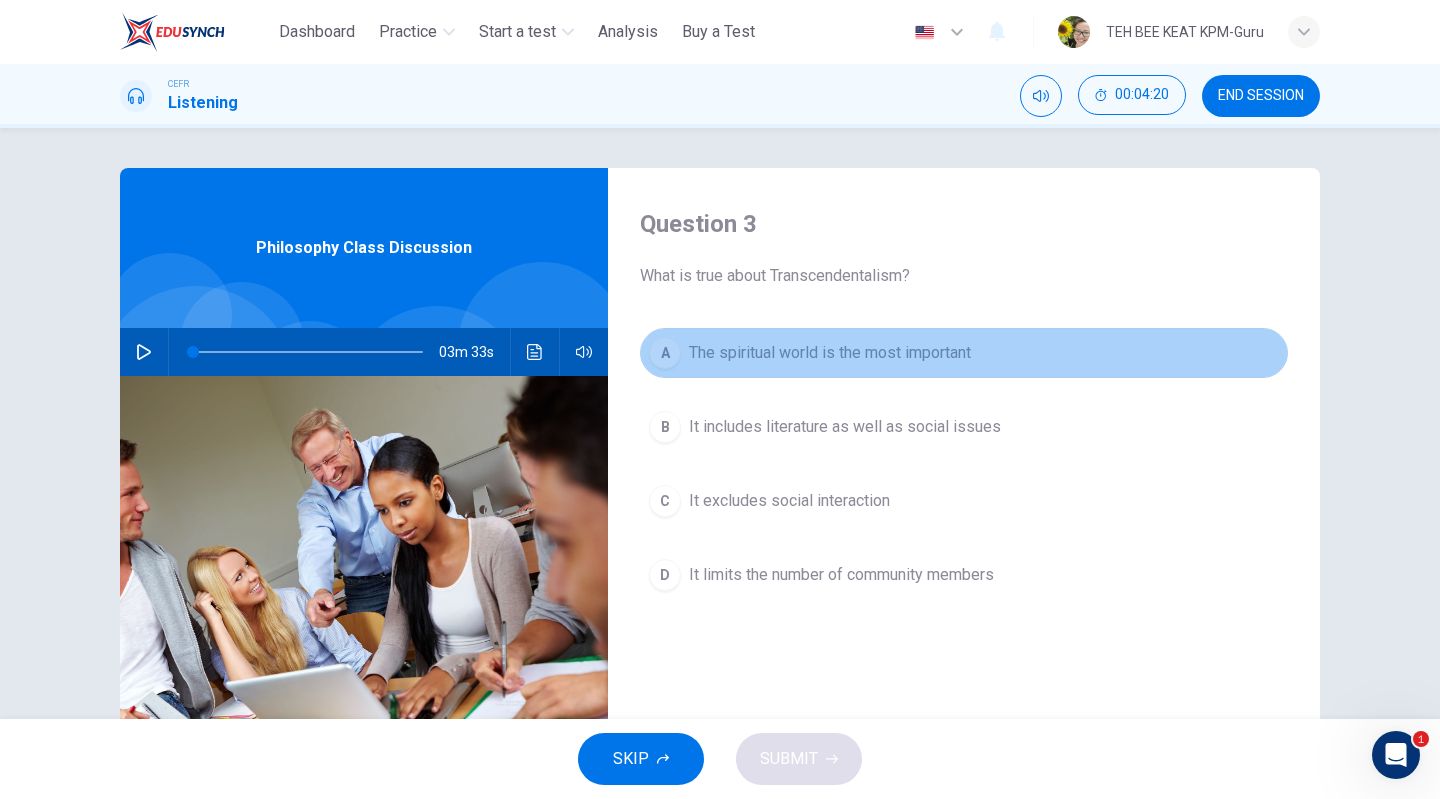 drag, startPoint x: 642, startPoint y: 341, endPoint x: 650, endPoint y: 354, distance: 15.264338 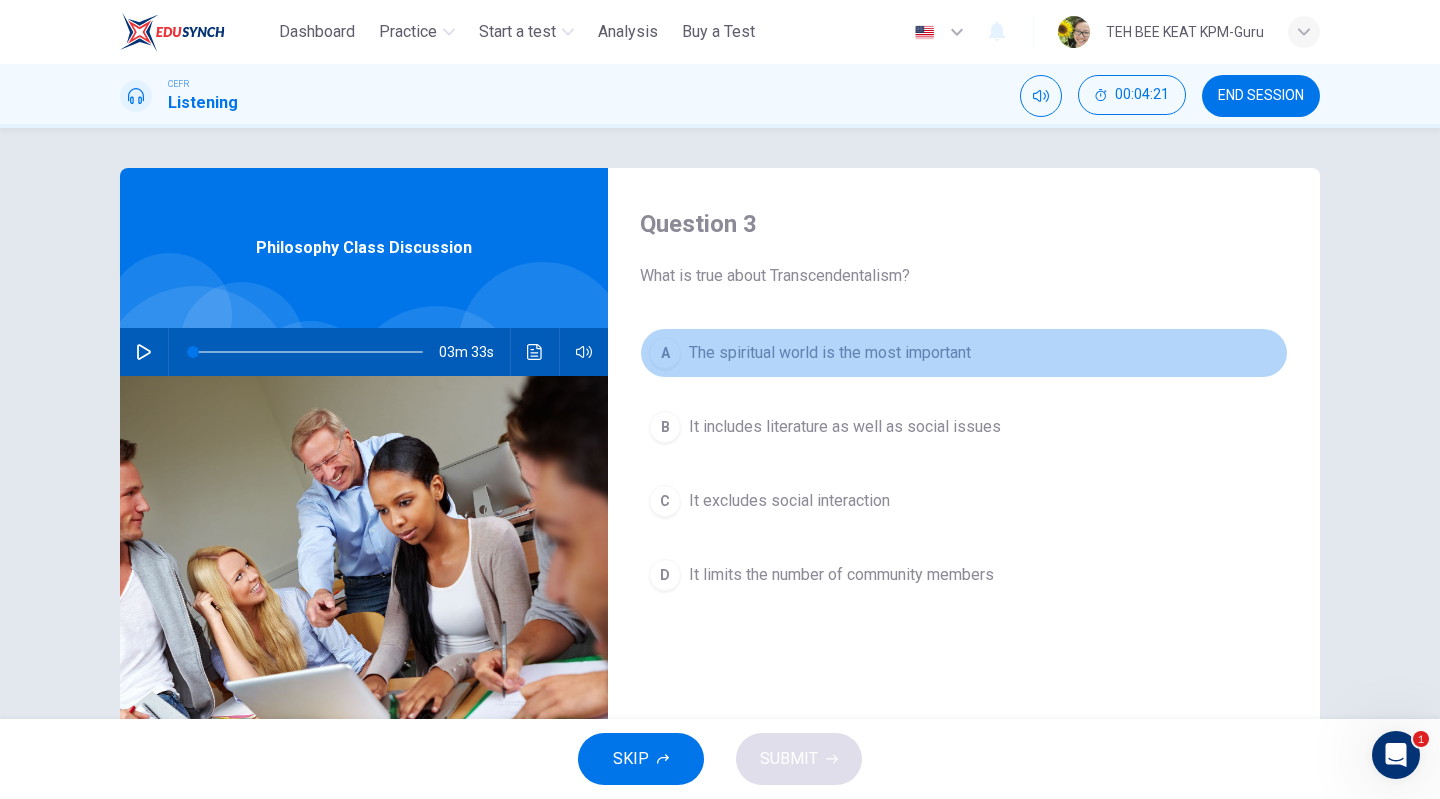 click on "A" at bounding box center [665, 353] 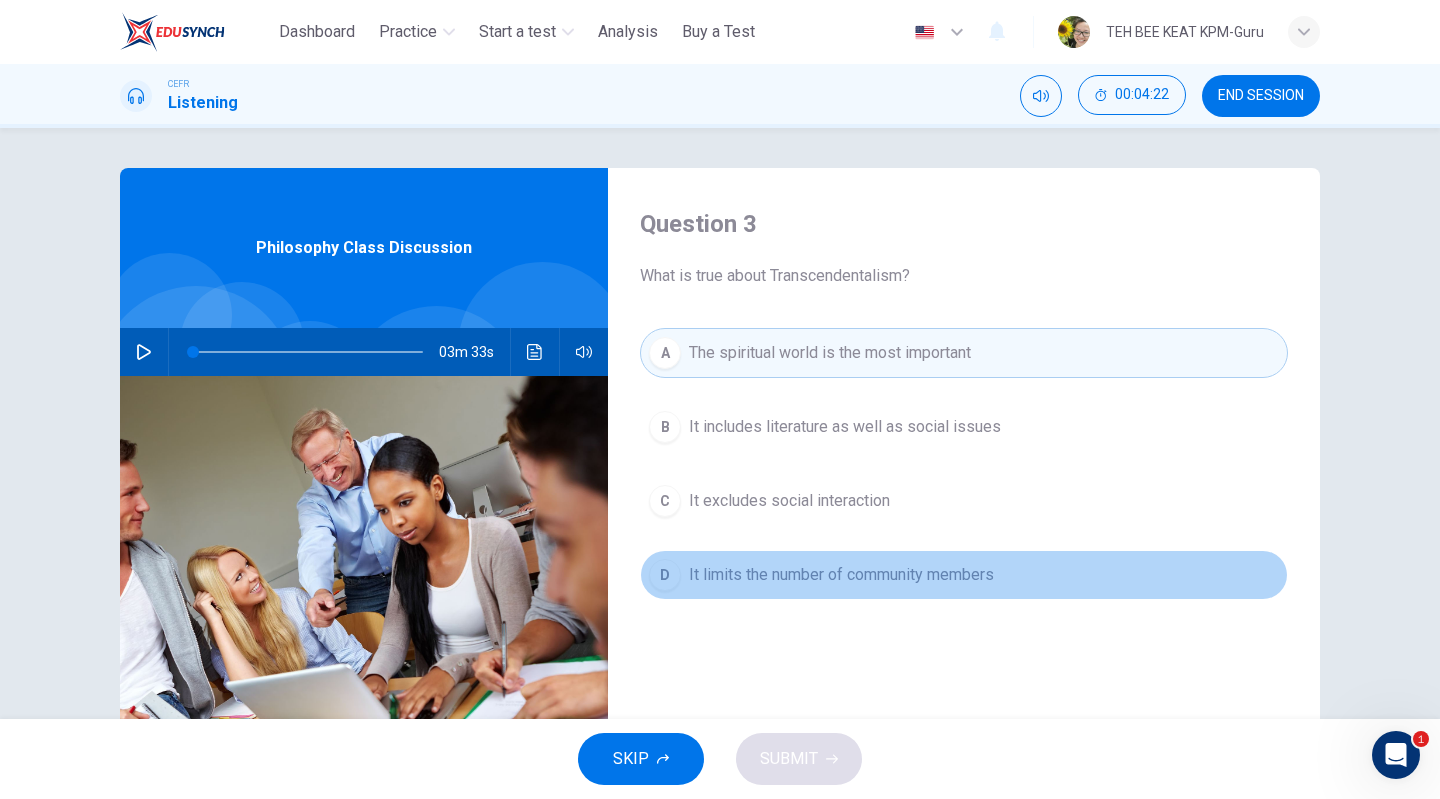 click on "It limits the number of community members" at bounding box center (841, 575) 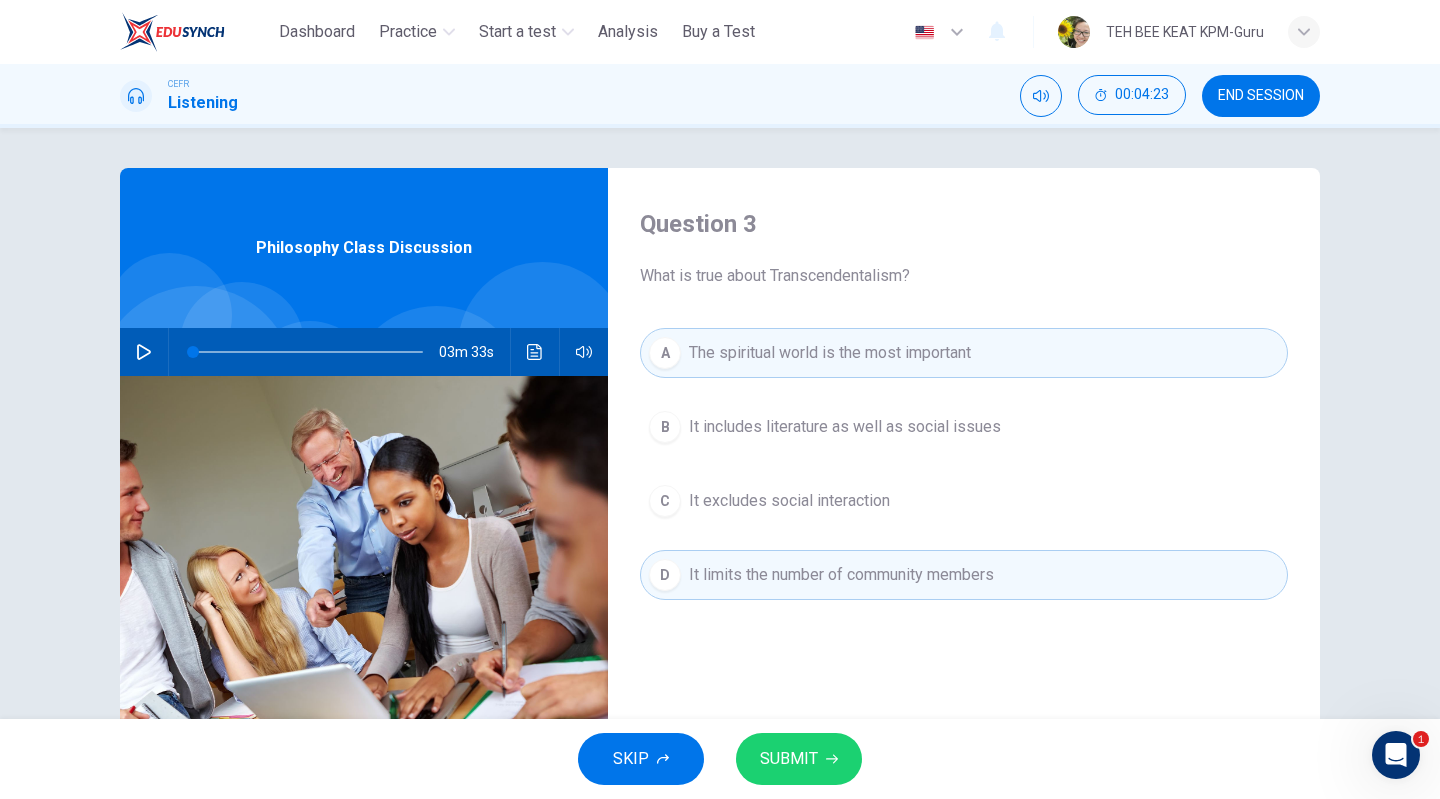 click on "The spiritual world is the most important" at bounding box center (830, 353) 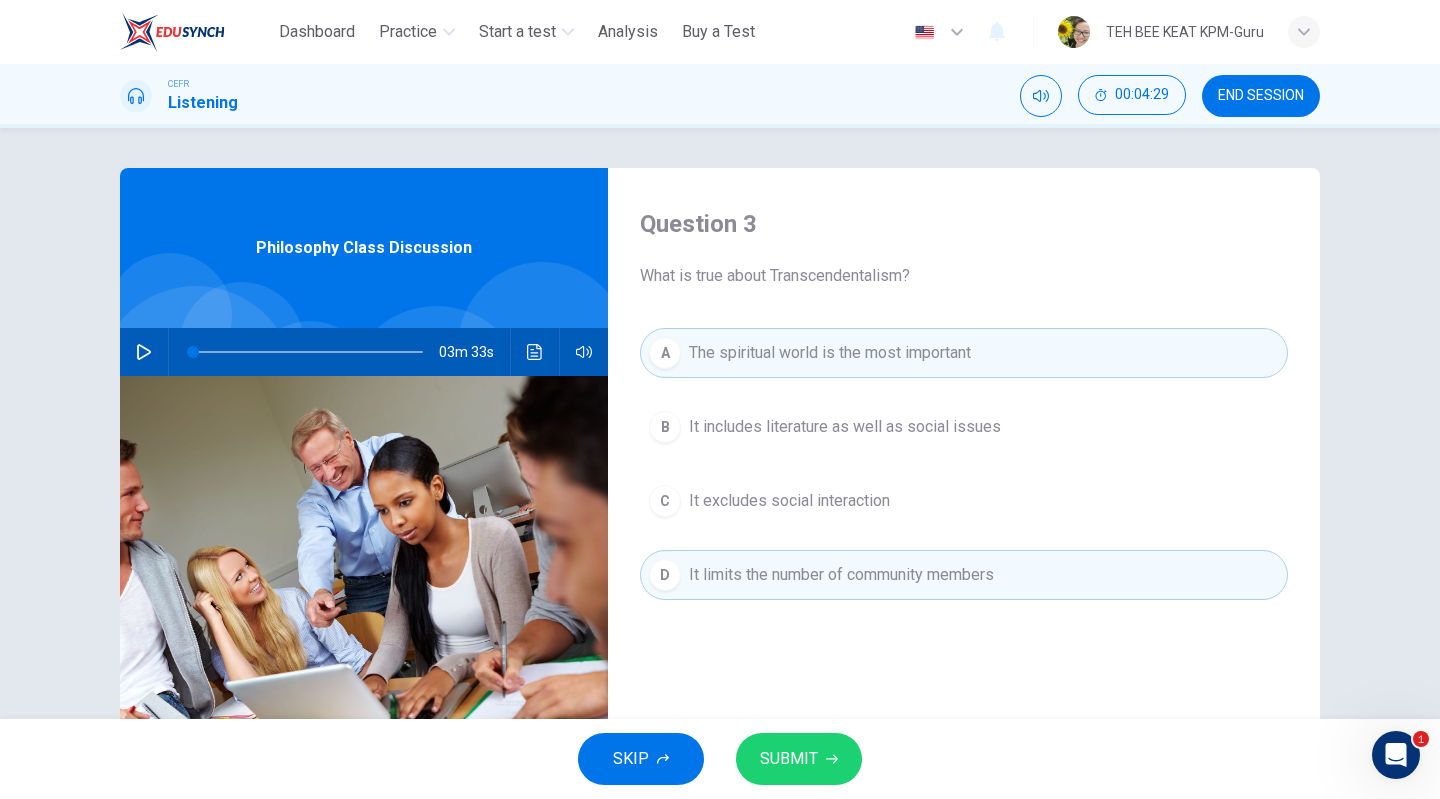 click on "SUBMIT" at bounding box center (789, 759) 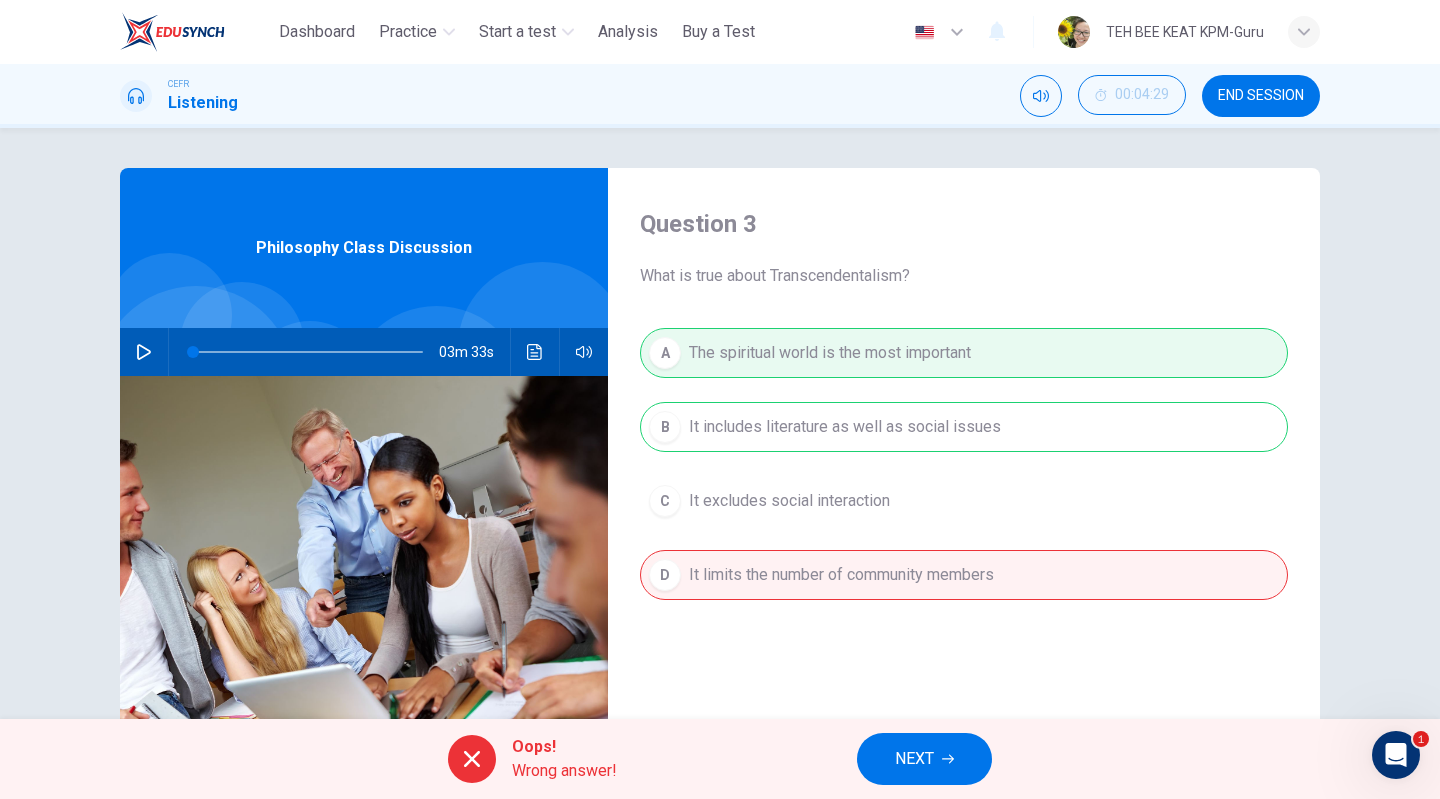 click on "NEXT" at bounding box center [924, 759] 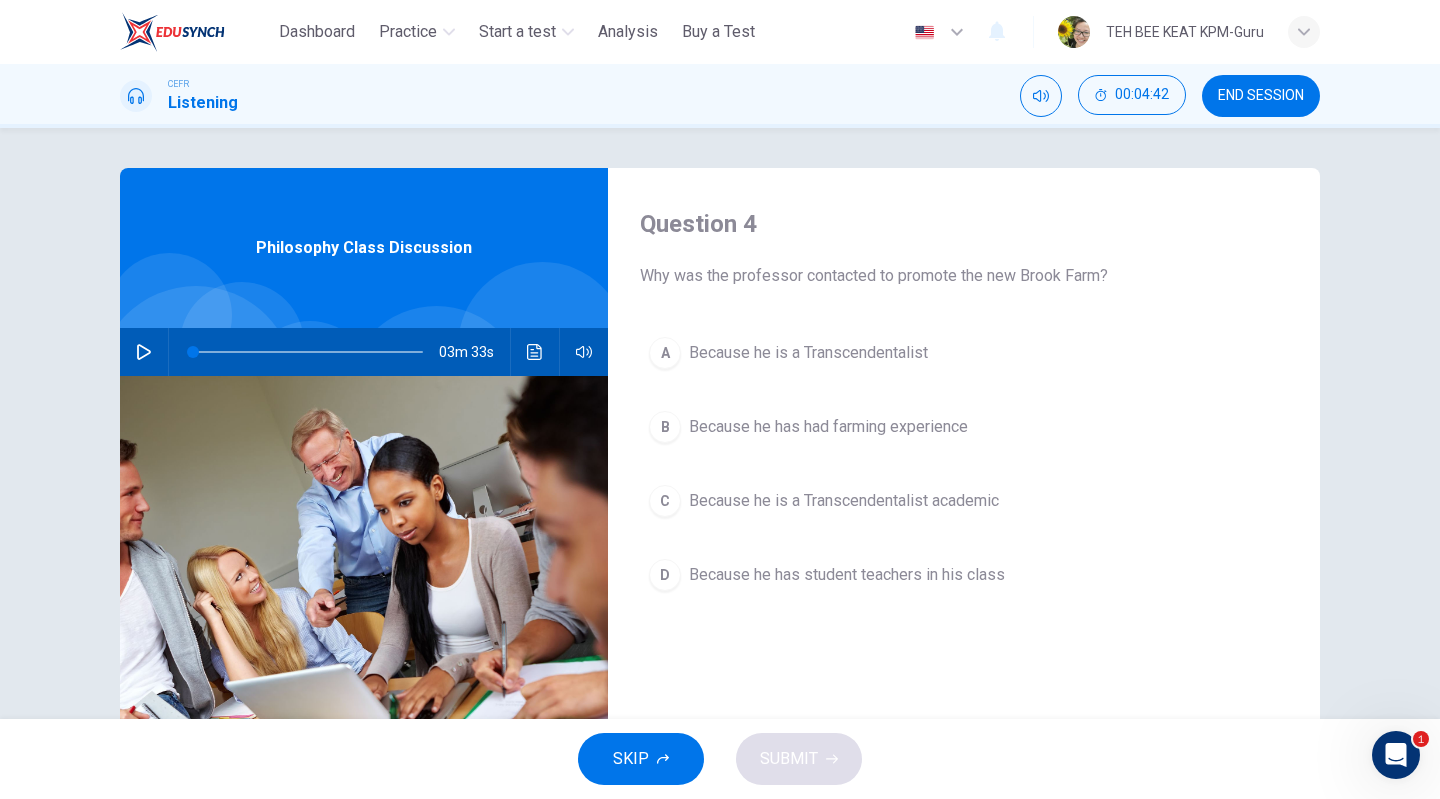 click on "Because he is a Transcendentalist" at bounding box center [808, 353] 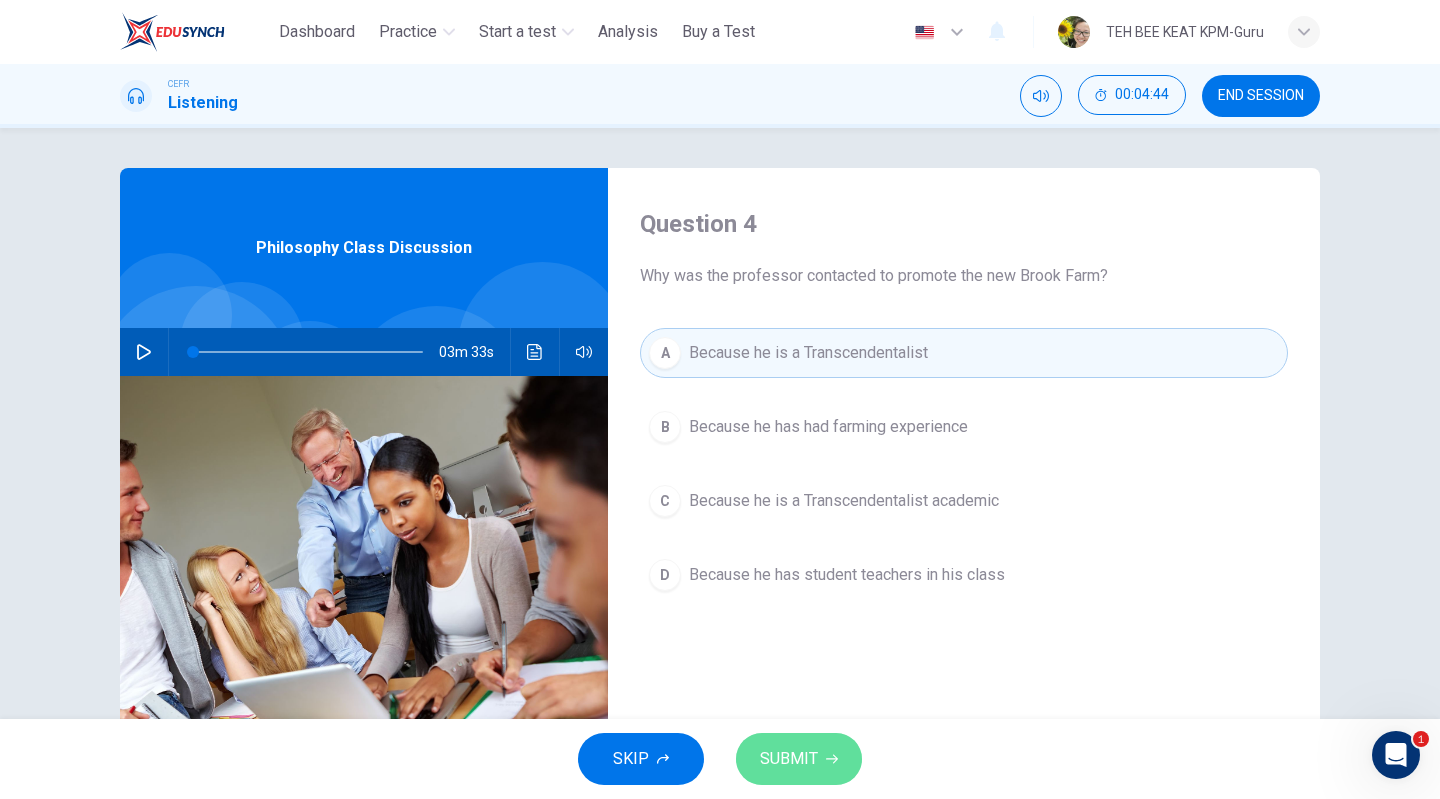 click on "SUBMIT" at bounding box center (789, 759) 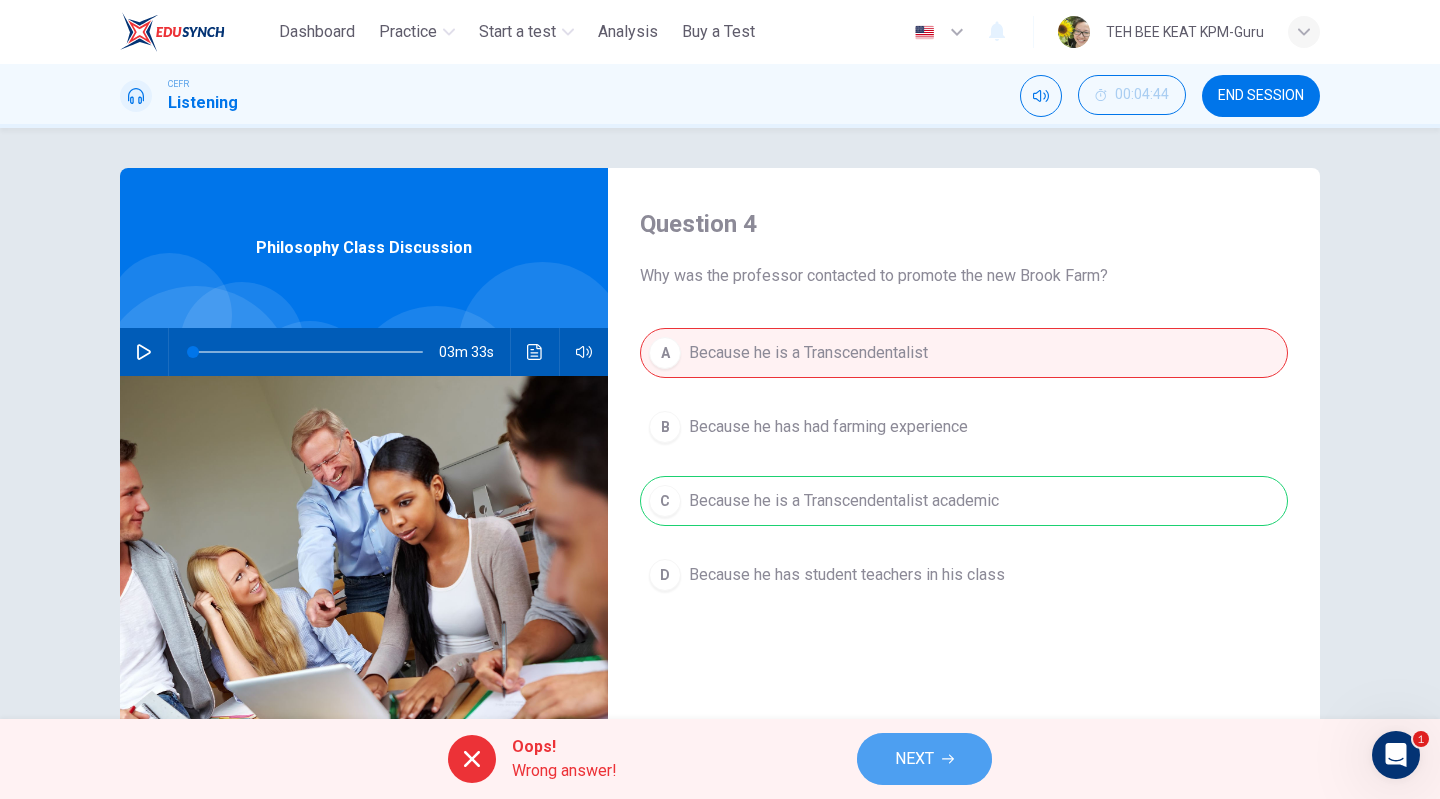 click 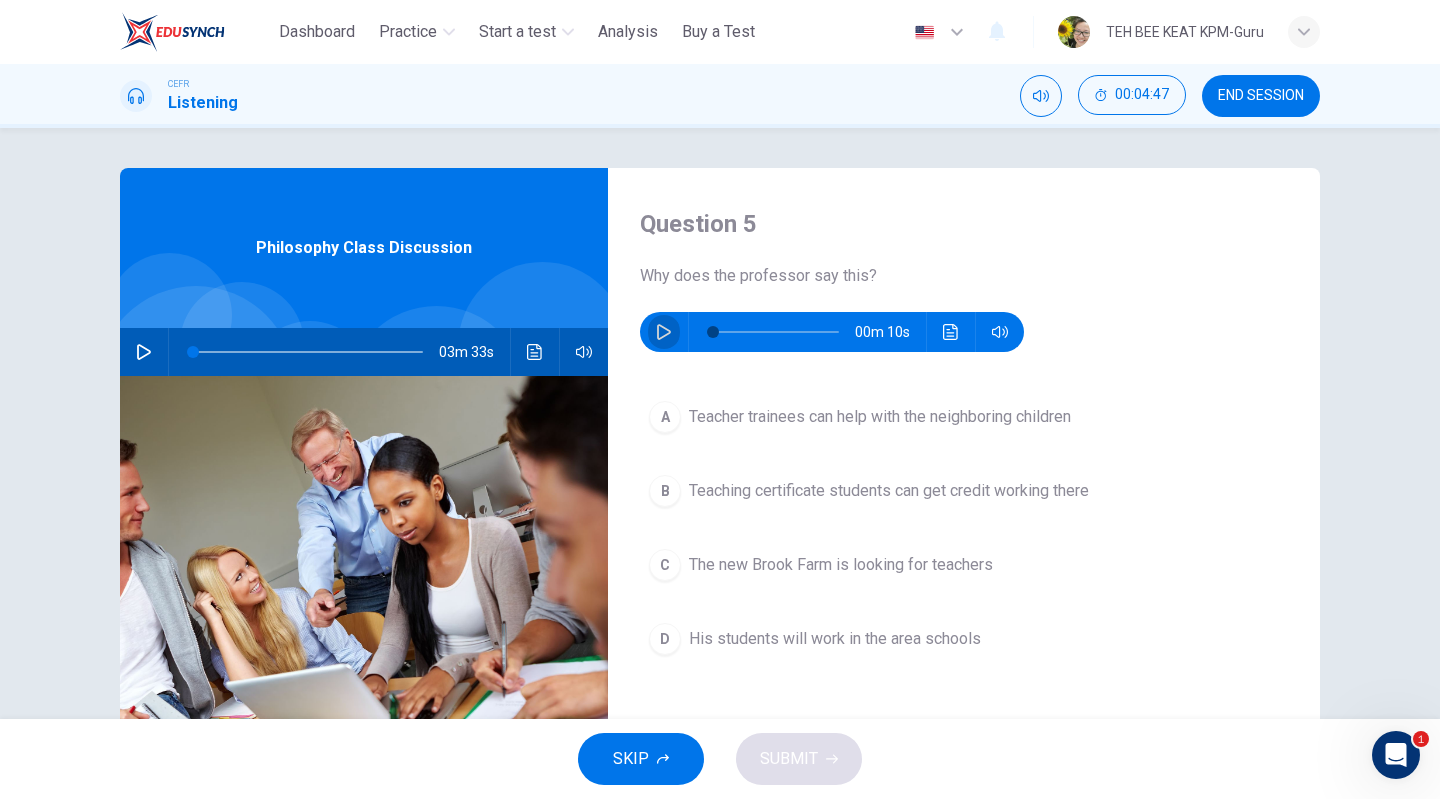 click at bounding box center (664, 332) 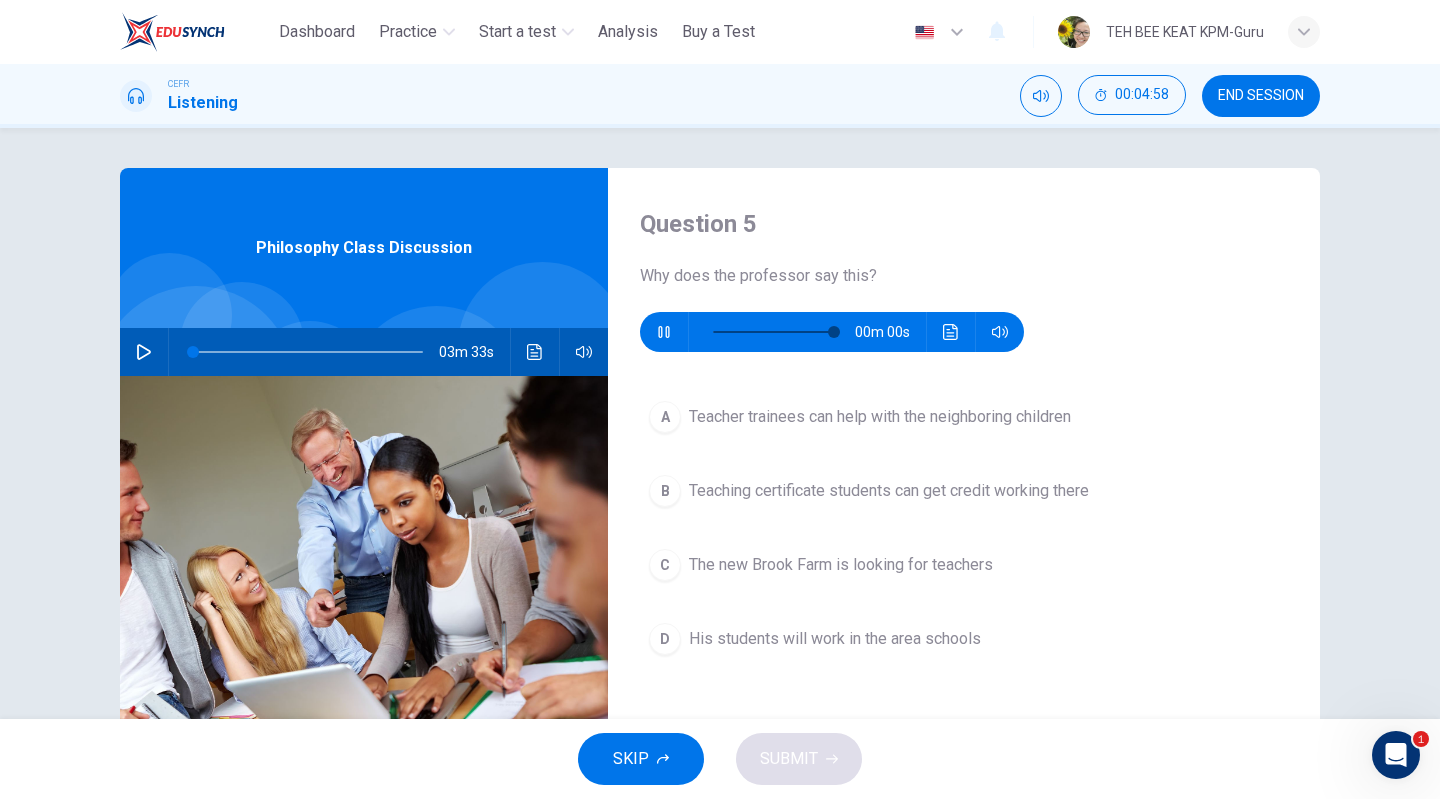type on "*" 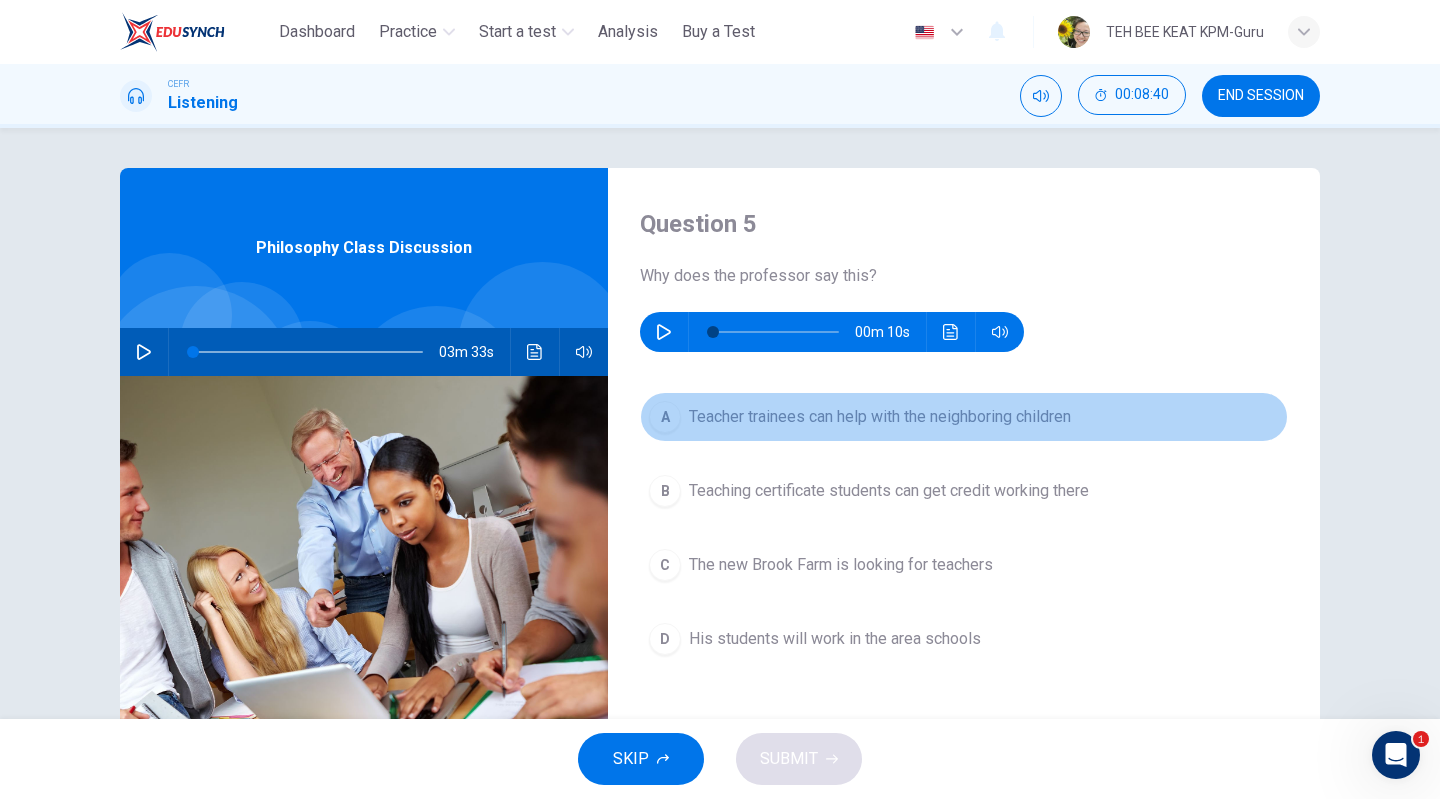 click on "Teacher trainees can help with the neighboring children" at bounding box center [880, 417] 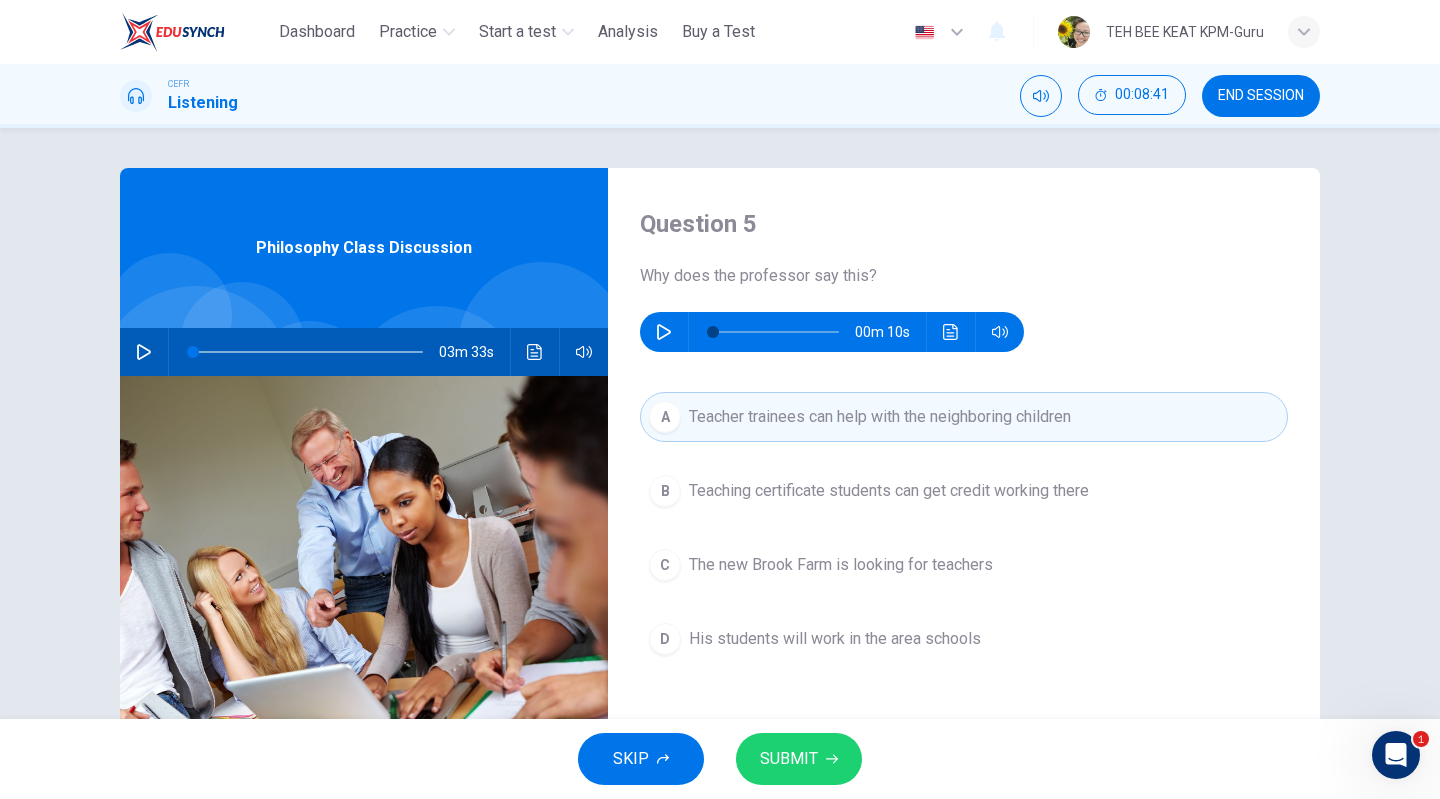 click on "SUBMIT" at bounding box center (789, 759) 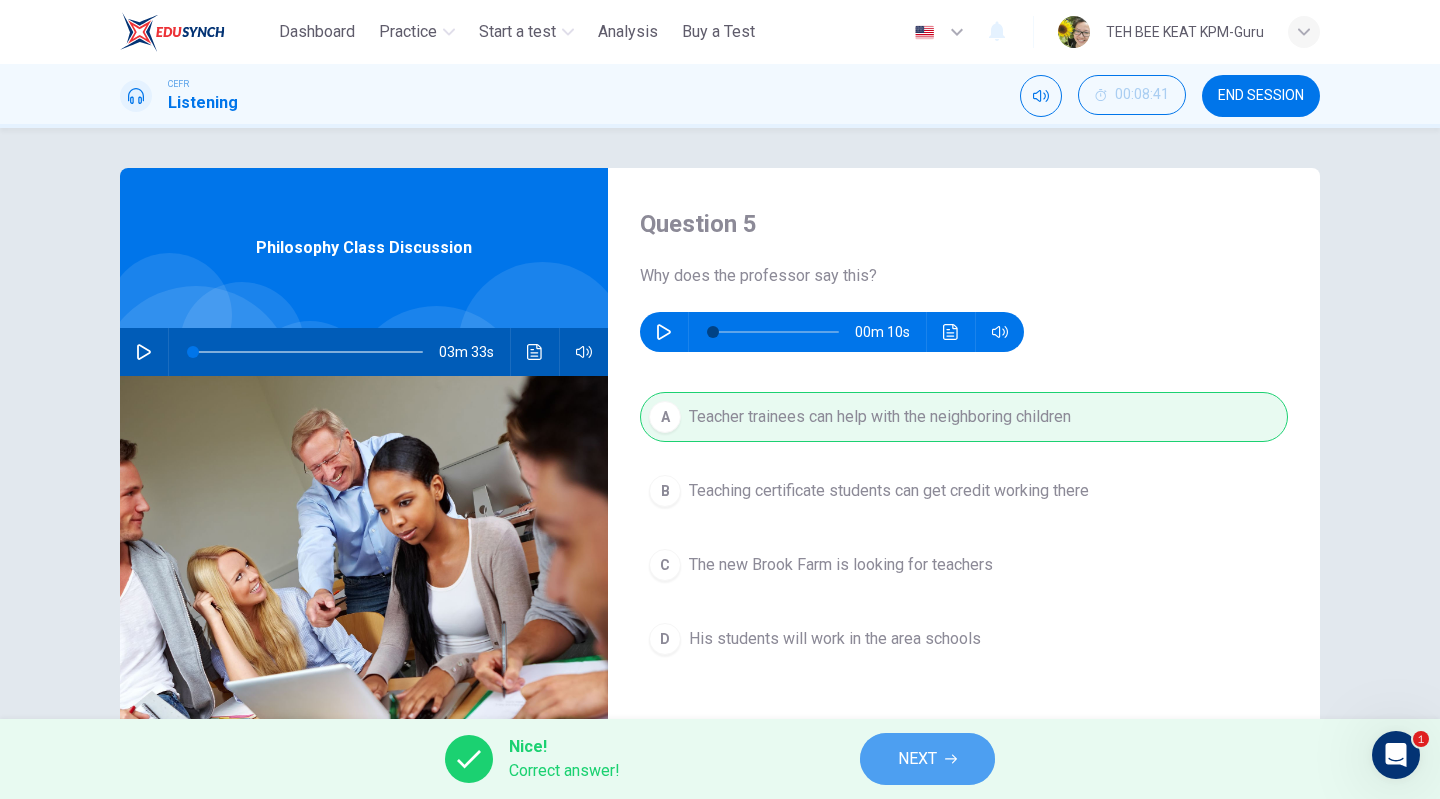 click on "NEXT" at bounding box center (927, 759) 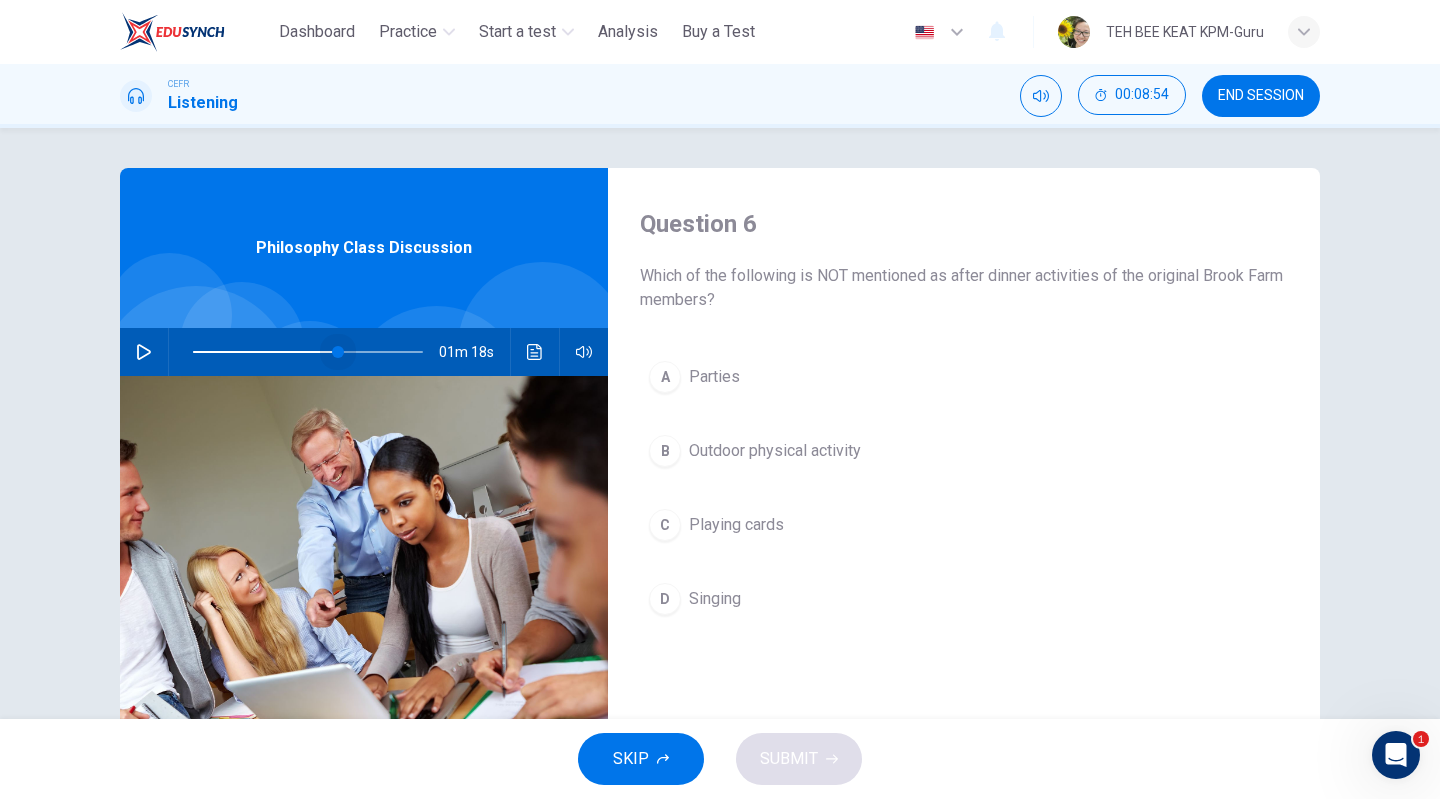 drag, startPoint x: 192, startPoint y: 349, endPoint x: 333, endPoint y: 369, distance: 142.41138 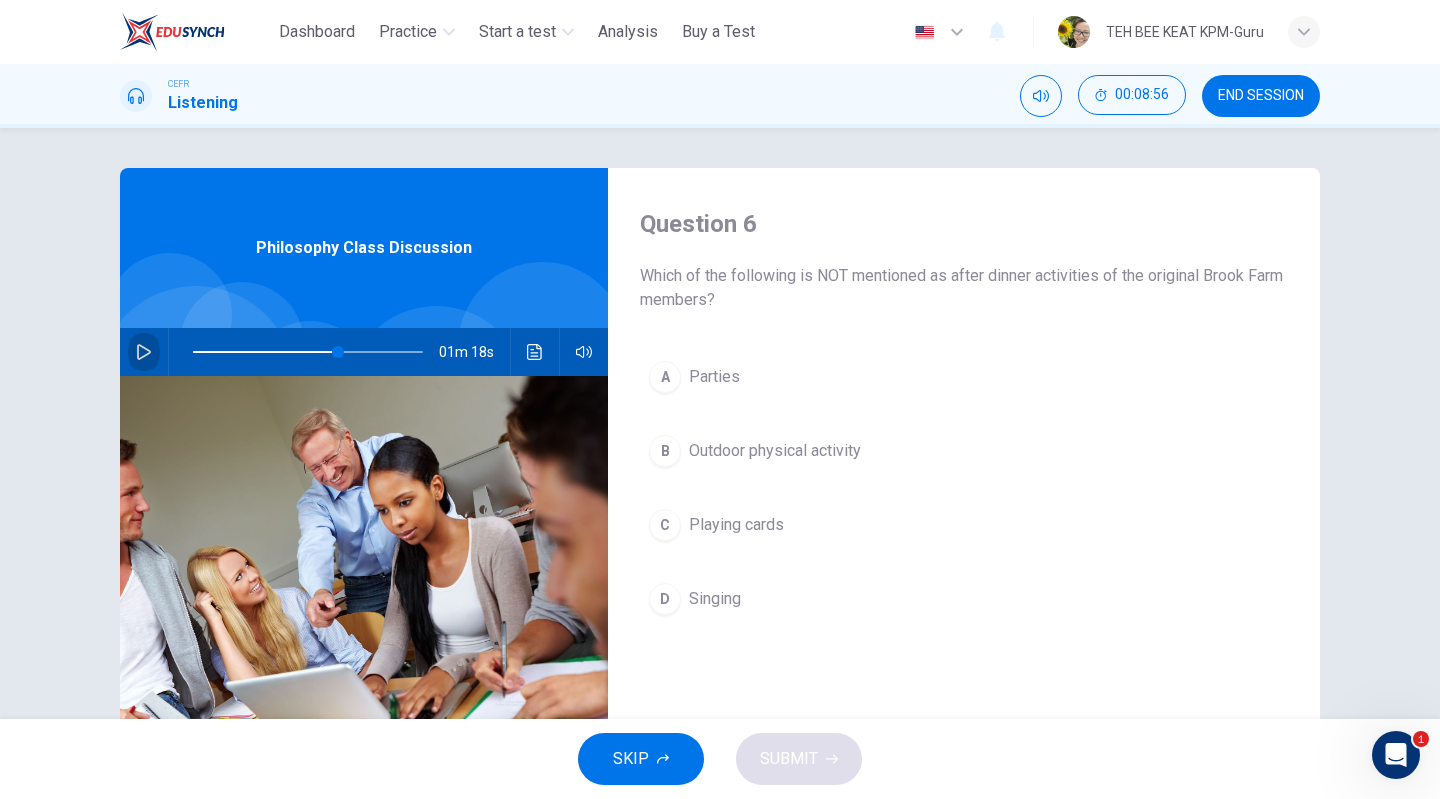 click 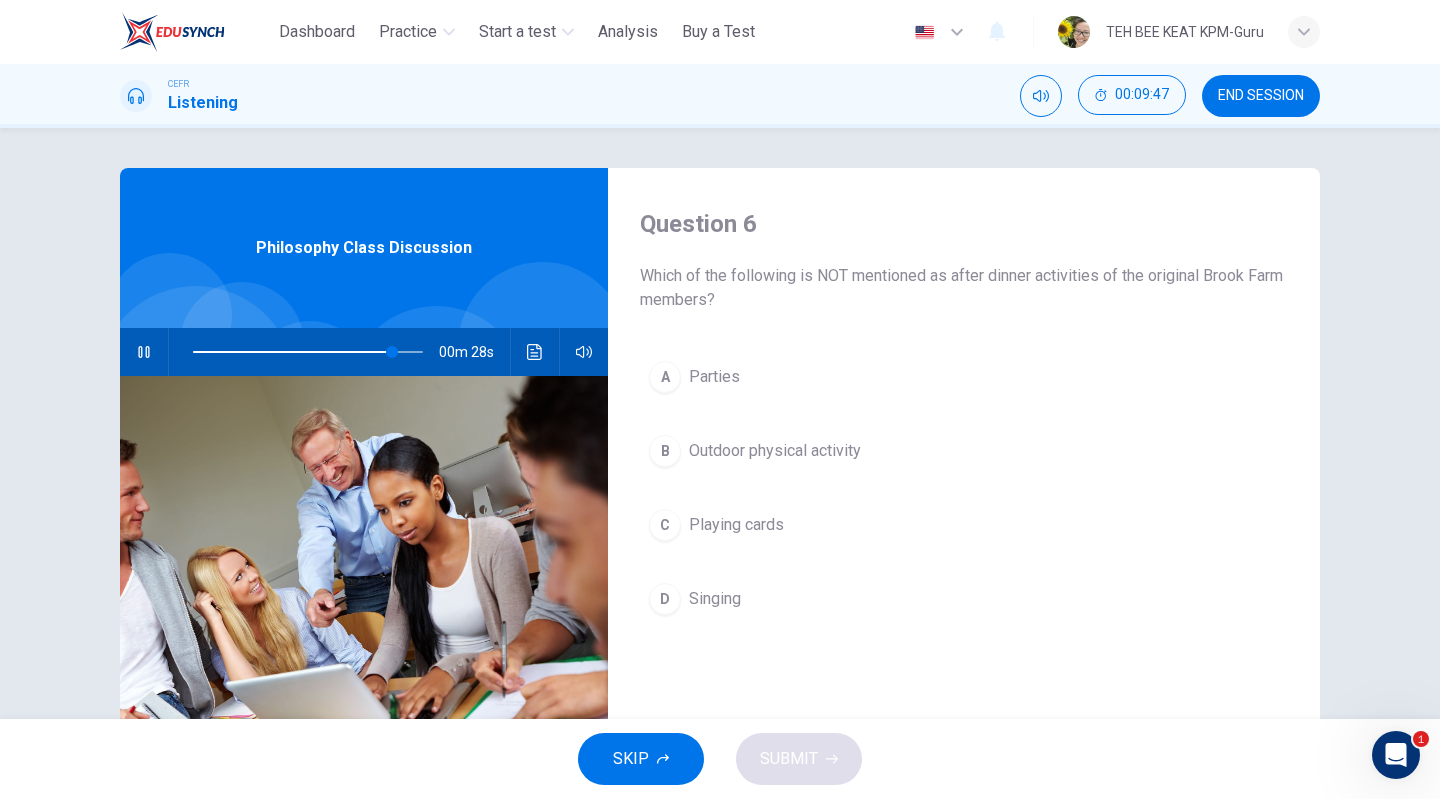 click on "Singing" at bounding box center (715, 599) 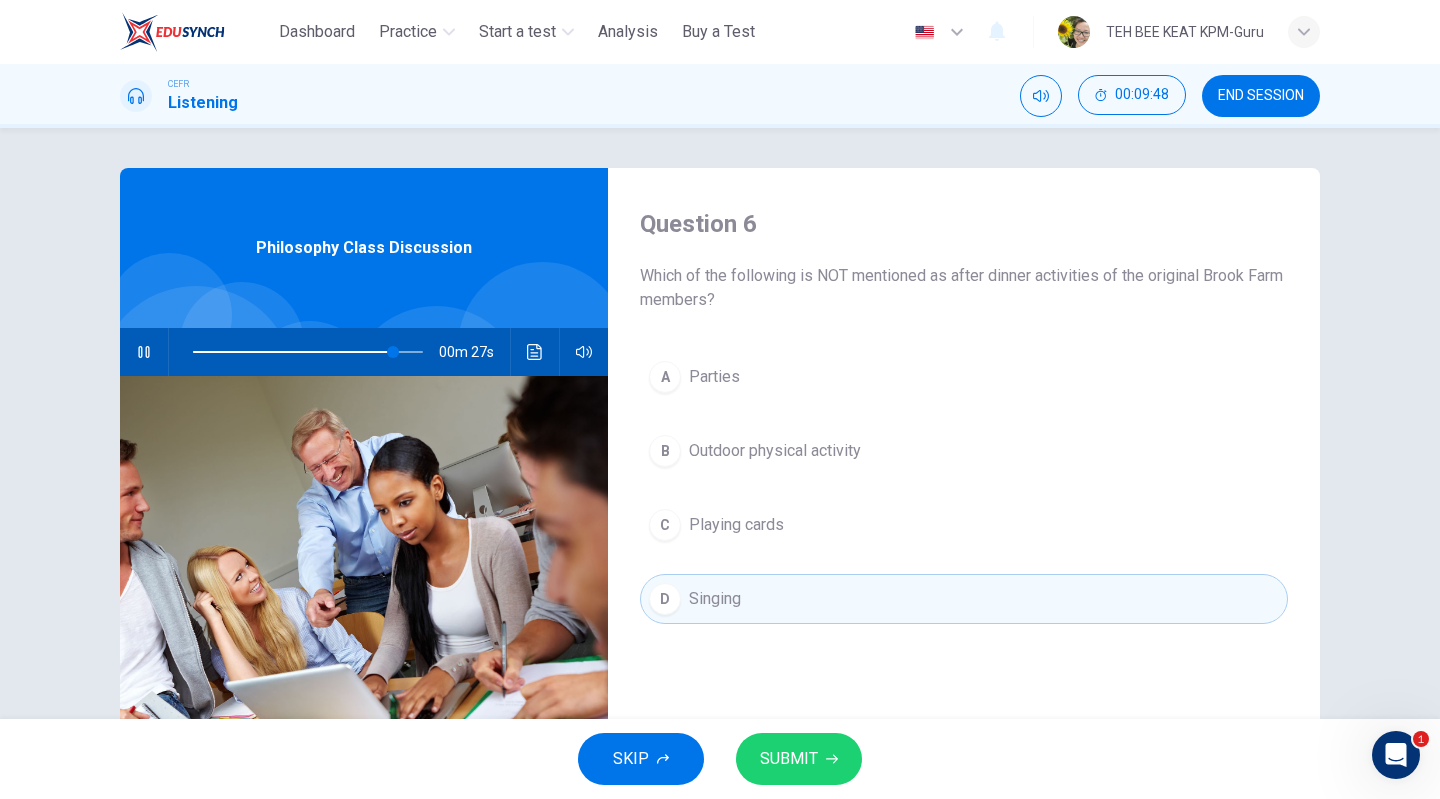 click on "SUBMIT" at bounding box center (789, 759) 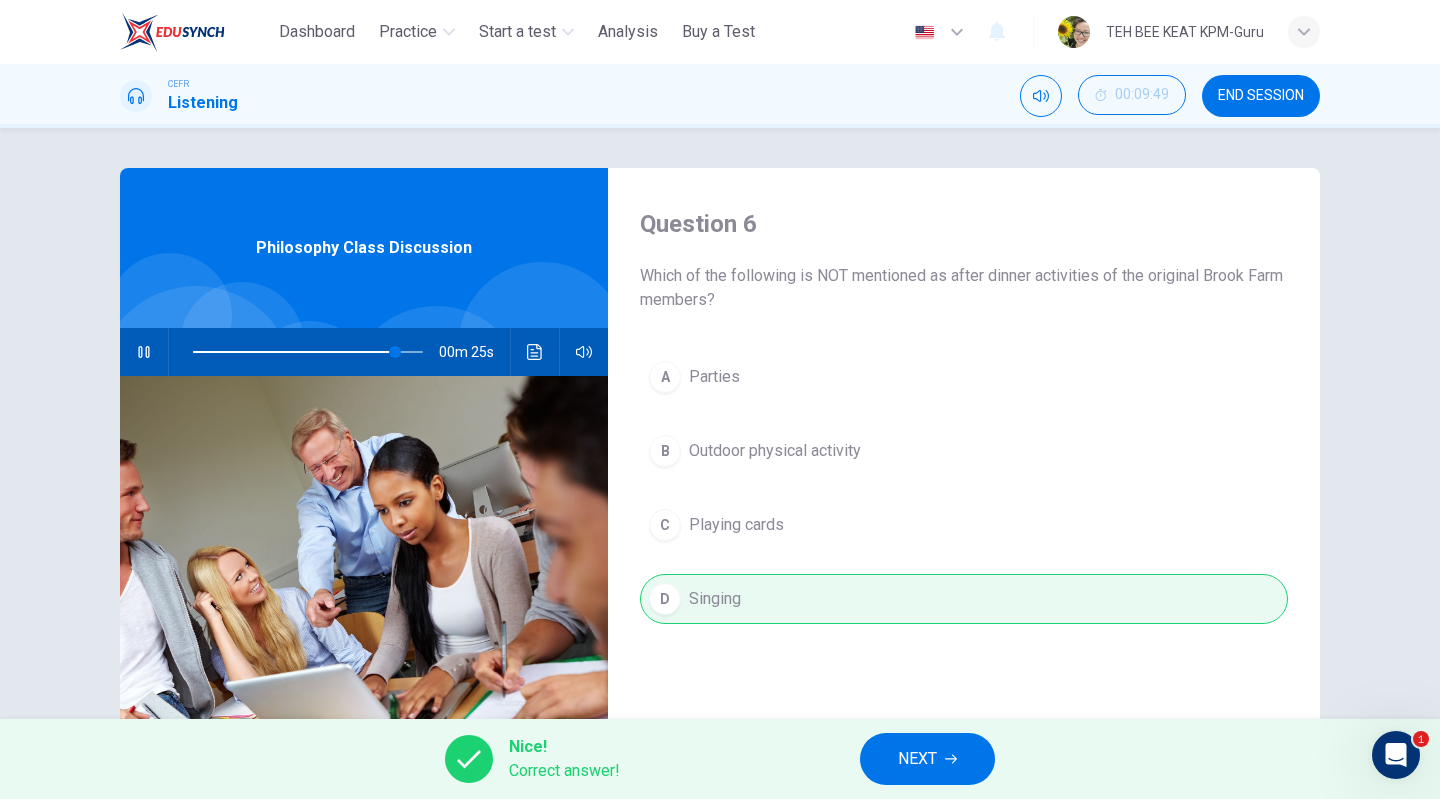type on "**" 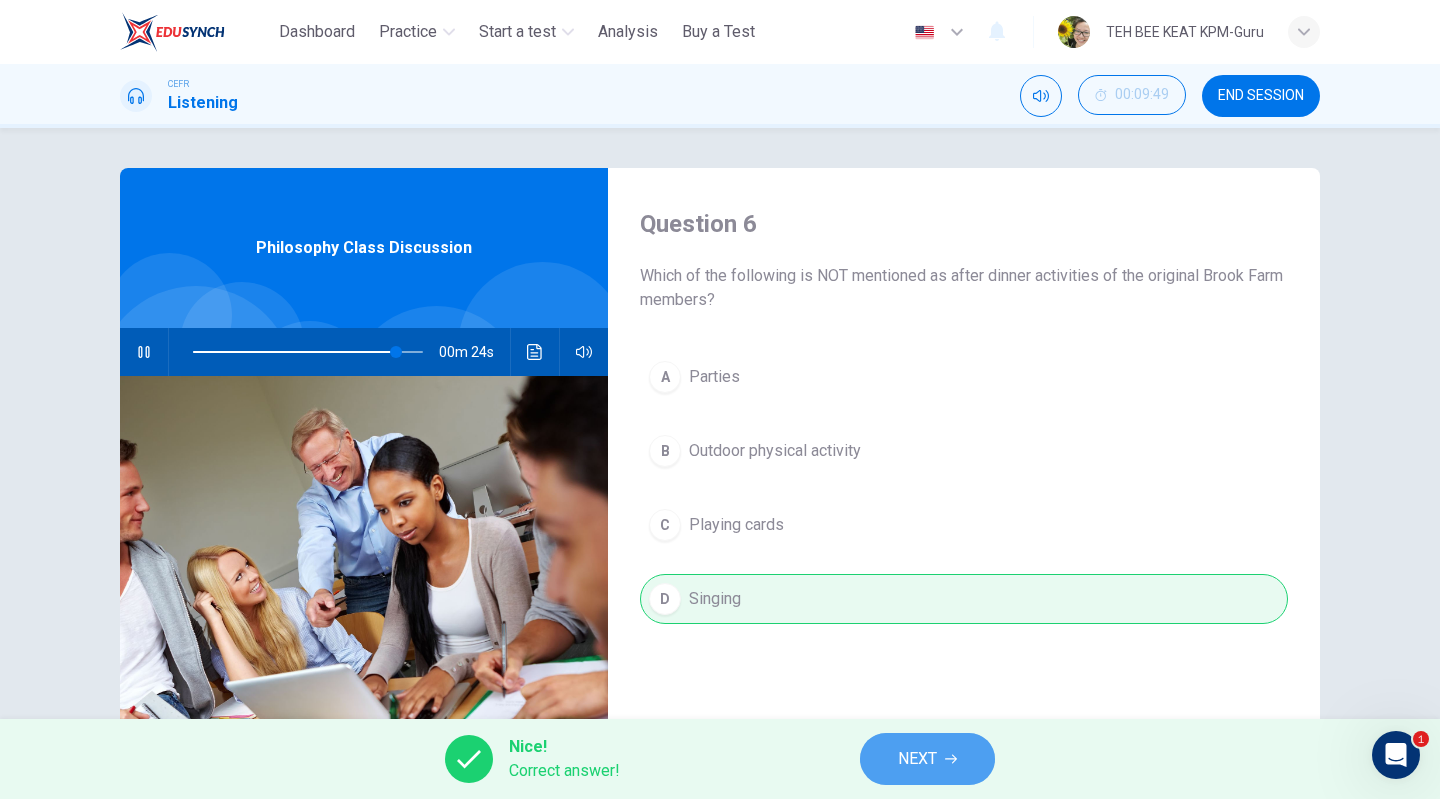 click on "NEXT" at bounding box center (917, 759) 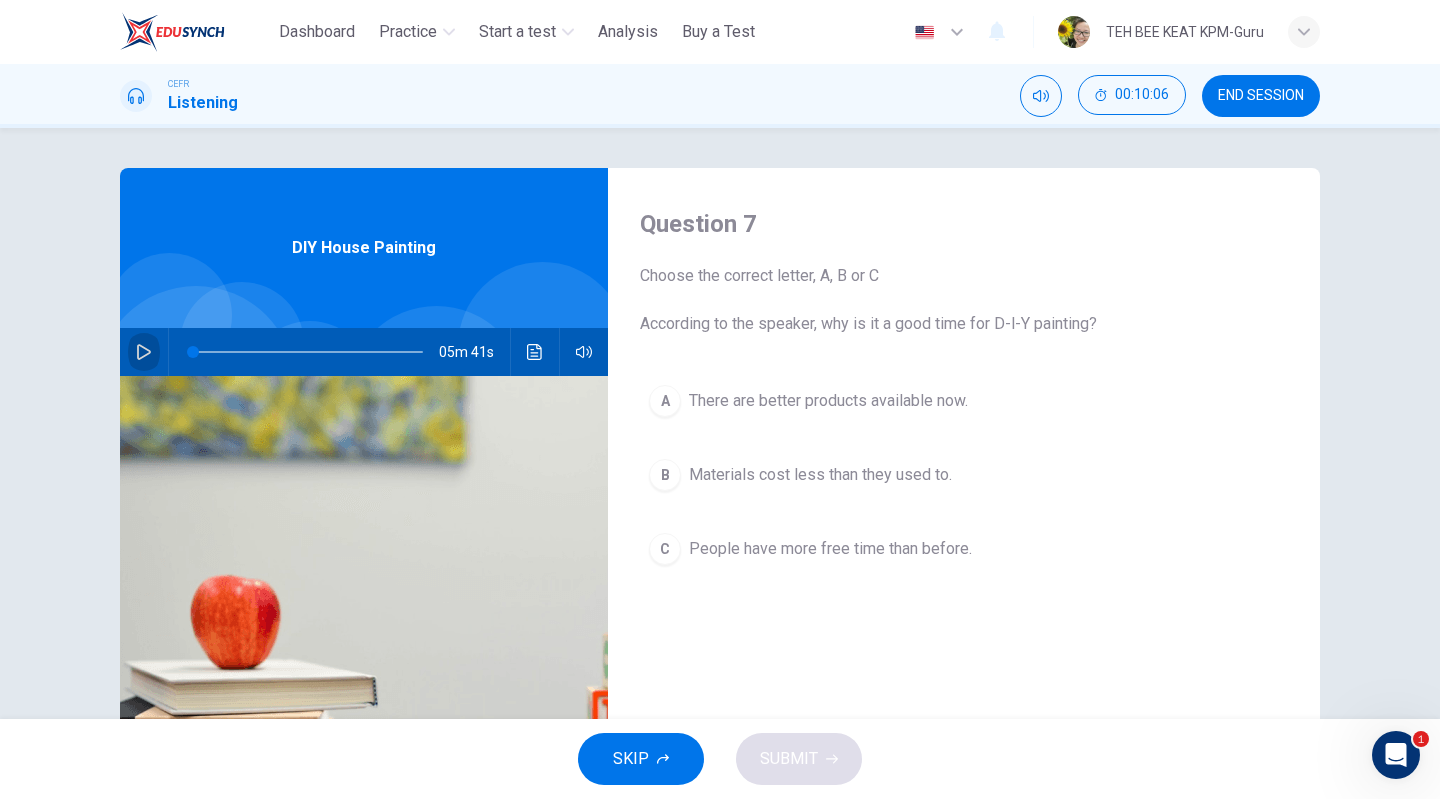 click 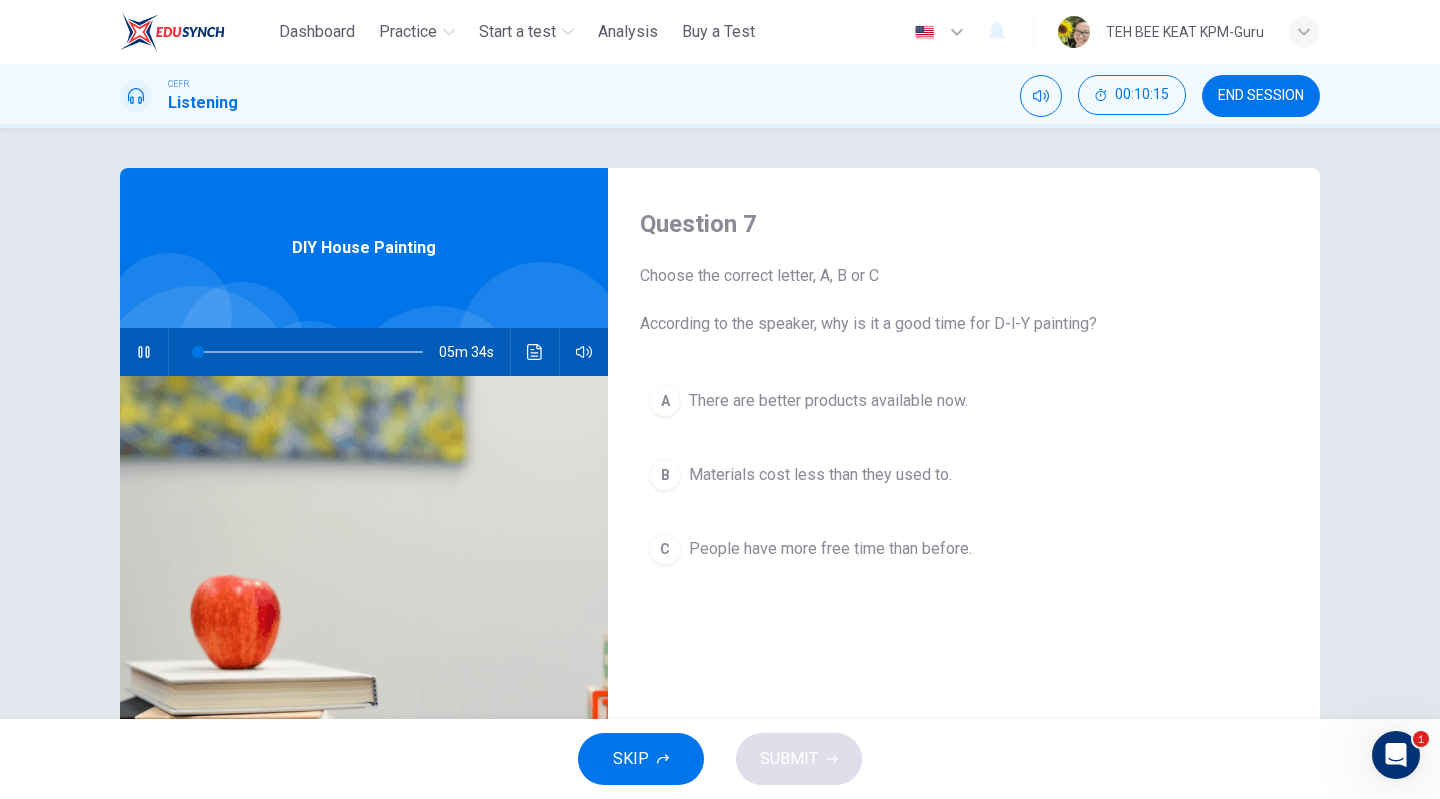 type on "*" 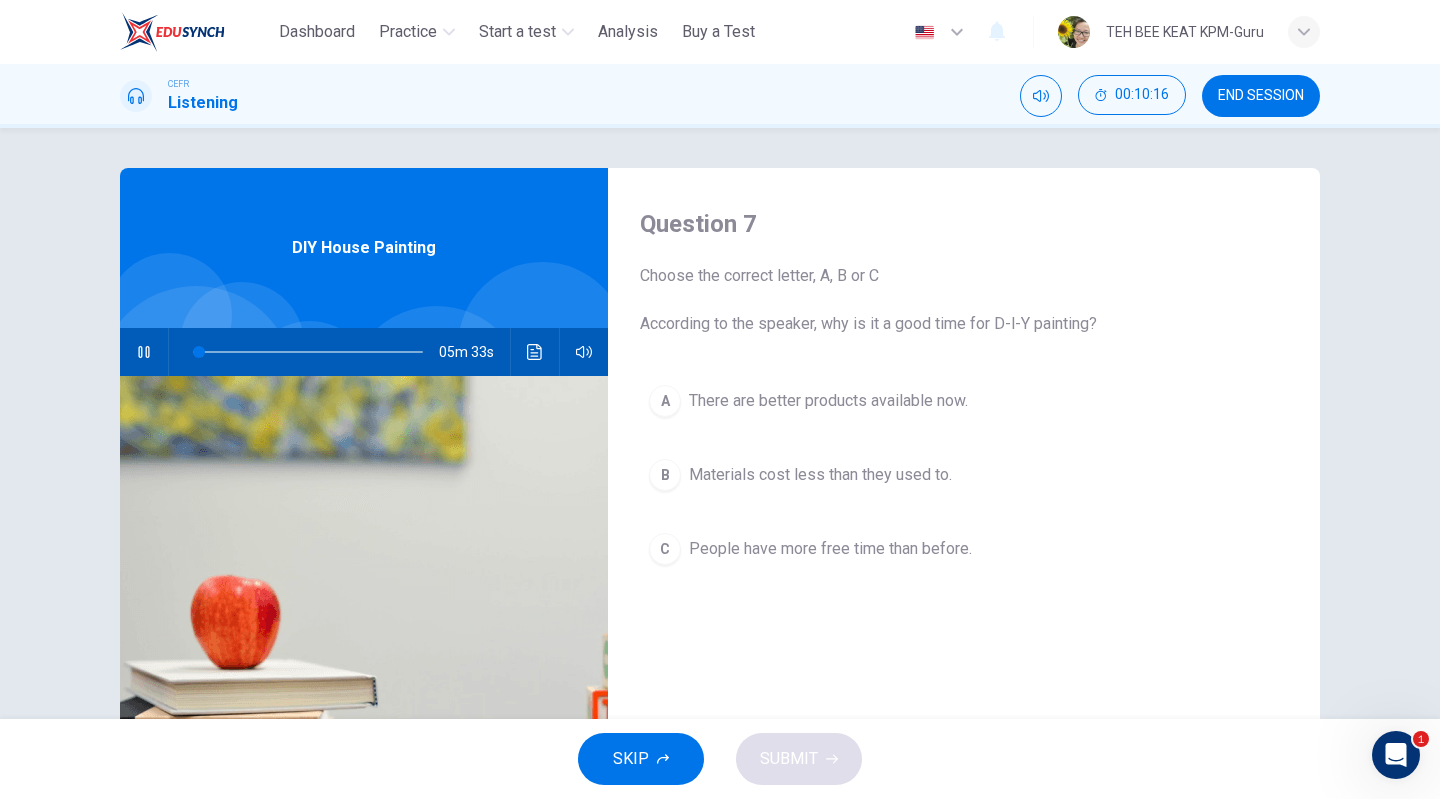 type 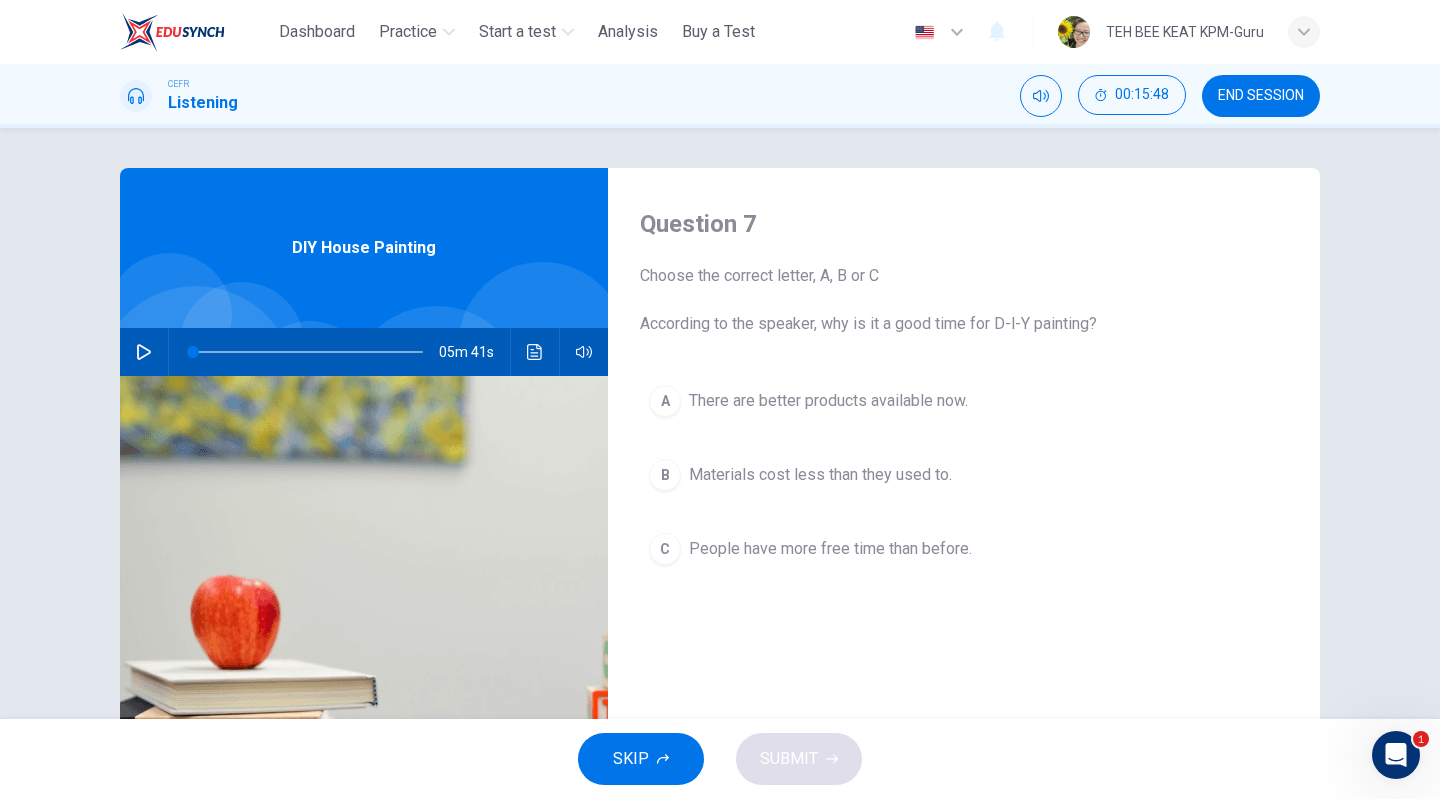 click at bounding box center (193, 352) 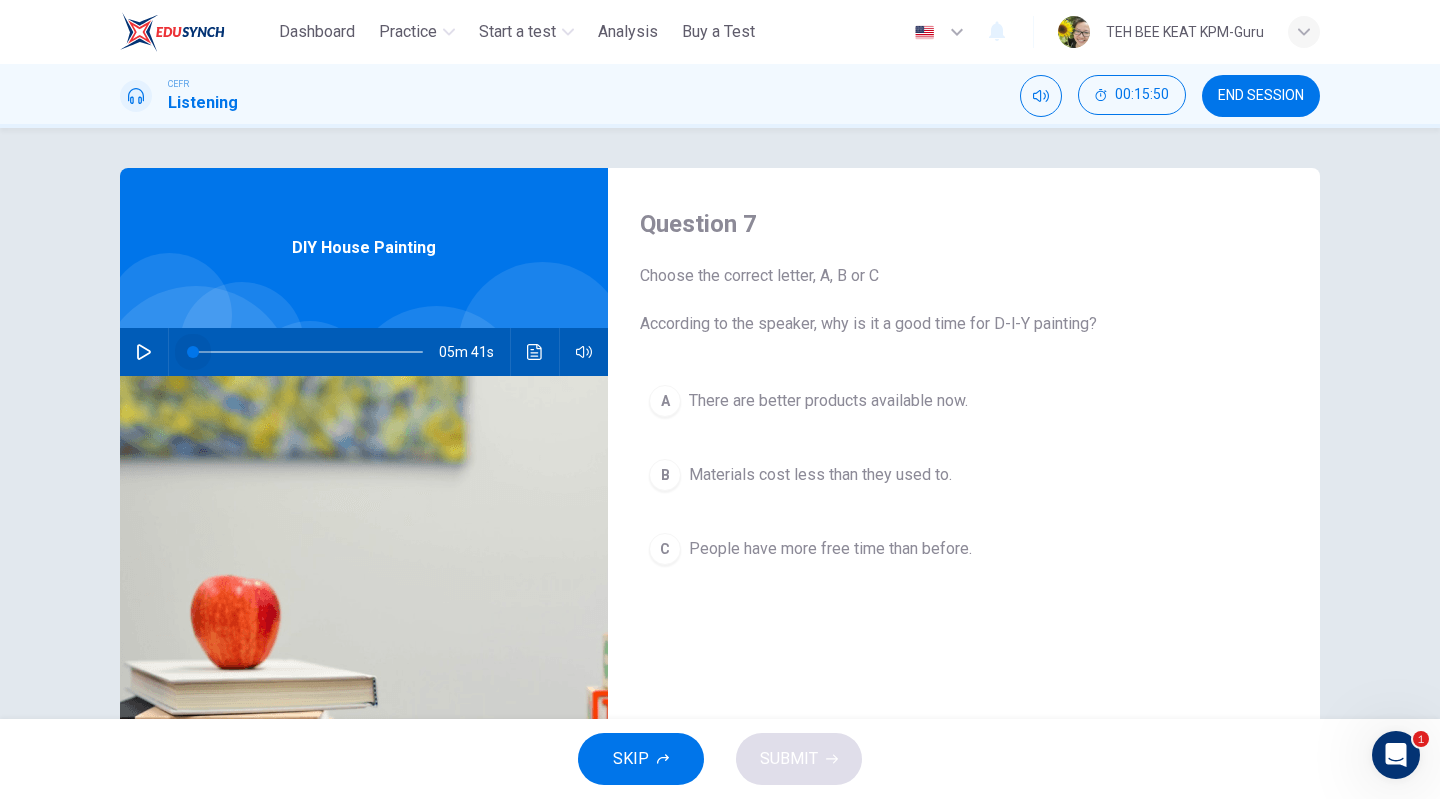 drag, startPoint x: 192, startPoint y: 352, endPoint x: 160, endPoint y: 355, distance: 32.140316 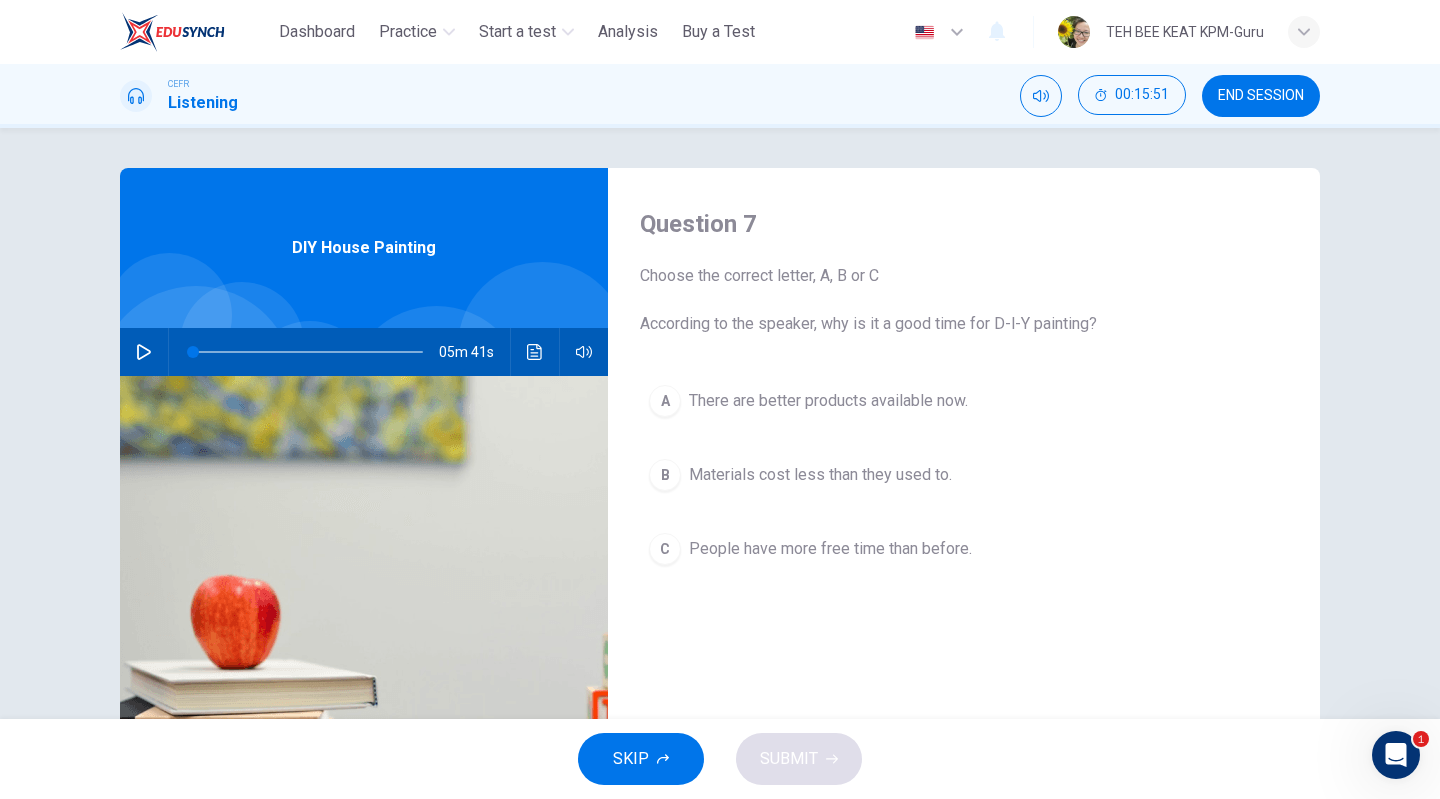 click 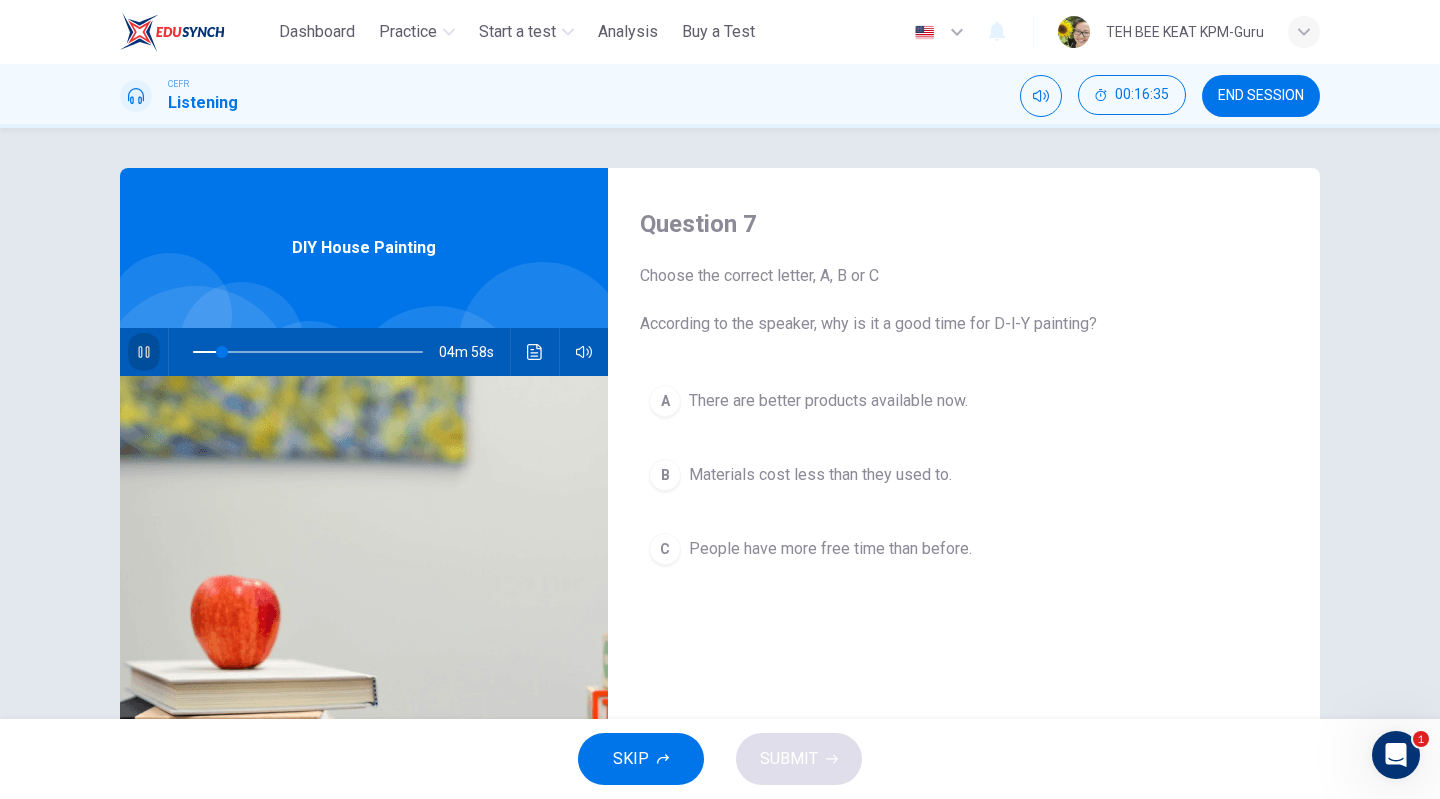click at bounding box center (144, 352) 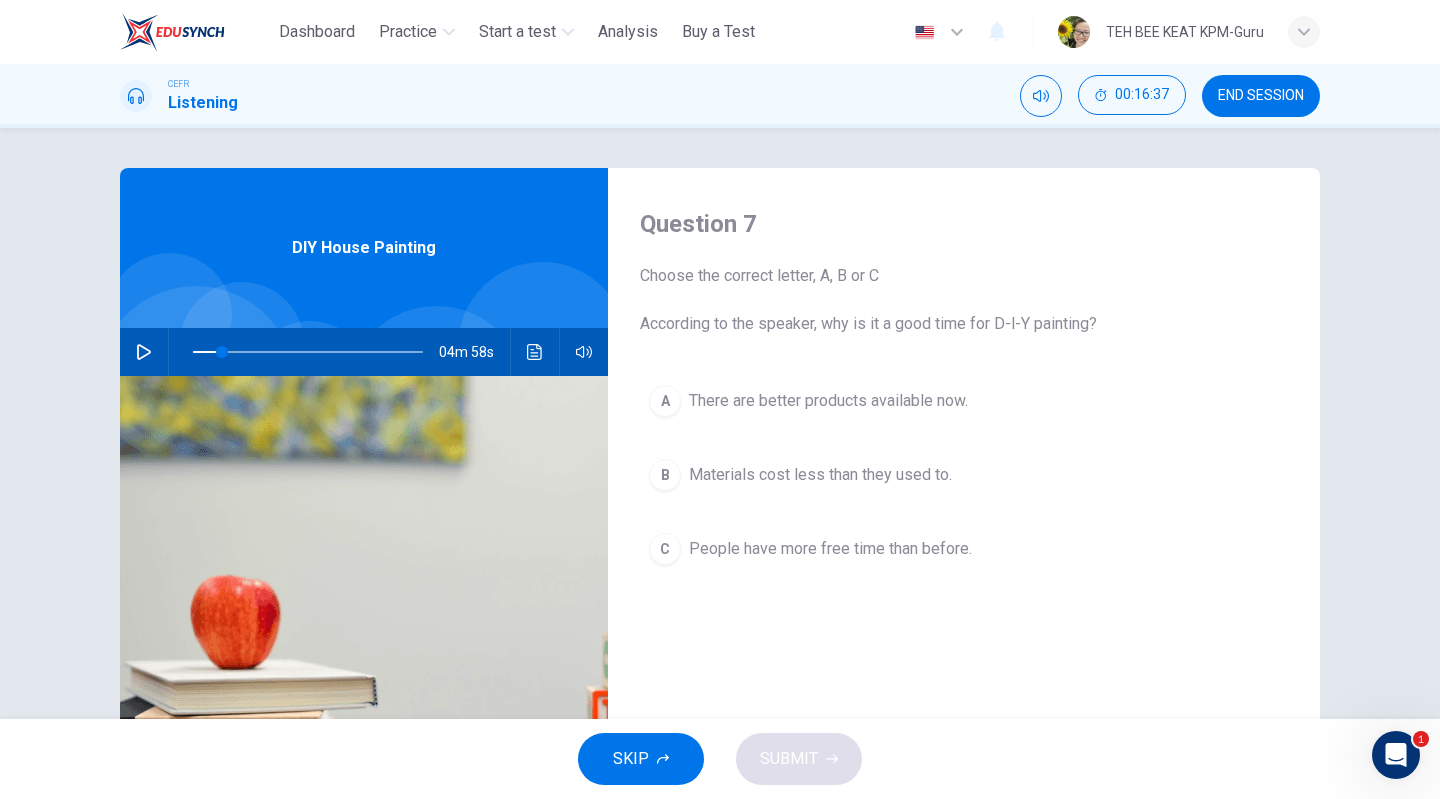 click on "There are better products available now." at bounding box center (828, 401) 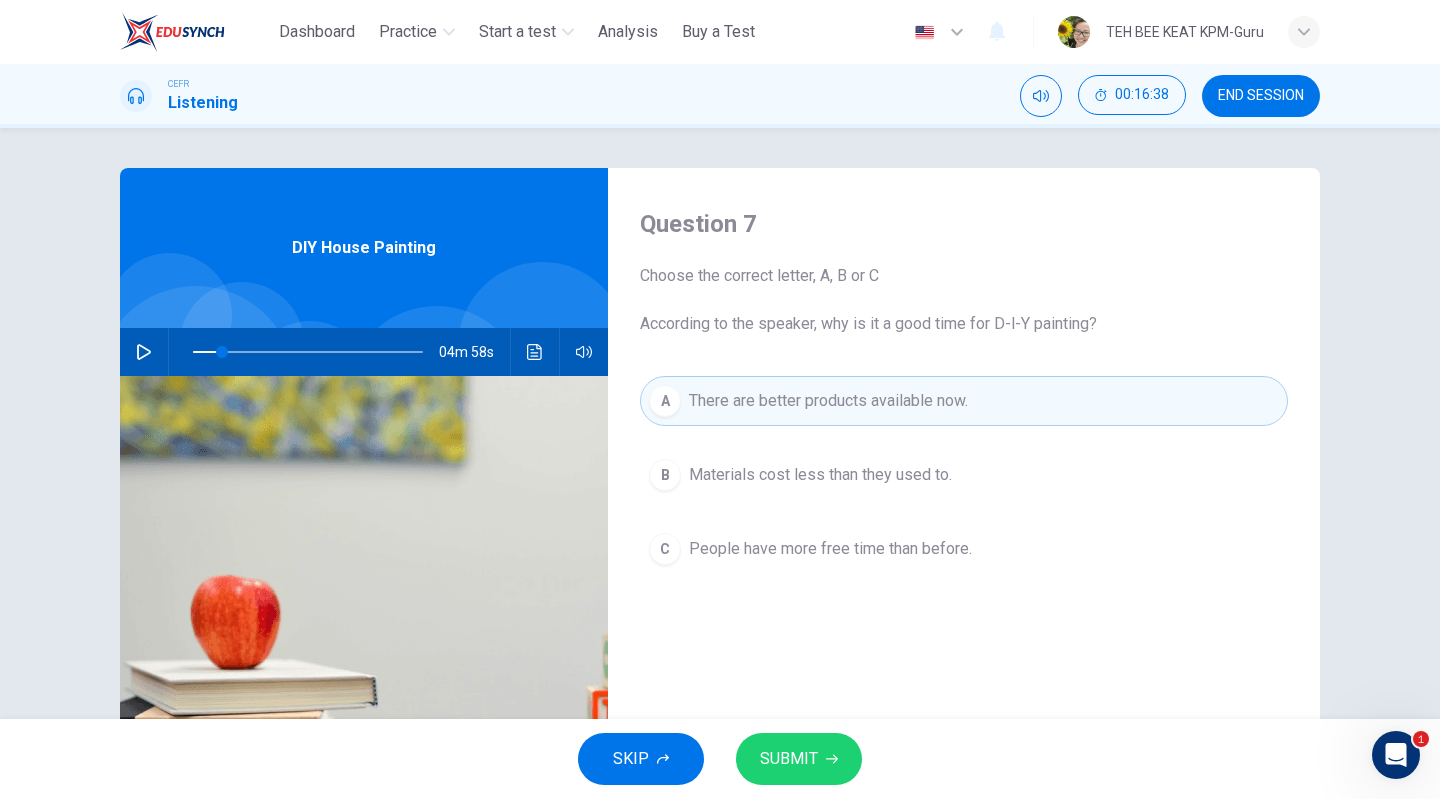 click 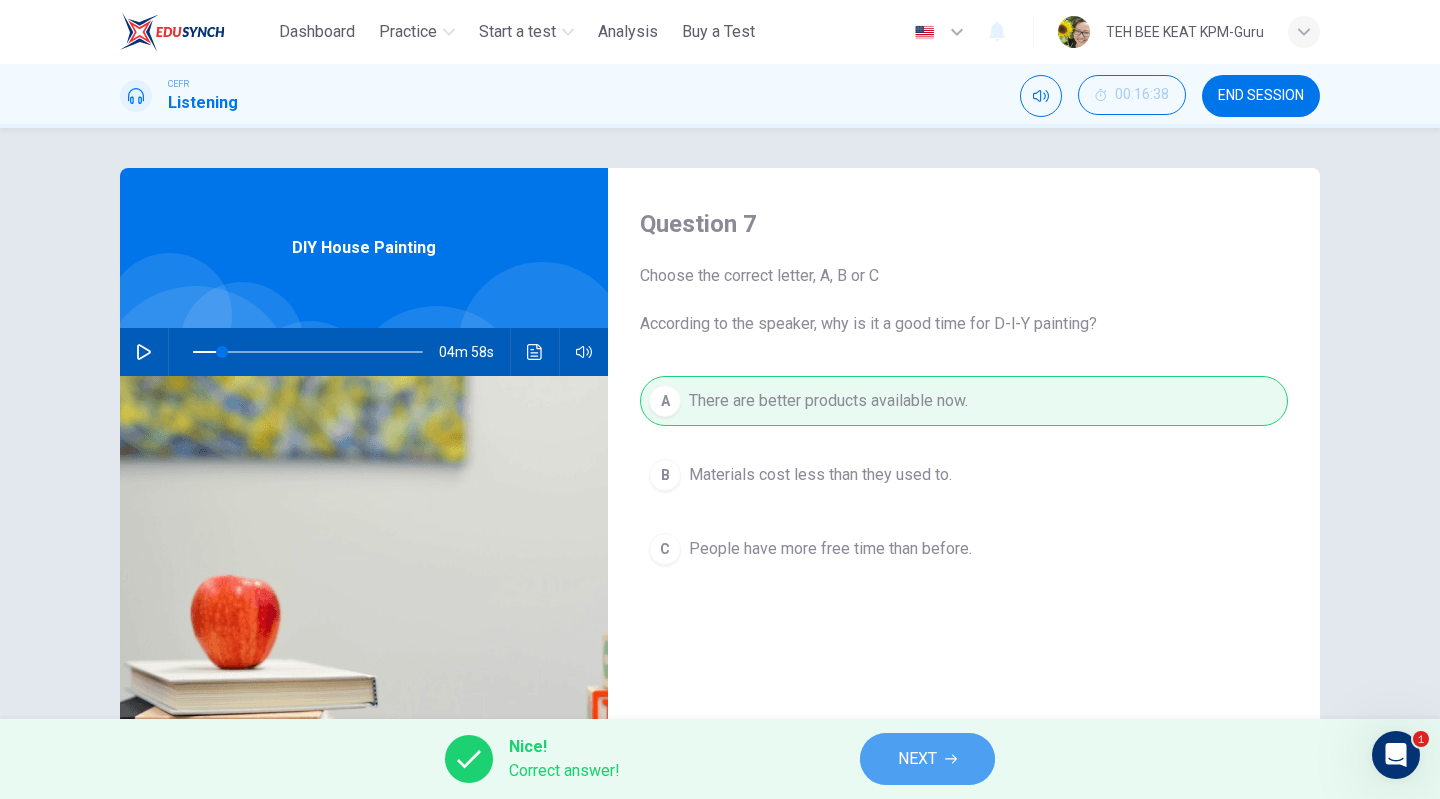 click on "NEXT" at bounding box center (927, 759) 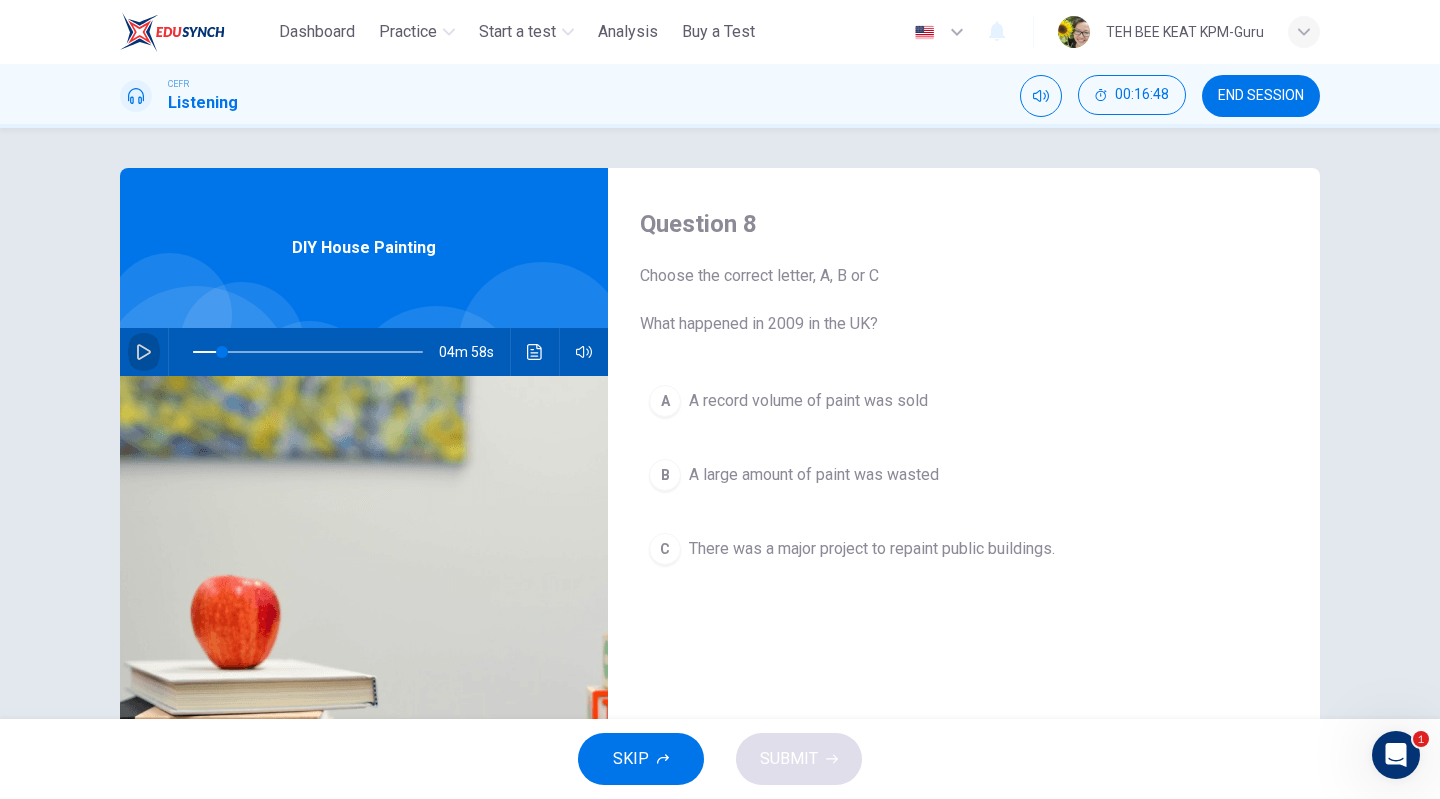 click 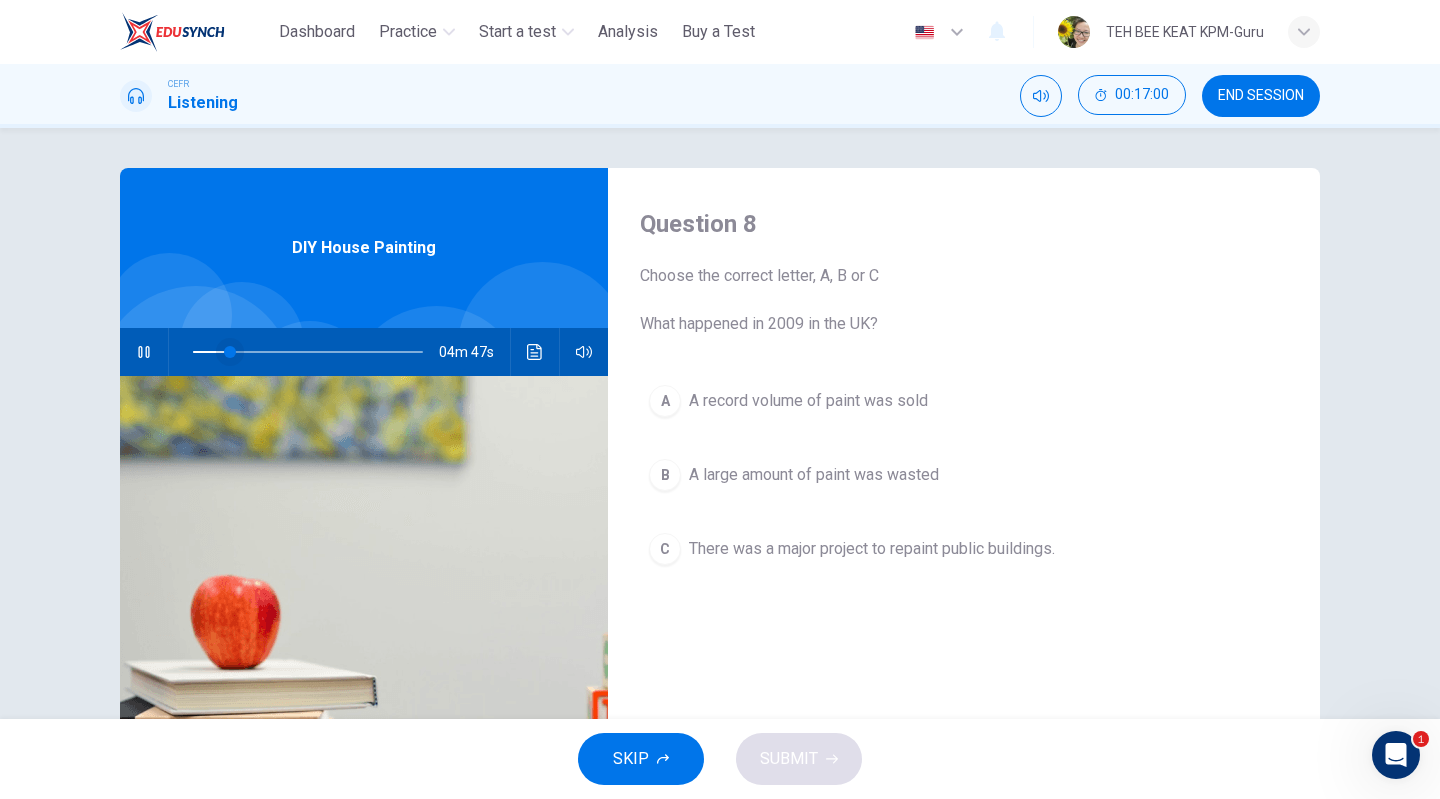 click at bounding box center (230, 352) 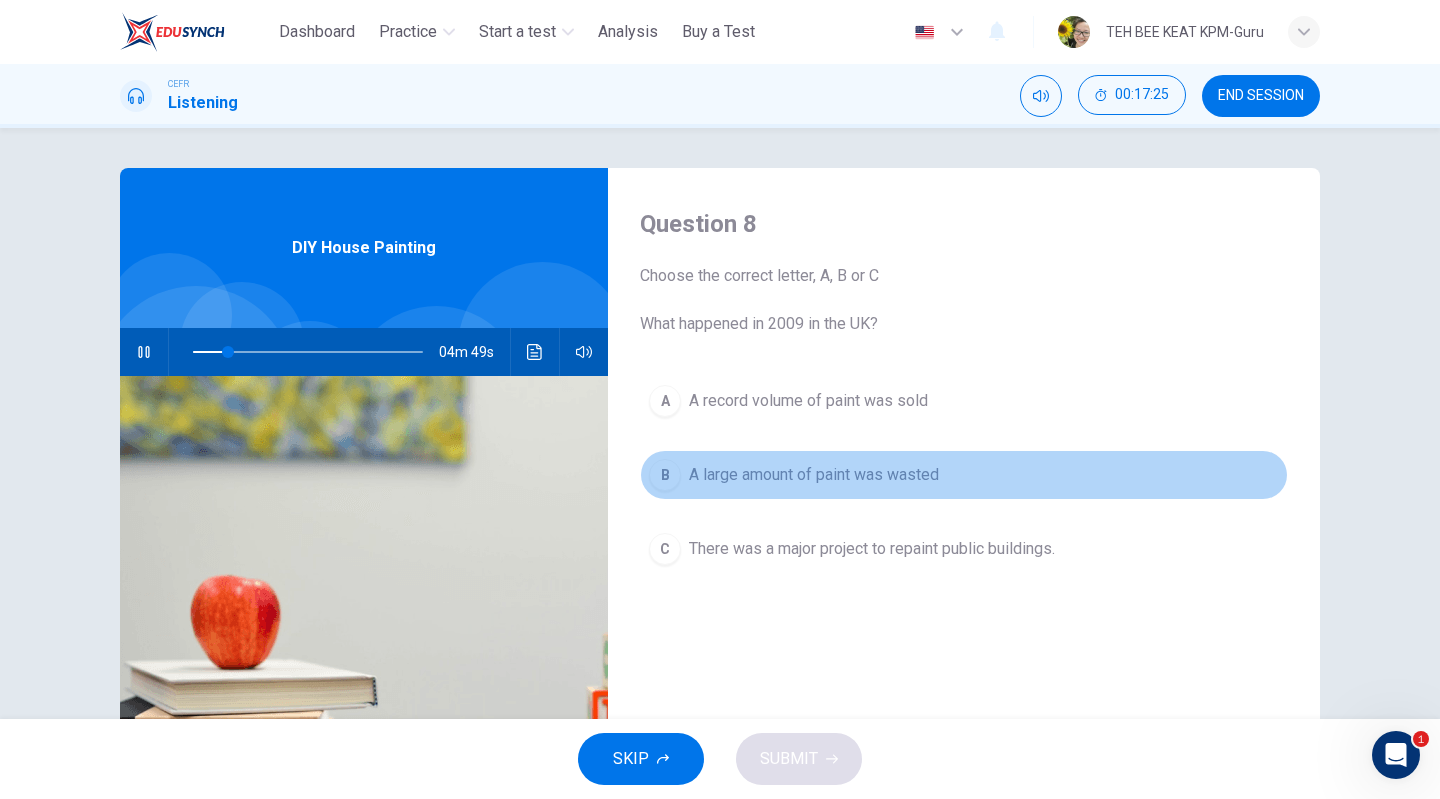 click on "A large amount of paint was wasted" at bounding box center (814, 475) 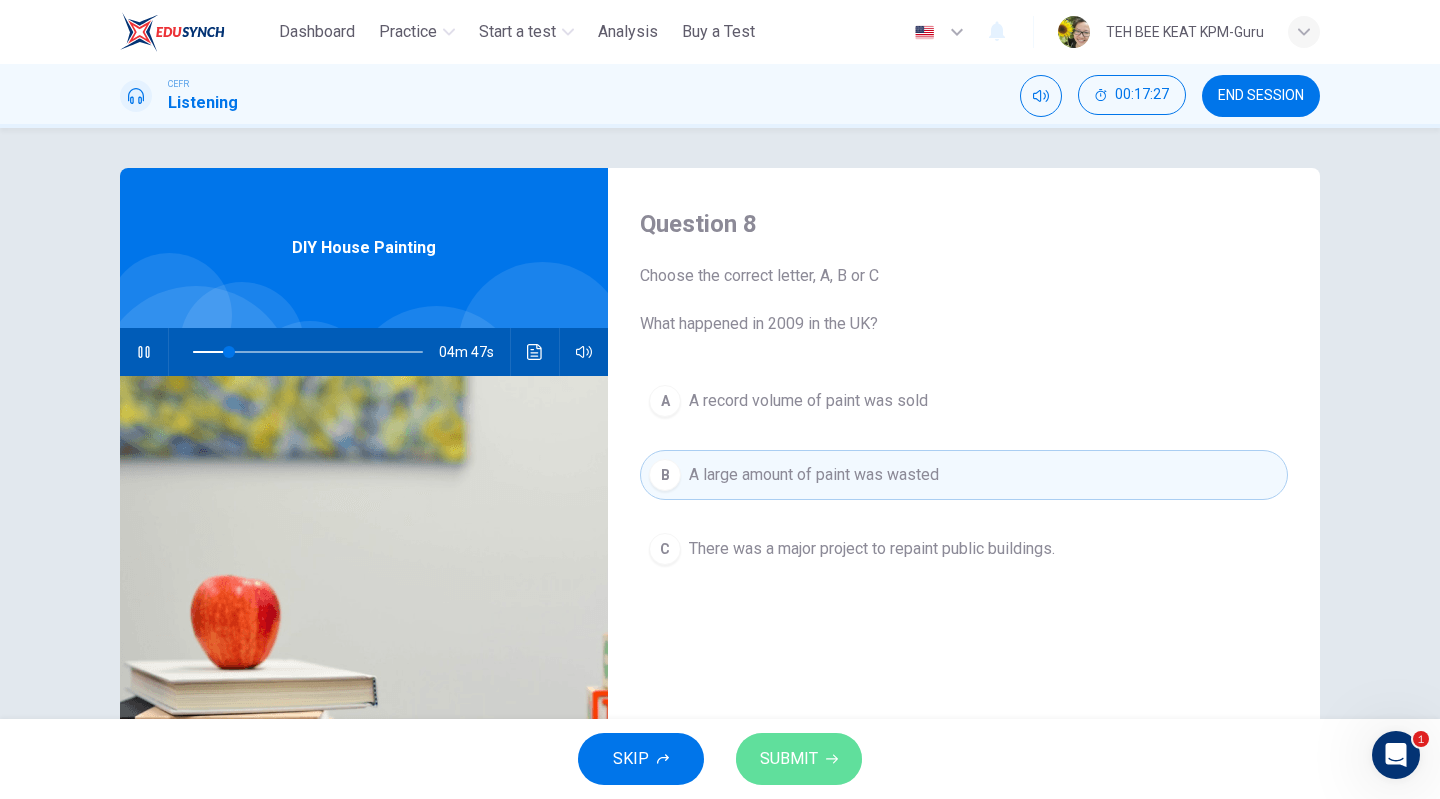 click 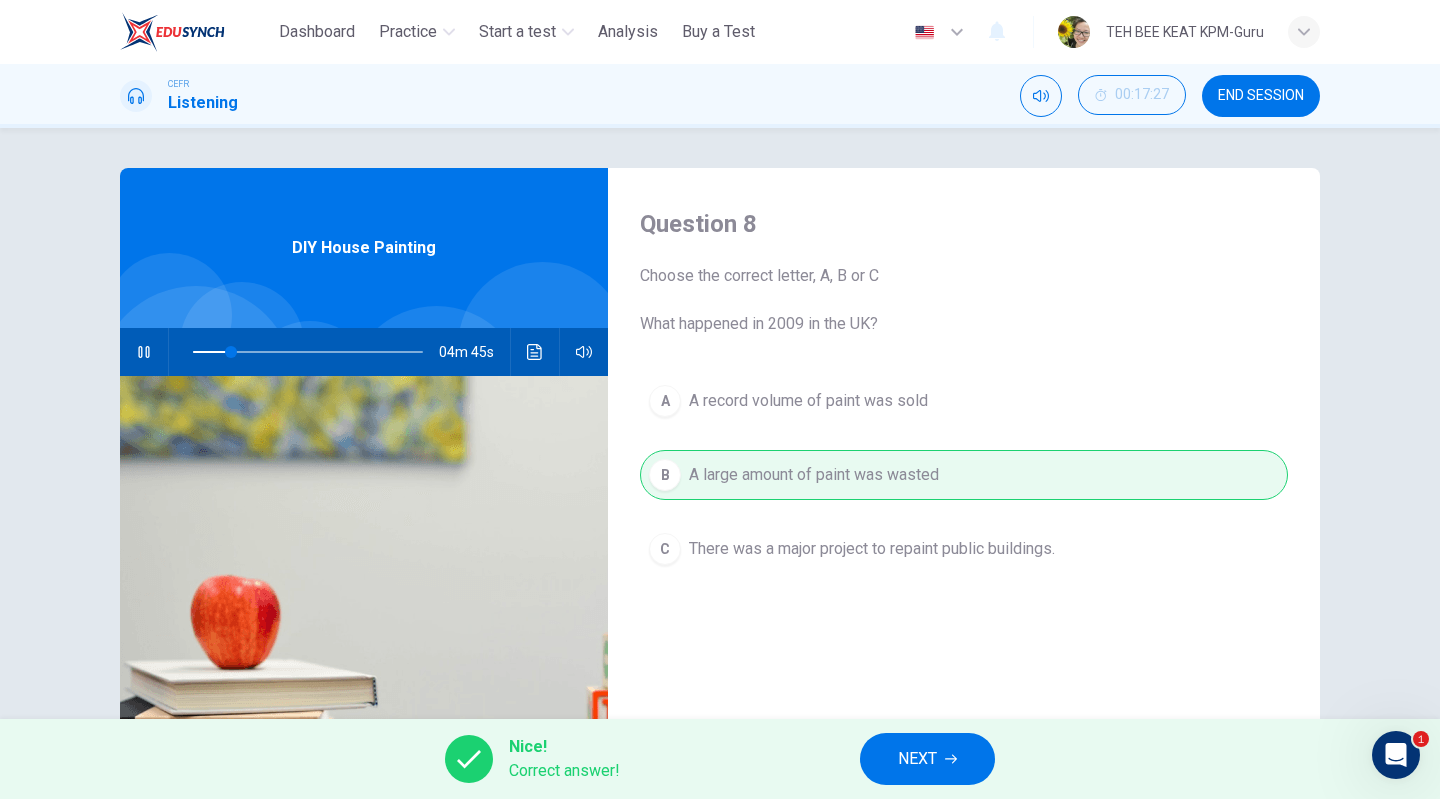 click on "NEXT" at bounding box center (927, 759) 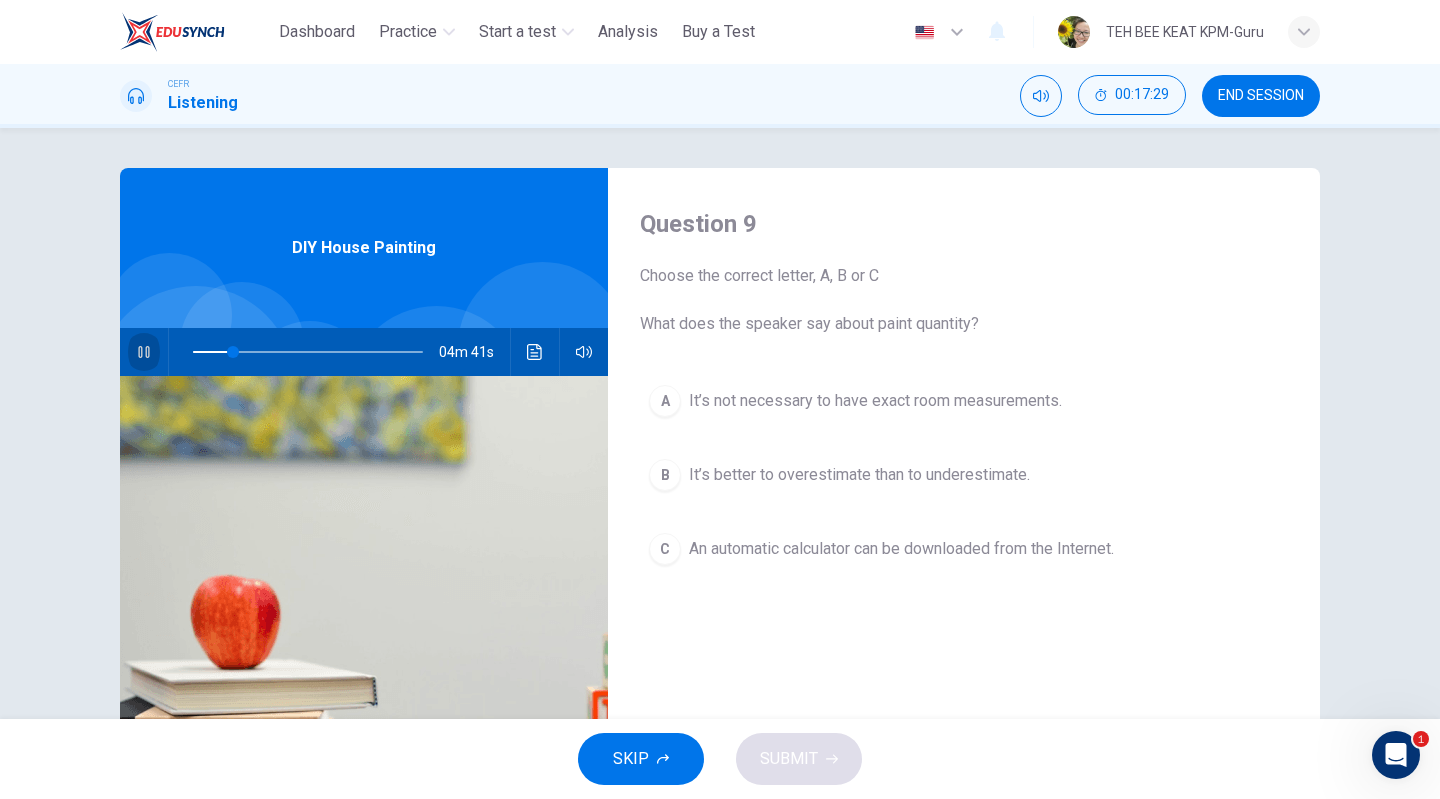 click 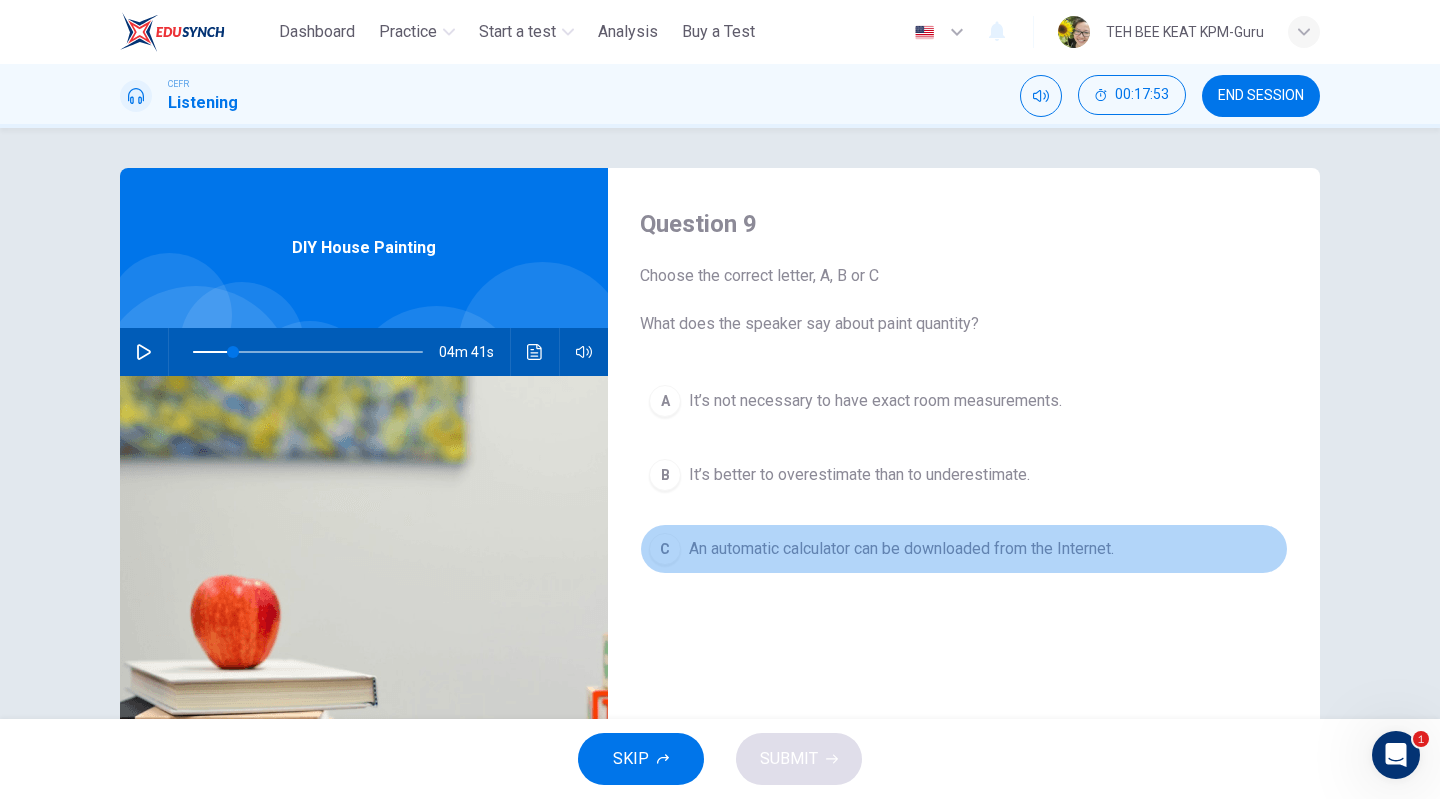 click on "An automatic calculator can be downloaded from the Internet." at bounding box center (901, 549) 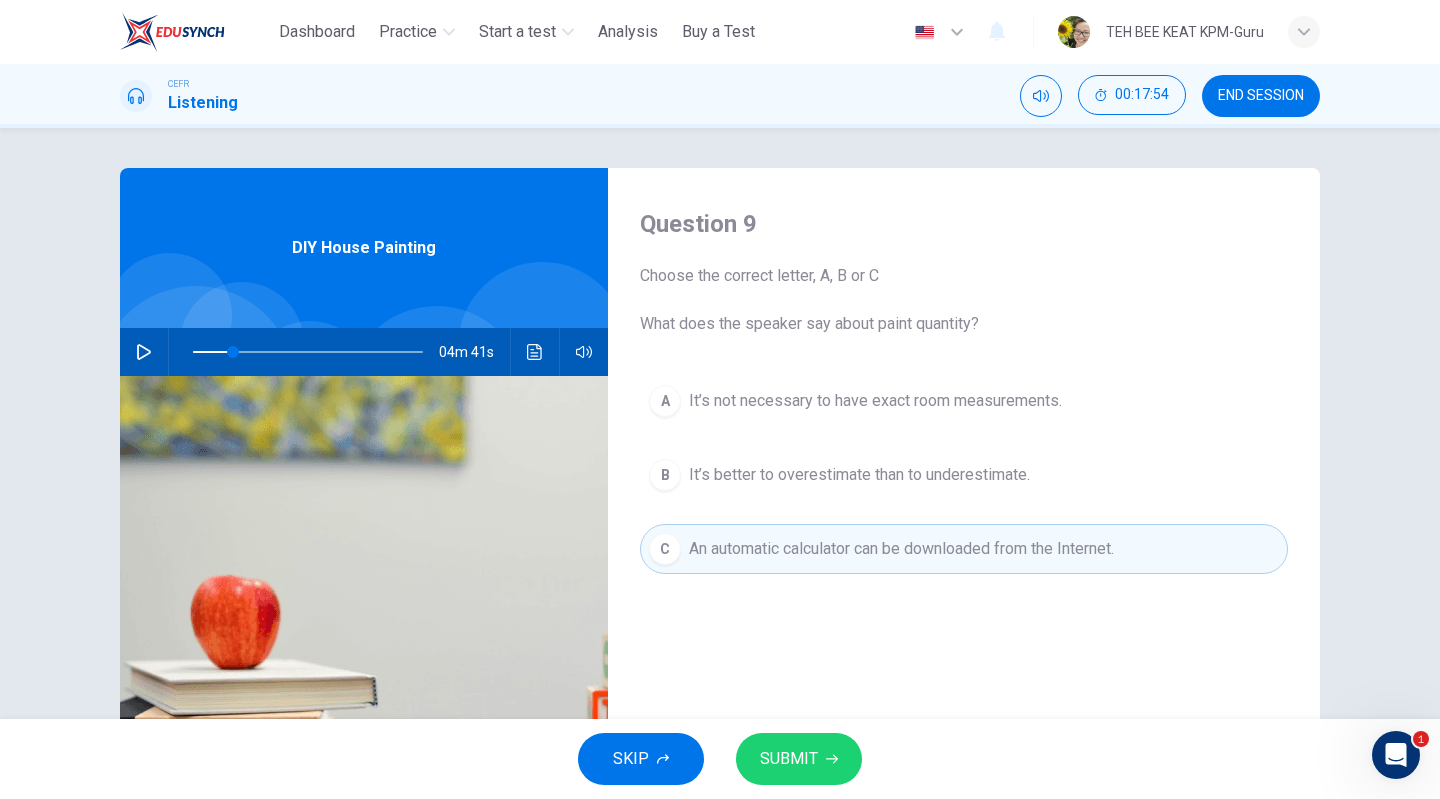click 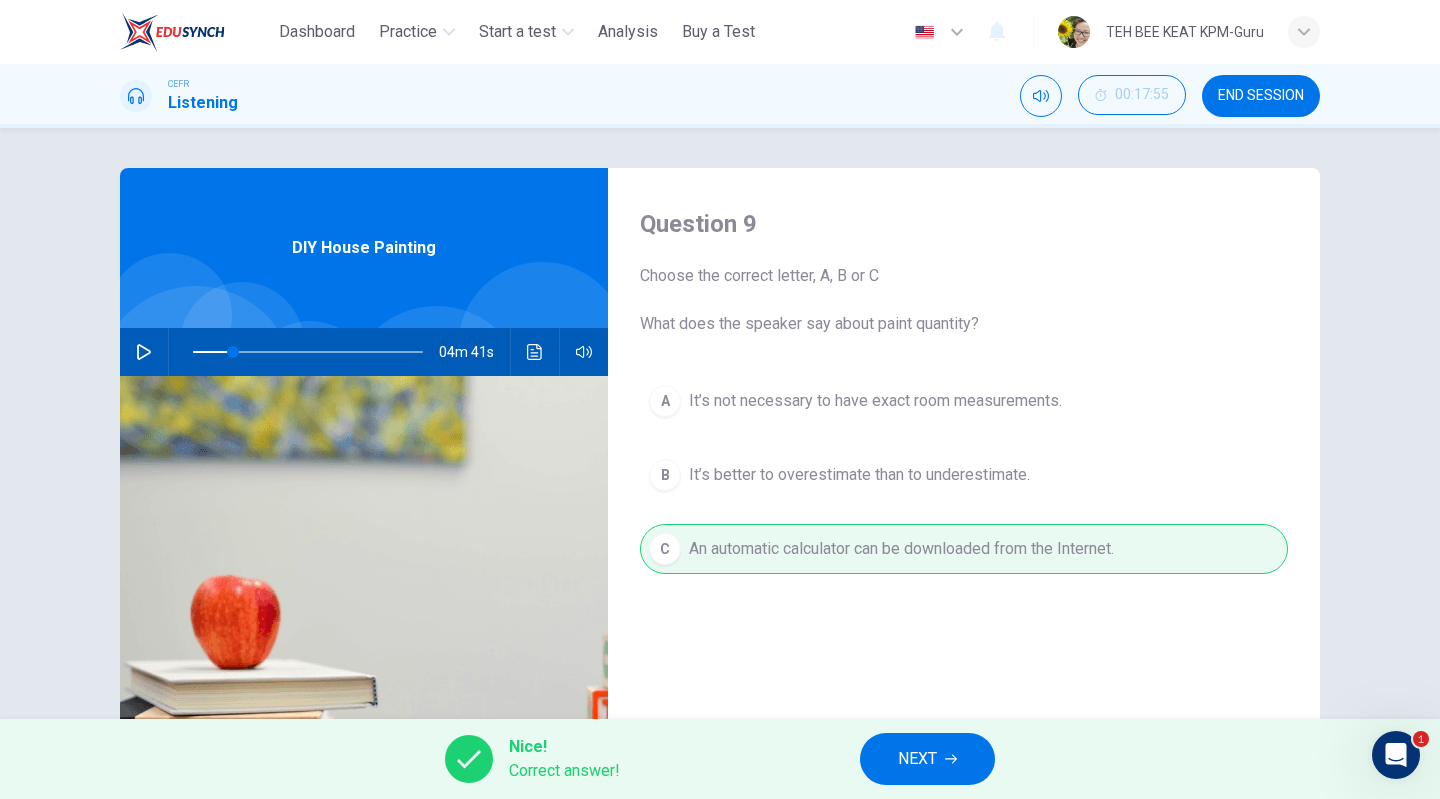 click on "NEXT" at bounding box center [927, 759] 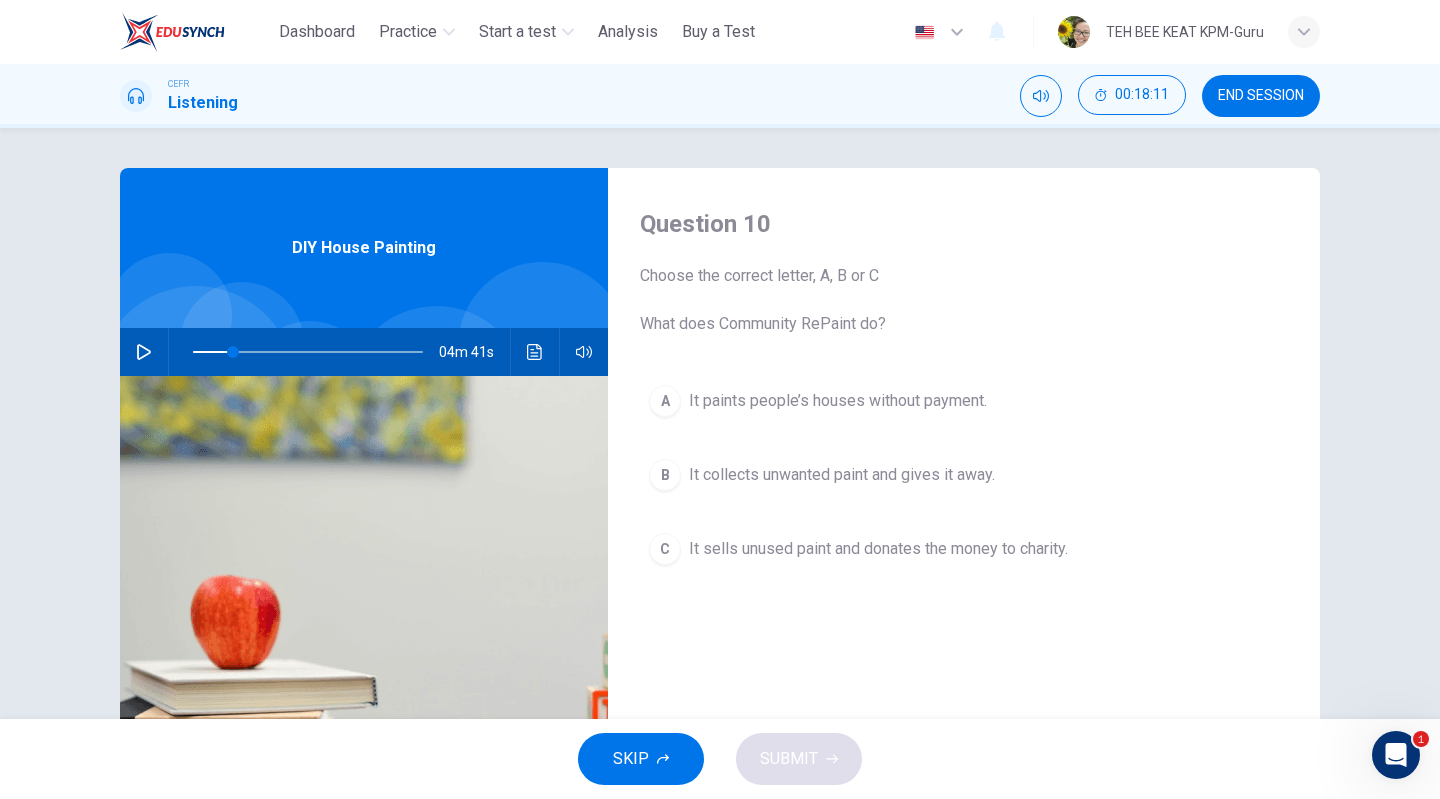 click at bounding box center (144, 352) 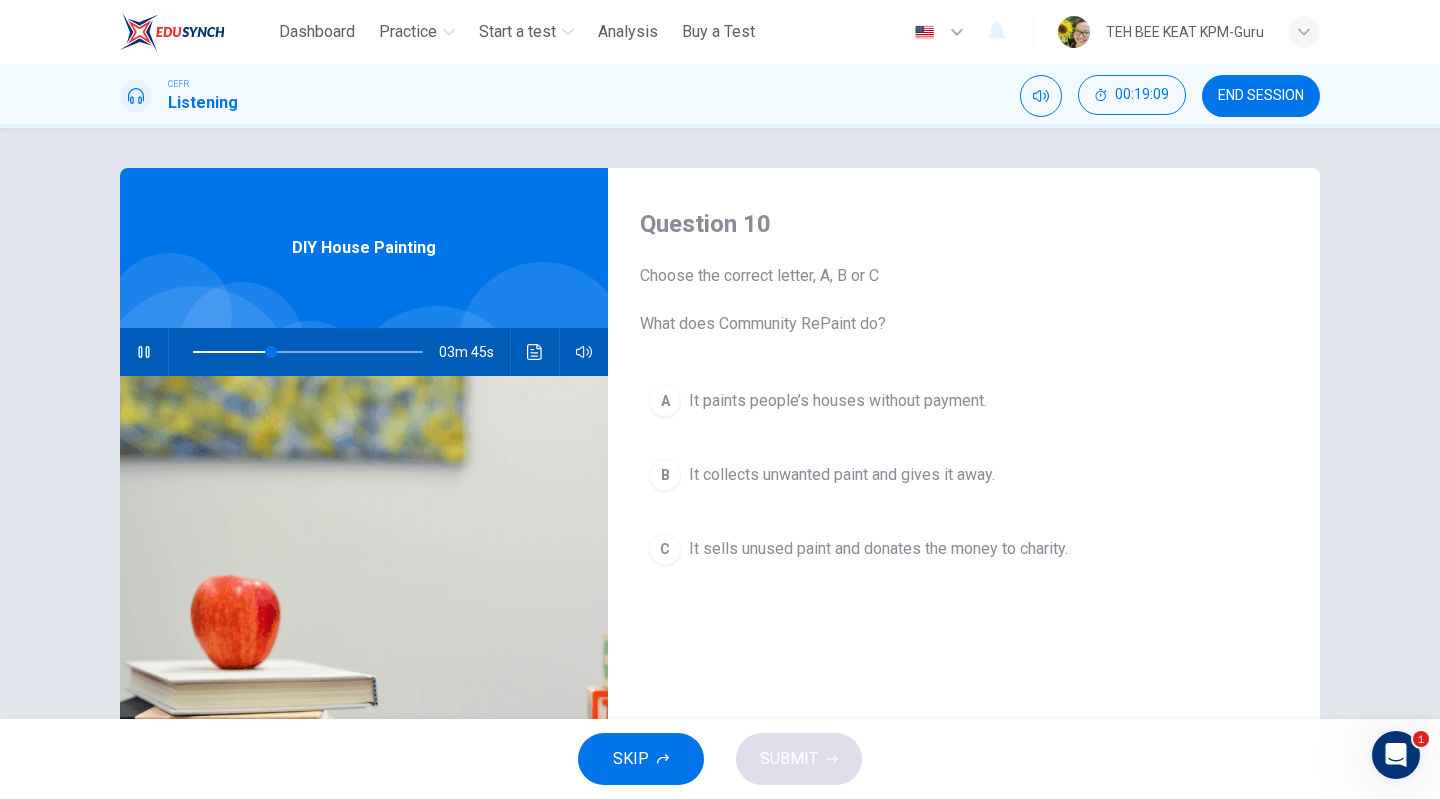 click on "It collects unwanted paint and gives it away." at bounding box center (842, 475) 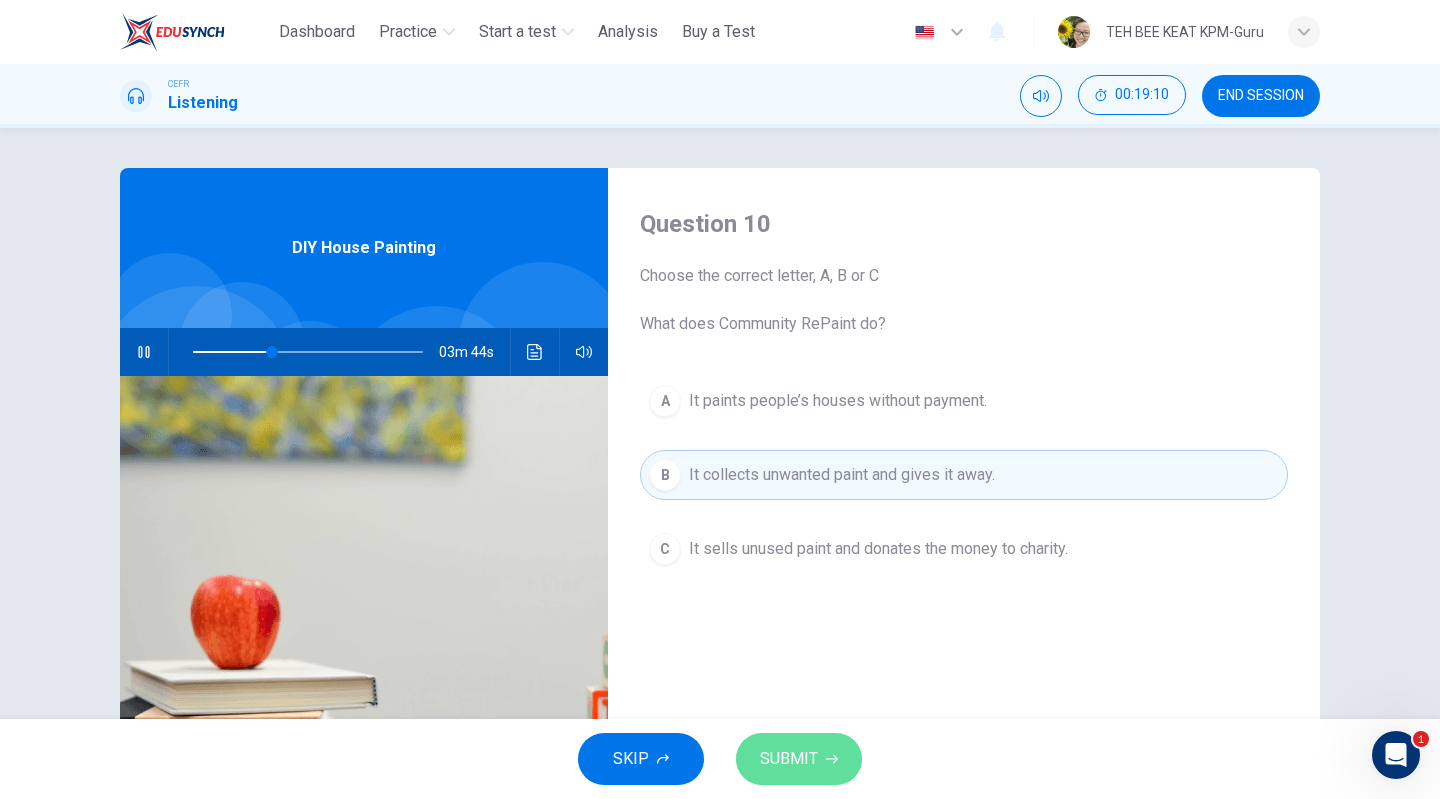 click on "SUBMIT" at bounding box center (789, 759) 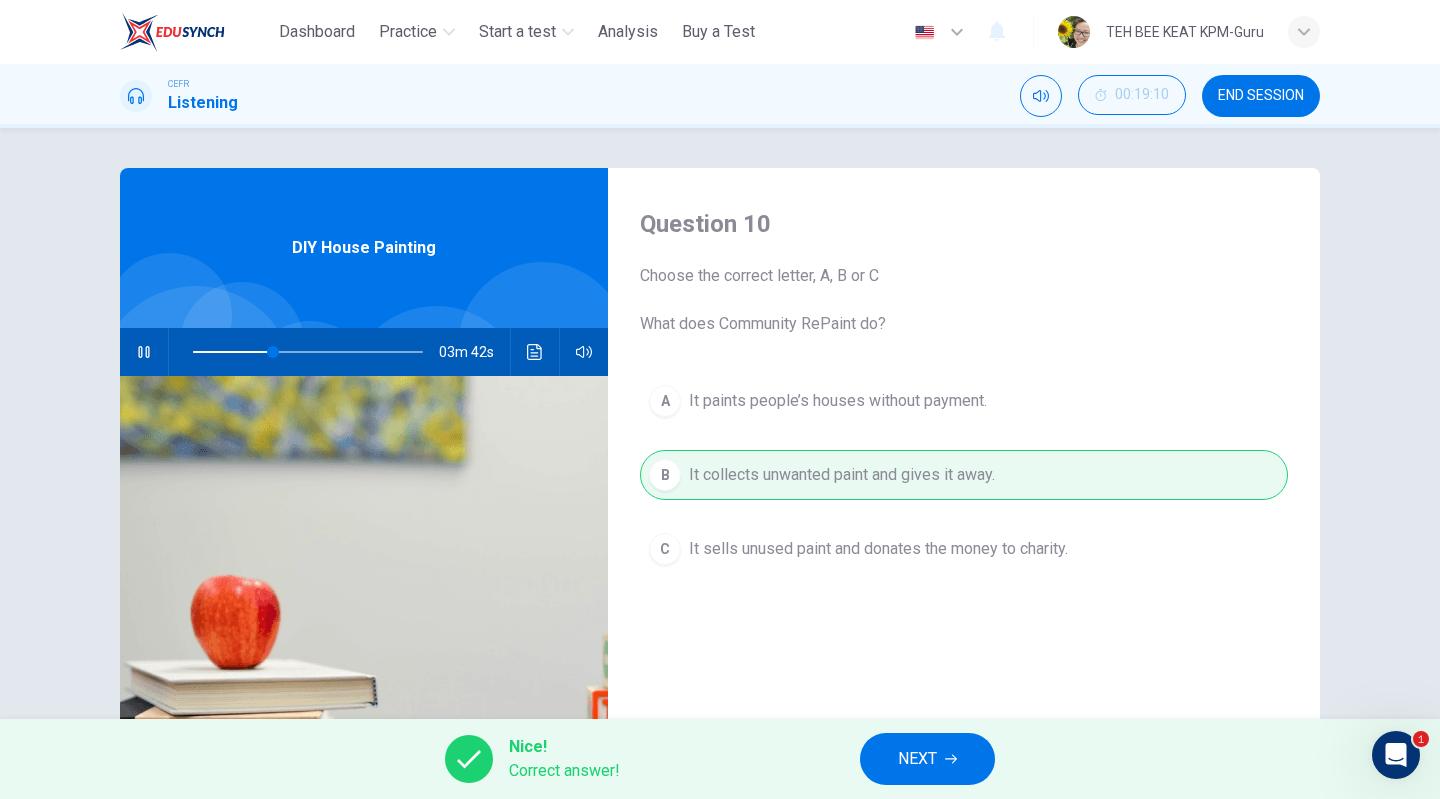 click on "NEXT" at bounding box center [917, 759] 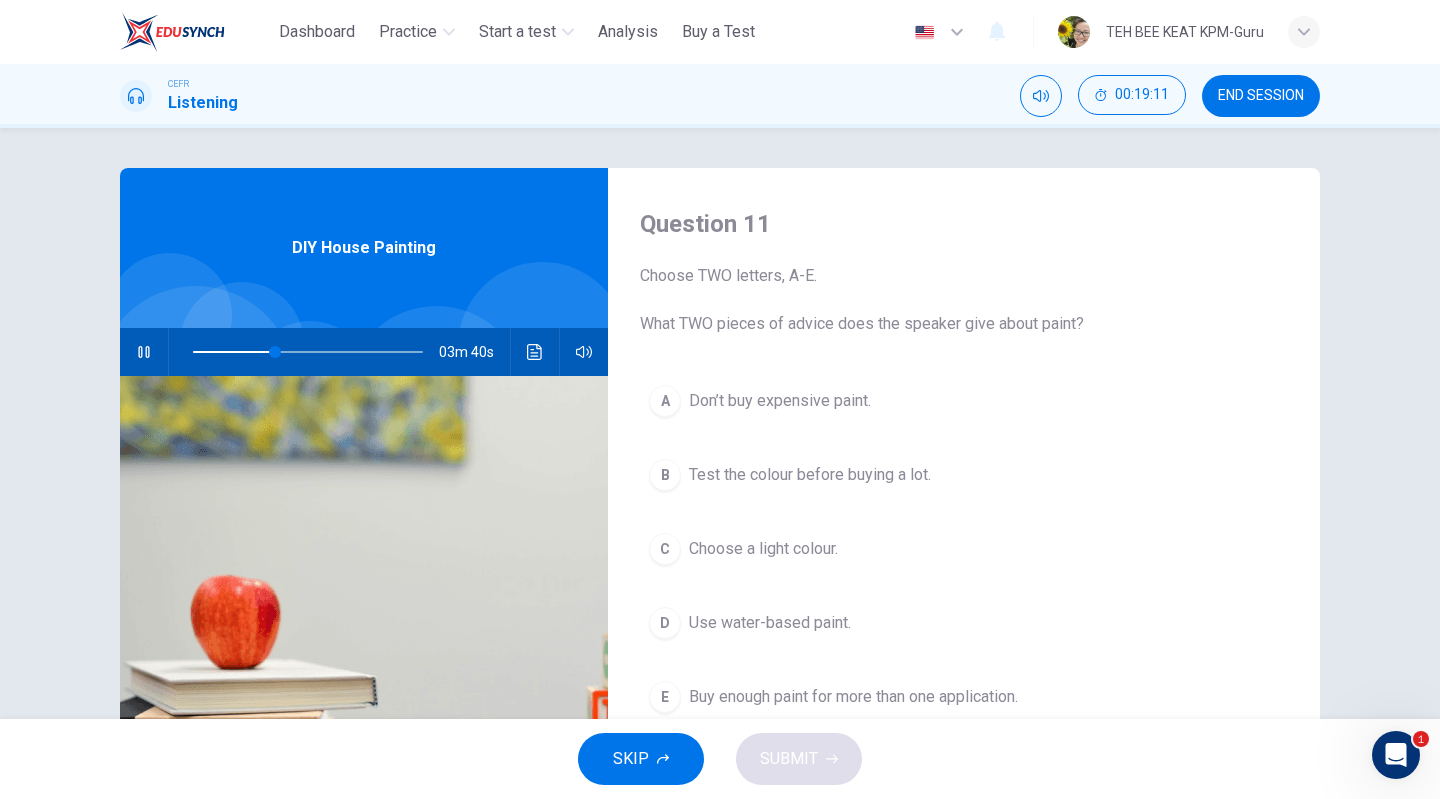 click 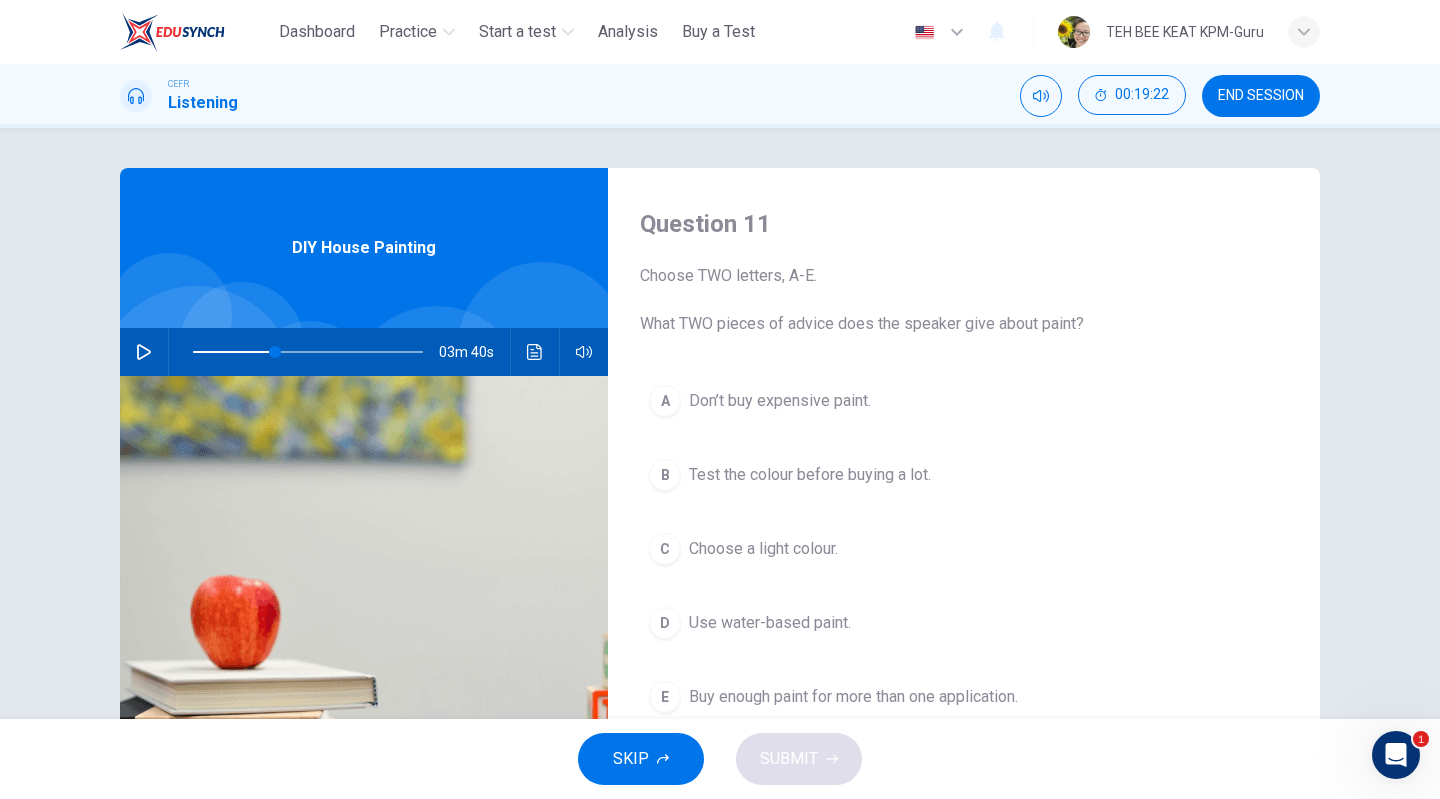 click on "Use water-based paint." at bounding box center [770, 623] 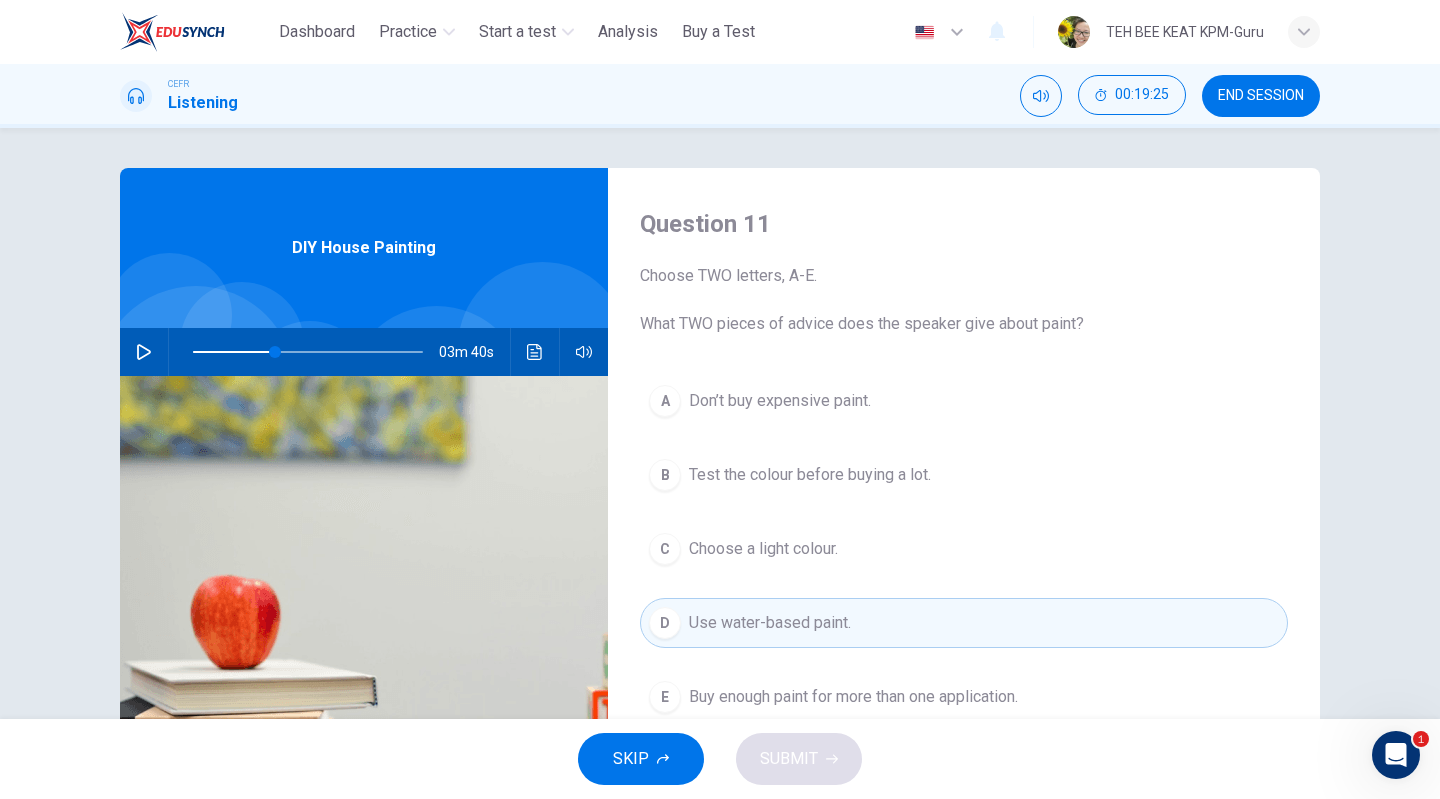 scroll, scrollTop: 184, scrollLeft: 0, axis: vertical 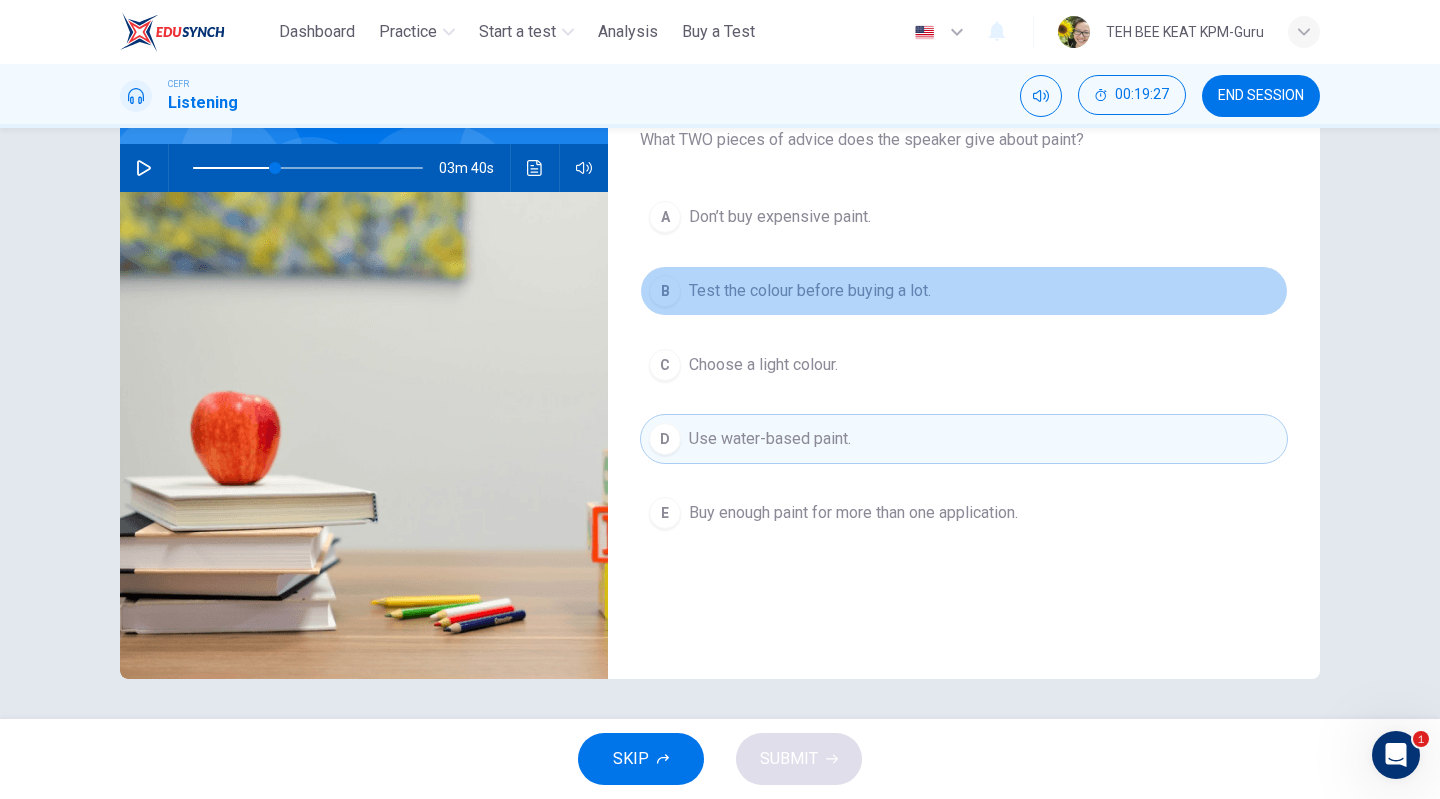 click on "Test the colour before buying a lot." at bounding box center (810, 291) 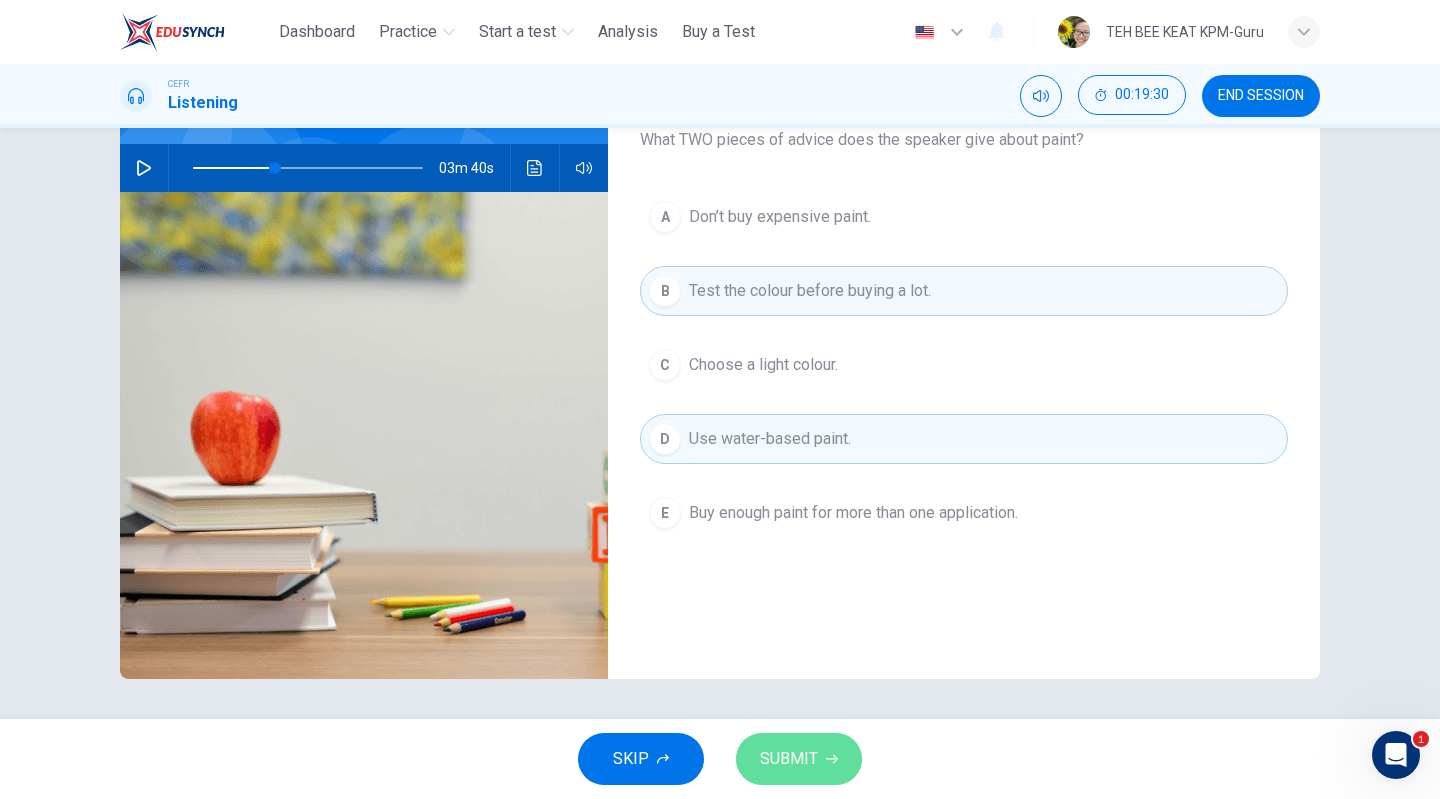 click on "SUBMIT" at bounding box center [789, 759] 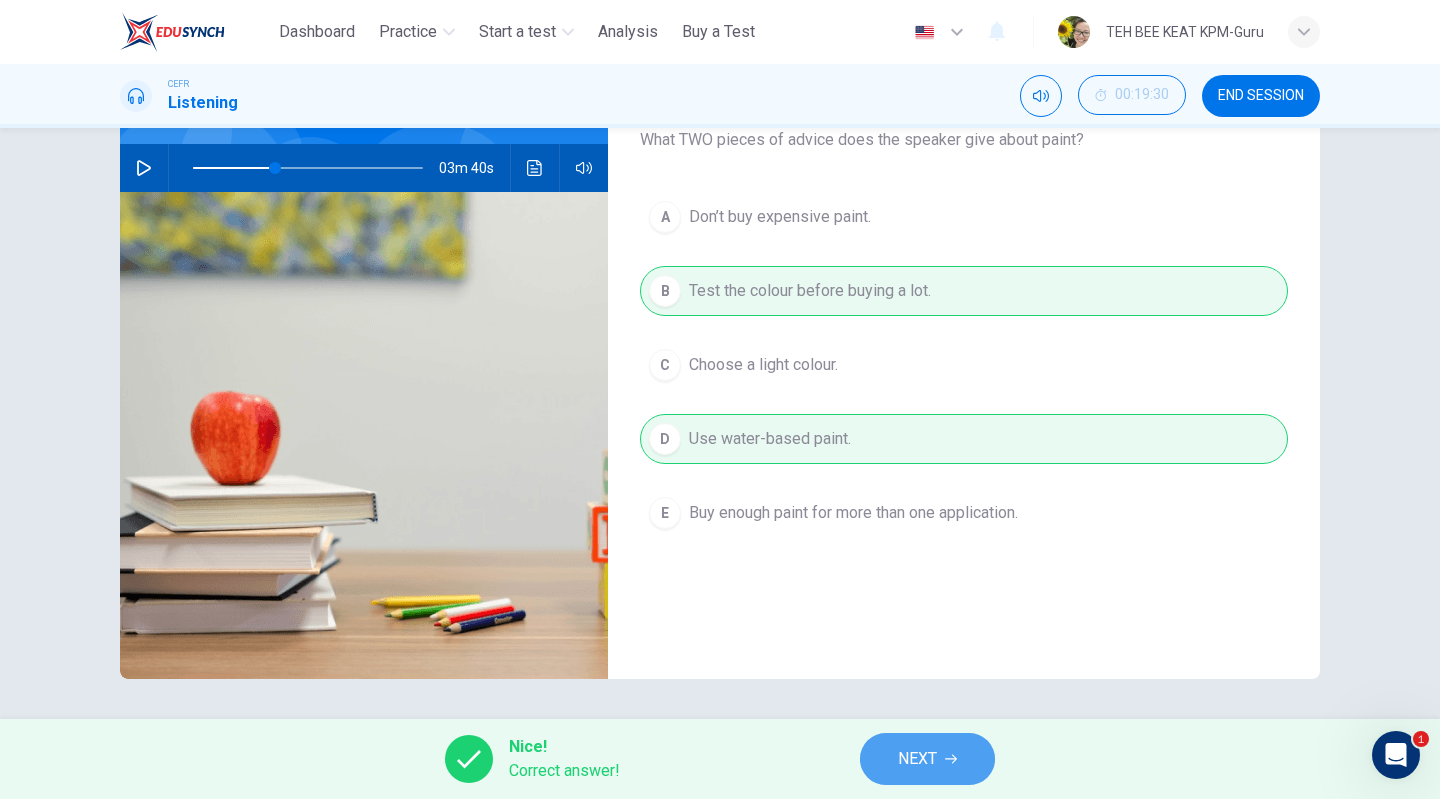 click on "NEXT" at bounding box center (917, 759) 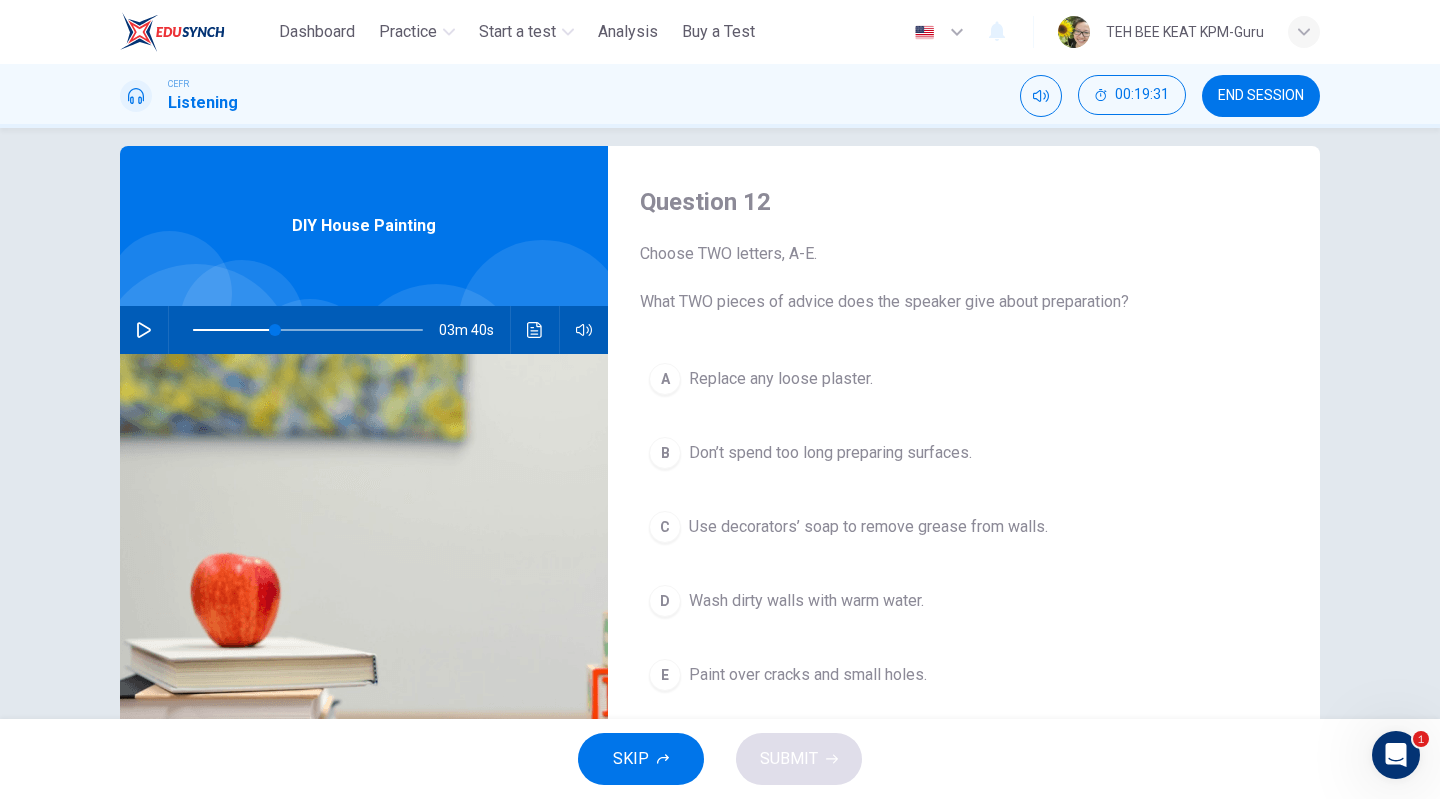 scroll, scrollTop: 0, scrollLeft: 0, axis: both 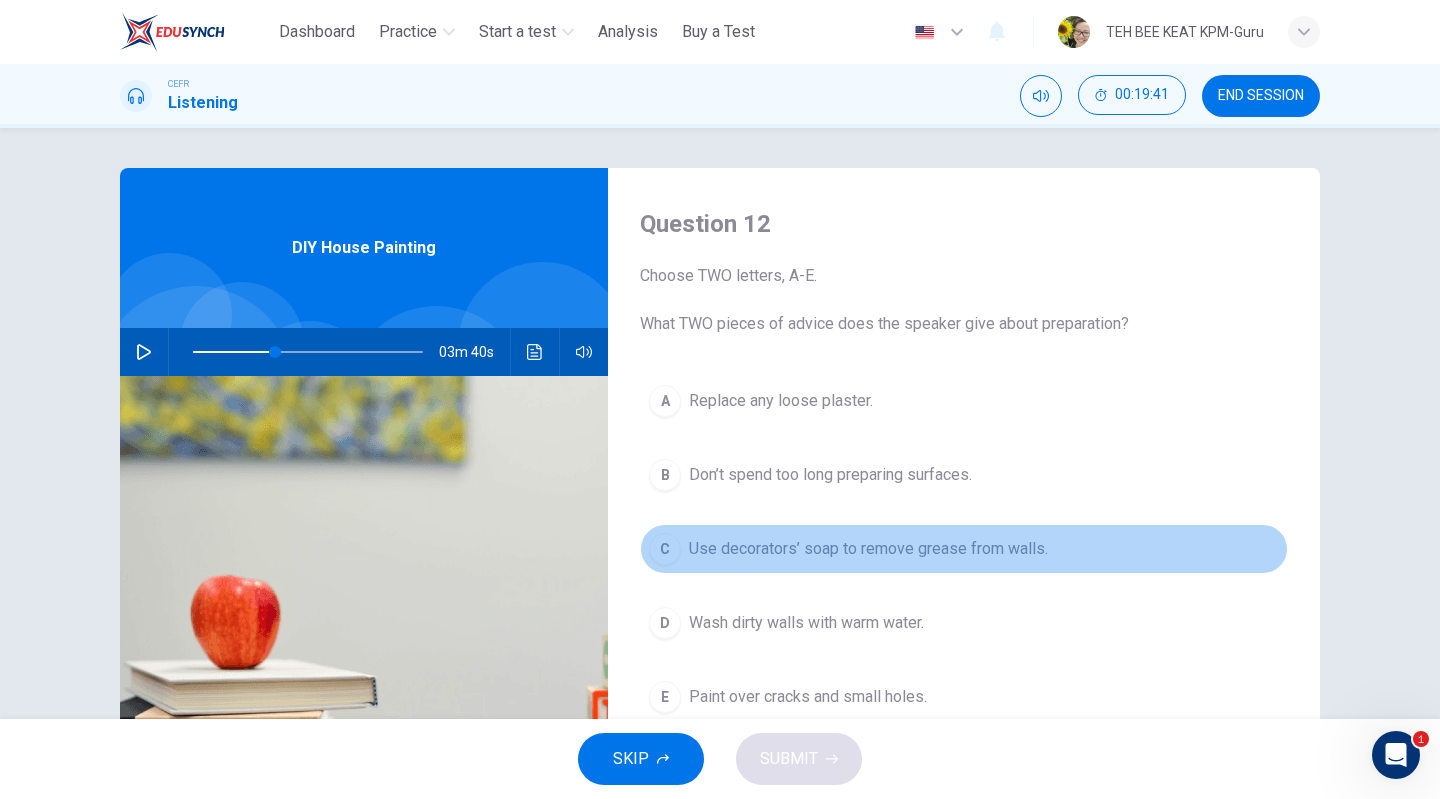 click on "Use decorators’ soap to remove grease from walls." at bounding box center [868, 549] 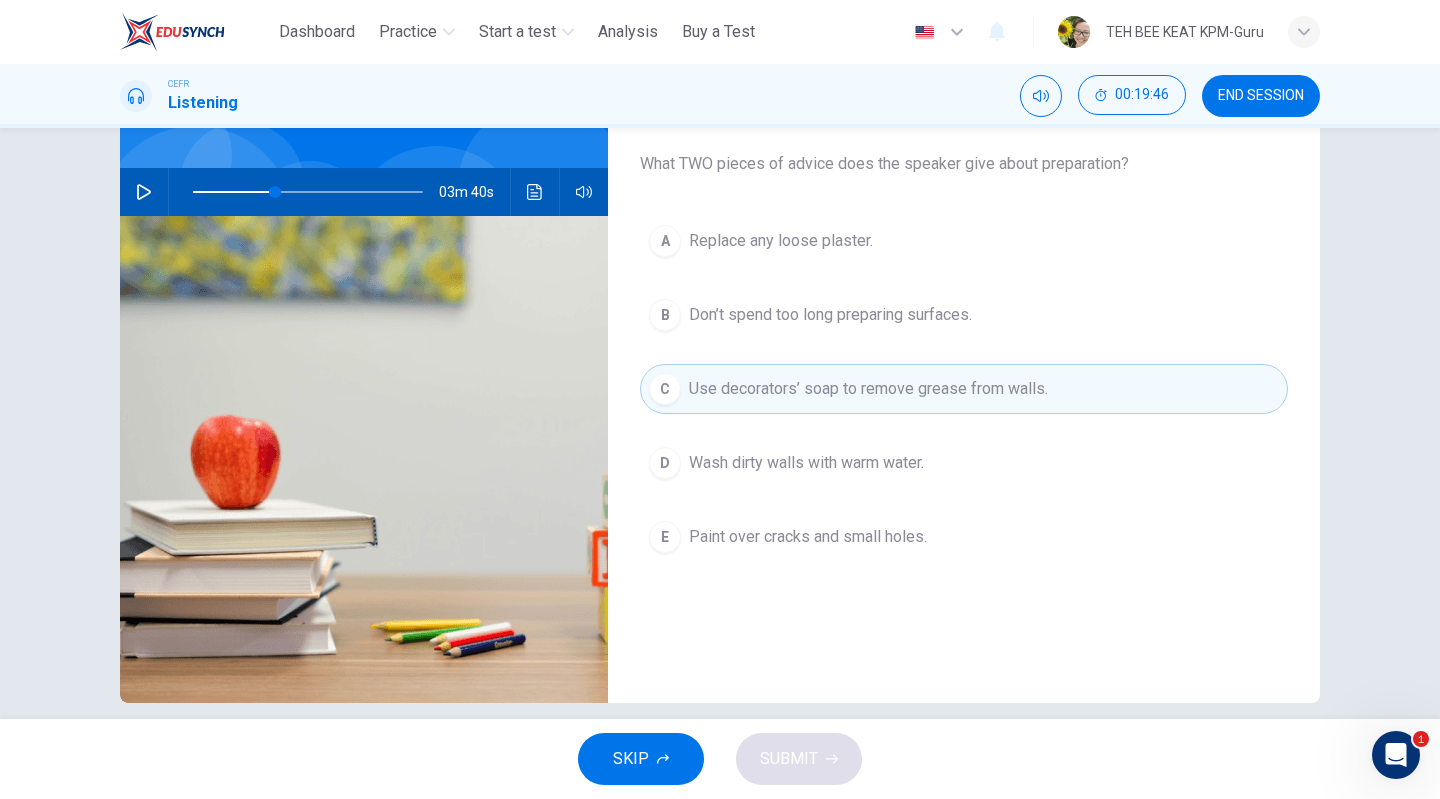 scroll, scrollTop: 184, scrollLeft: 0, axis: vertical 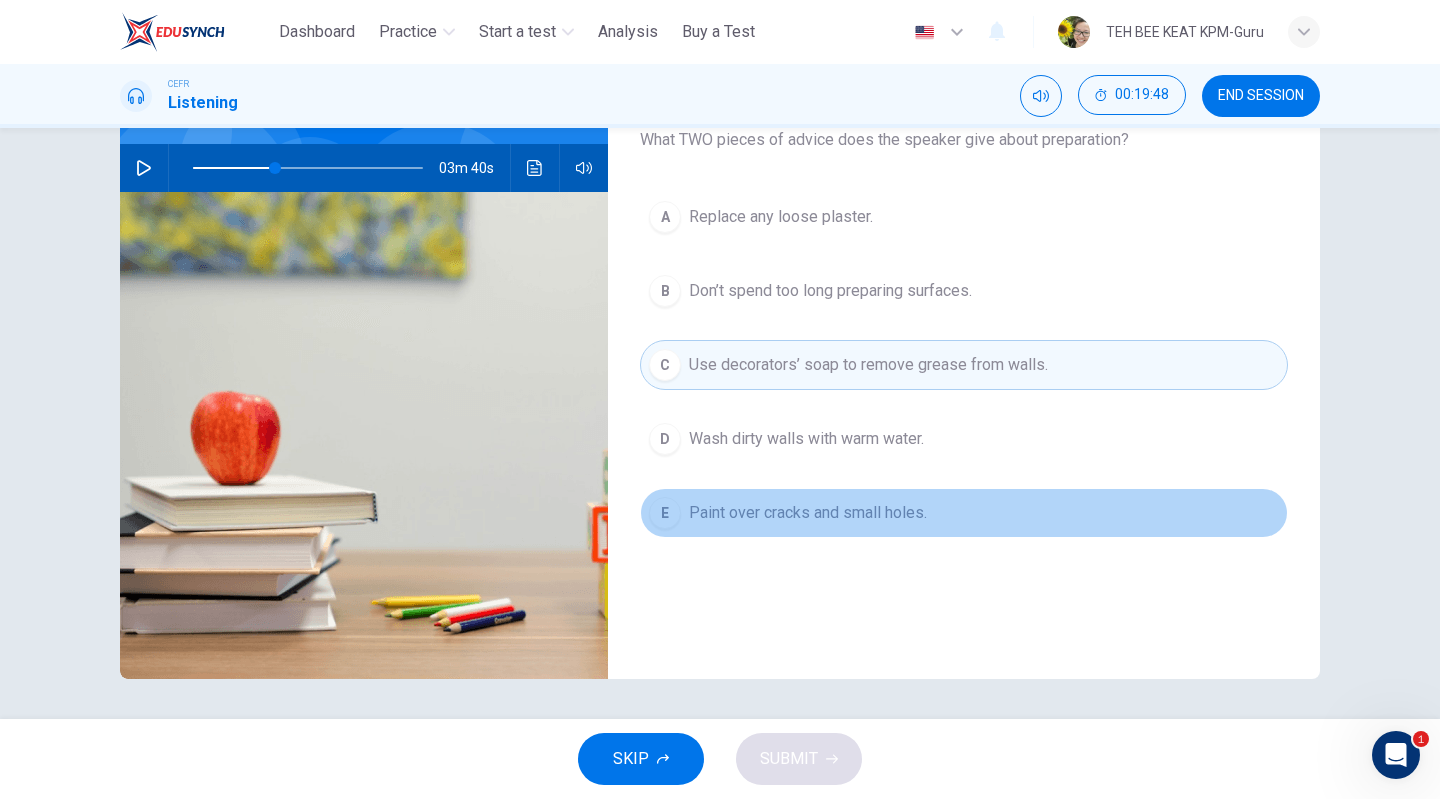 click on "Paint over cracks and small holes." at bounding box center (808, 513) 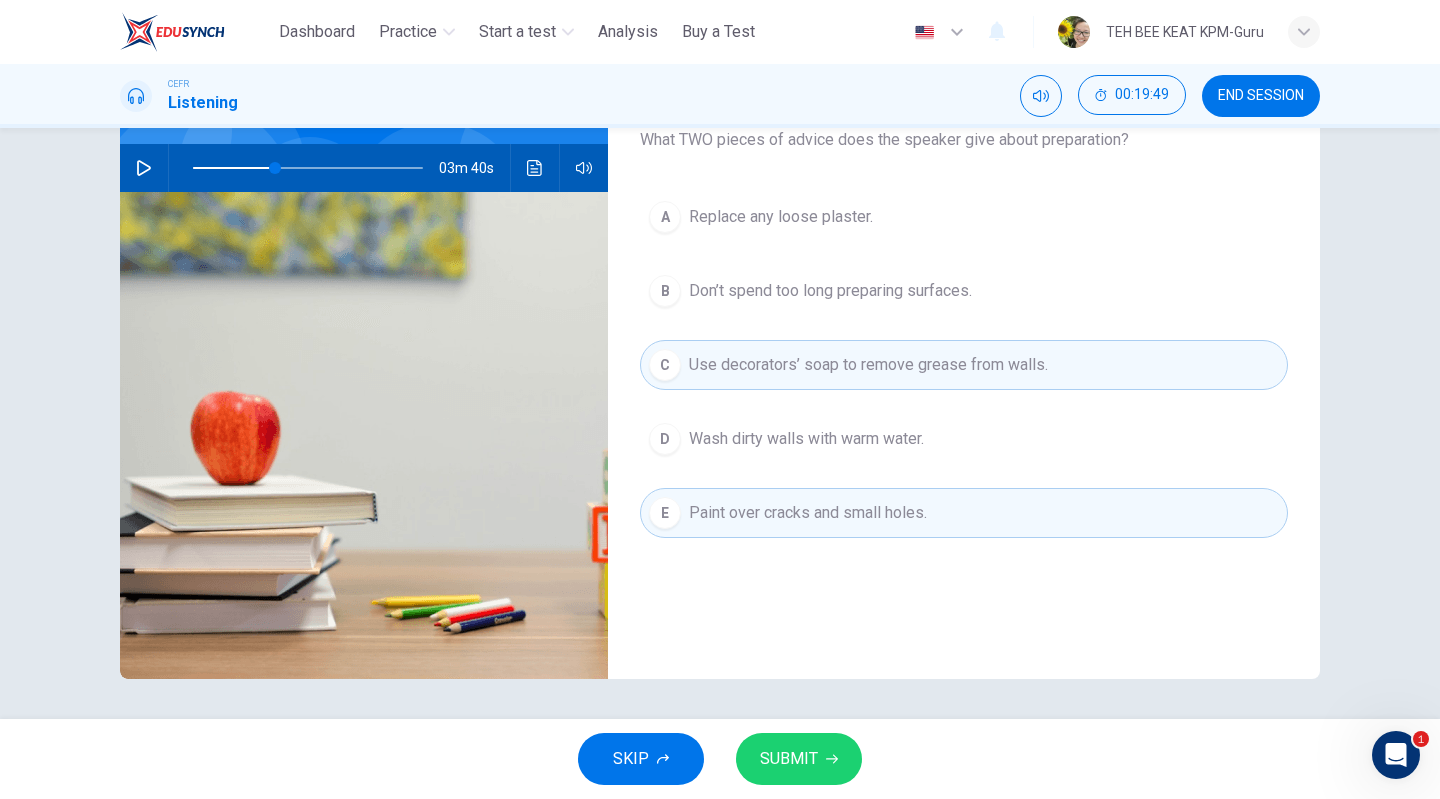 click 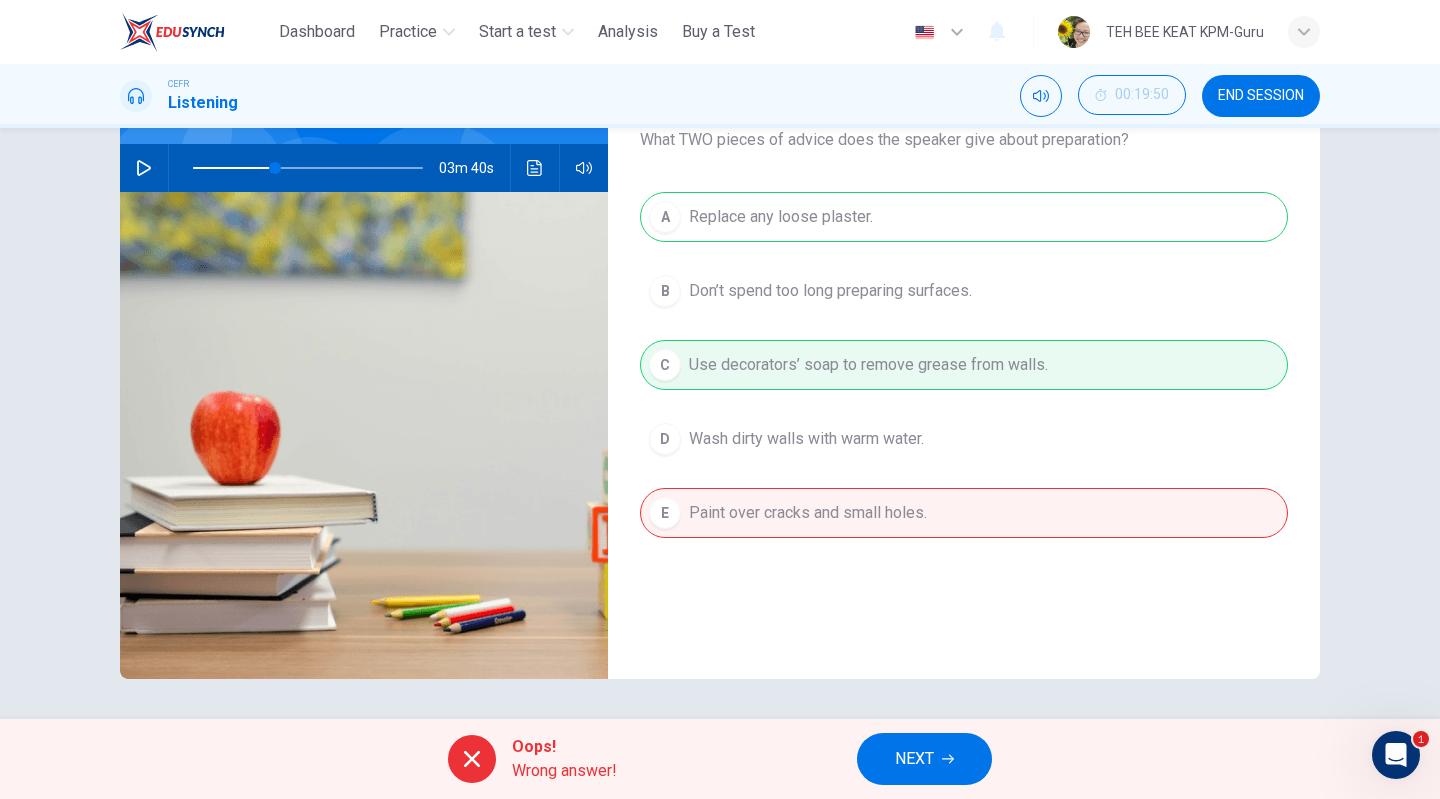 click on "NEXT" at bounding box center [924, 759] 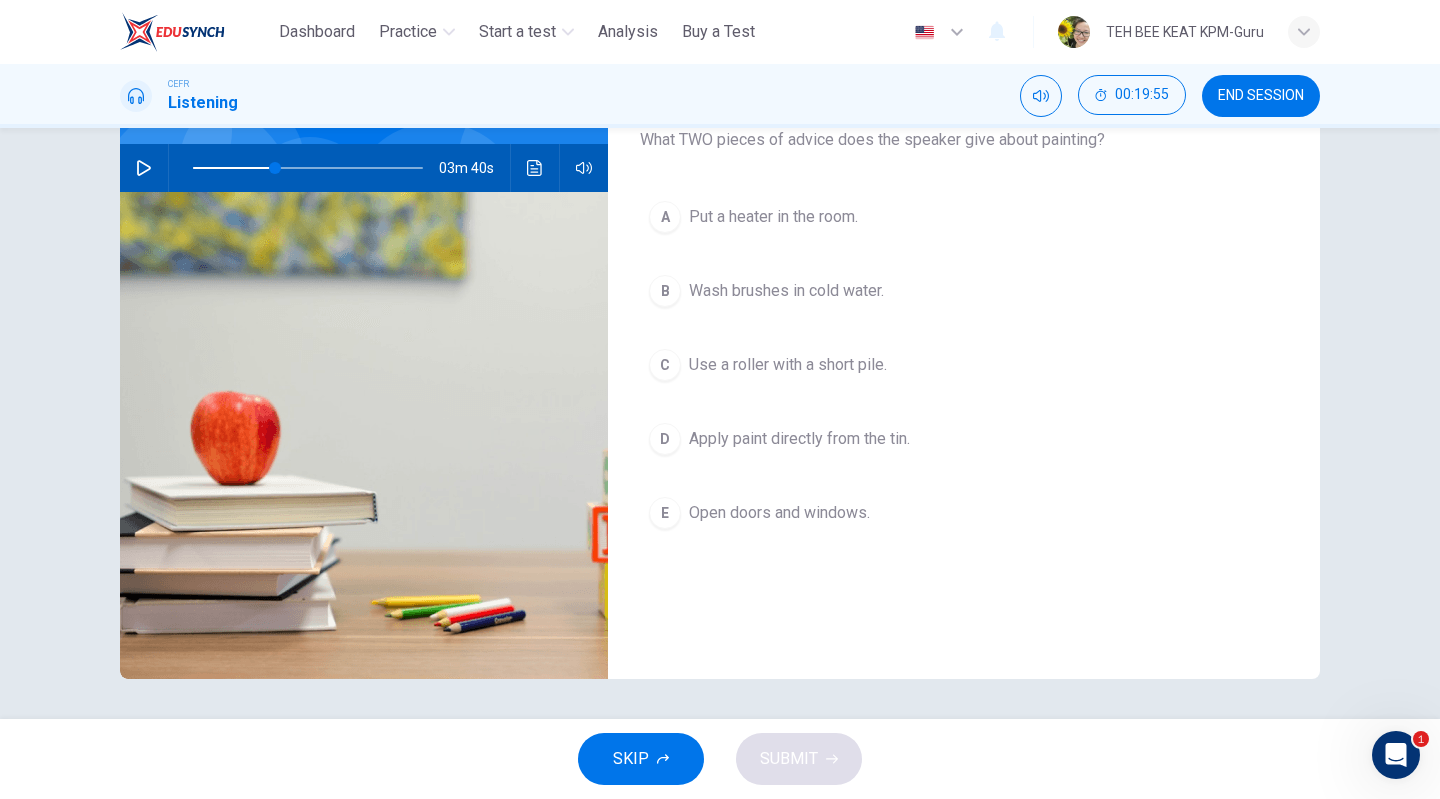 scroll, scrollTop: 0, scrollLeft: 0, axis: both 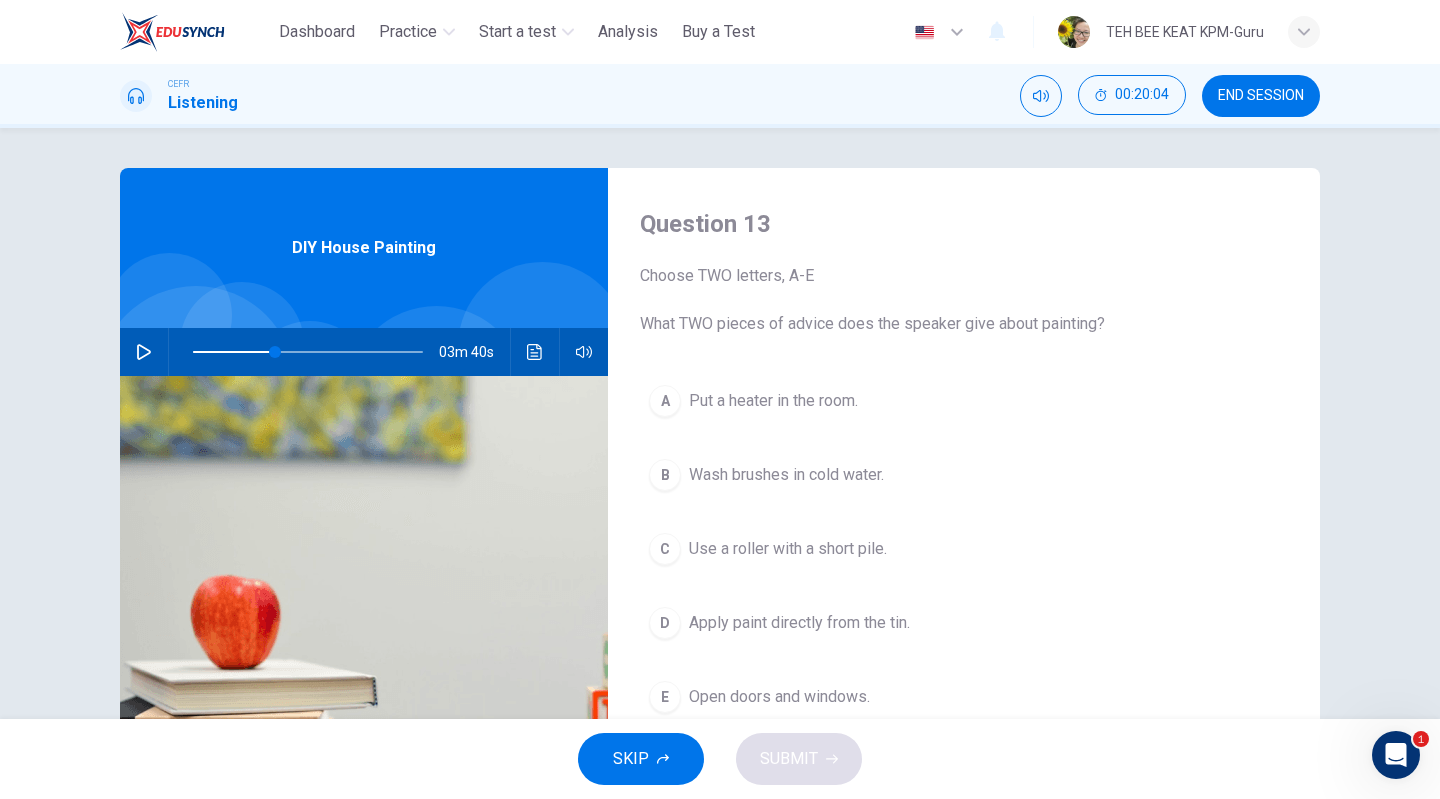 click on "Wash brushes in cold water." at bounding box center (786, 475) 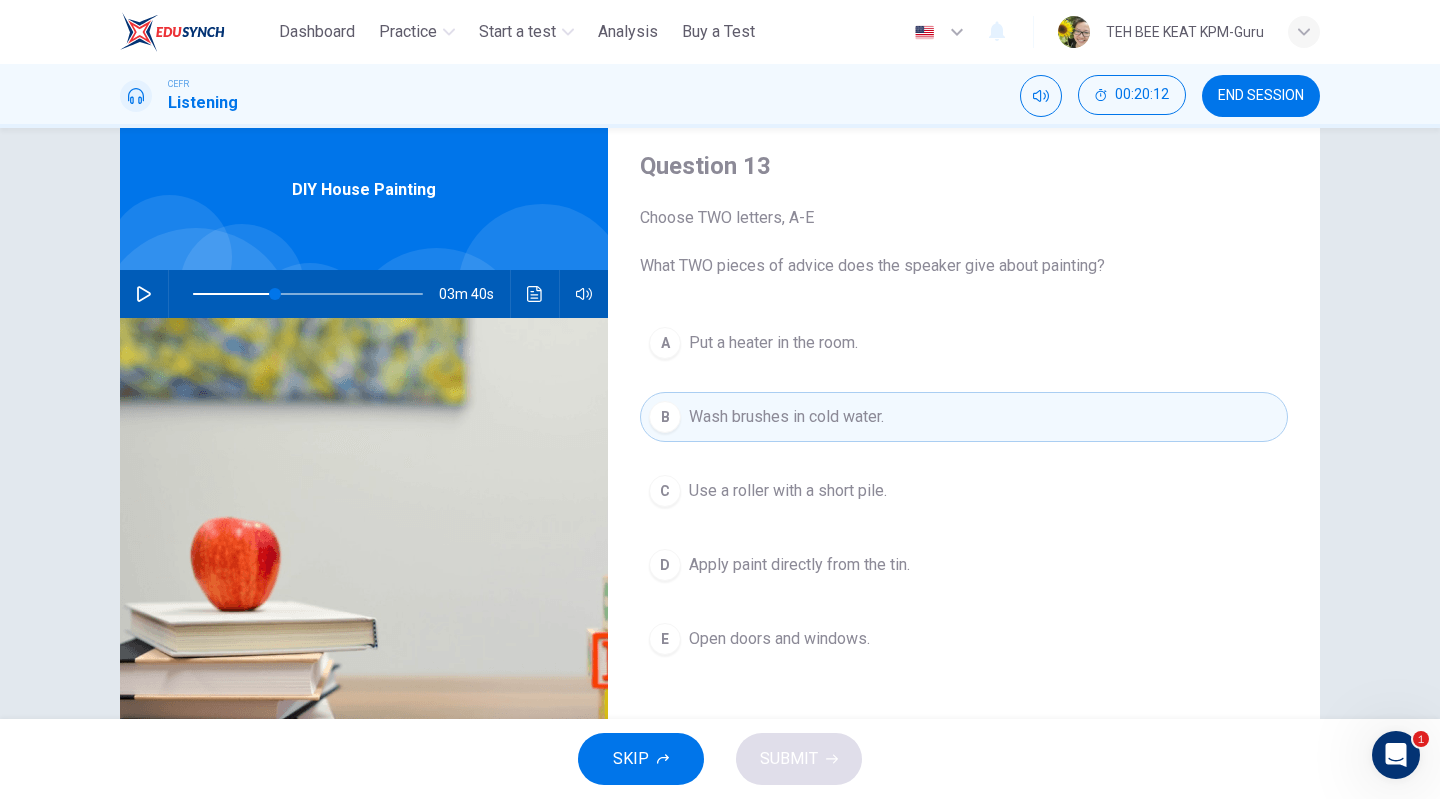 scroll, scrollTop: 120, scrollLeft: 0, axis: vertical 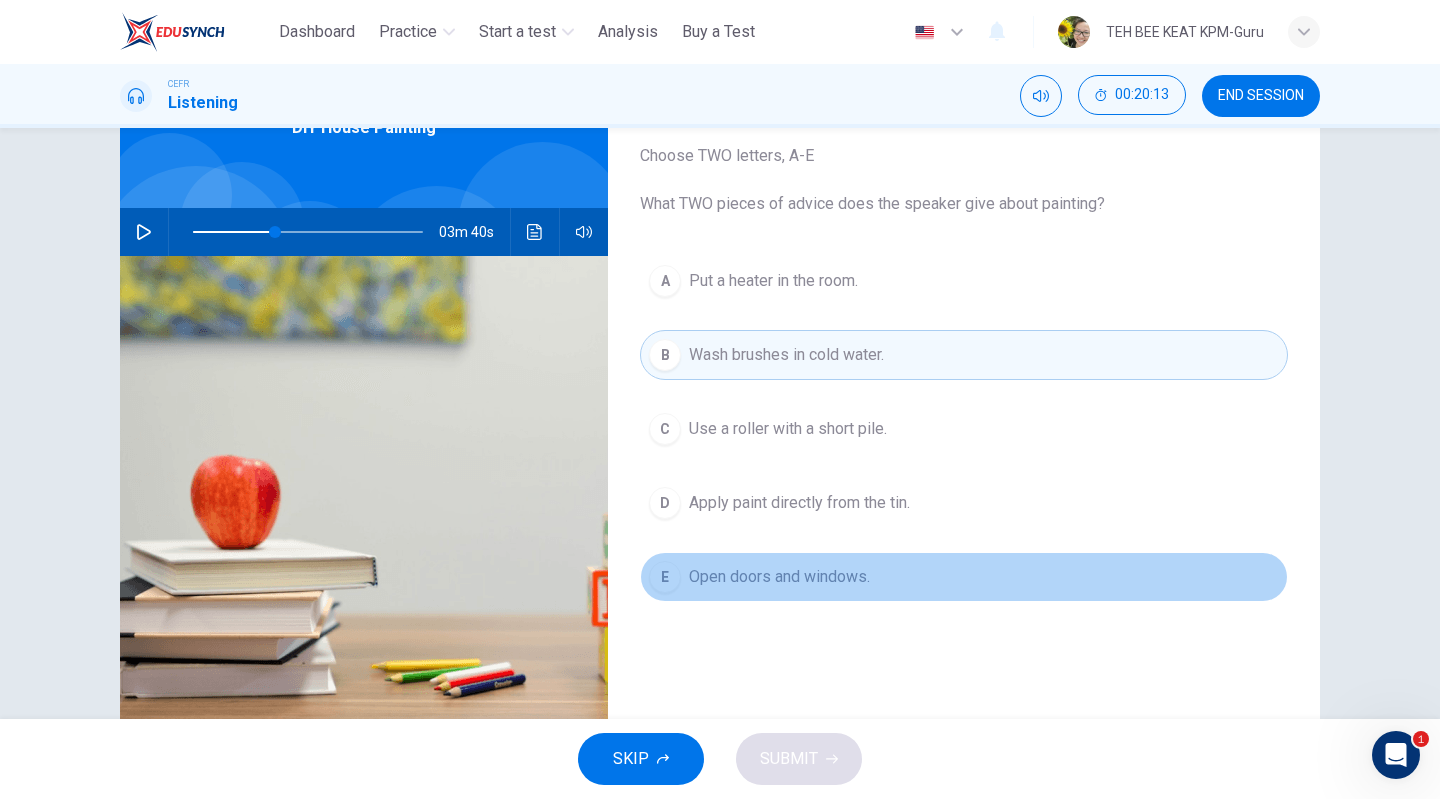 click on "Open doors and windows." at bounding box center (779, 577) 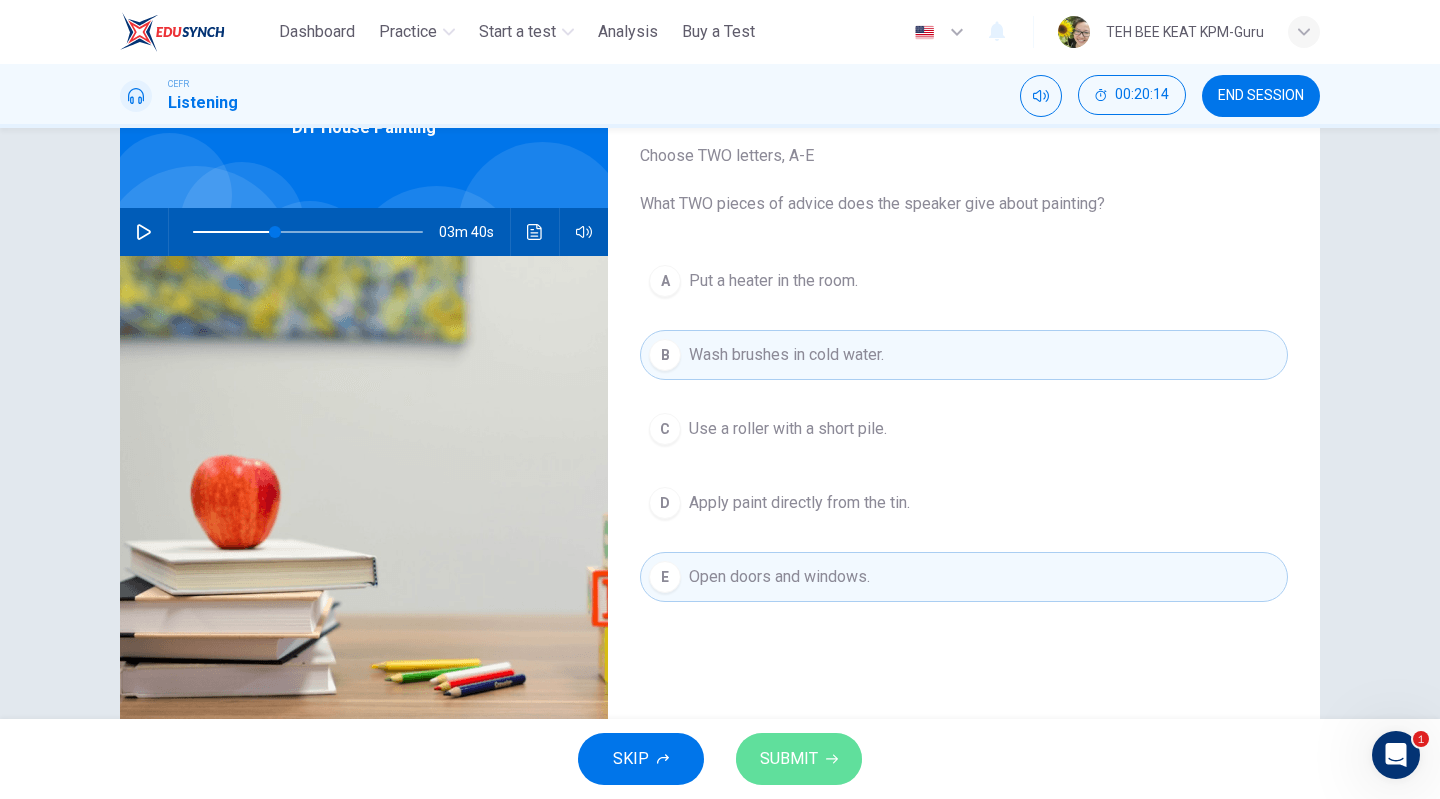 click on "SUBMIT" at bounding box center (789, 759) 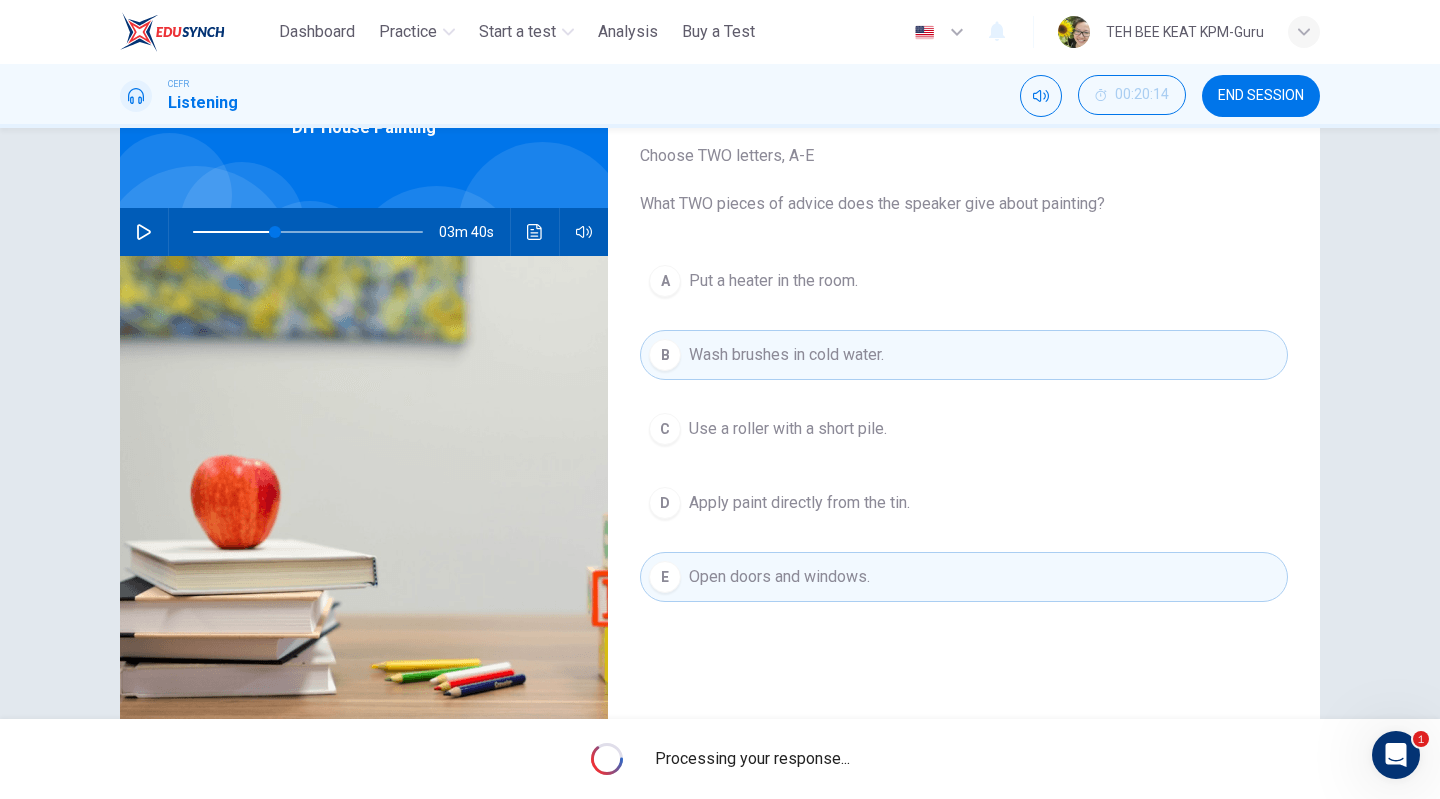type on "**" 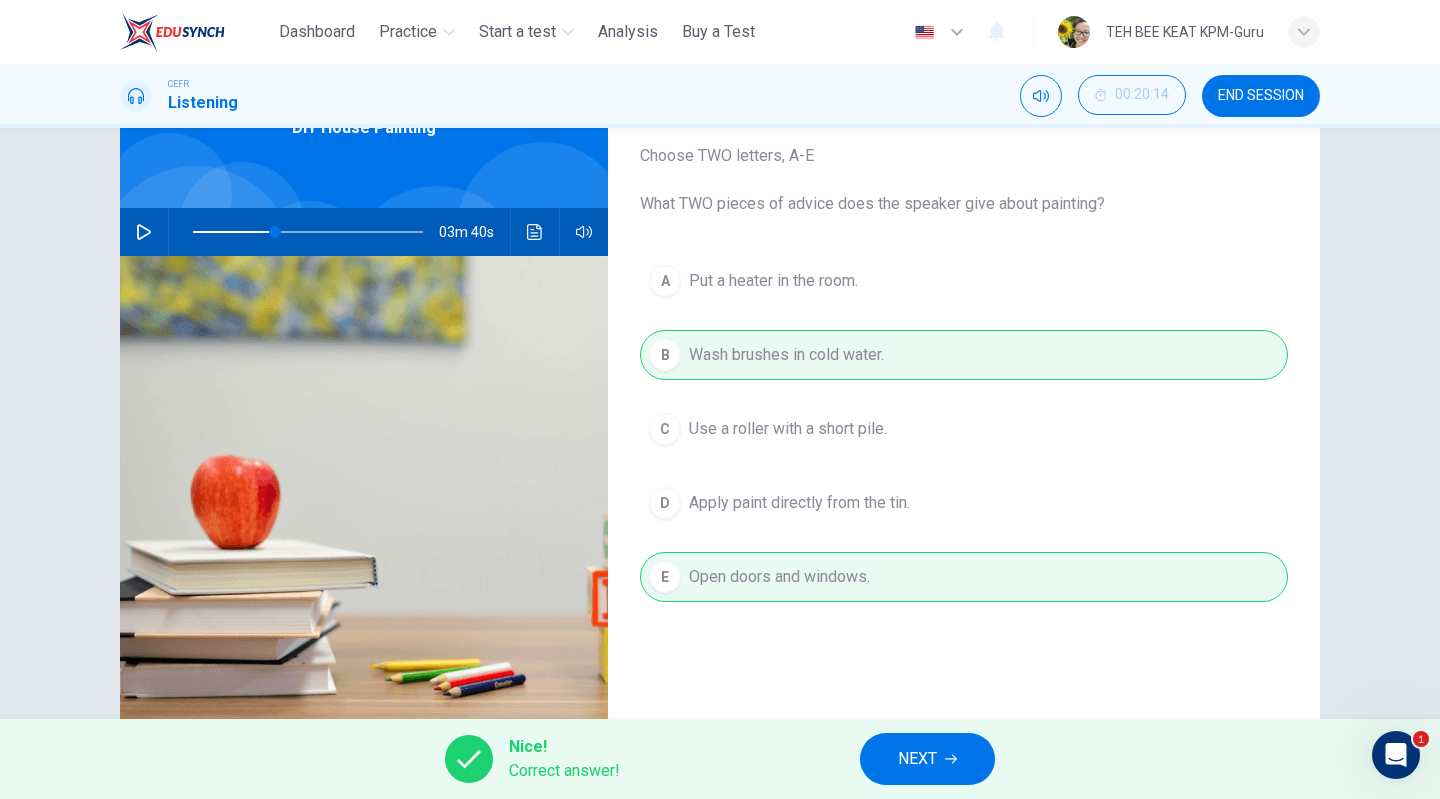 click on "NEXT" at bounding box center [927, 759] 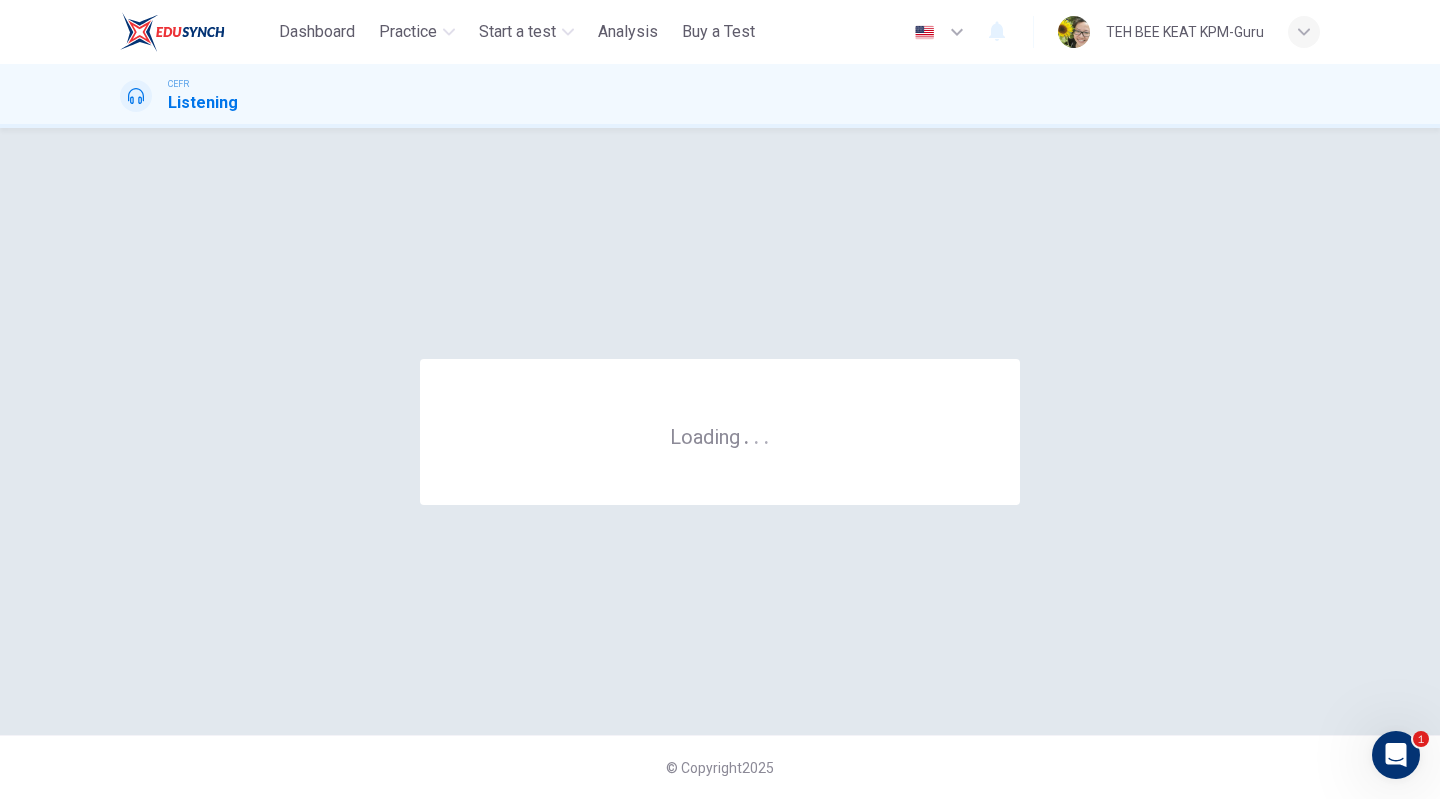 scroll, scrollTop: 0, scrollLeft: 0, axis: both 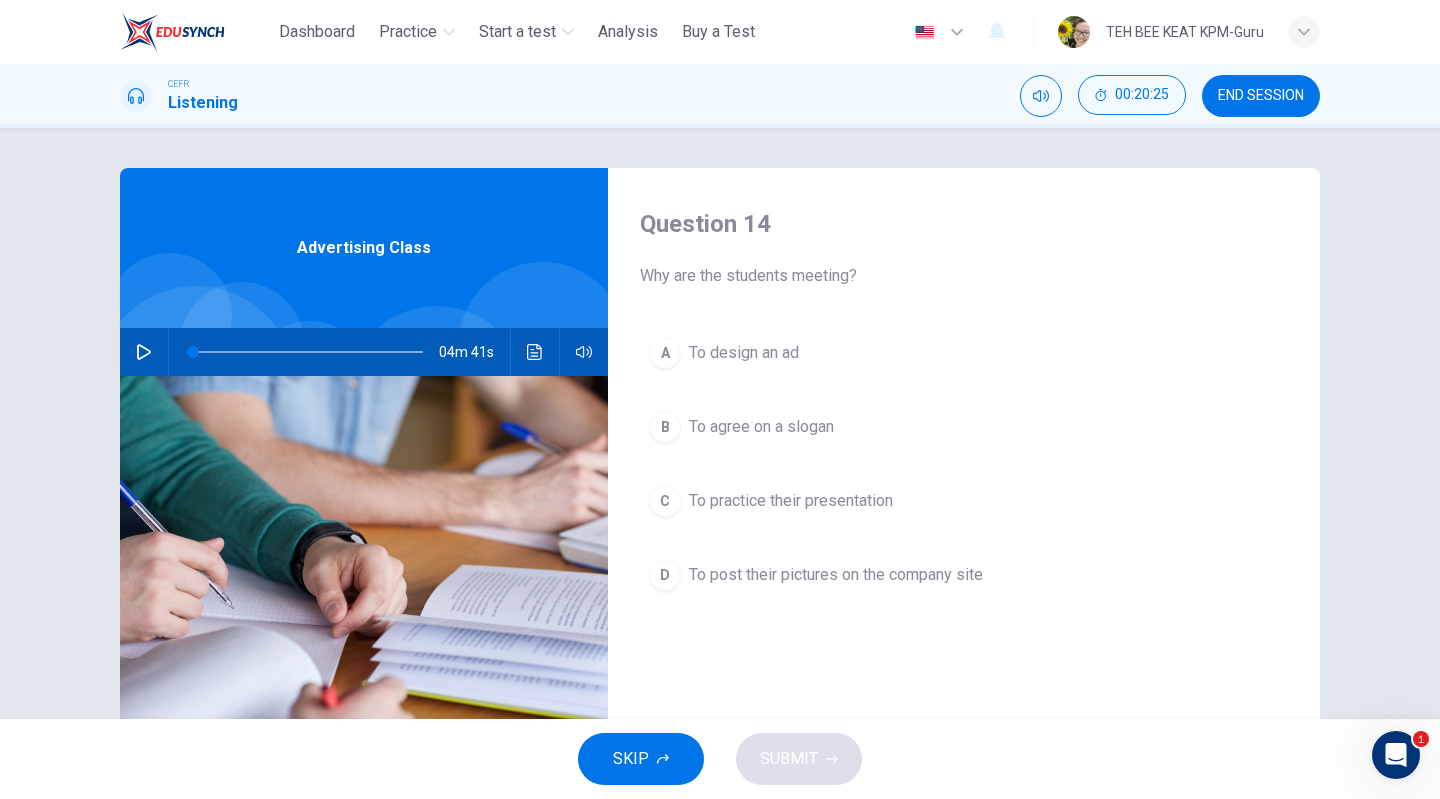 click 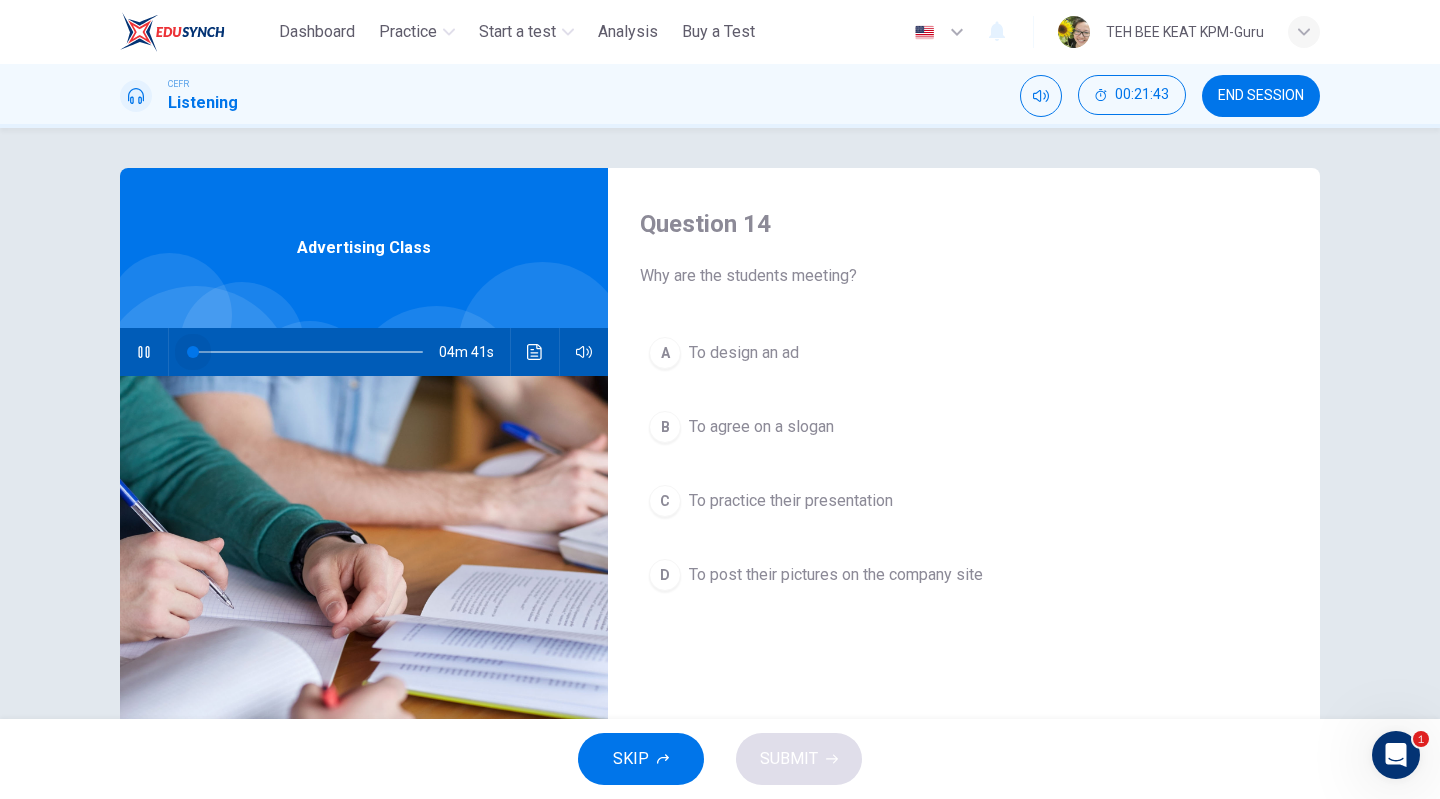 drag, startPoint x: 246, startPoint y: 354, endPoint x: 132, endPoint y: 363, distance: 114.35471 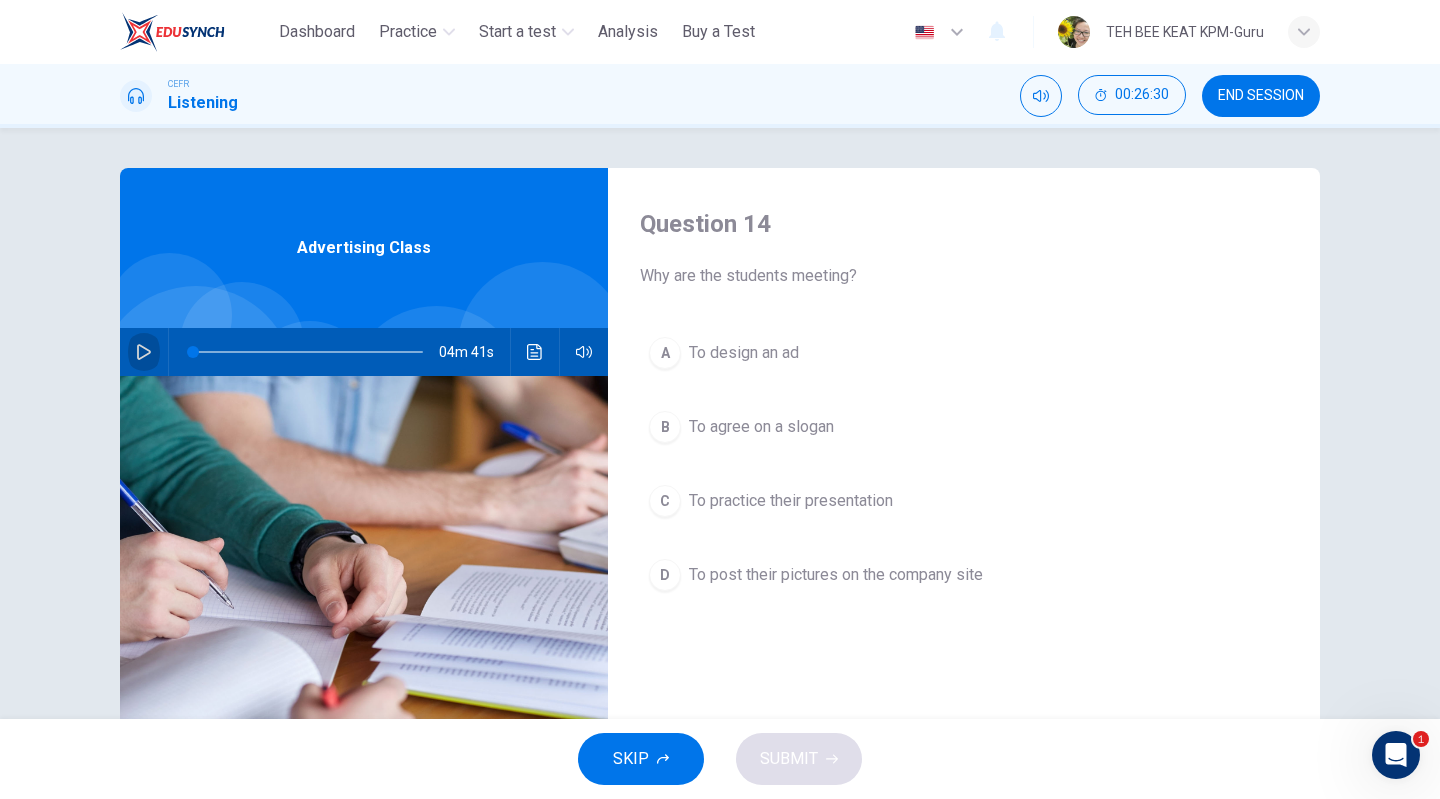 click 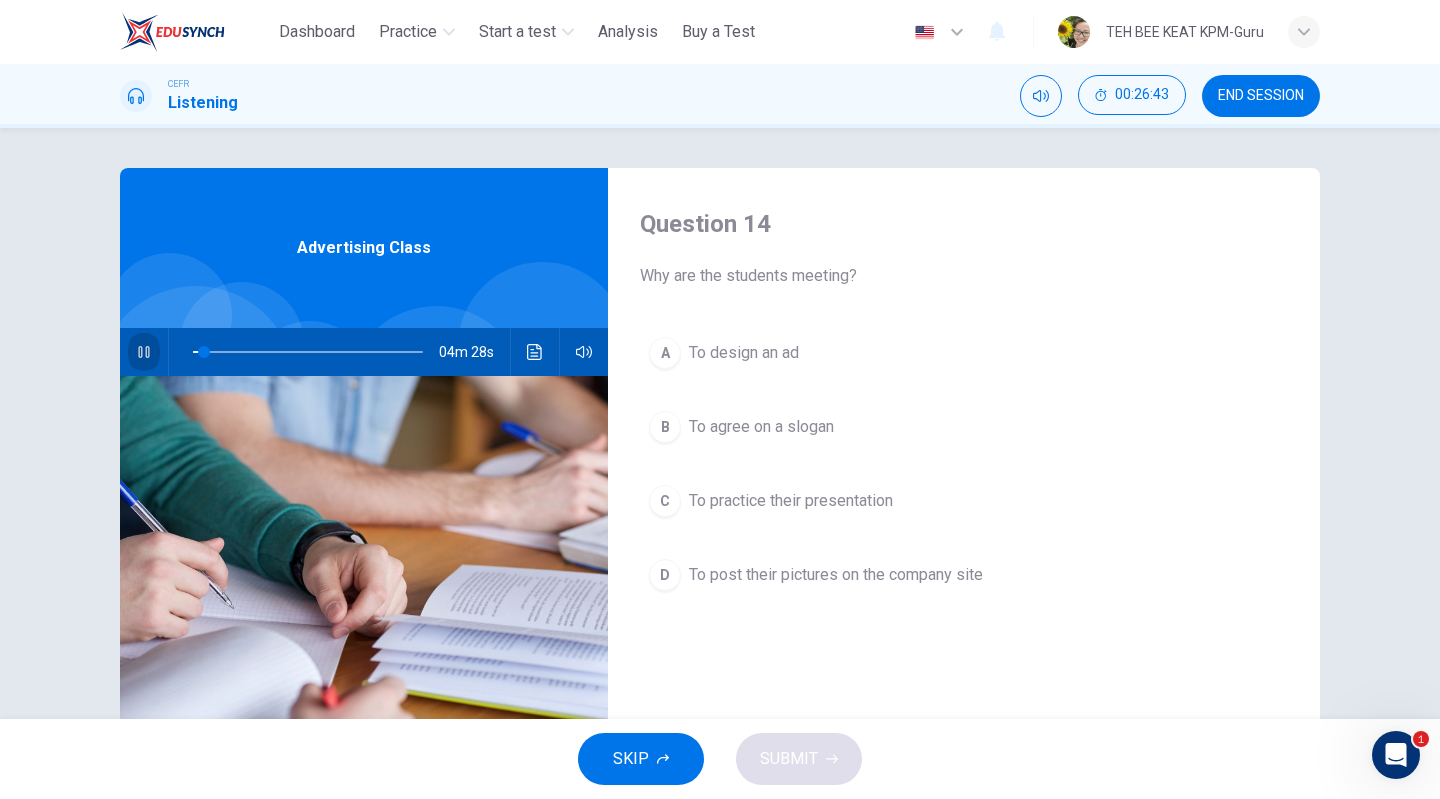 click at bounding box center (144, 352) 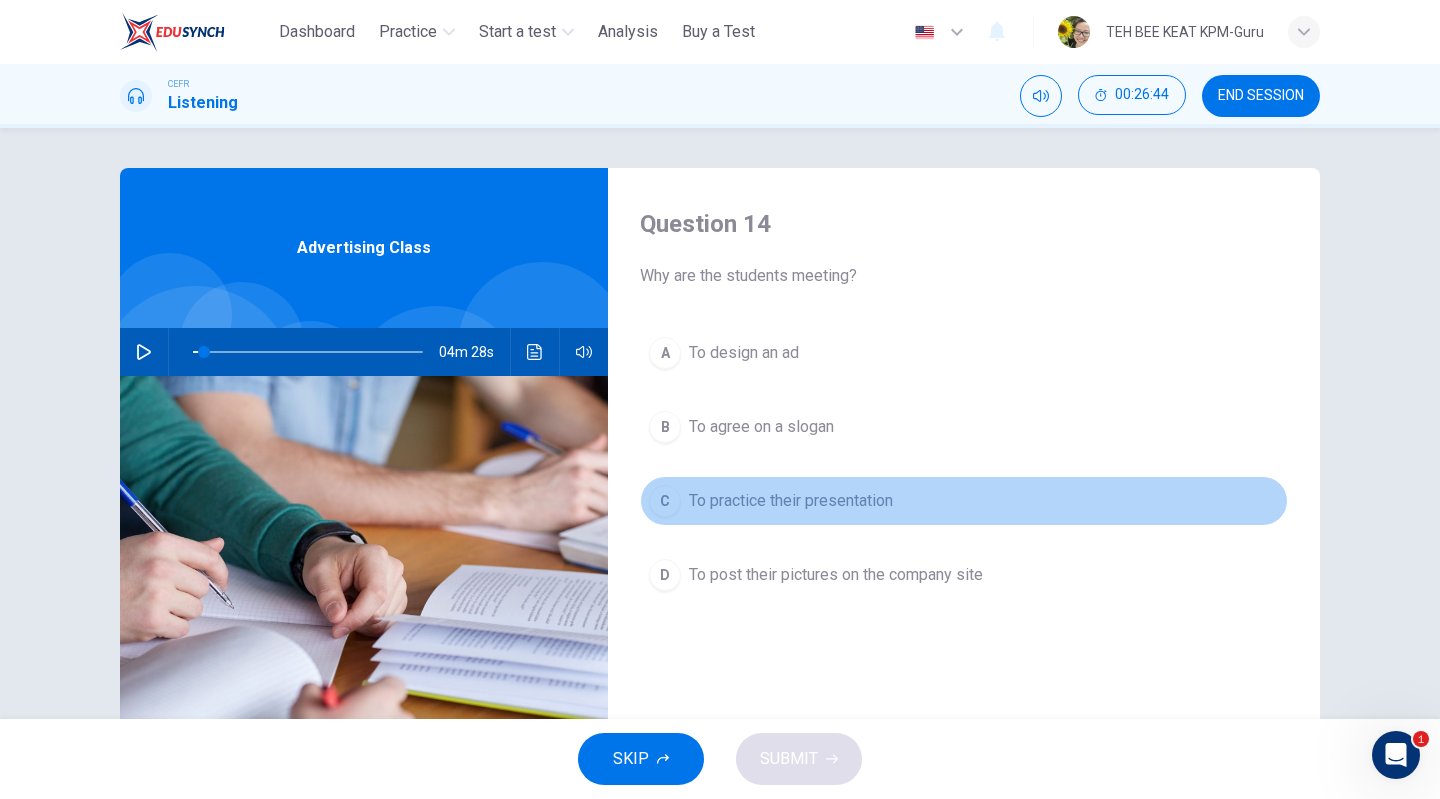 click on "To practice their presentation" at bounding box center (791, 501) 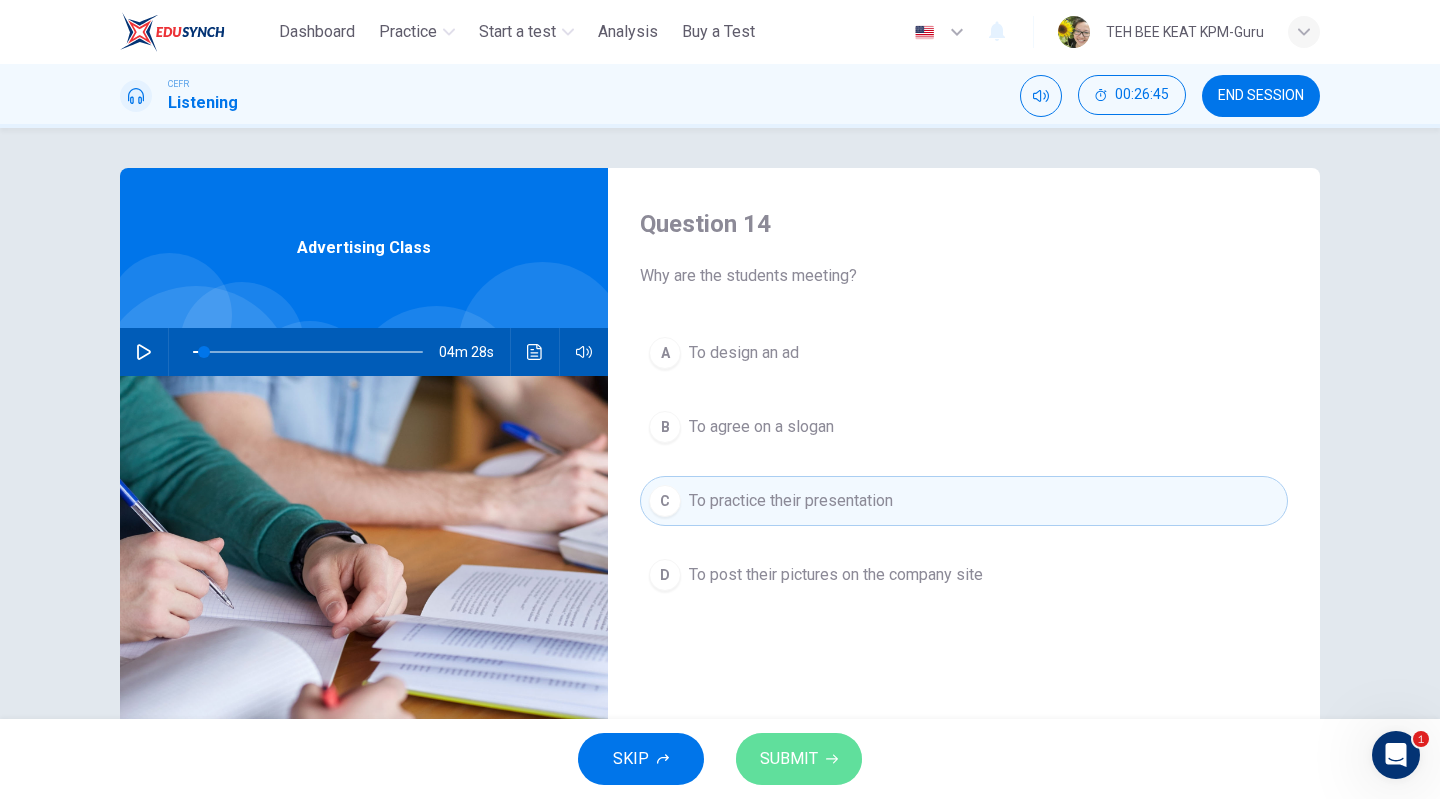 click on "SUBMIT" at bounding box center [799, 759] 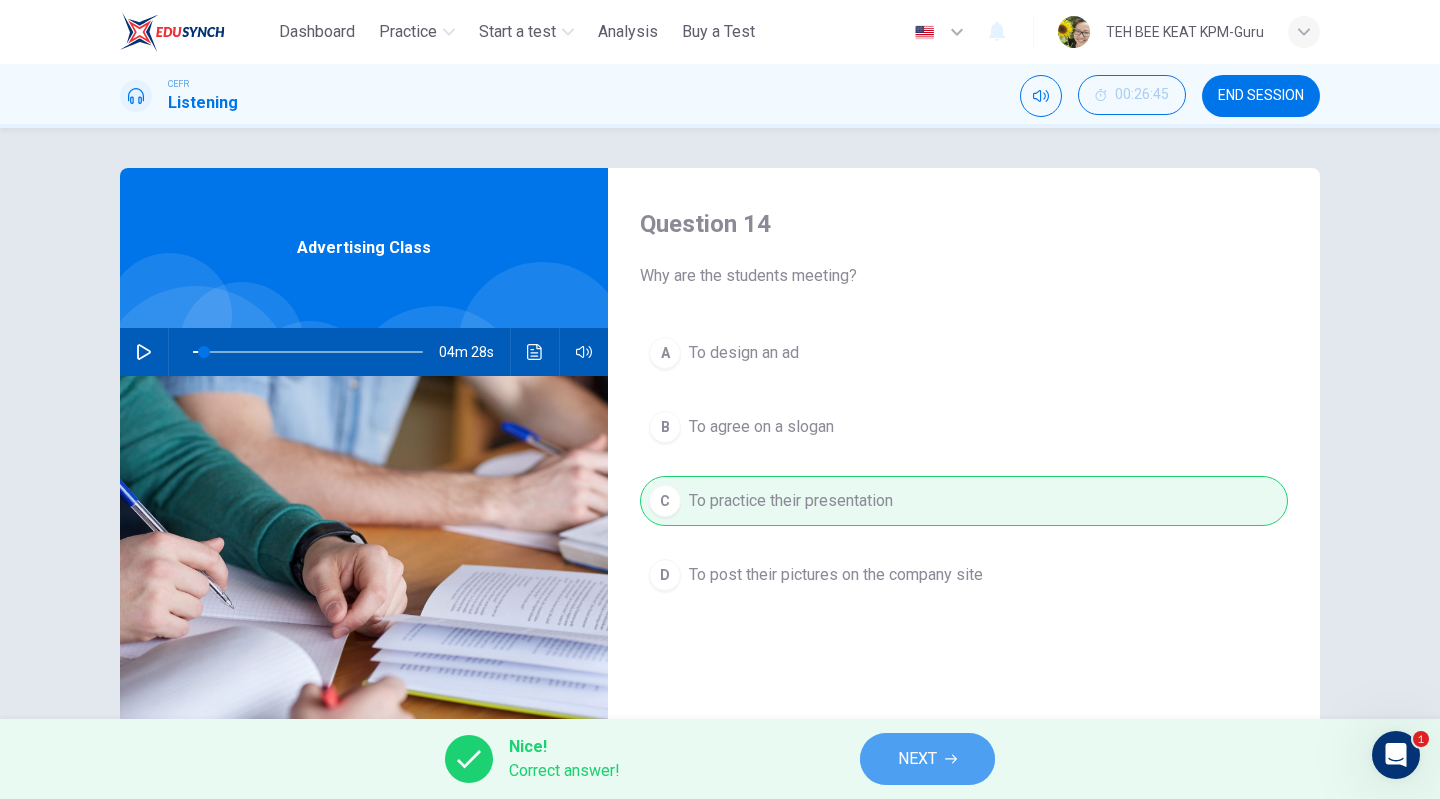 click on "NEXT" at bounding box center (917, 759) 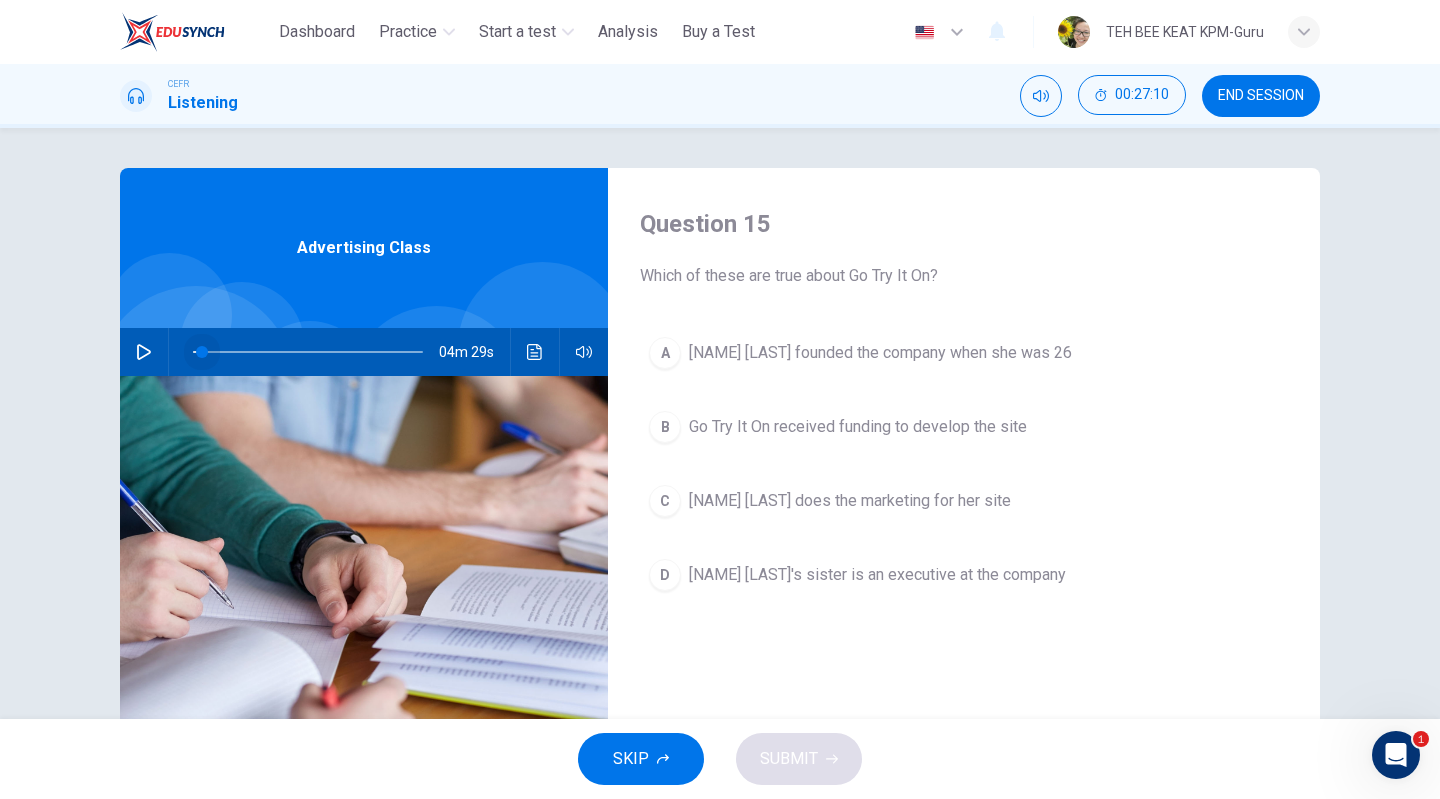 click at bounding box center (202, 352) 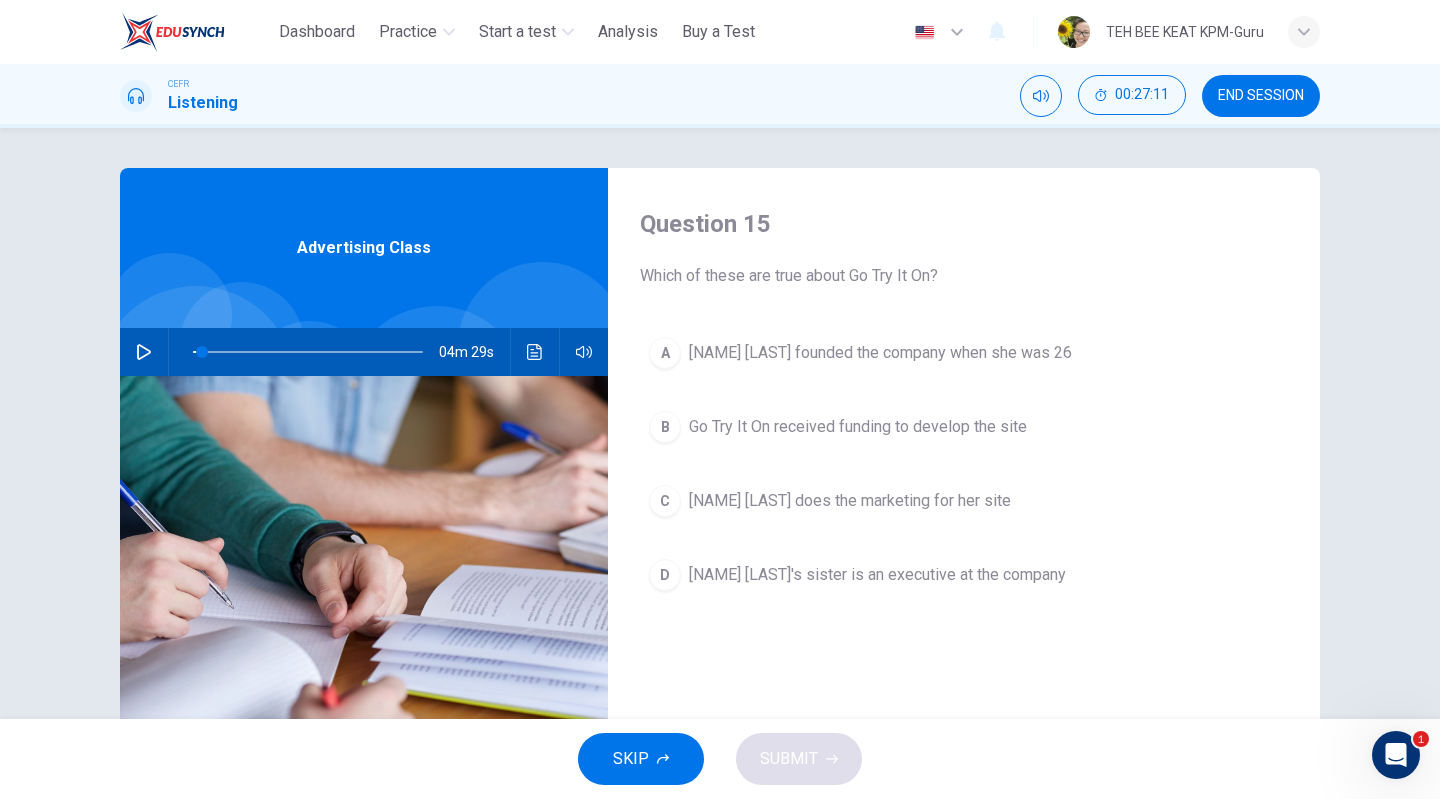 click 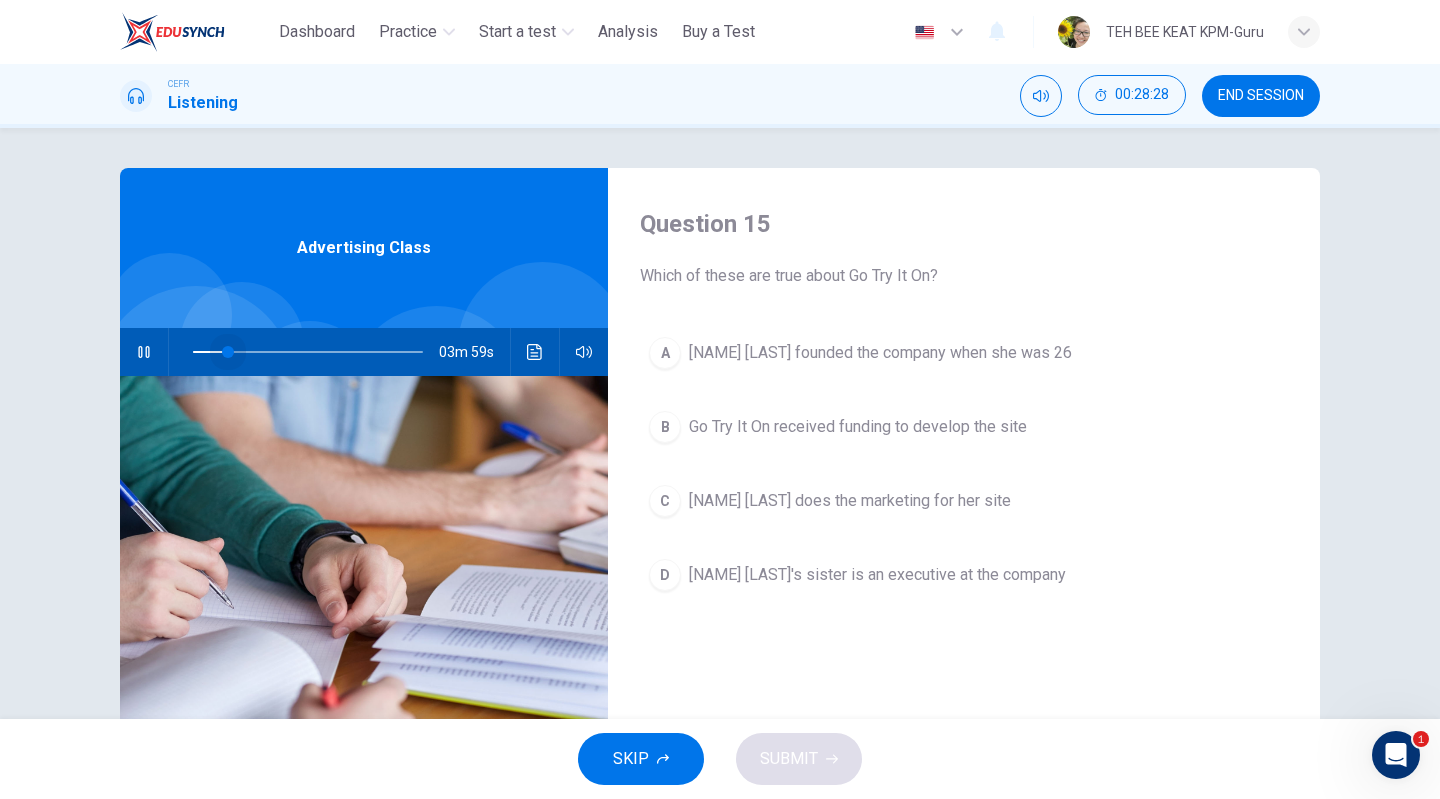 click at bounding box center (308, 352) 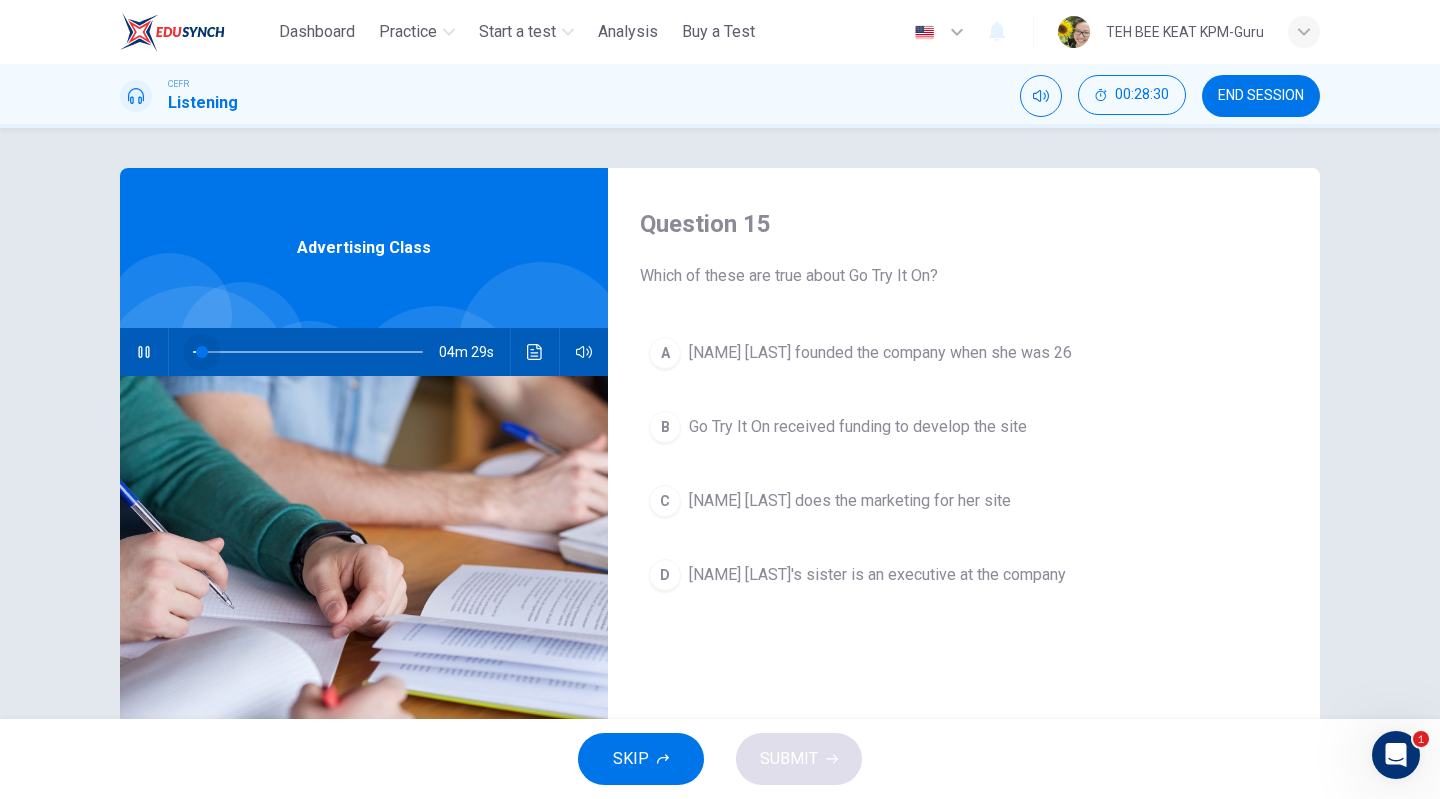 click at bounding box center (308, 352) 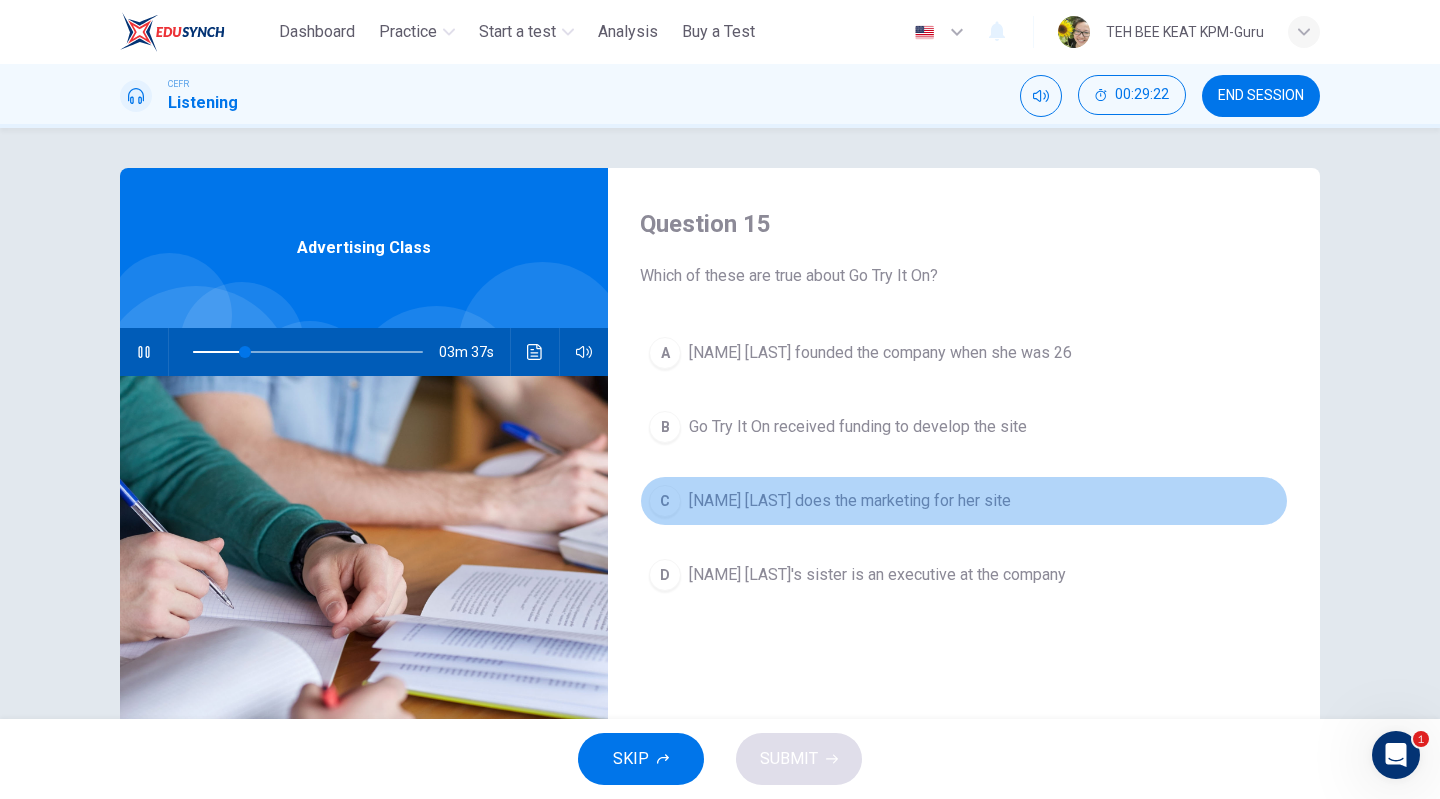 click on "C [NAME] [LAST] does the marketing for her site" at bounding box center [964, 501] 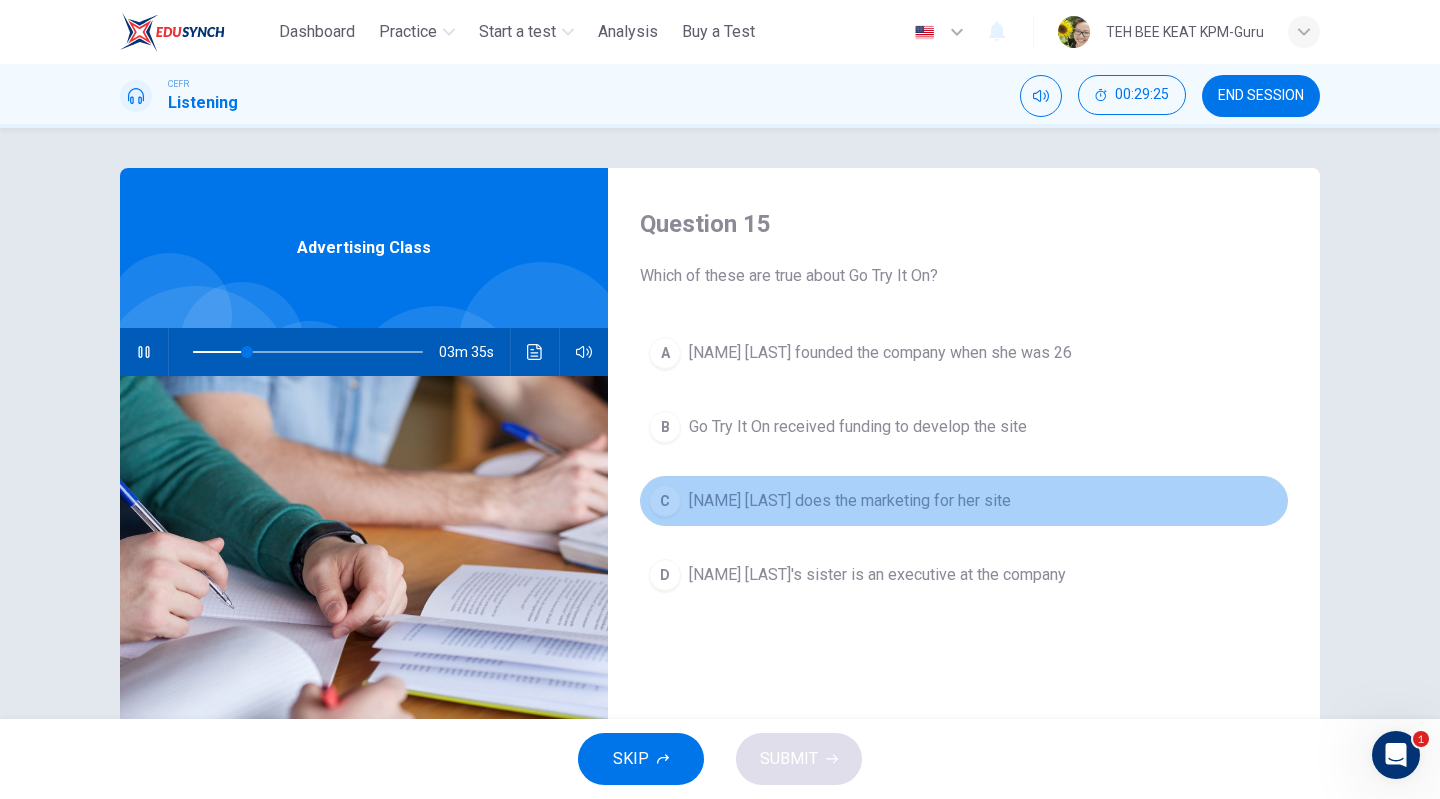 click on "[NAME] [LAST] does the marketing for her site" at bounding box center [850, 501] 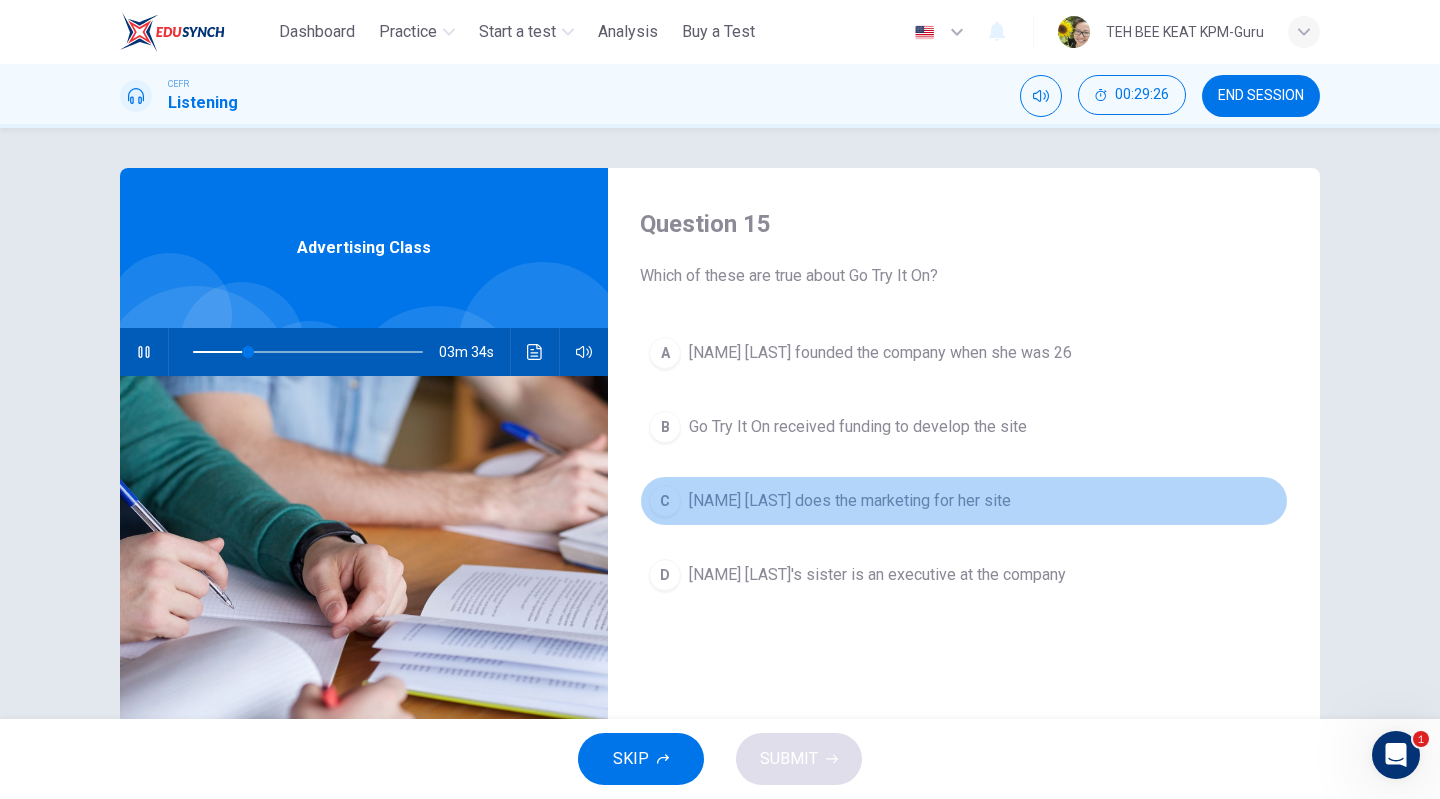 click on "[NAME] [LAST] does the marketing for her site" at bounding box center [850, 501] 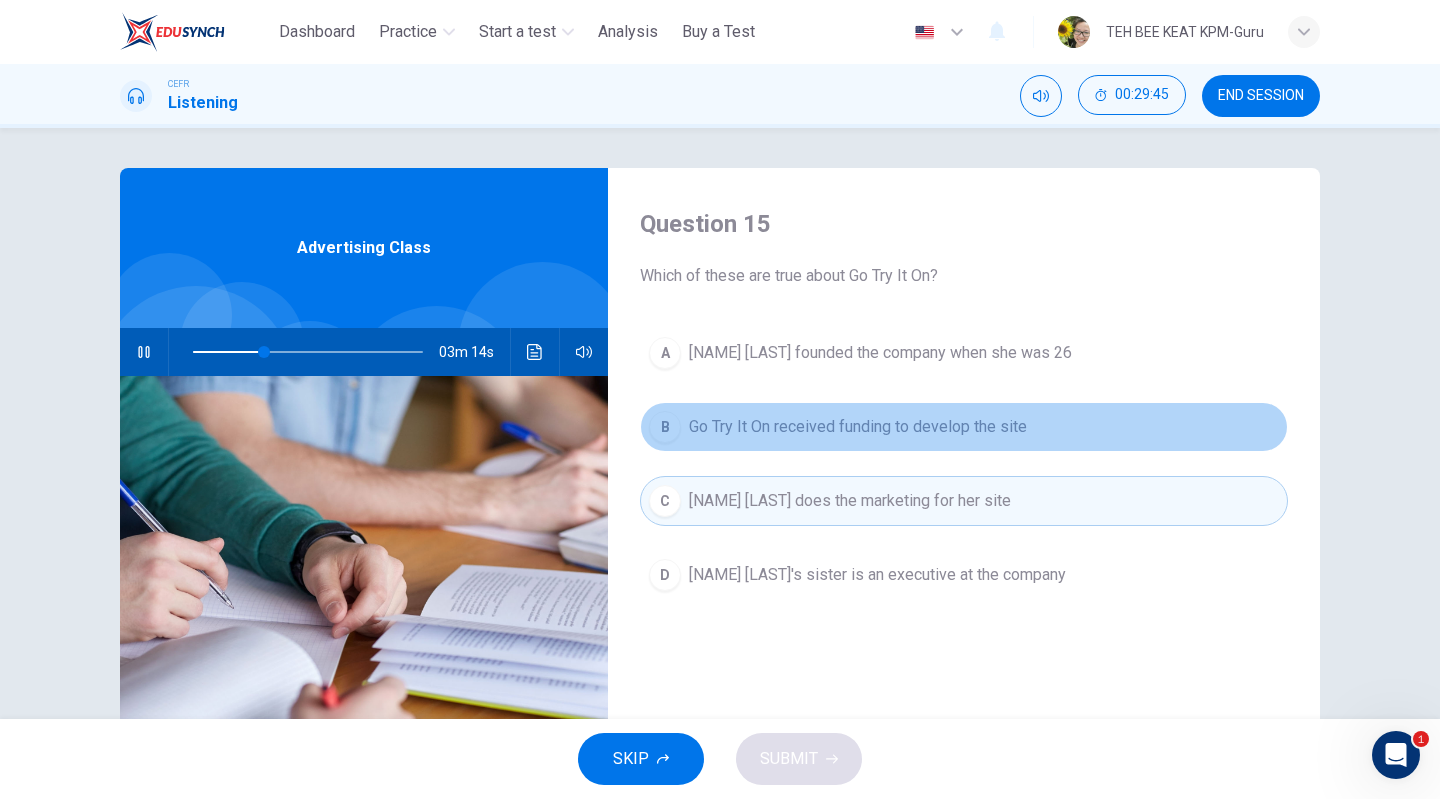 click on "Go Try It On received funding to develop the site" at bounding box center [858, 427] 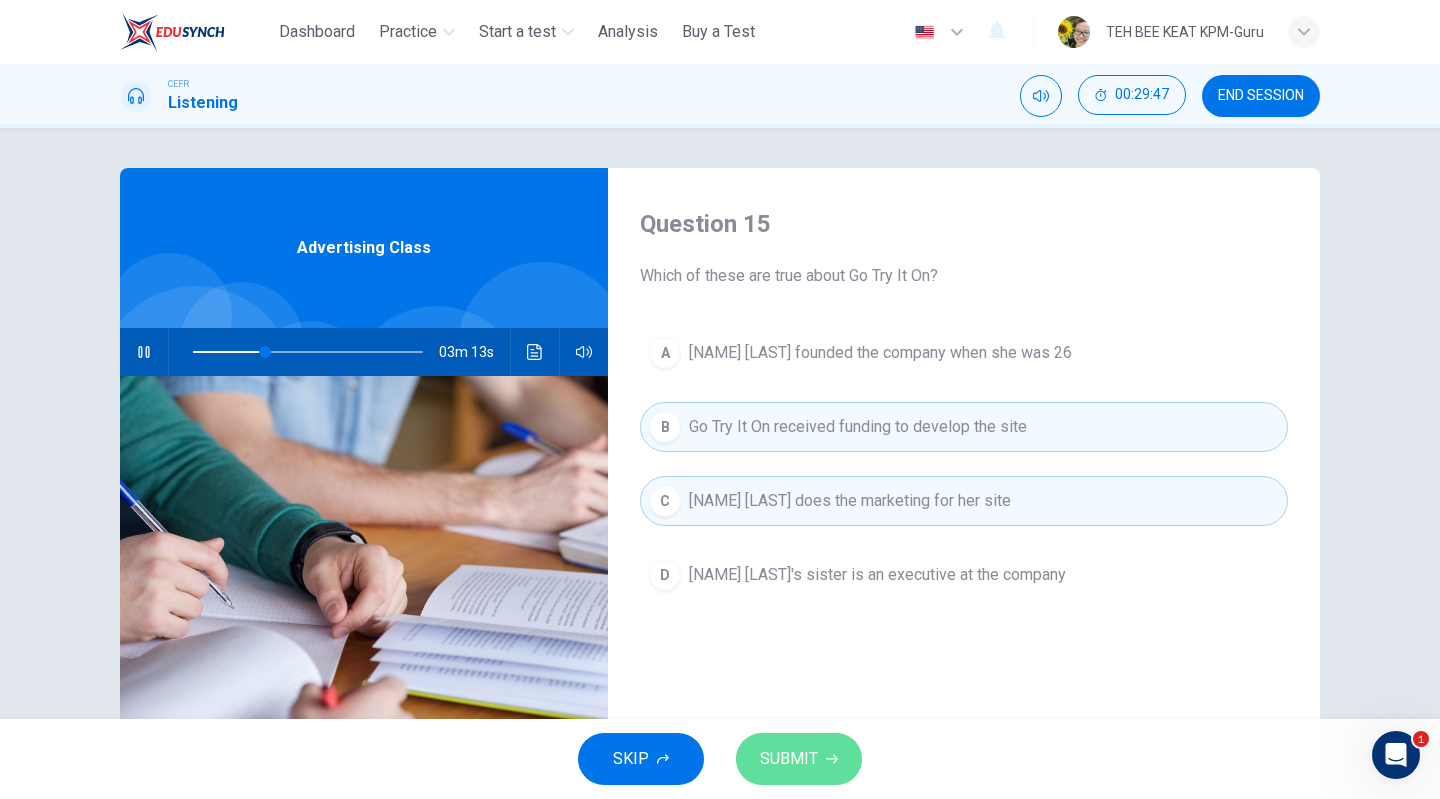 click on "SUBMIT" at bounding box center [789, 759] 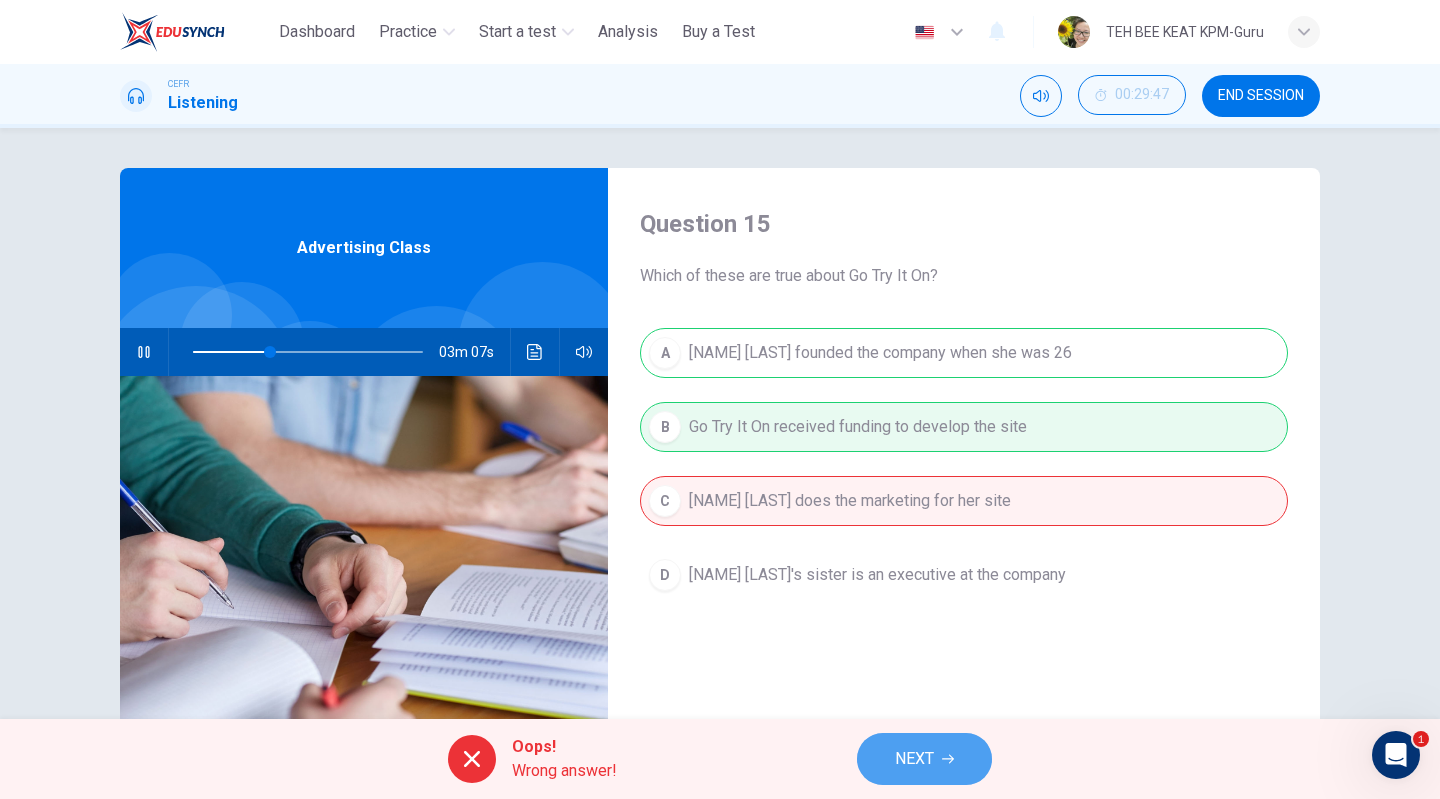 click on "NEXT" at bounding box center (914, 759) 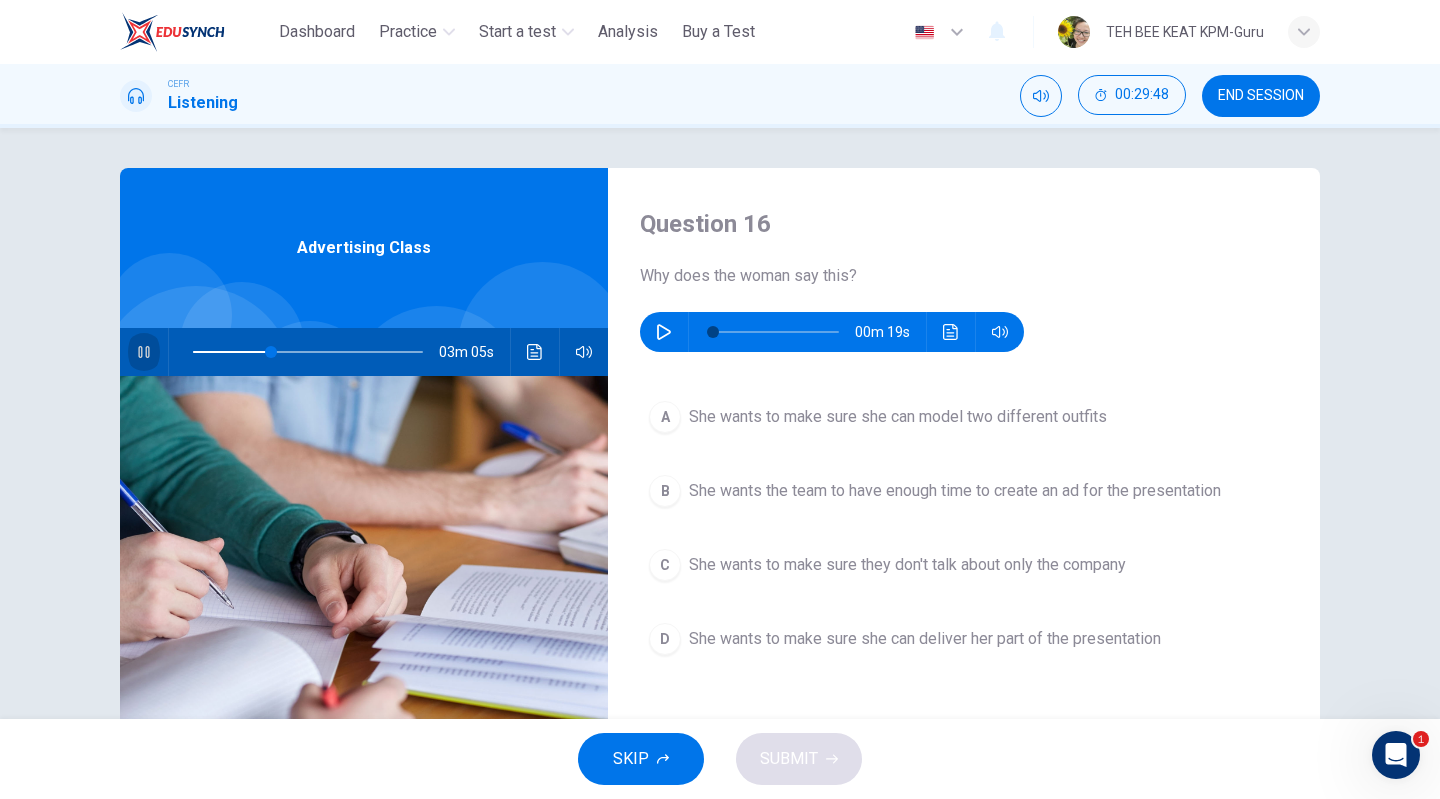 click at bounding box center (144, 352) 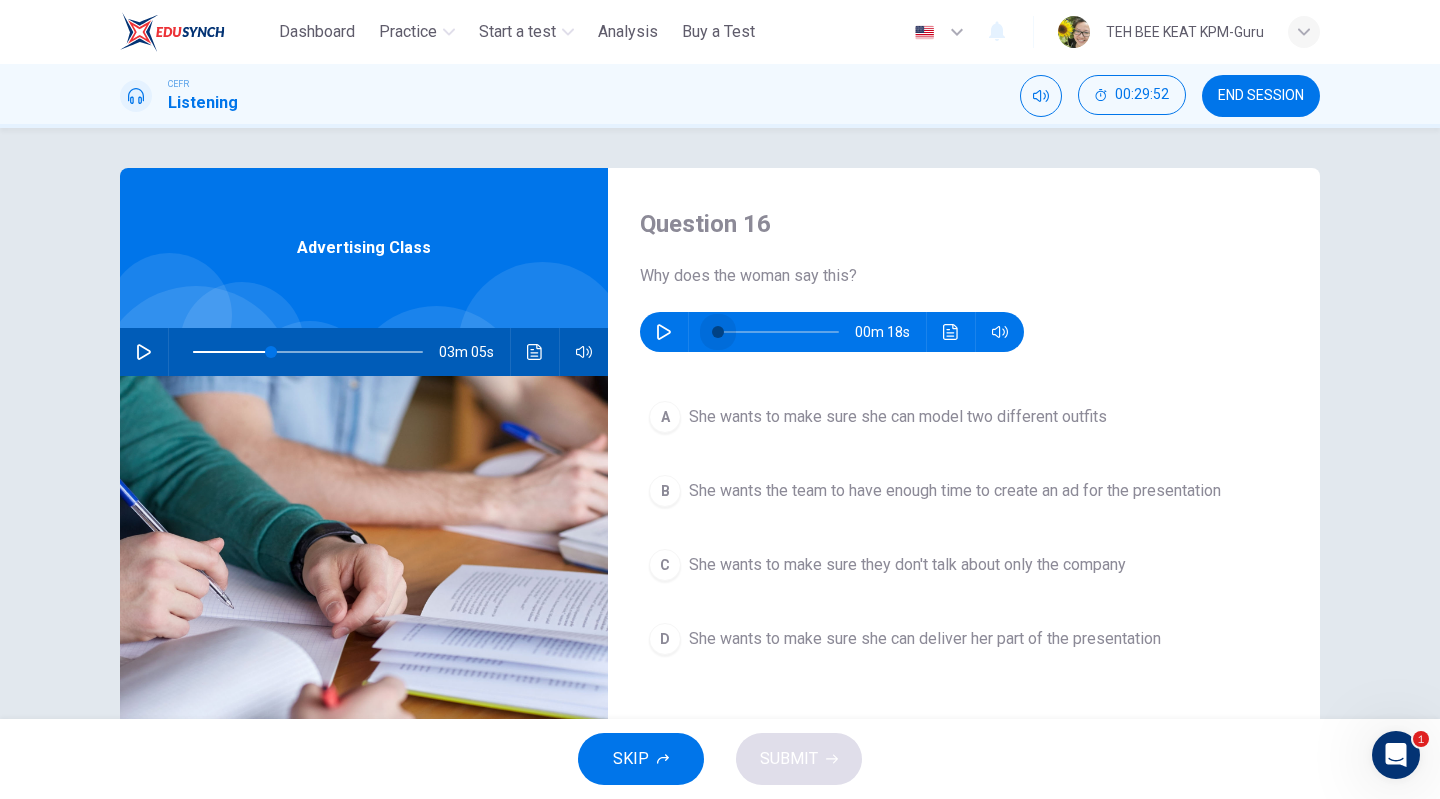 click at bounding box center [718, 332] 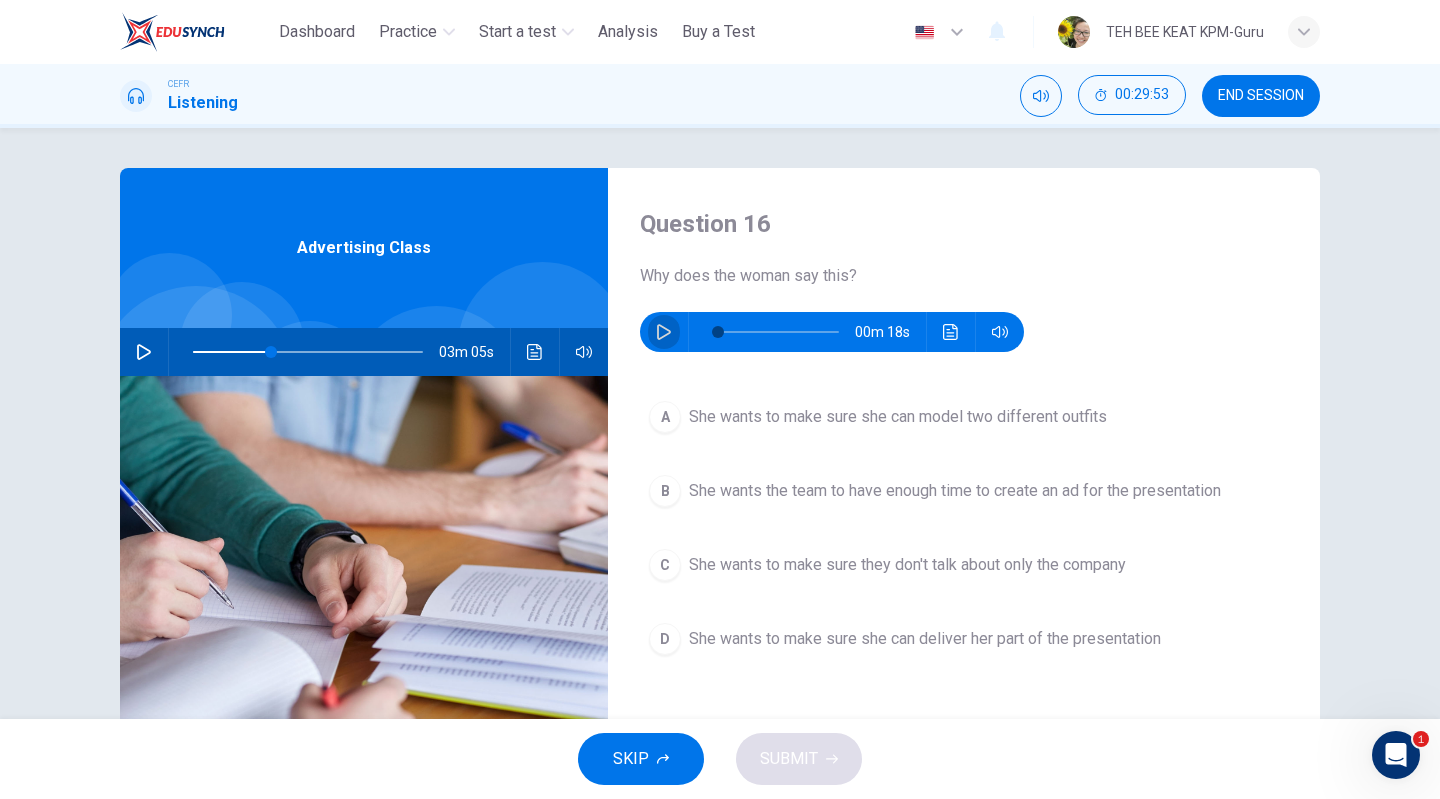 click 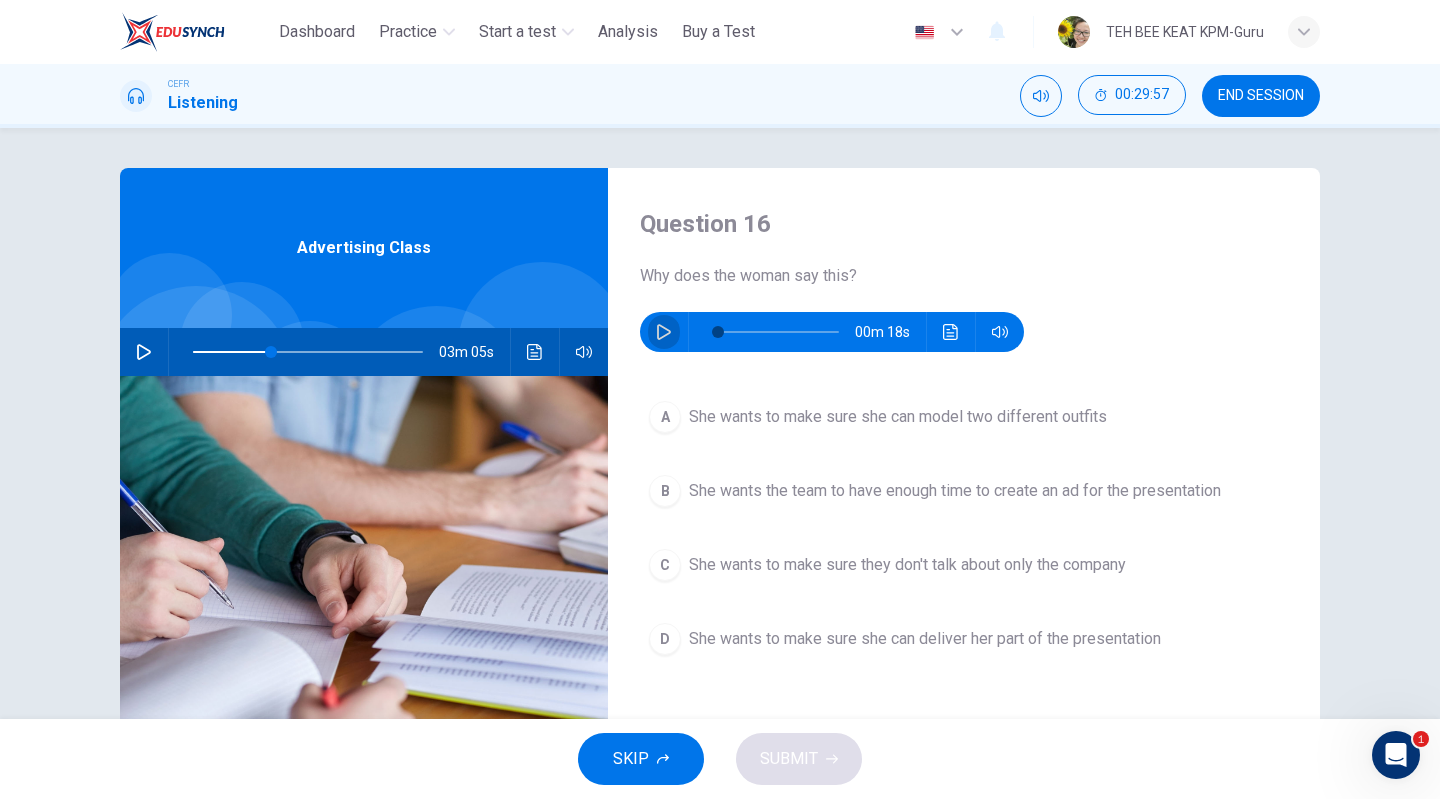 click 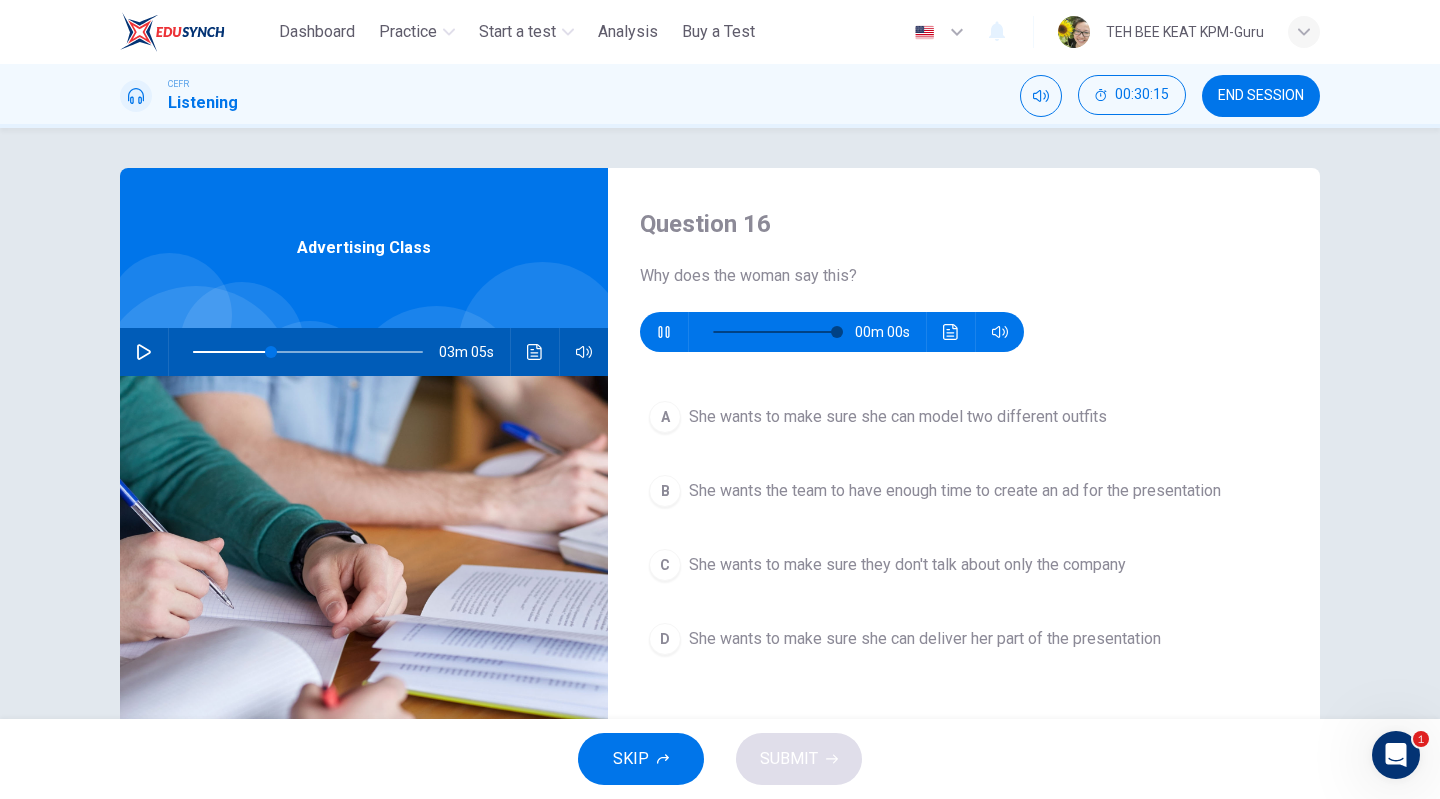 type on "*" 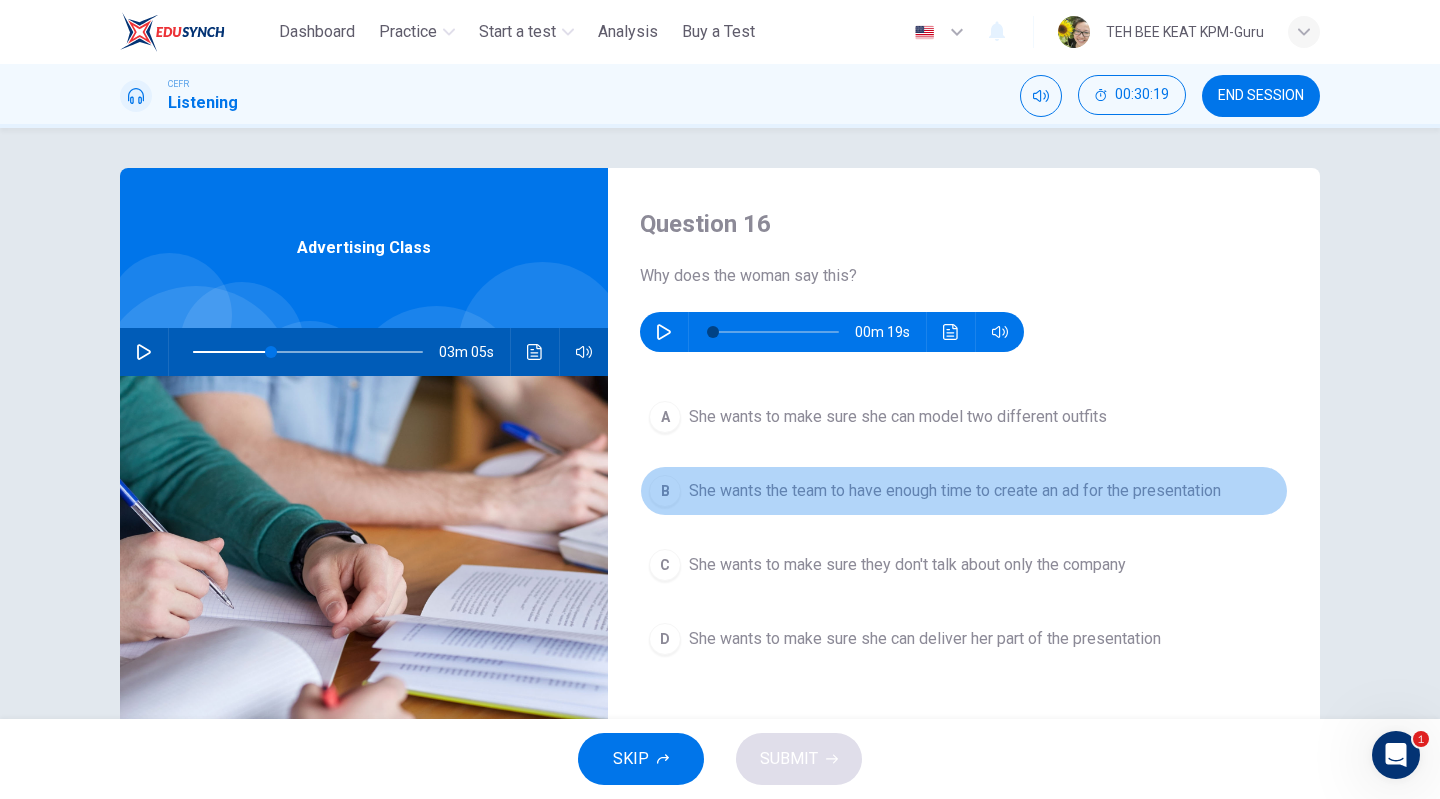 click on "She wants the team to have enough time to create an ad for the presentation" at bounding box center (955, 491) 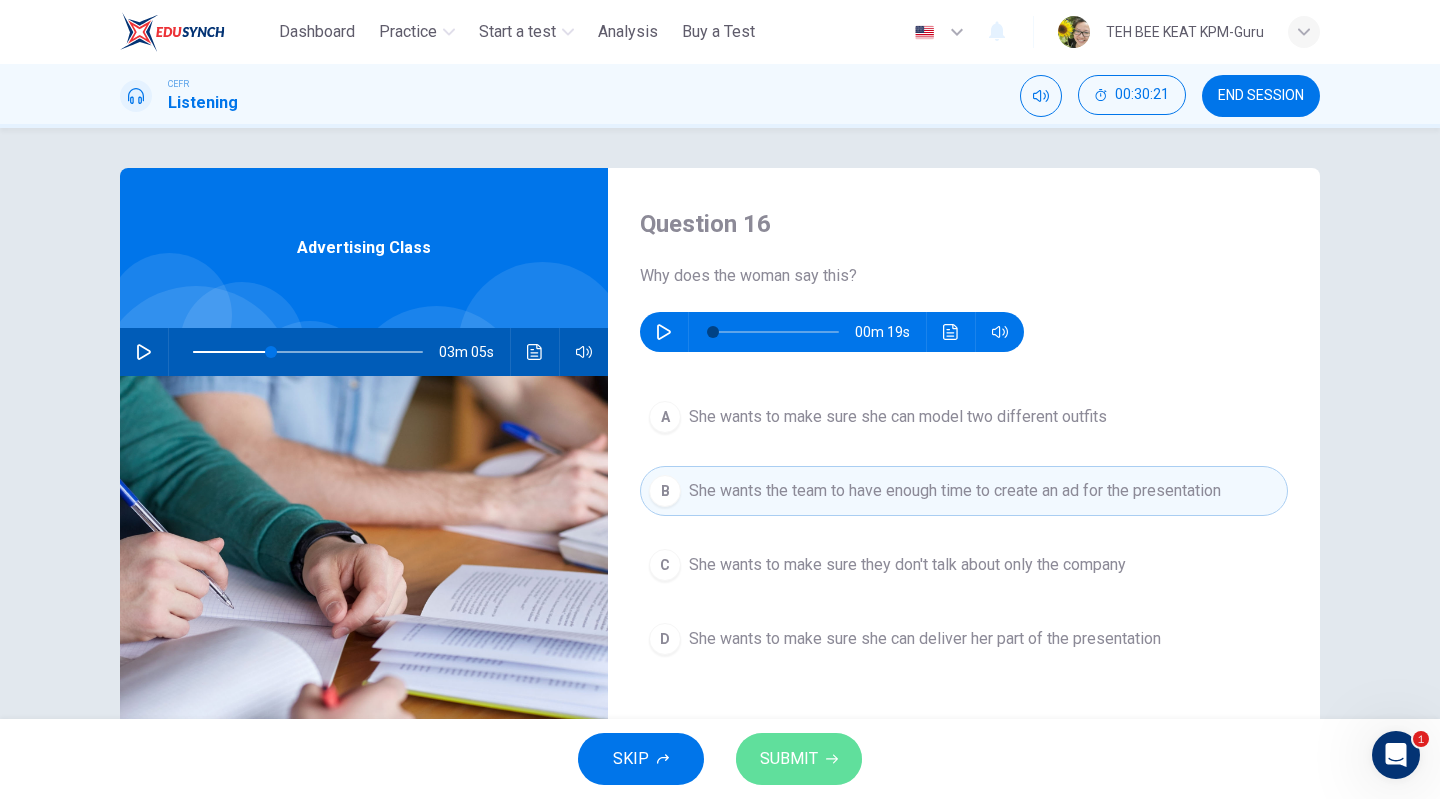 click on "SUBMIT" at bounding box center [799, 759] 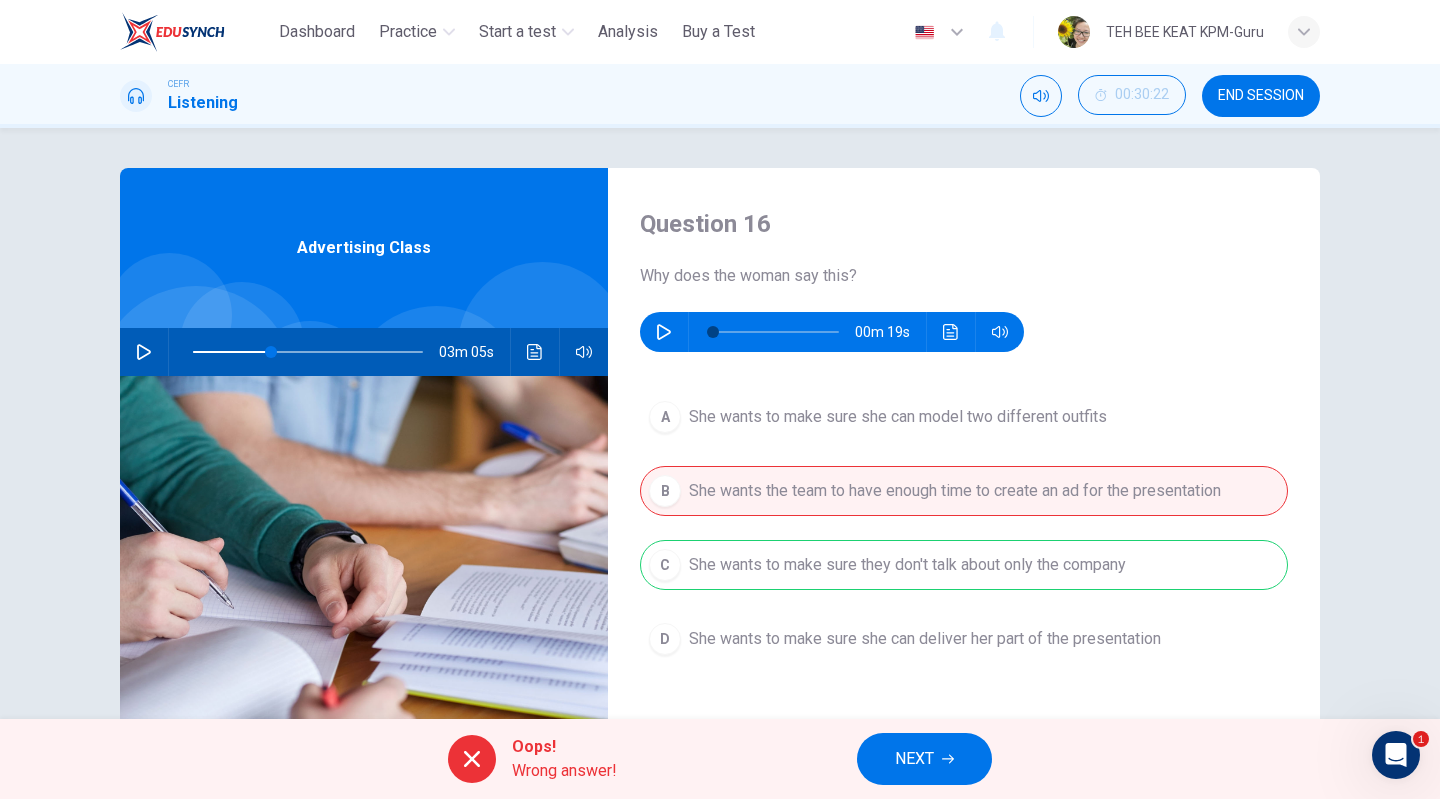 click on "Oops! Wrong answer! NEXT" at bounding box center [720, 759] 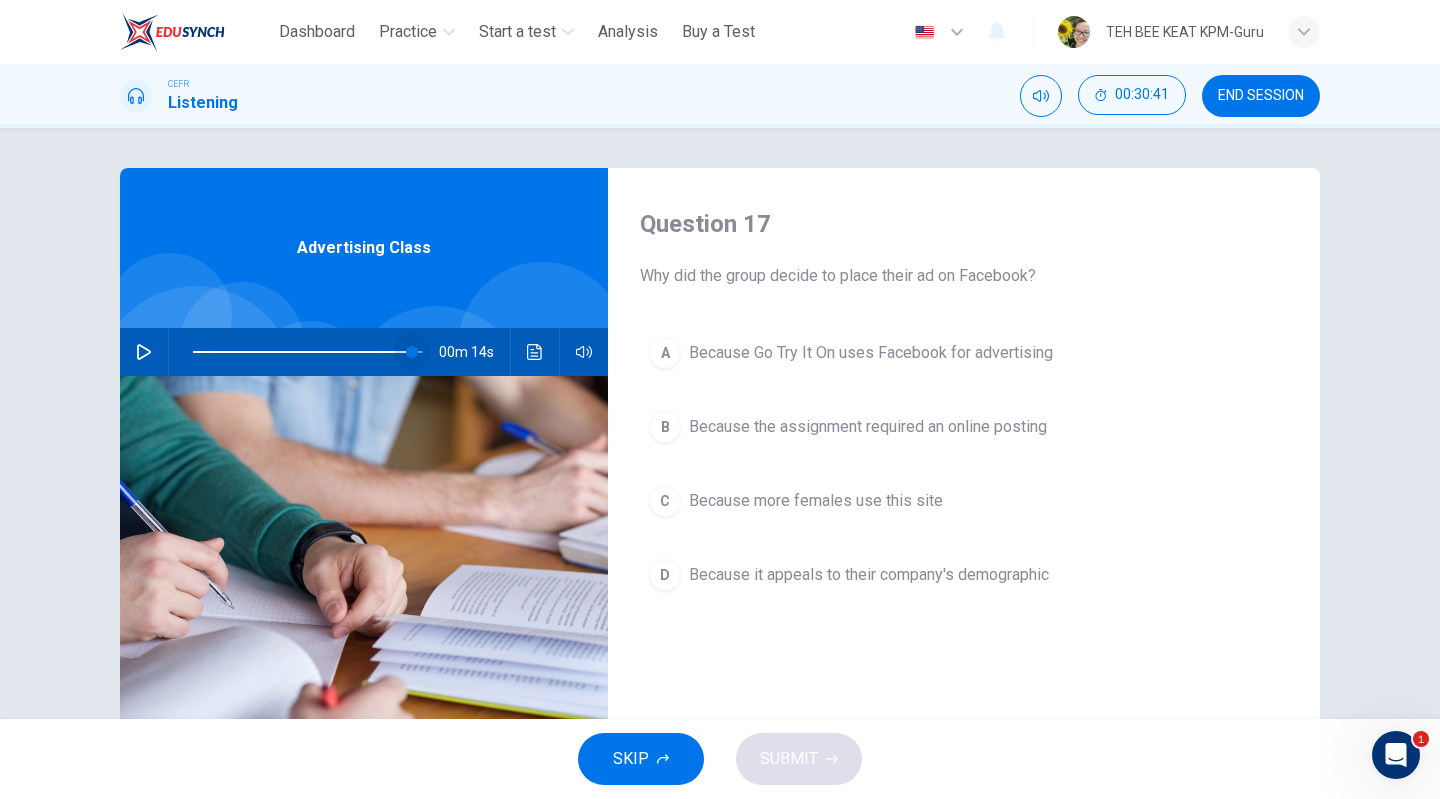 click at bounding box center (308, 352) 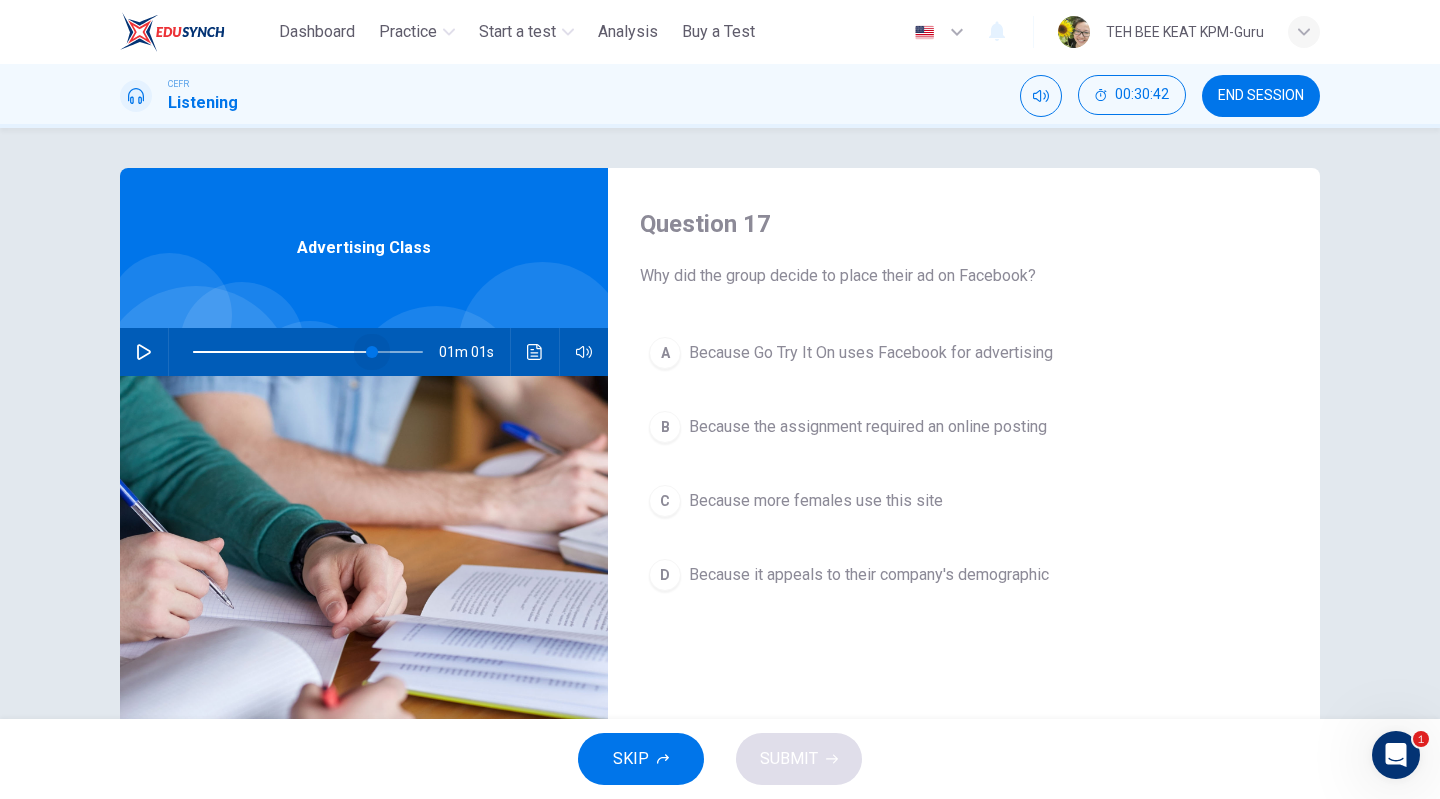 click at bounding box center [308, 352] 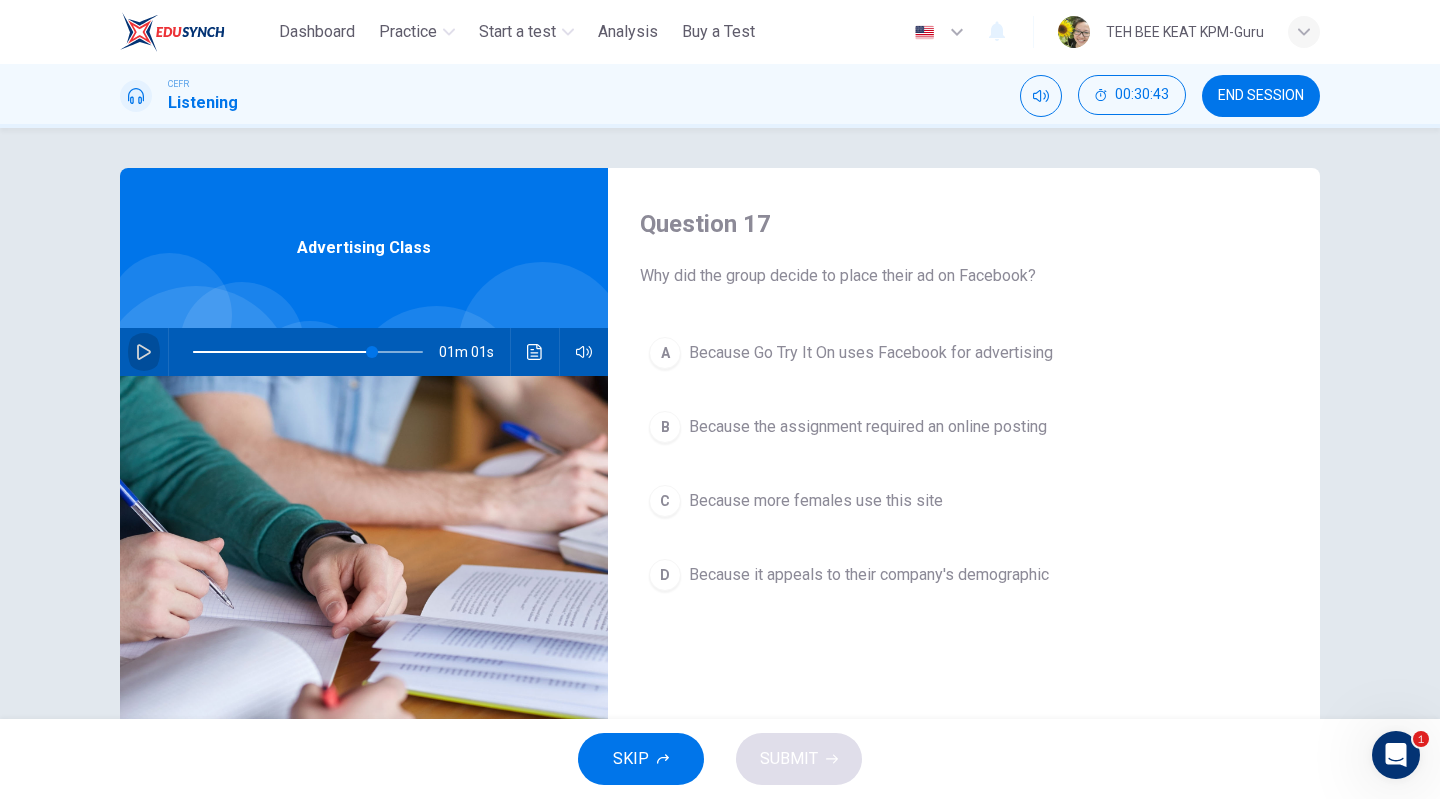 click 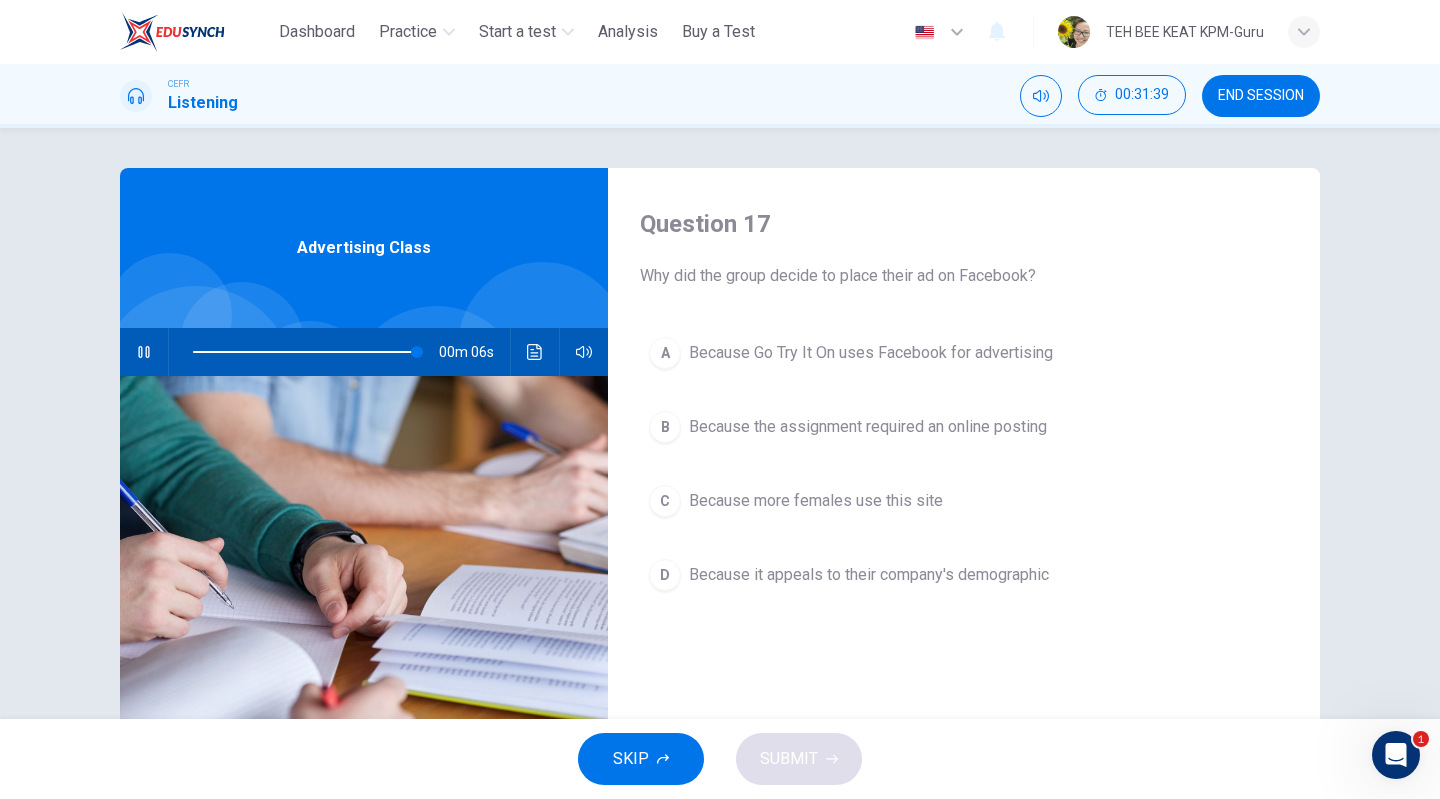 click on "Because it appeals to their company's demographic" at bounding box center (869, 575) 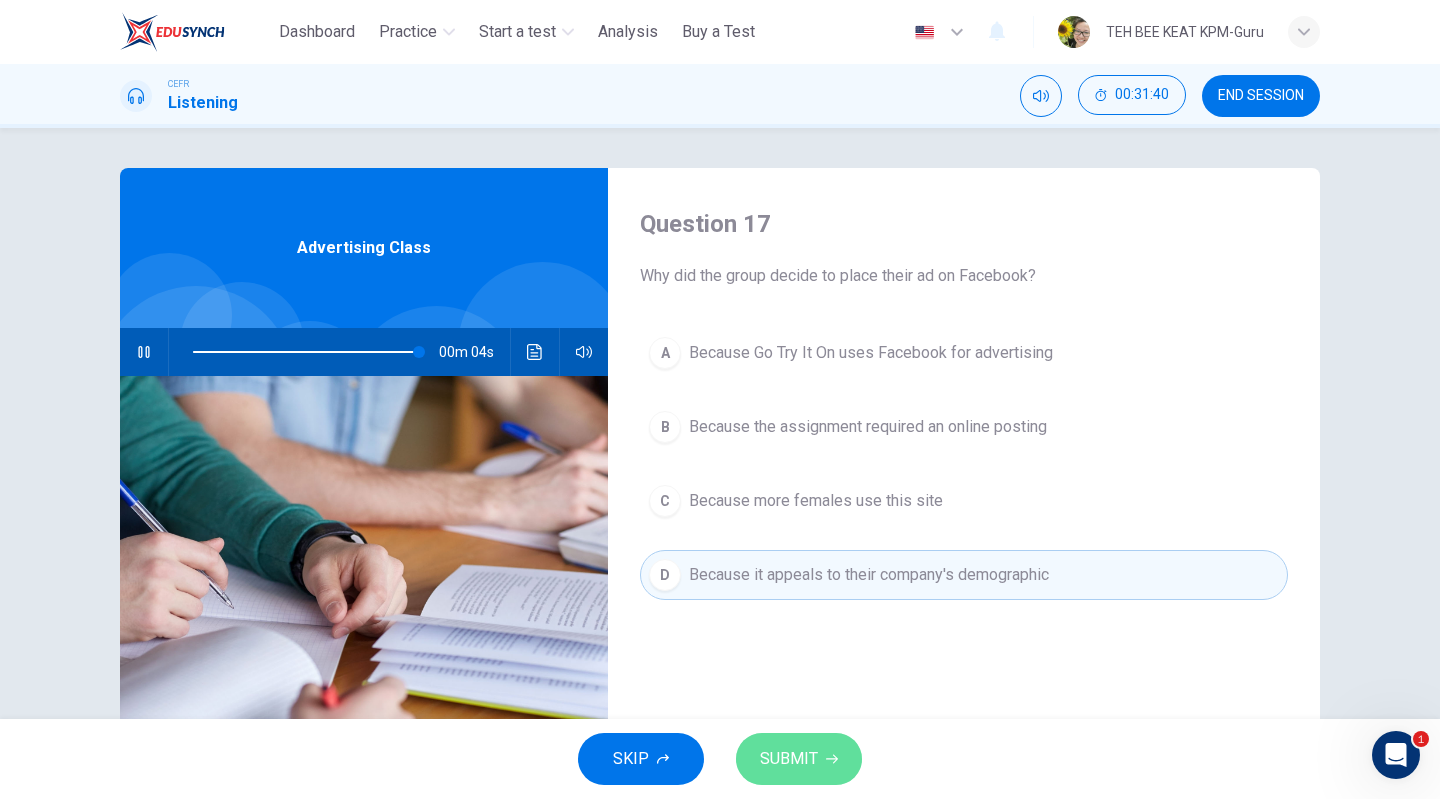 click on "SUBMIT" at bounding box center (789, 759) 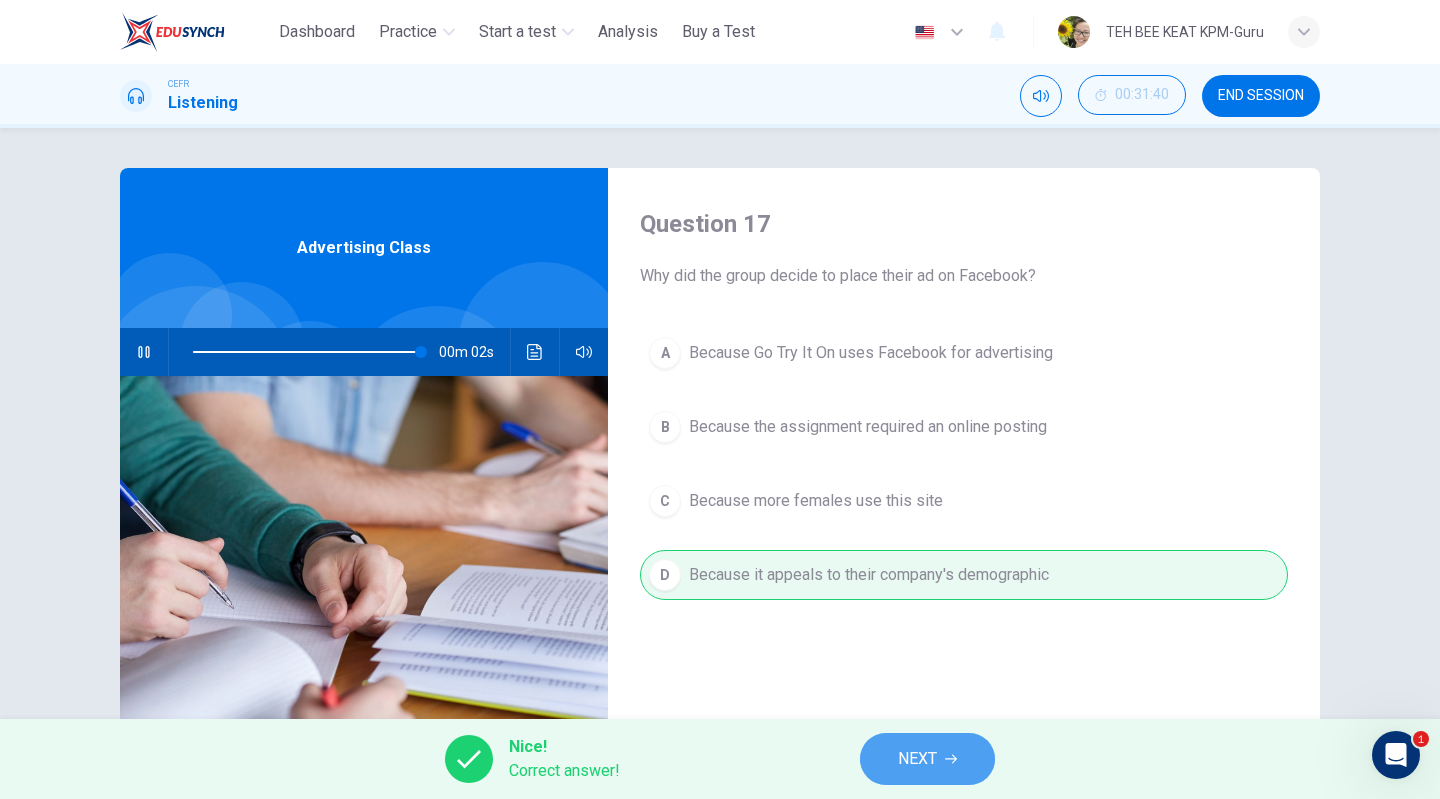 click on "NEXT" at bounding box center (917, 759) 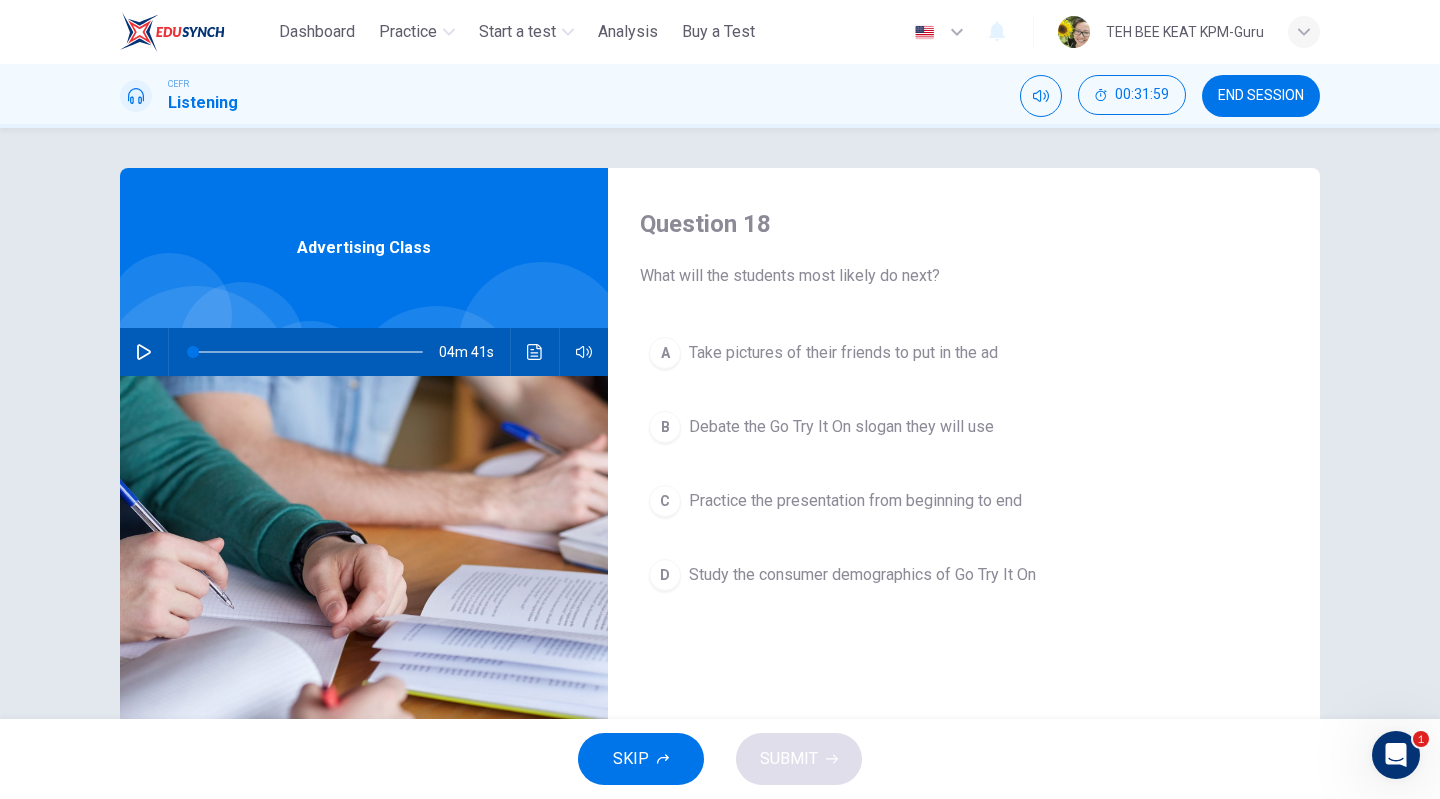 click at bounding box center [308, 352] 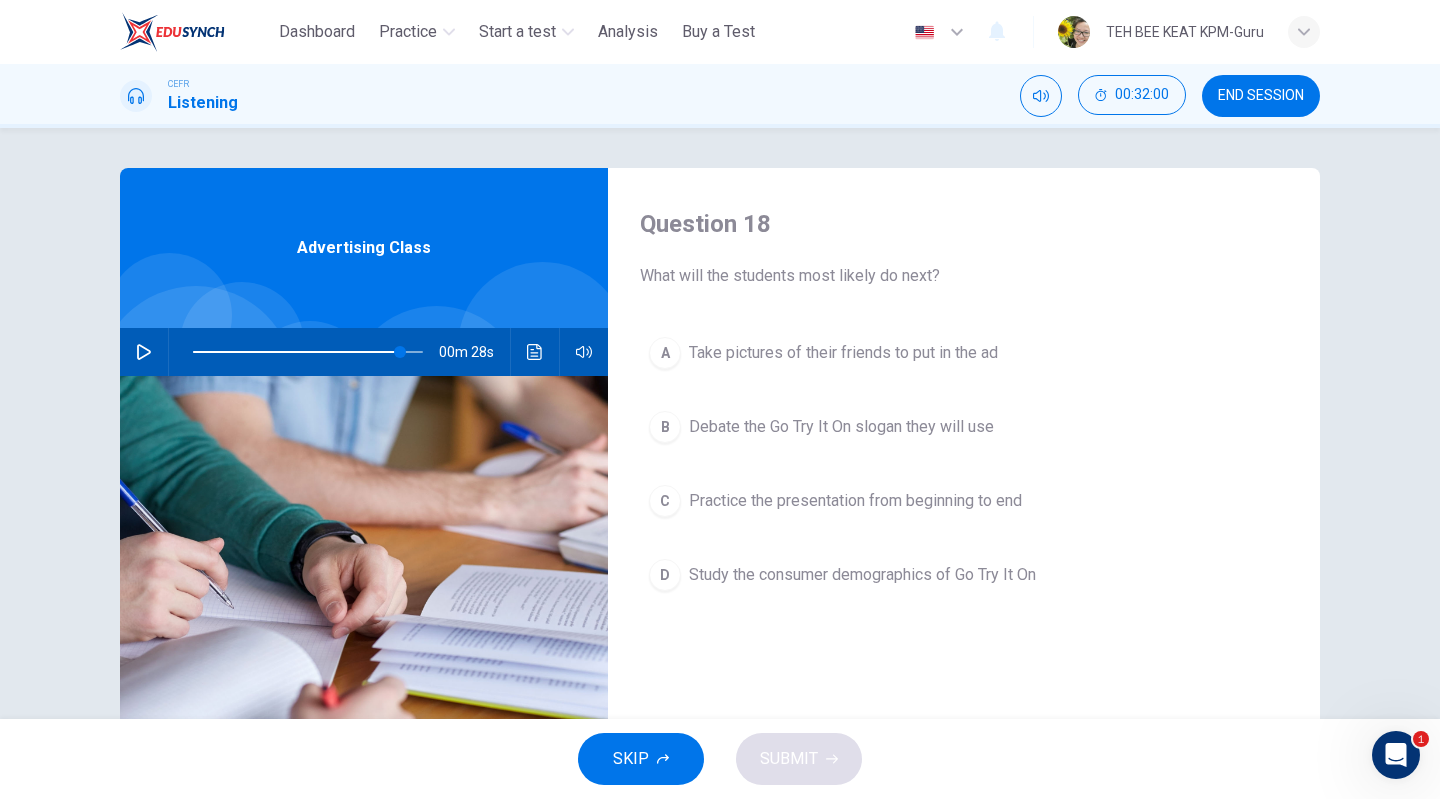 click at bounding box center (144, 352) 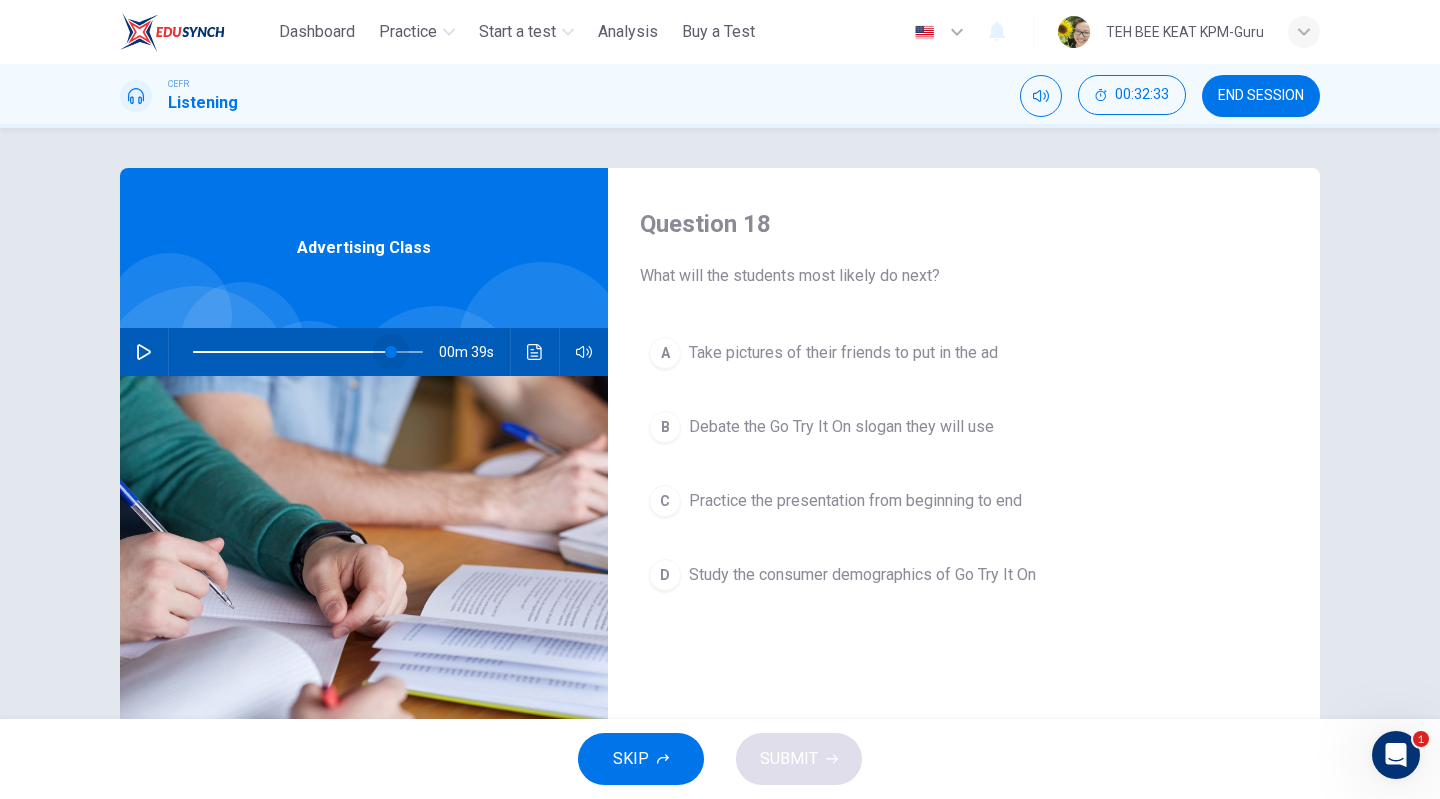 click at bounding box center [308, 352] 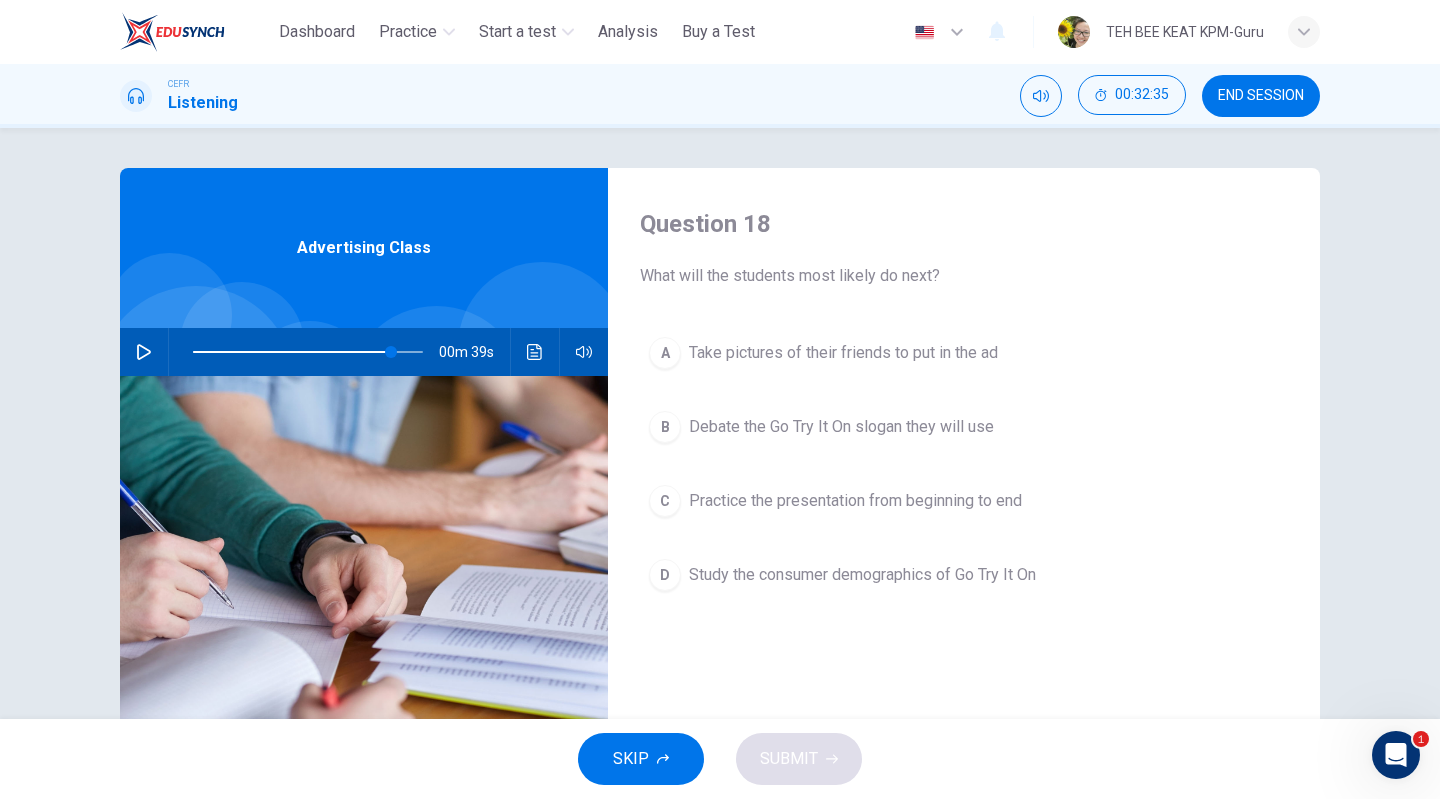 click 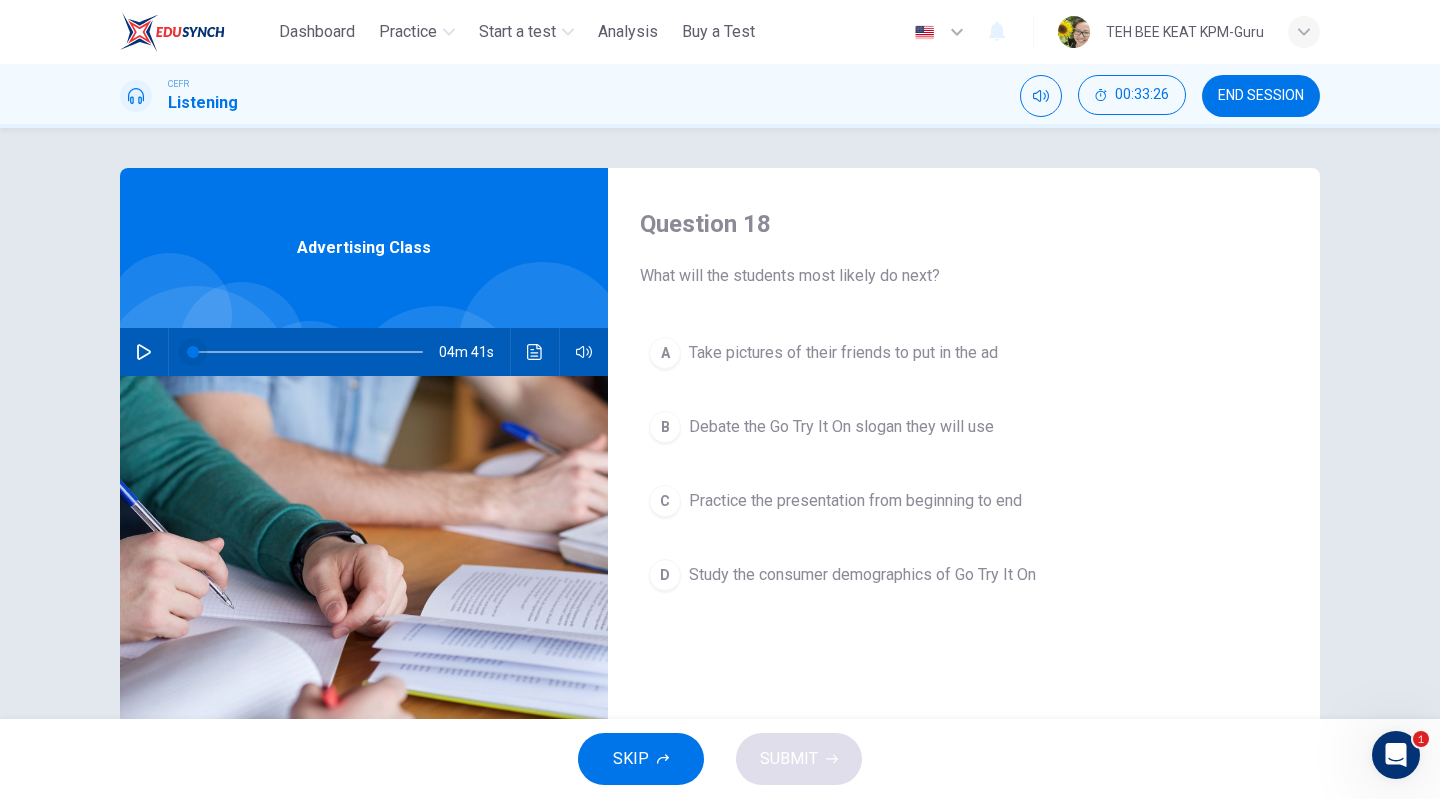 click at bounding box center (308, 352) 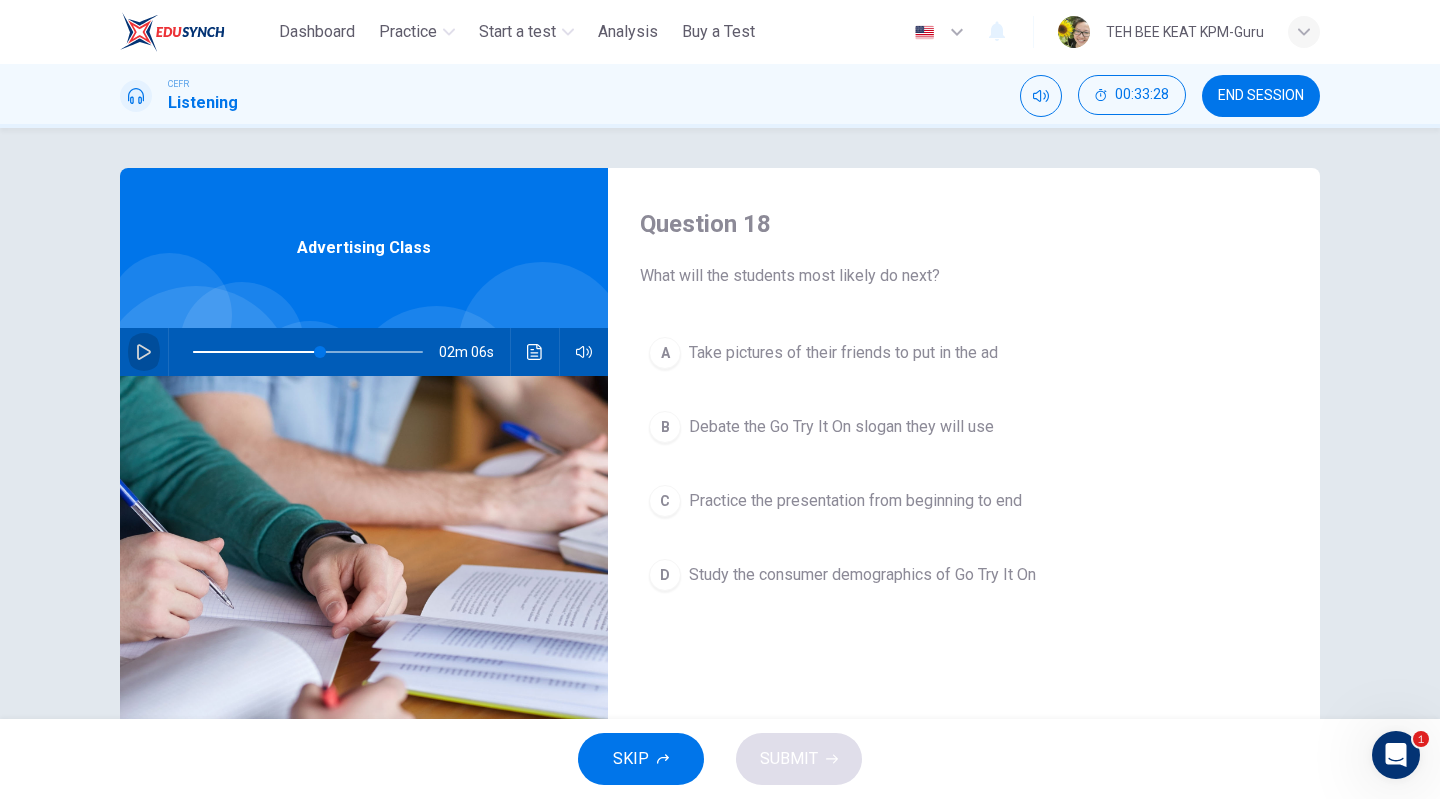click 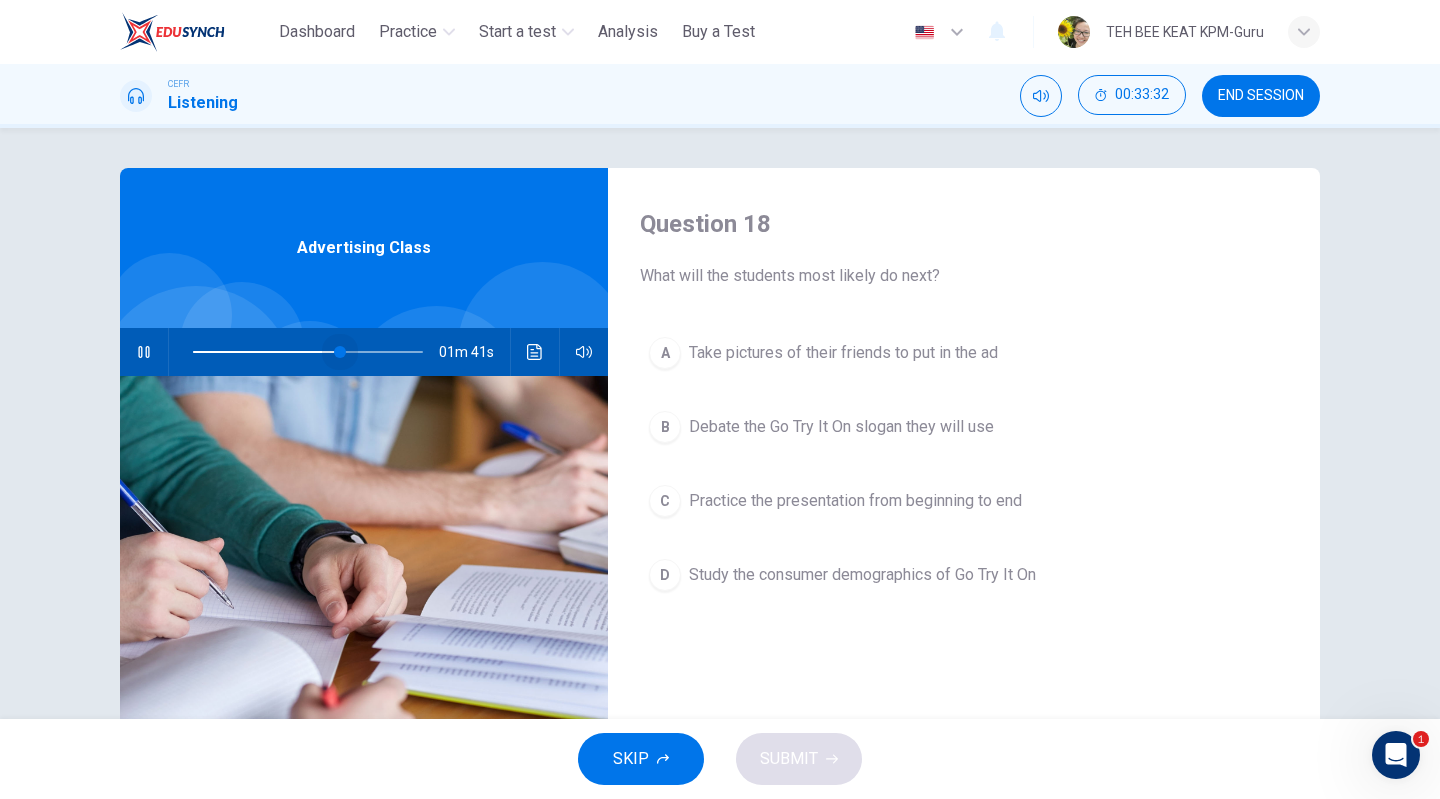 click at bounding box center [340, 352] 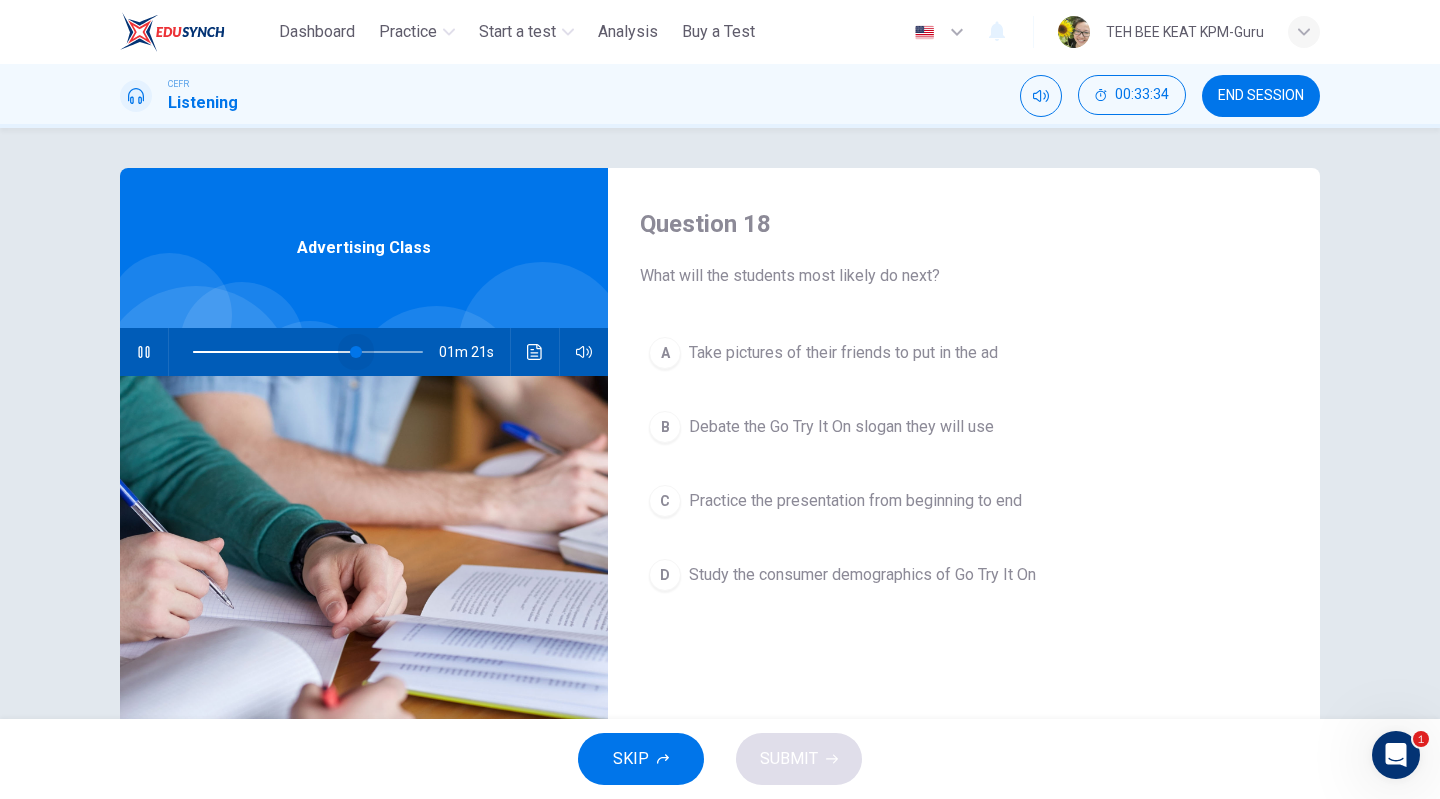 click at bounding box center (356, 352) 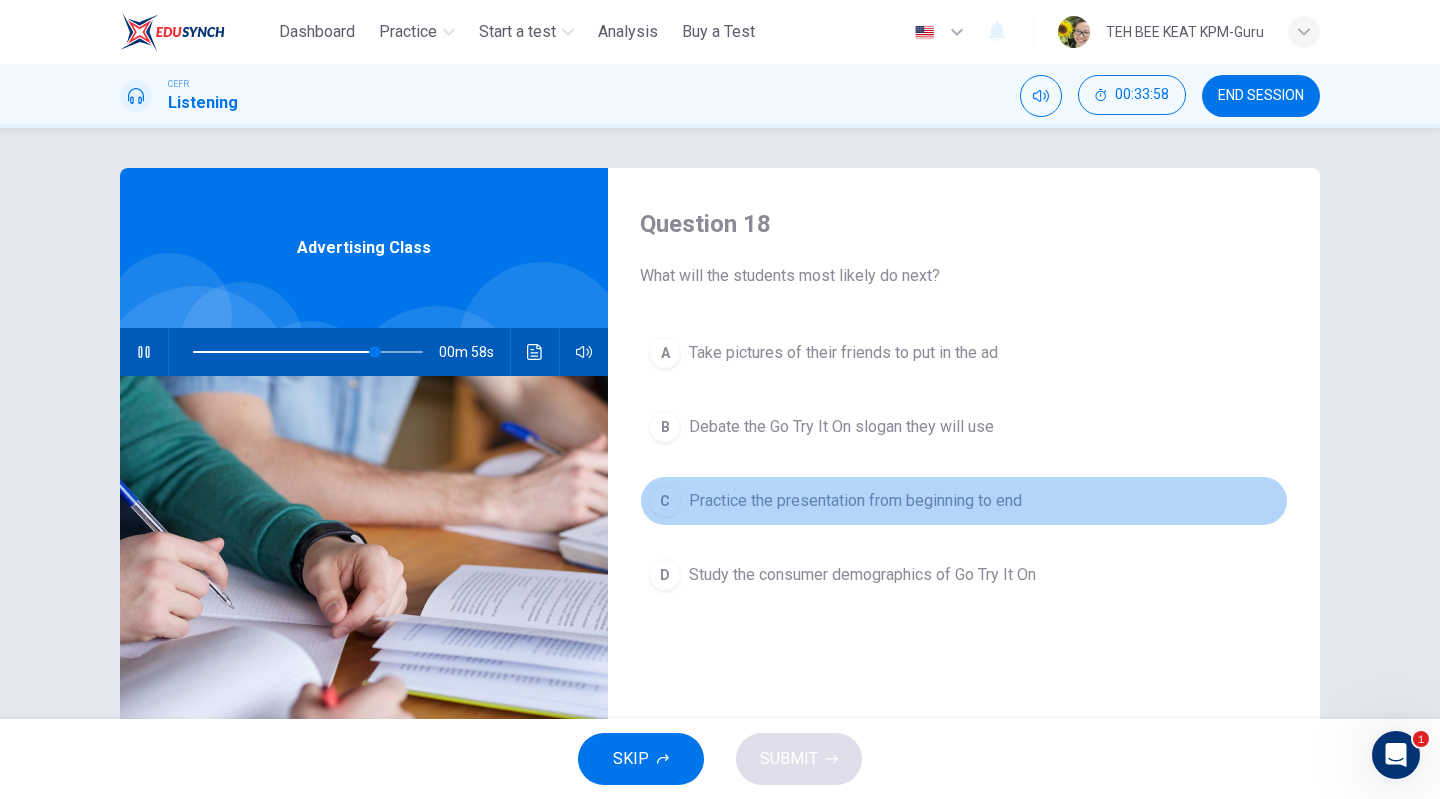 click on "Practice the presentation from beginning to end" at bounding box center (855, 501) 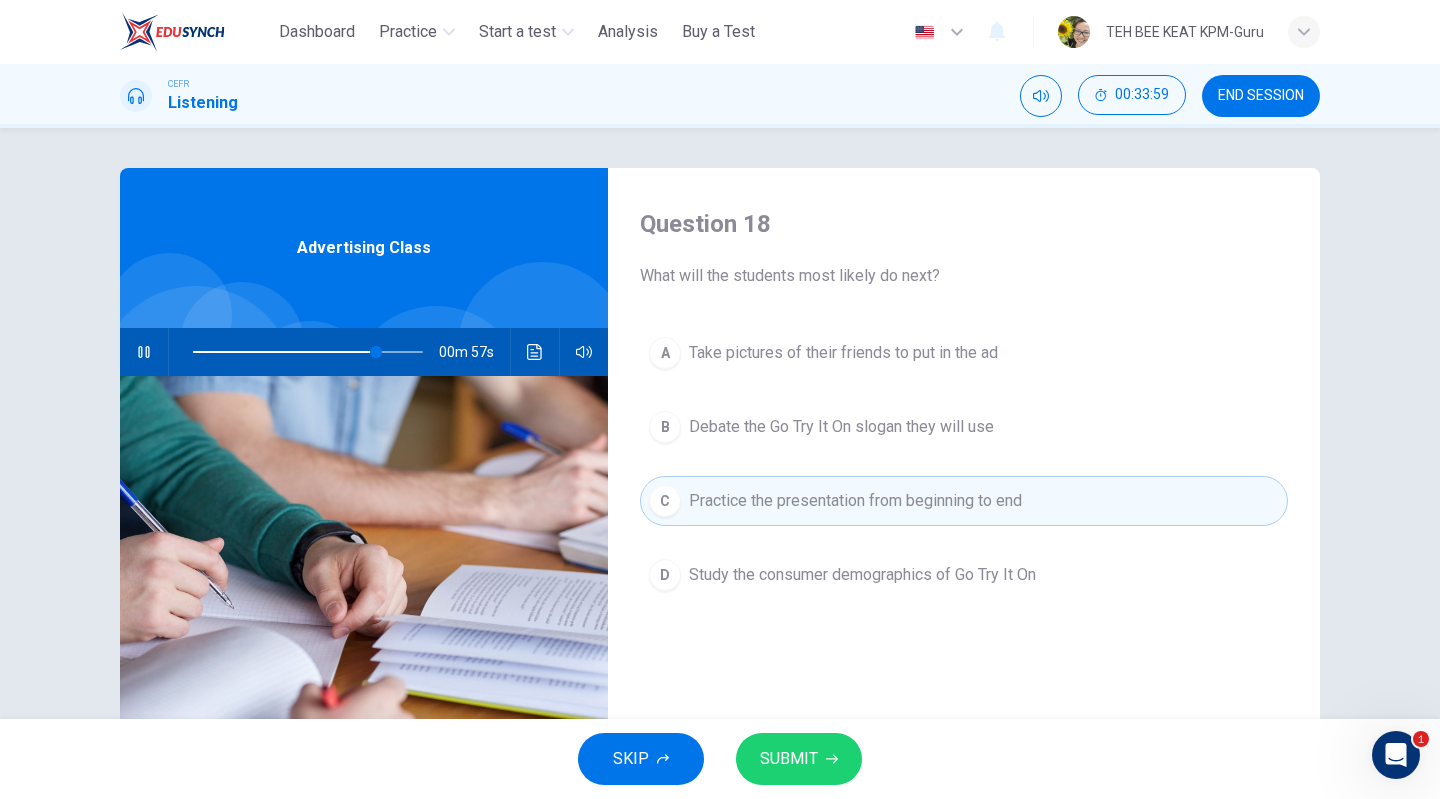 click on "SKIP SUBMIT" at bounding box center (720, 759) 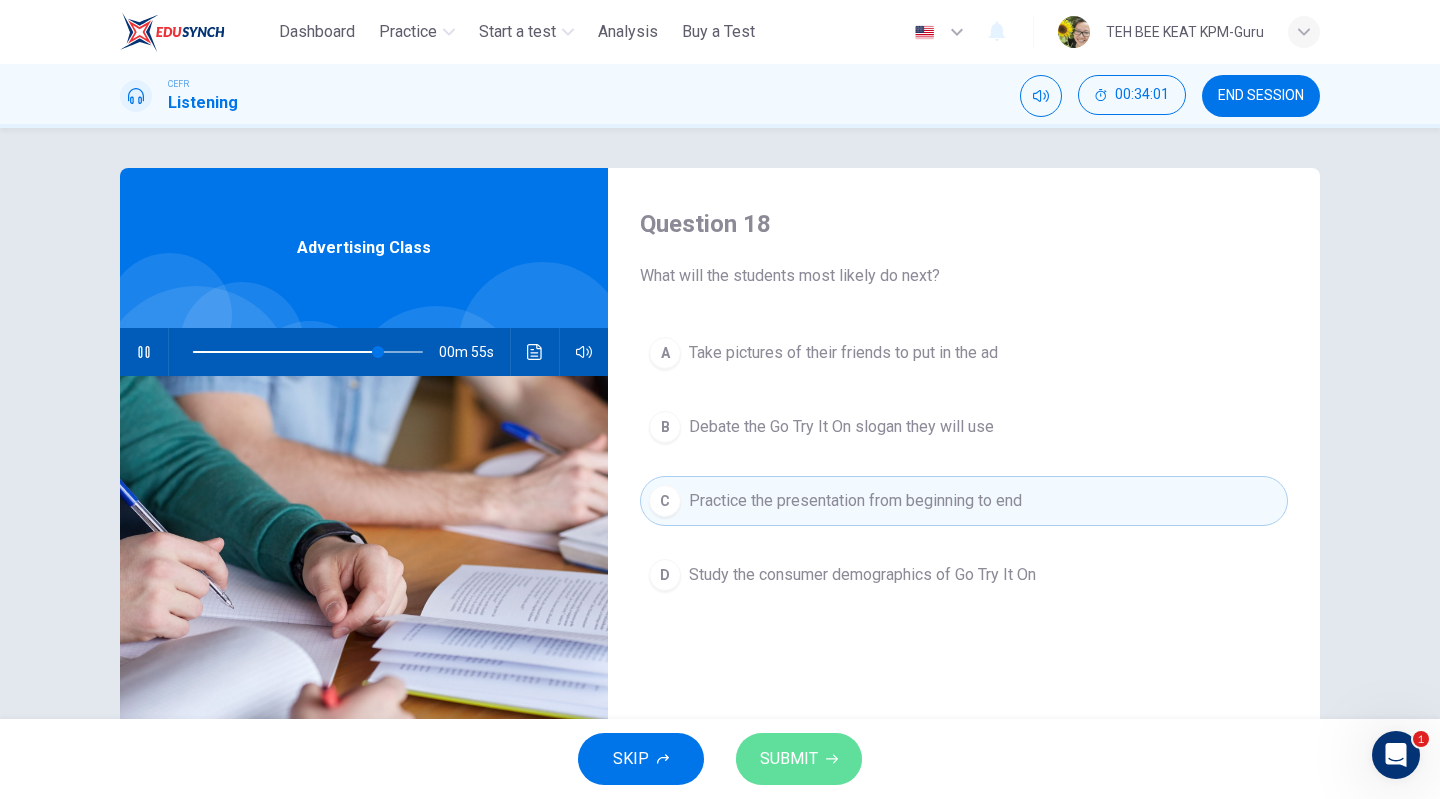 click on "SUBMIT" at bounding box center (799, 759) 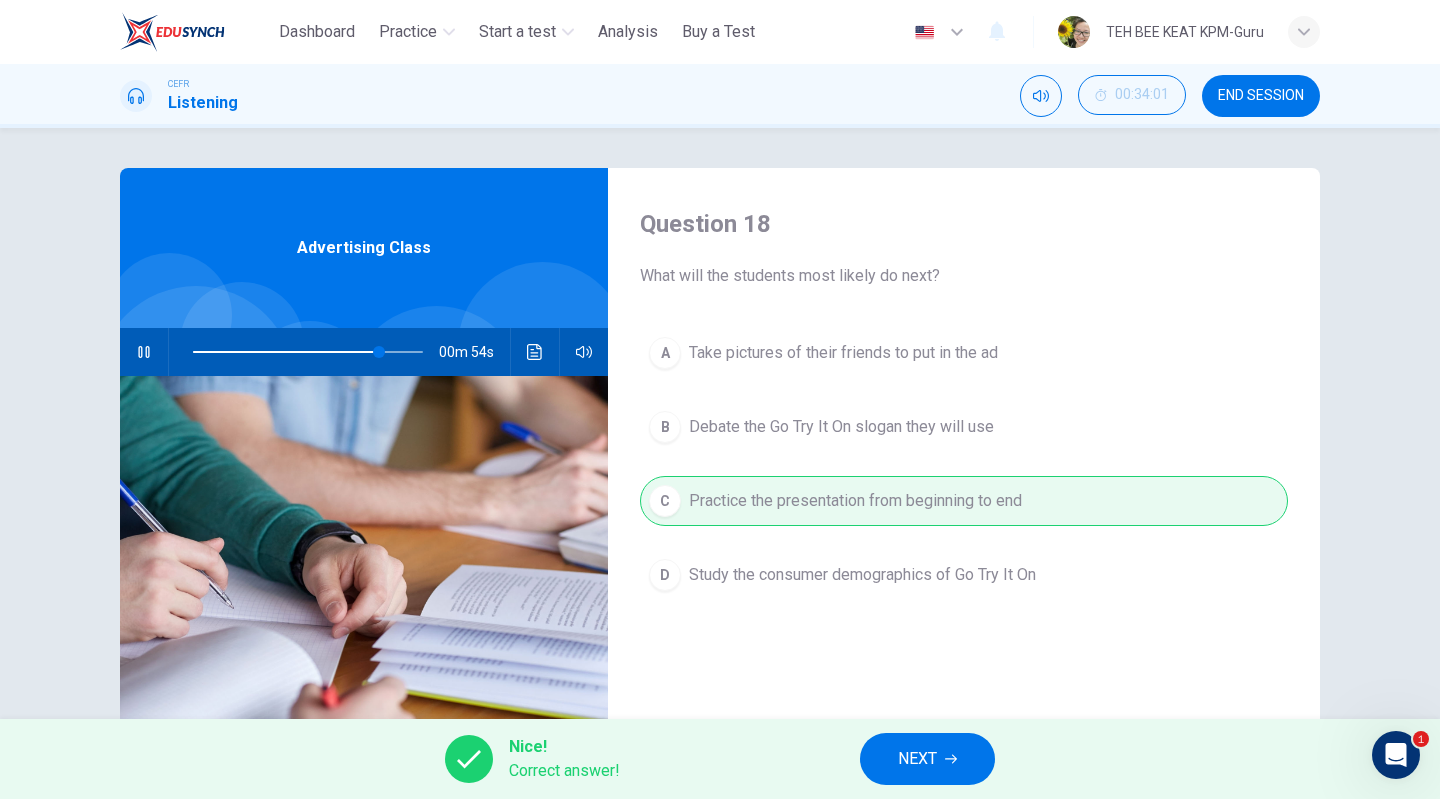 type on "**" 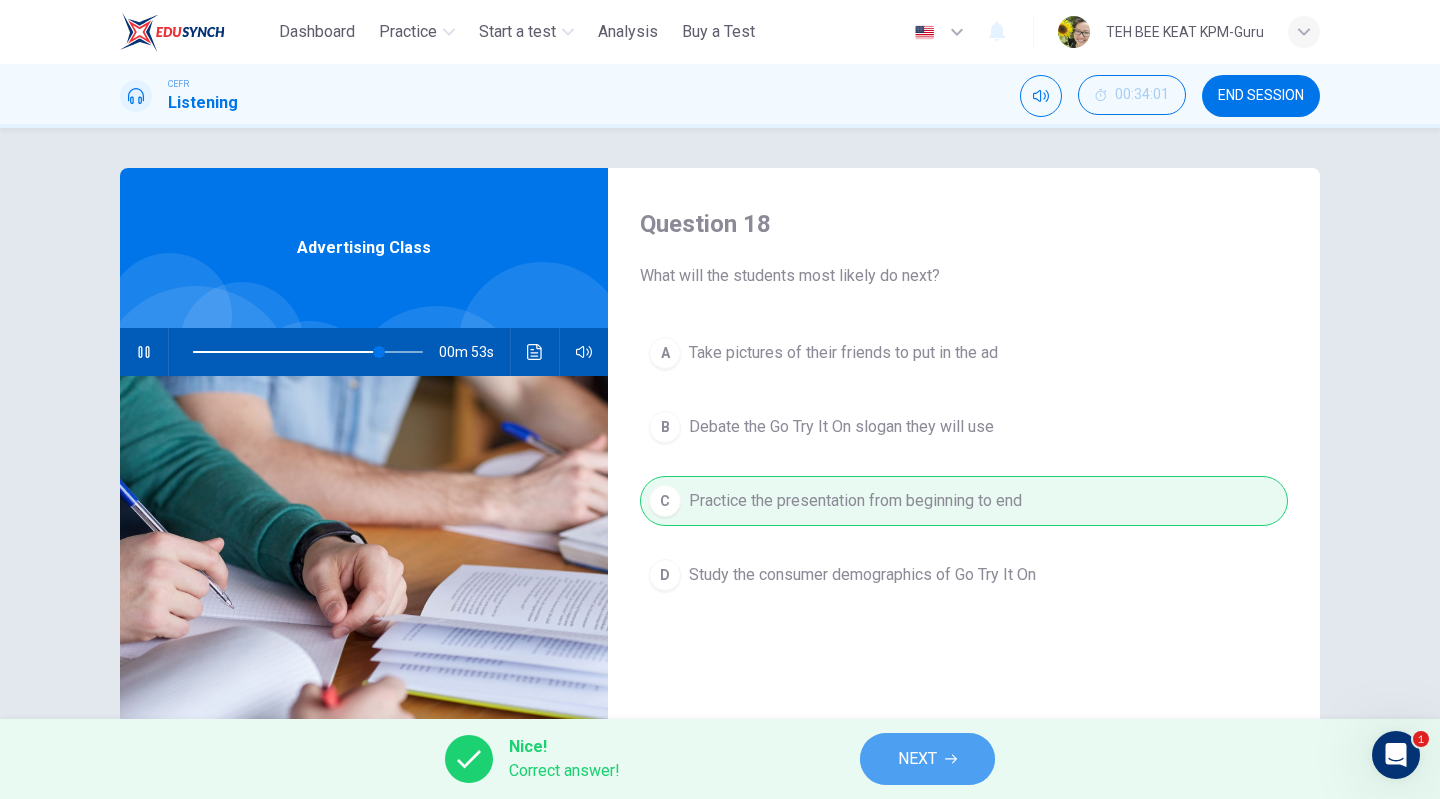 click on "NEXT" at bounding box center (917, 759) 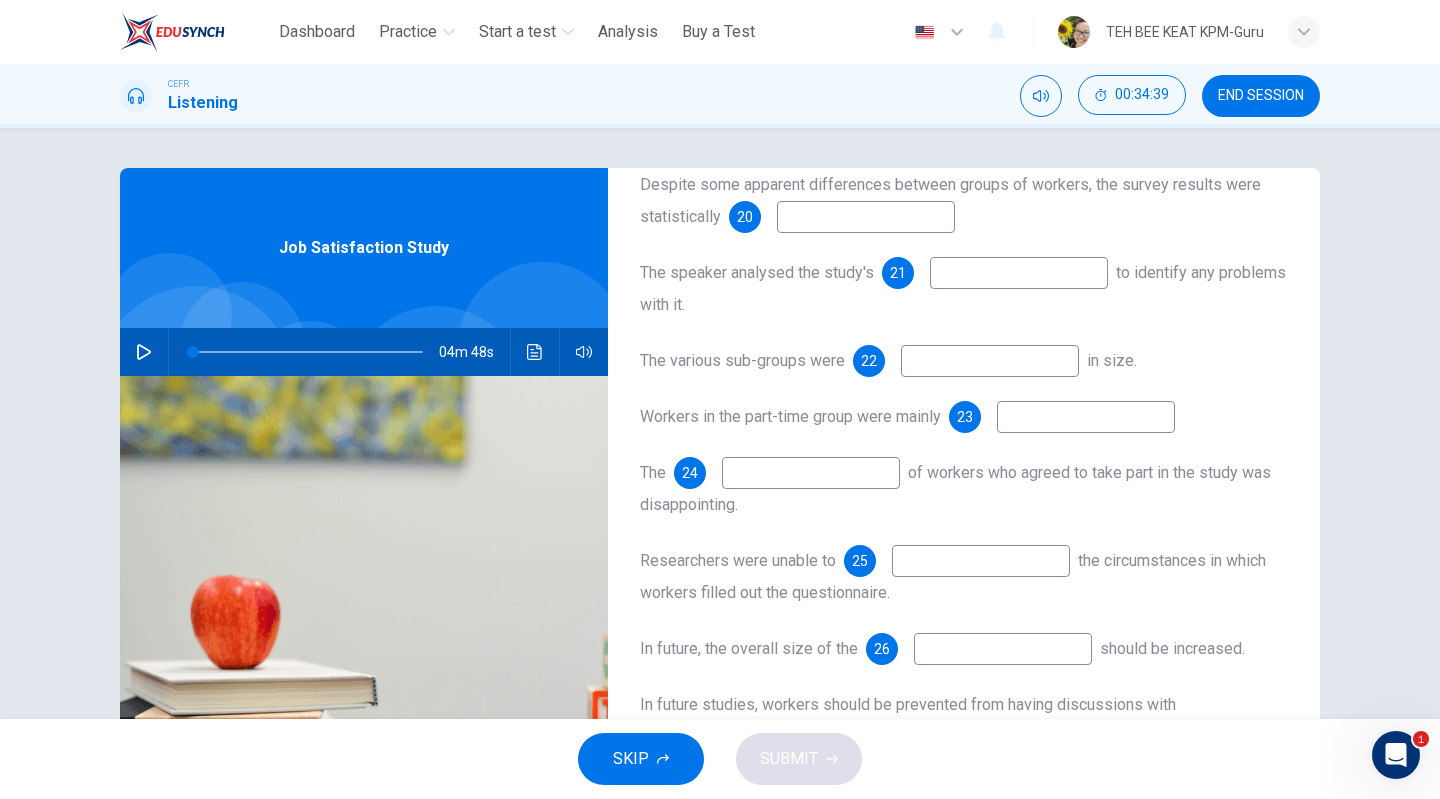 scroll, scrollTop: 284, scrollLeft: 0, axis: vertical 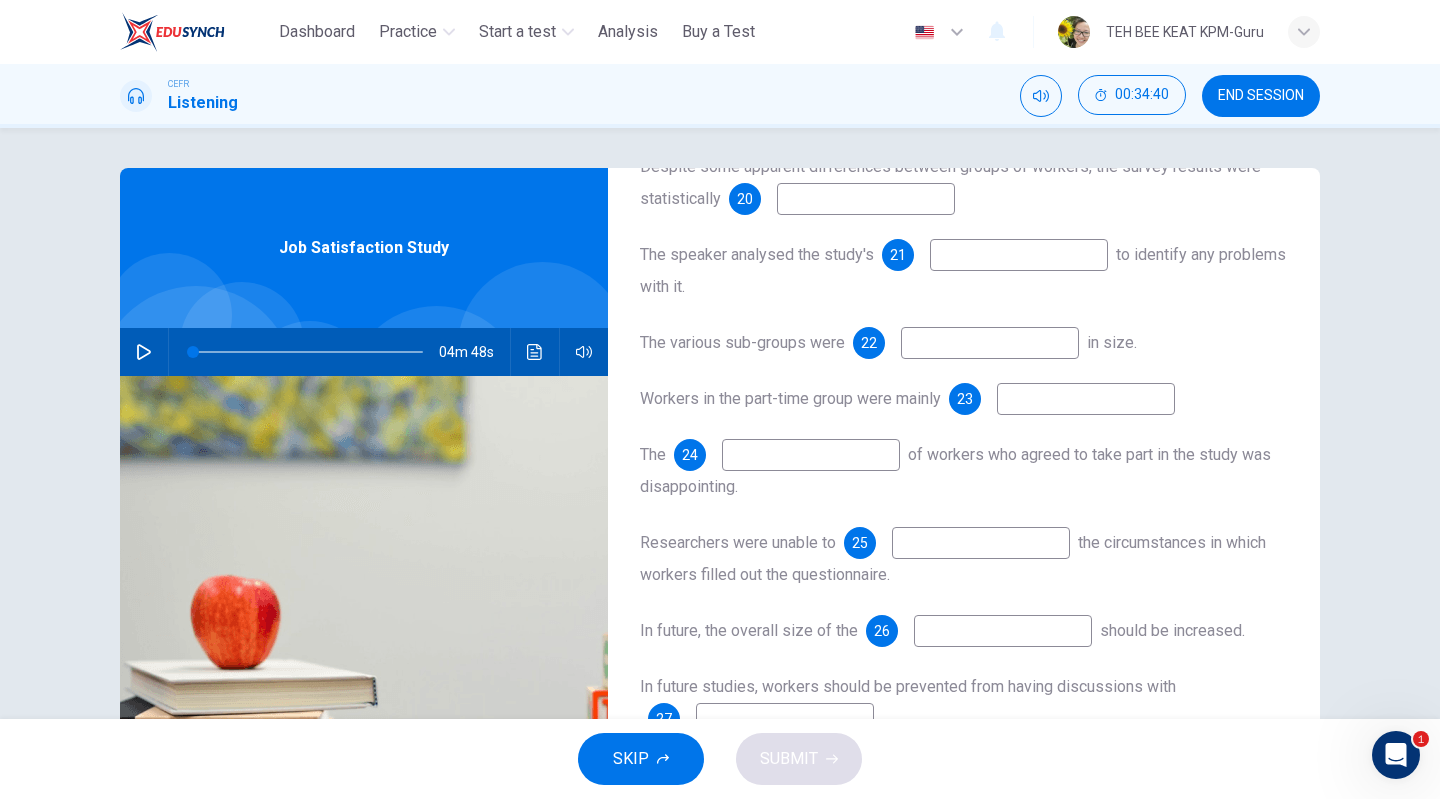 drag, startPoint x: 1314, startPoint y: 593, endPoint x: 1330, endPoint y: 825, distance: 232.55107 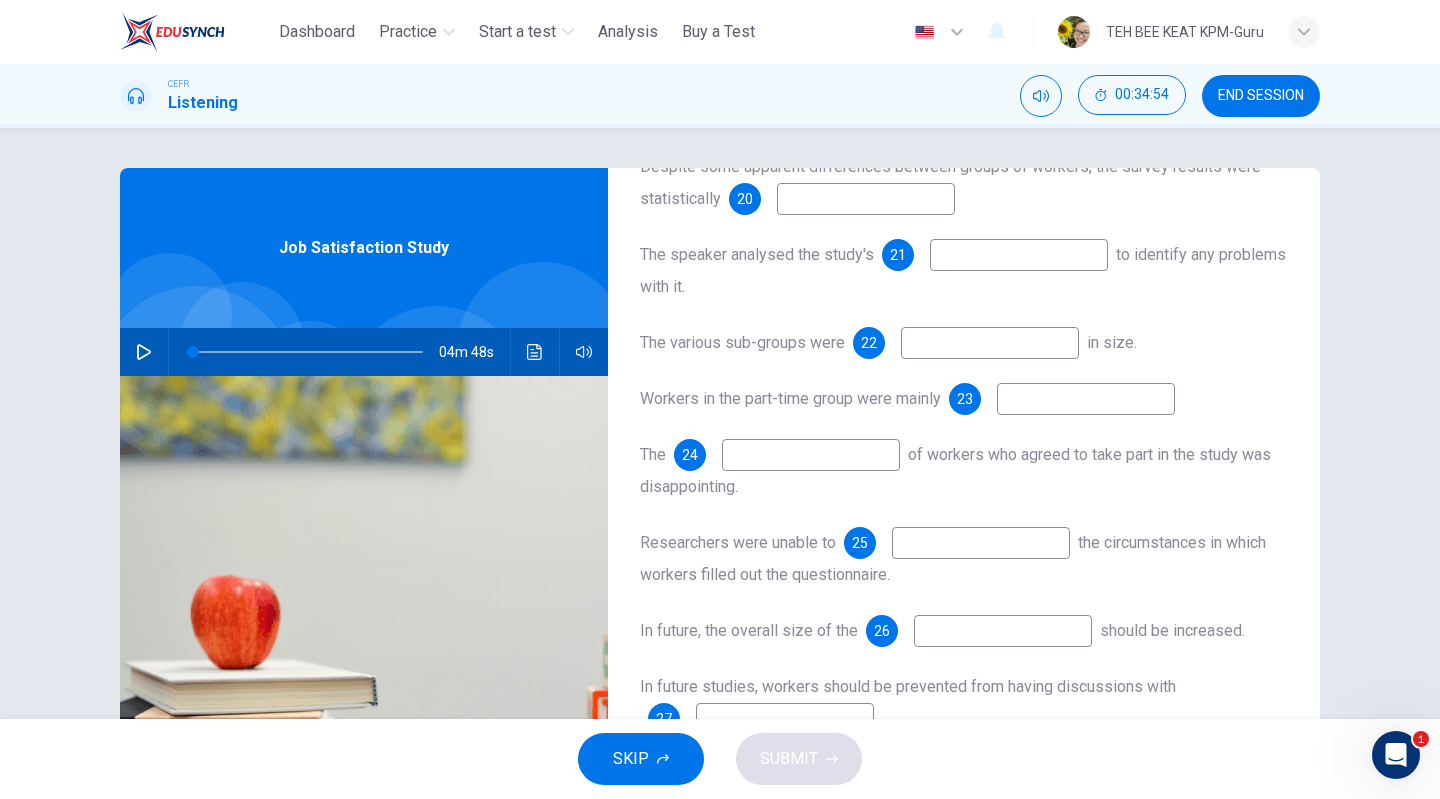 scroll, scrollTop: 184, scrollLeft: 0, axis: vertical 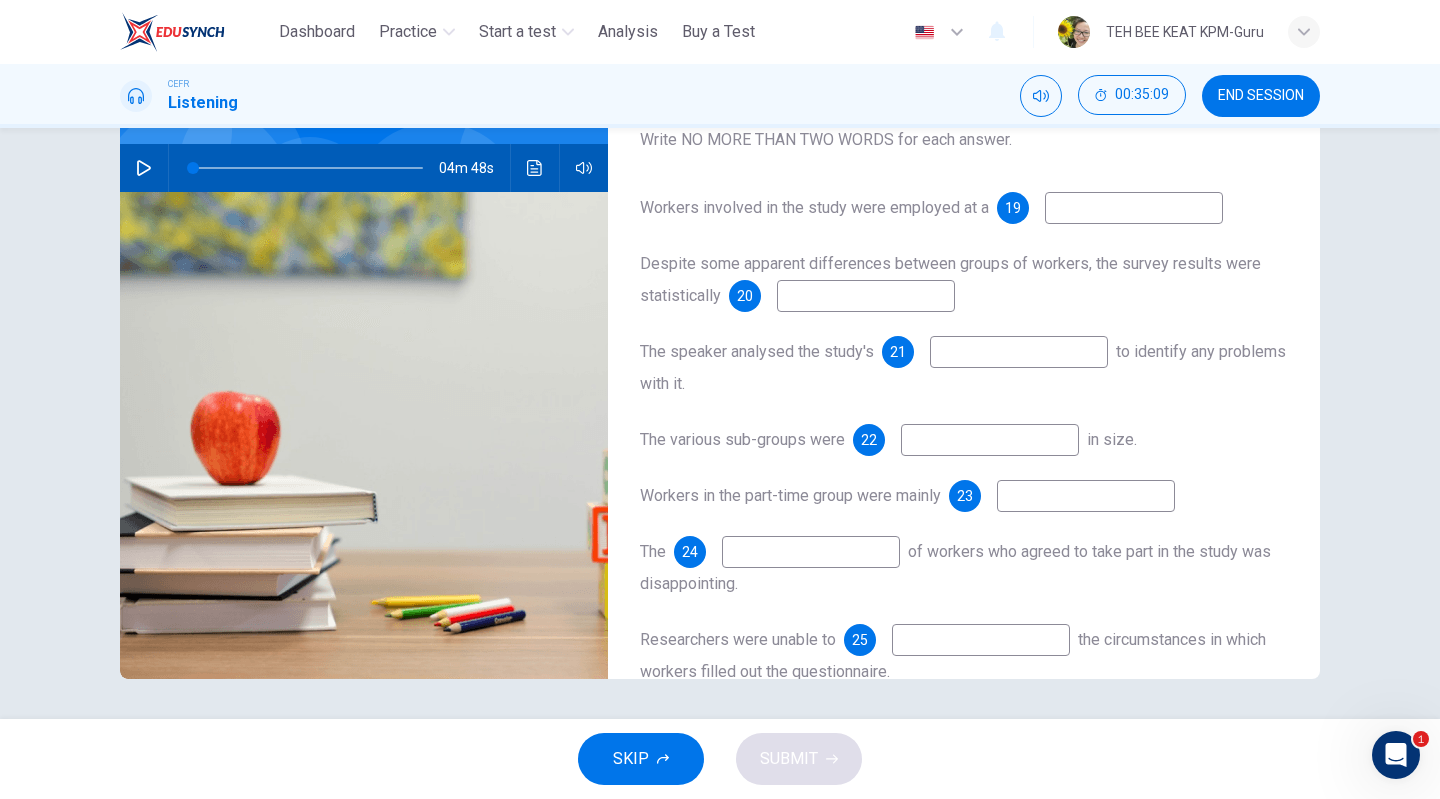 click 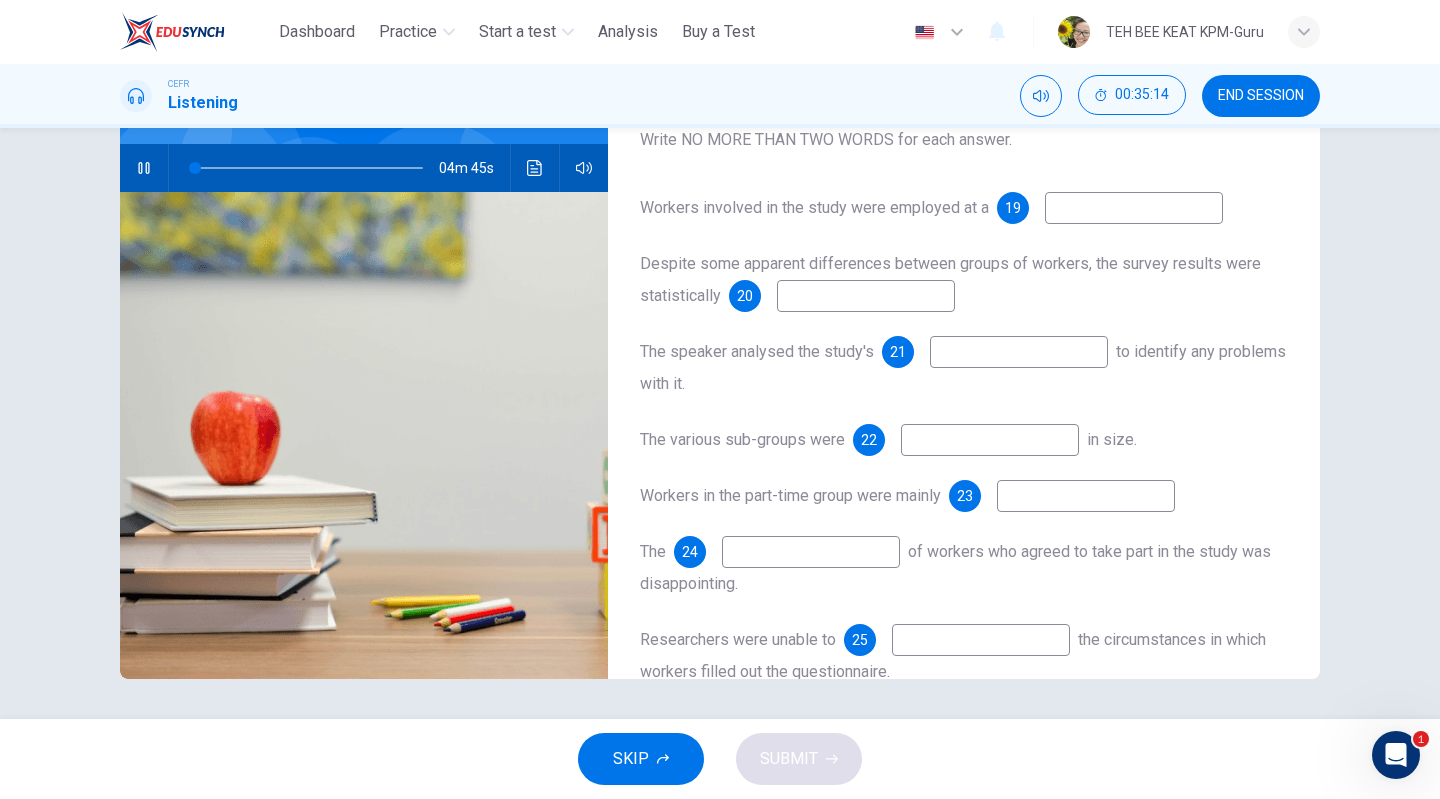 type on "*" 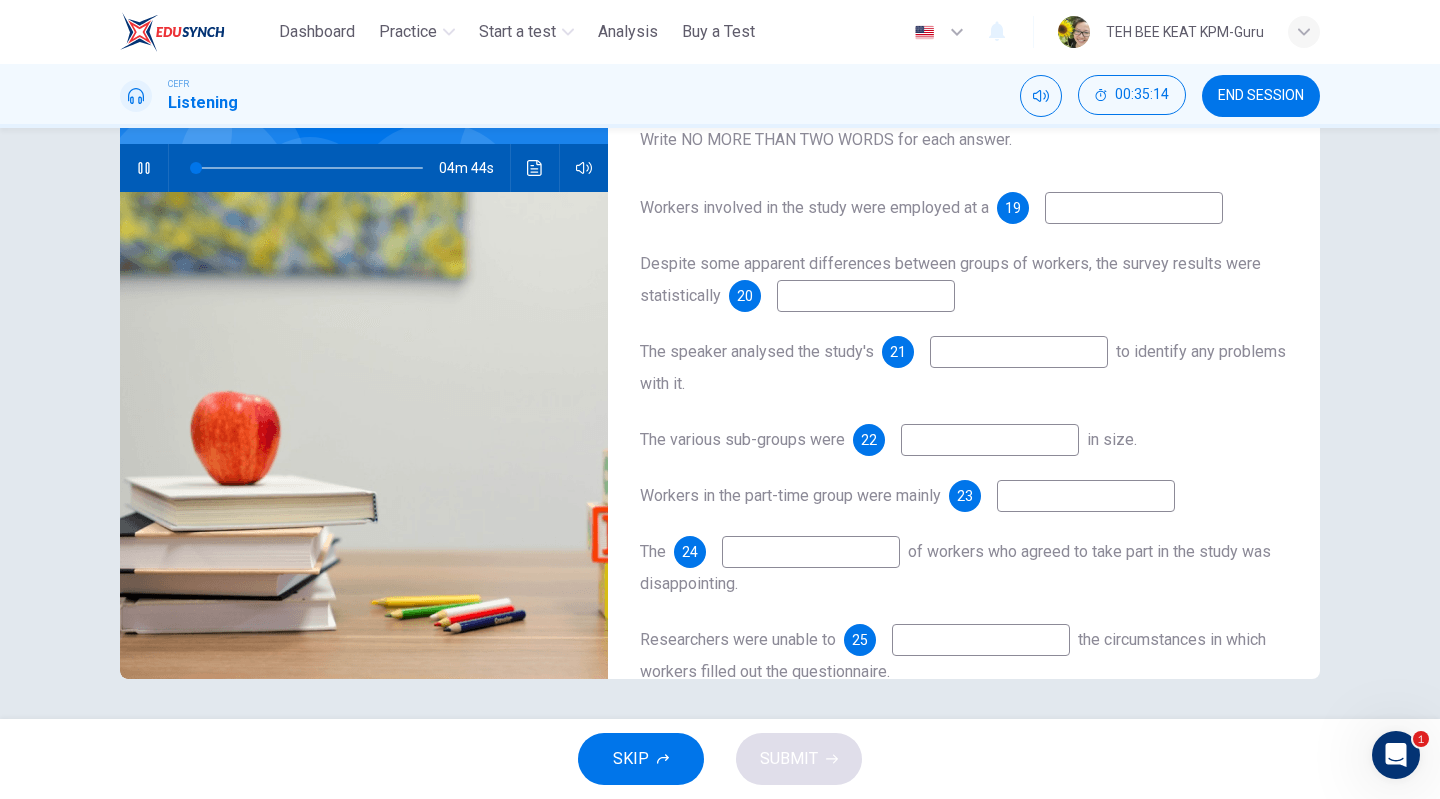 type 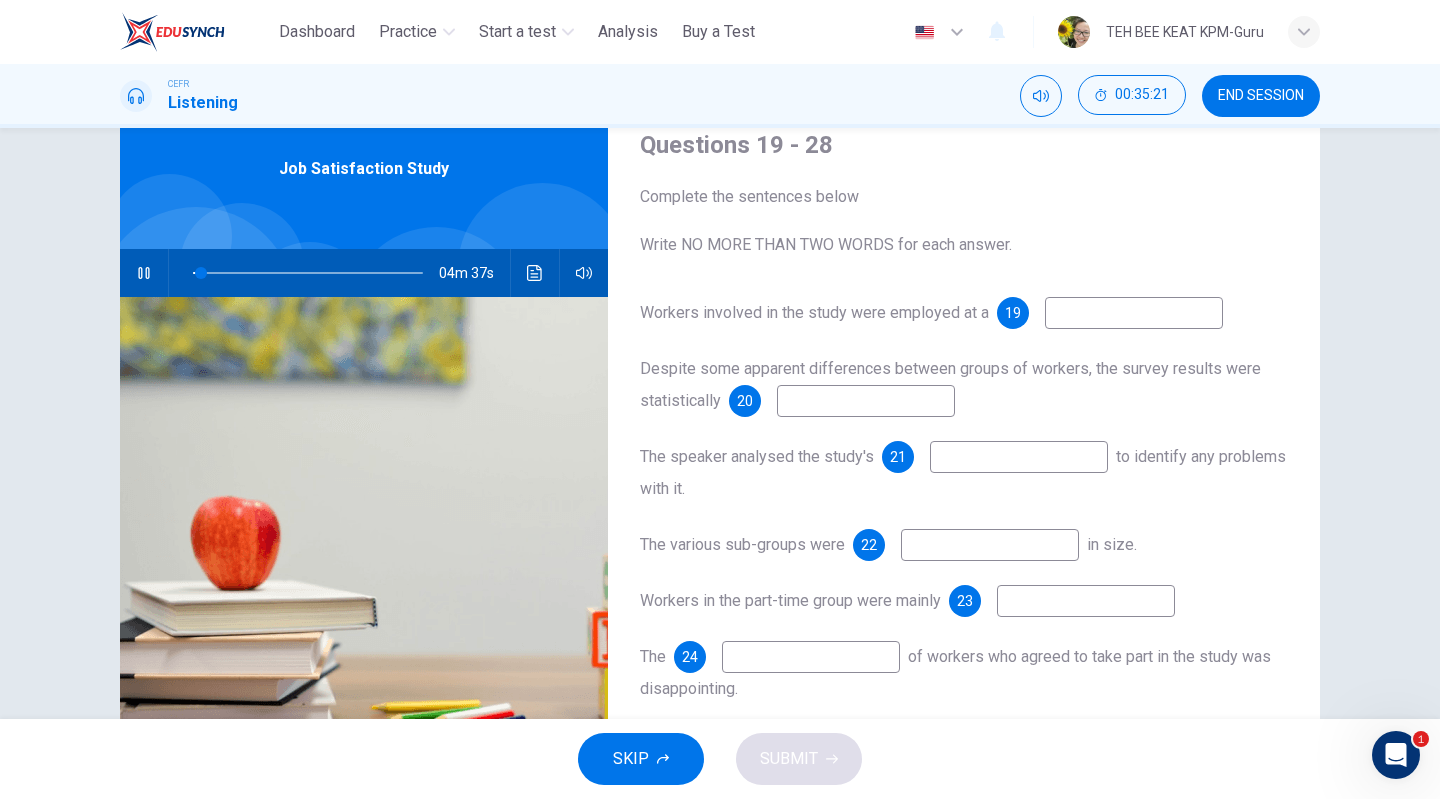 scroll, scrollTop: 0, scrollLeft: 0, axis: both 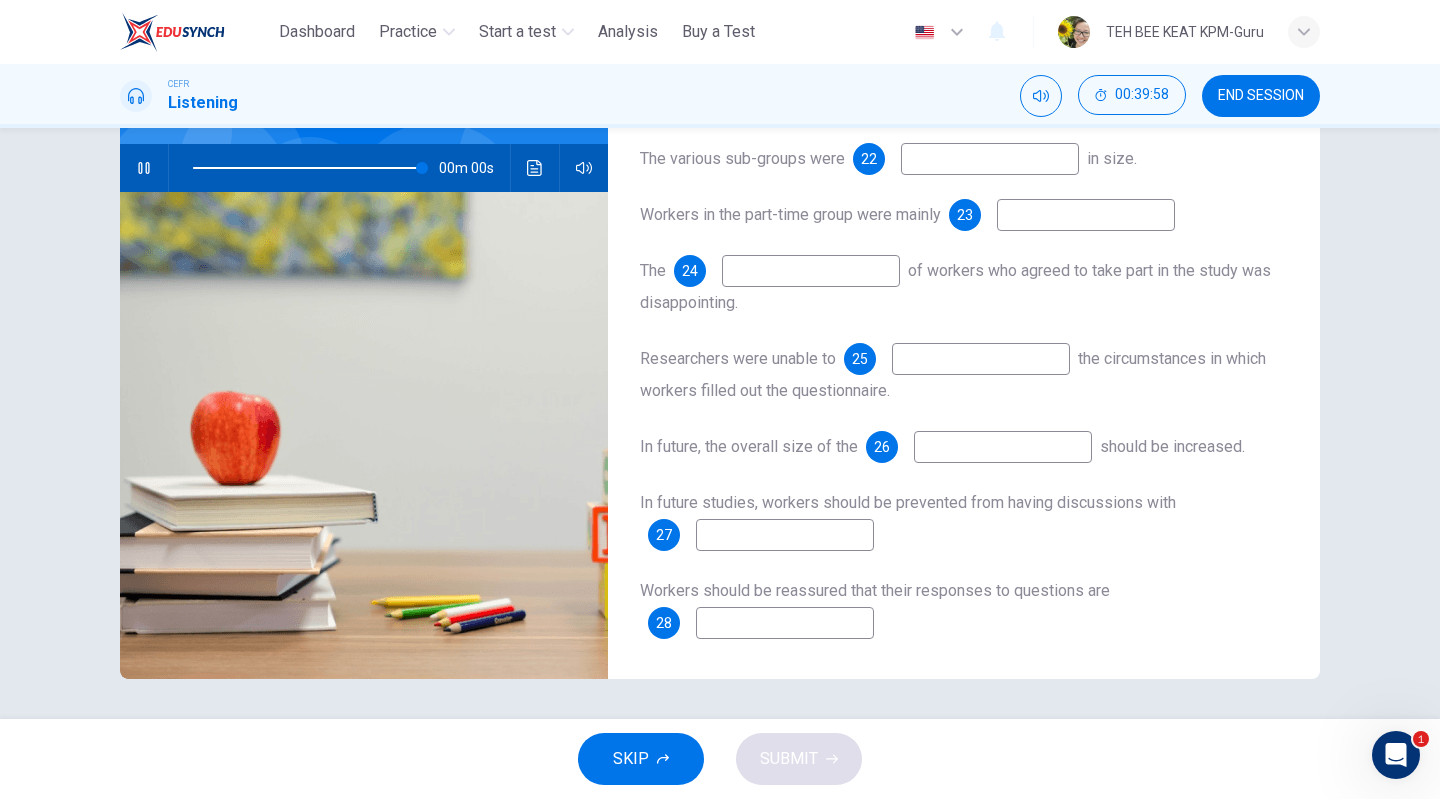 type on "*" 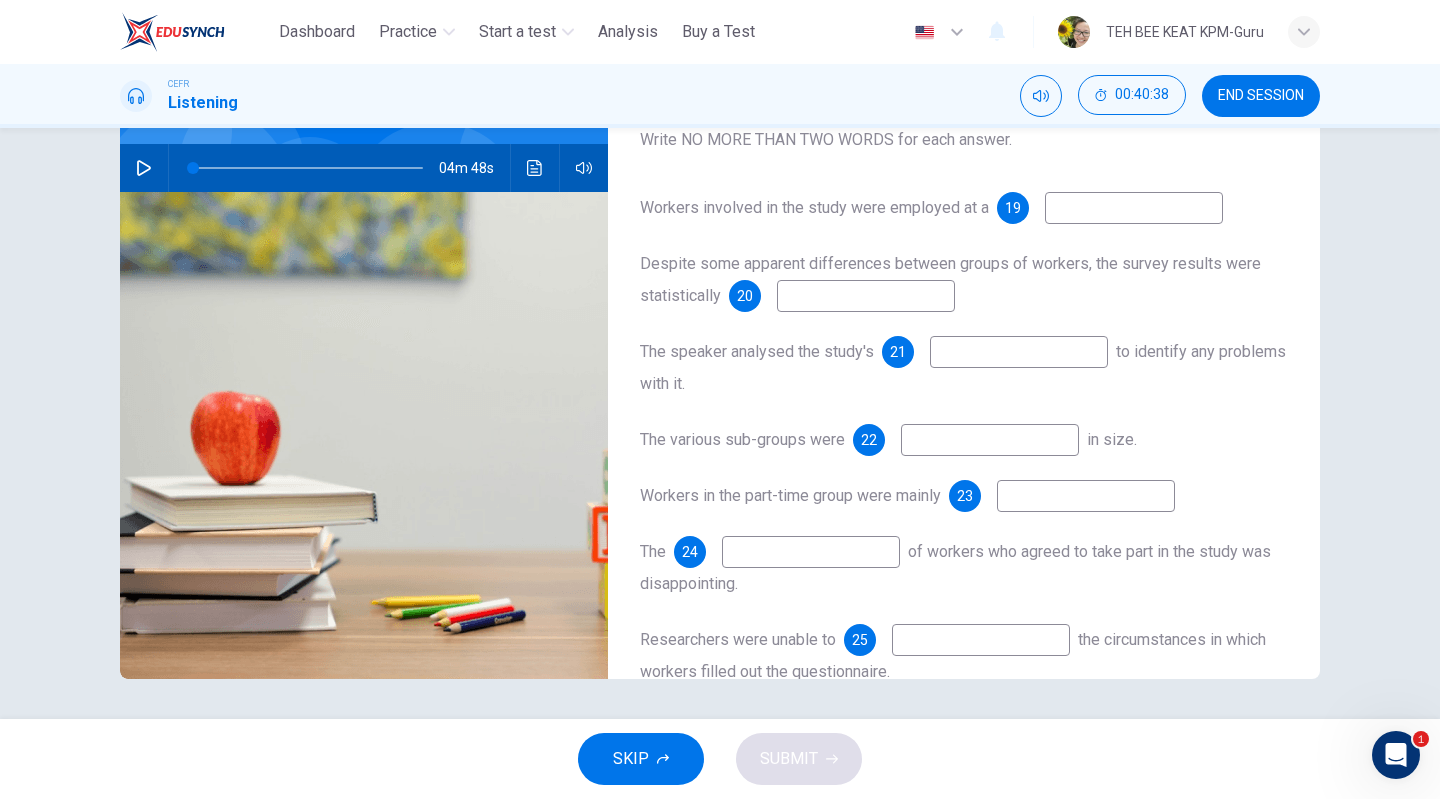 scroll, scrollTop: 284, scrollLeft: 0, axis: vertical 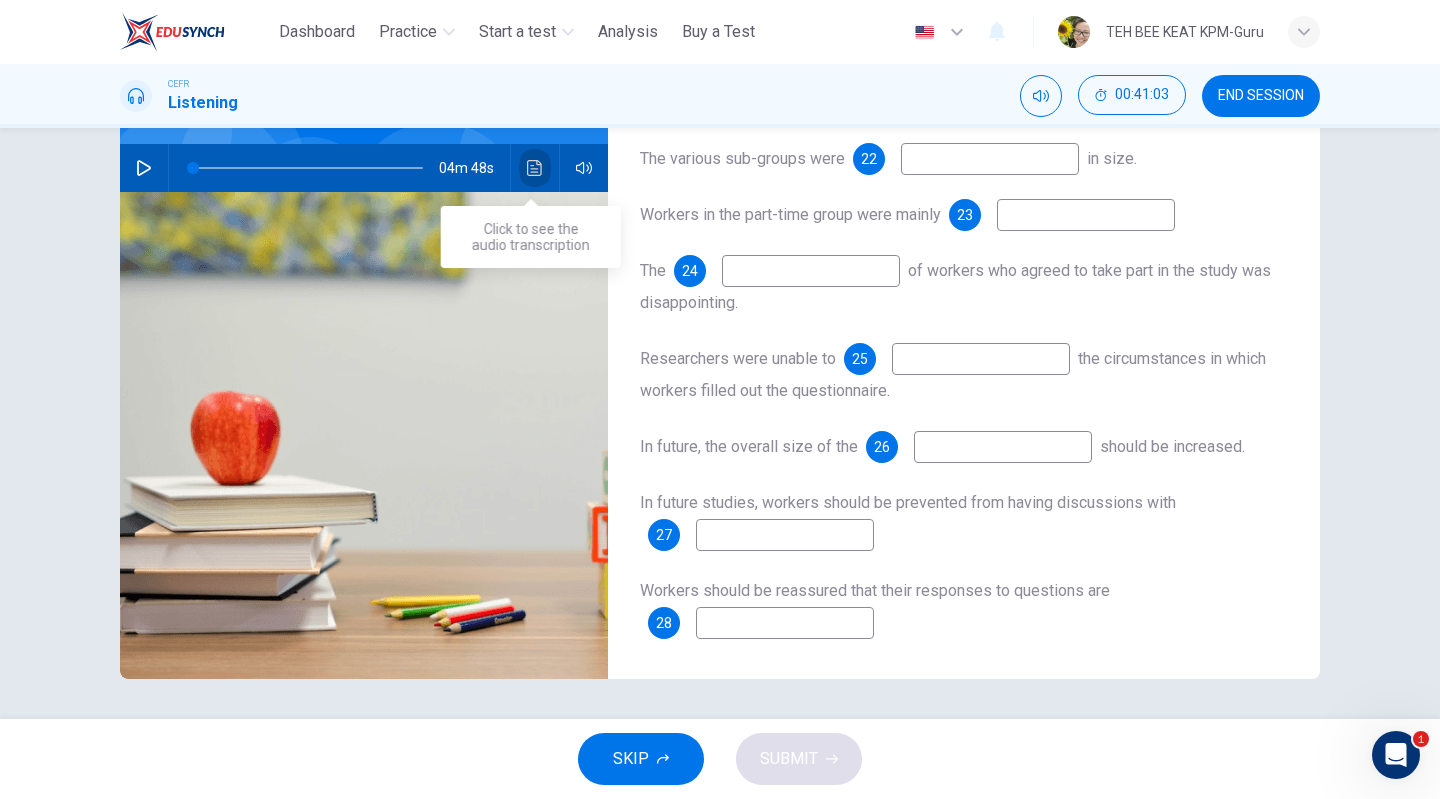 click at bounding box center (535, 168) 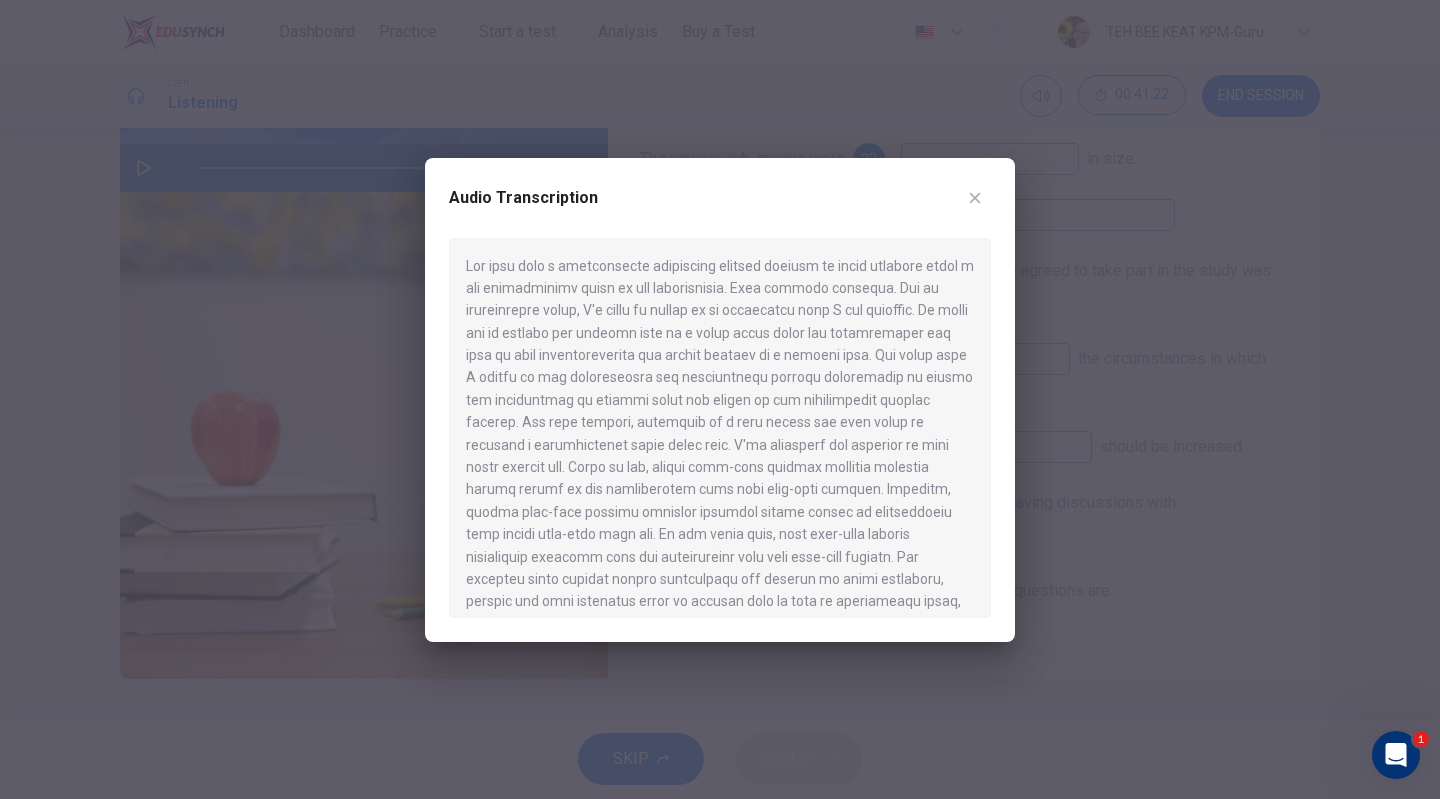 click at bounding box center [975, 198] 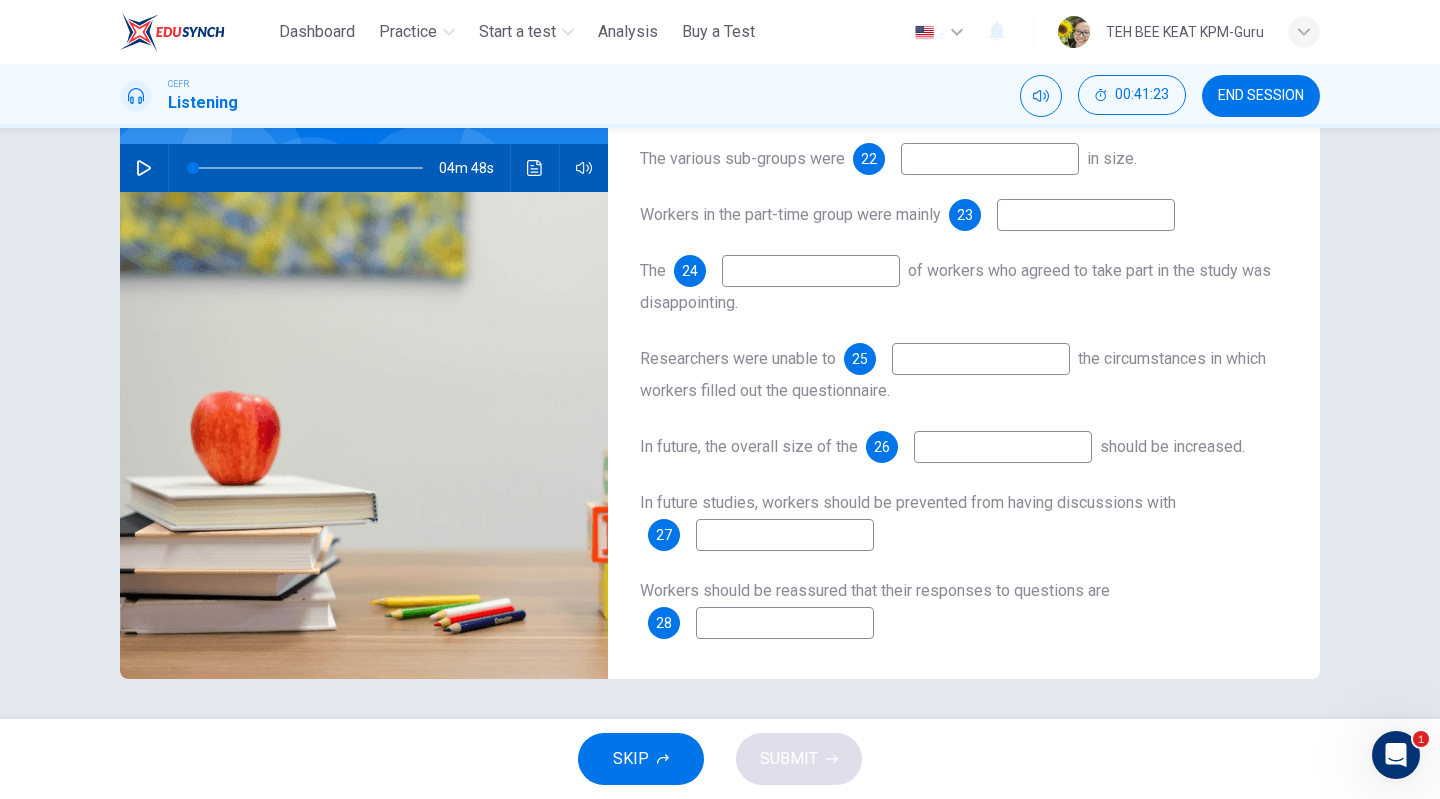 scroll, scrollTop: 0, scrollLeft: 0, axis: both 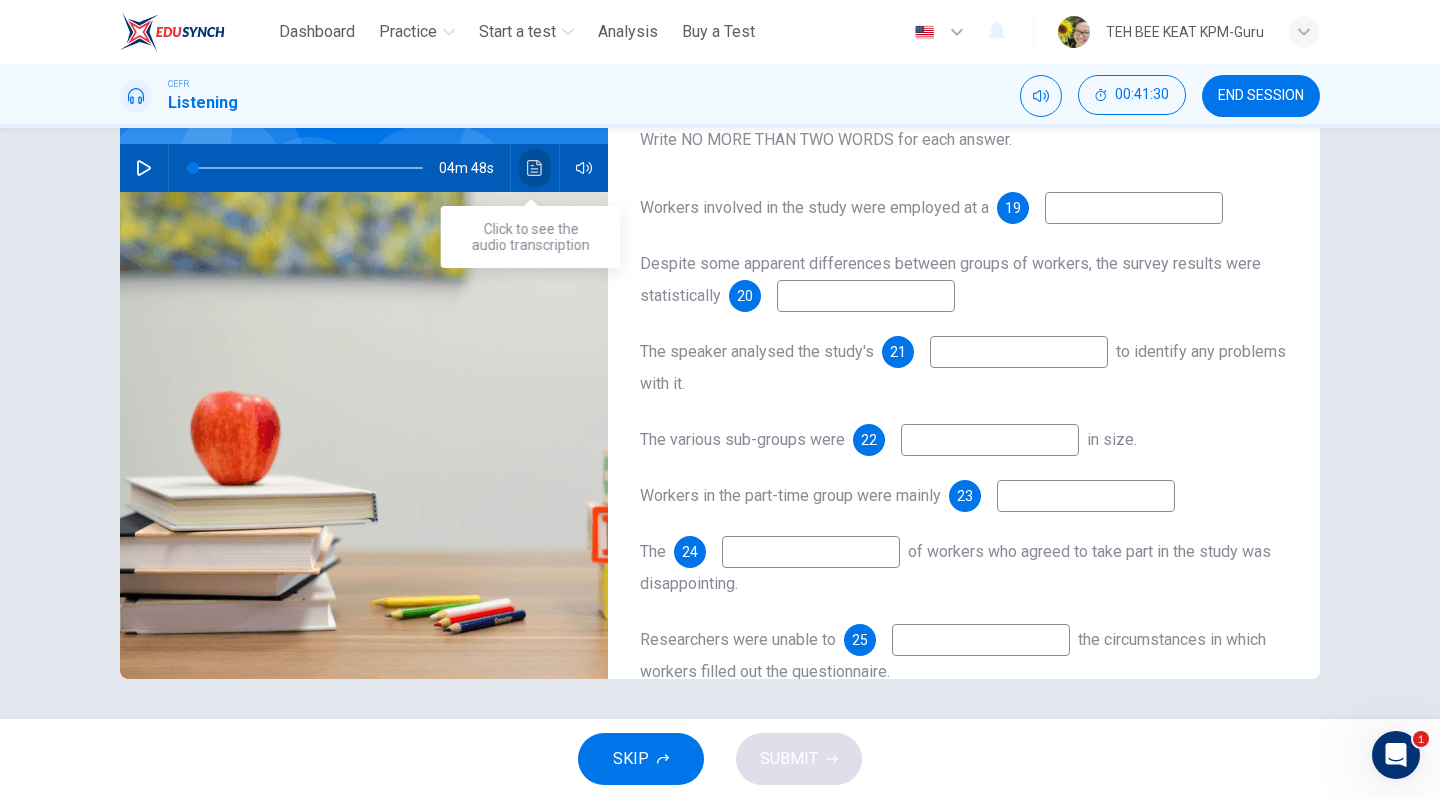 click 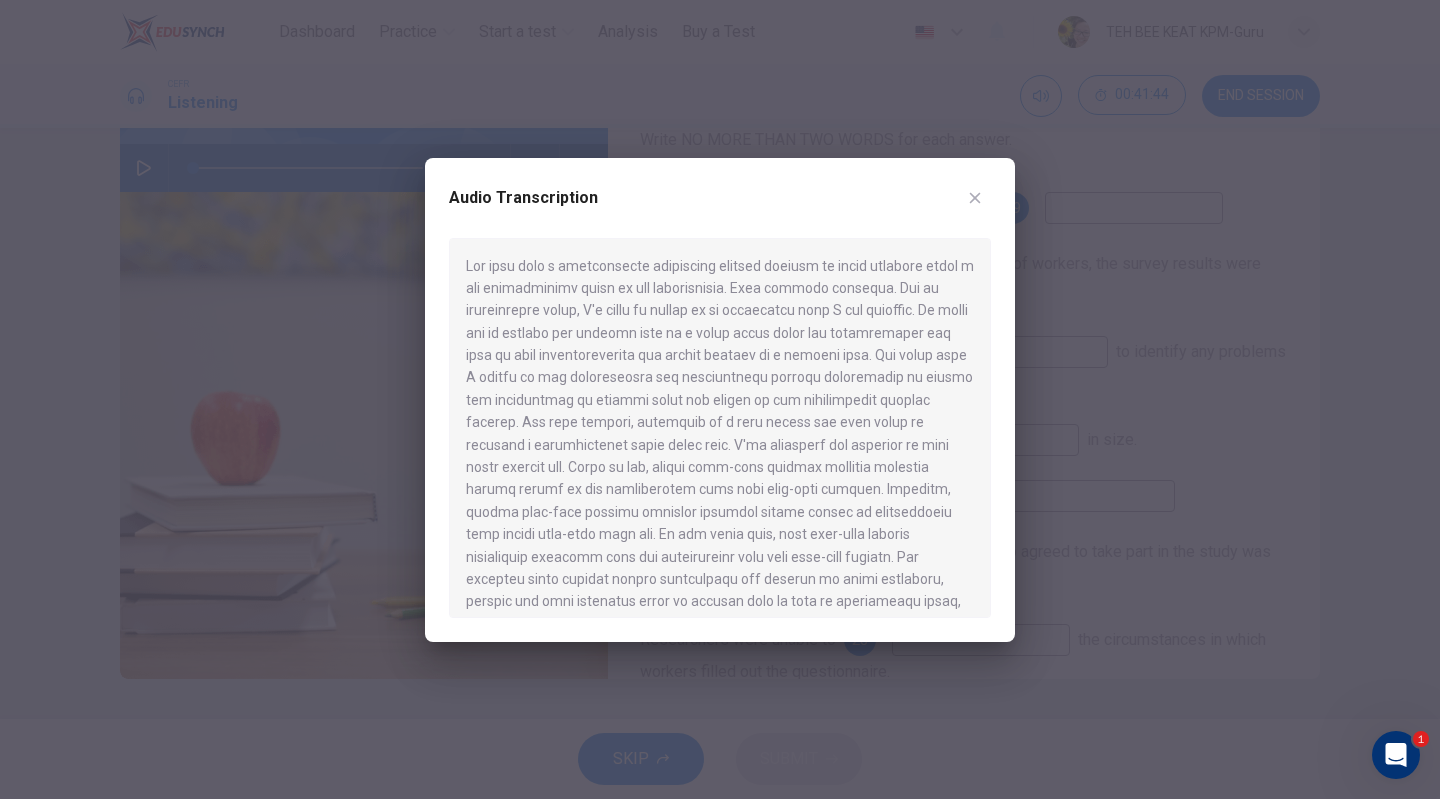 click 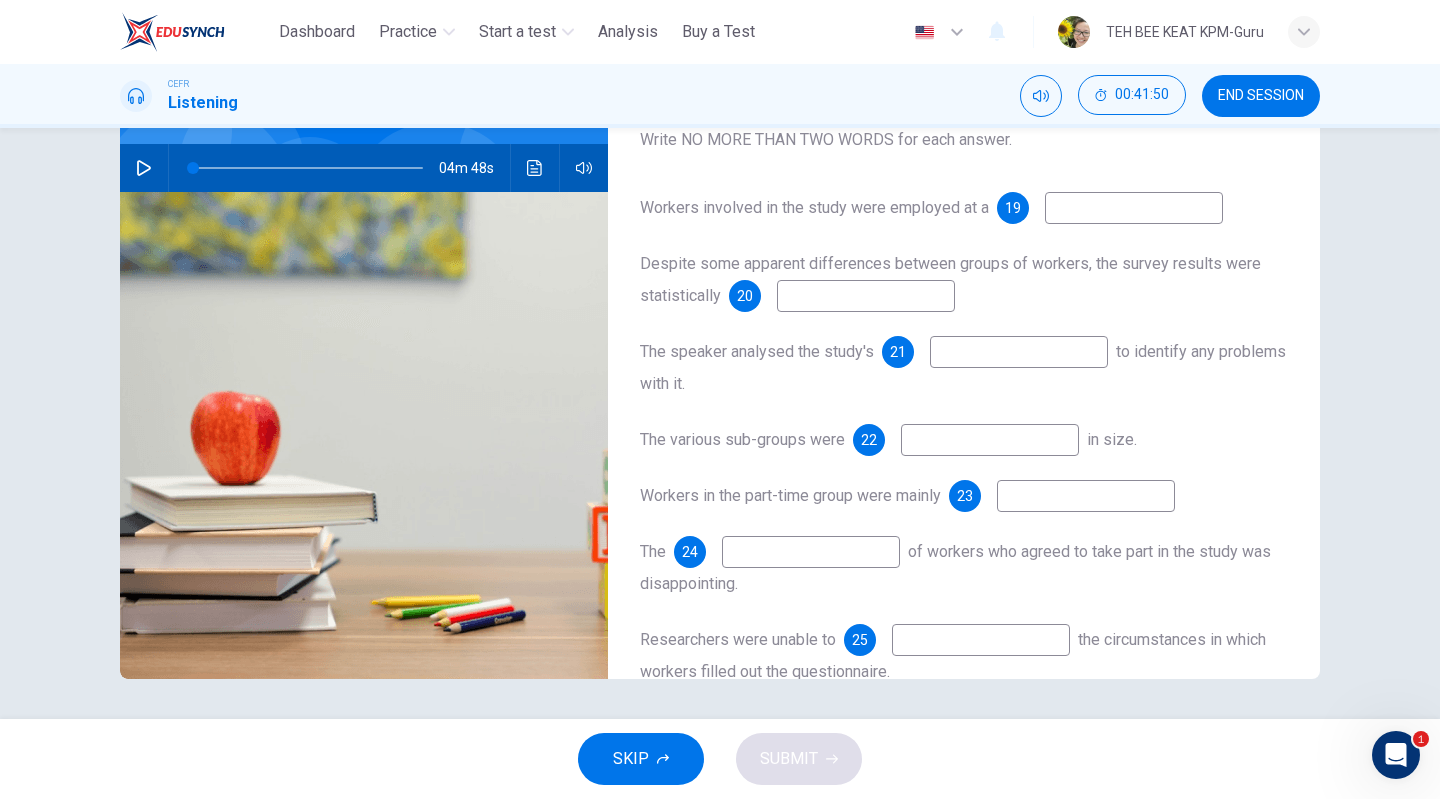 click at bounding box center [1134, 208] 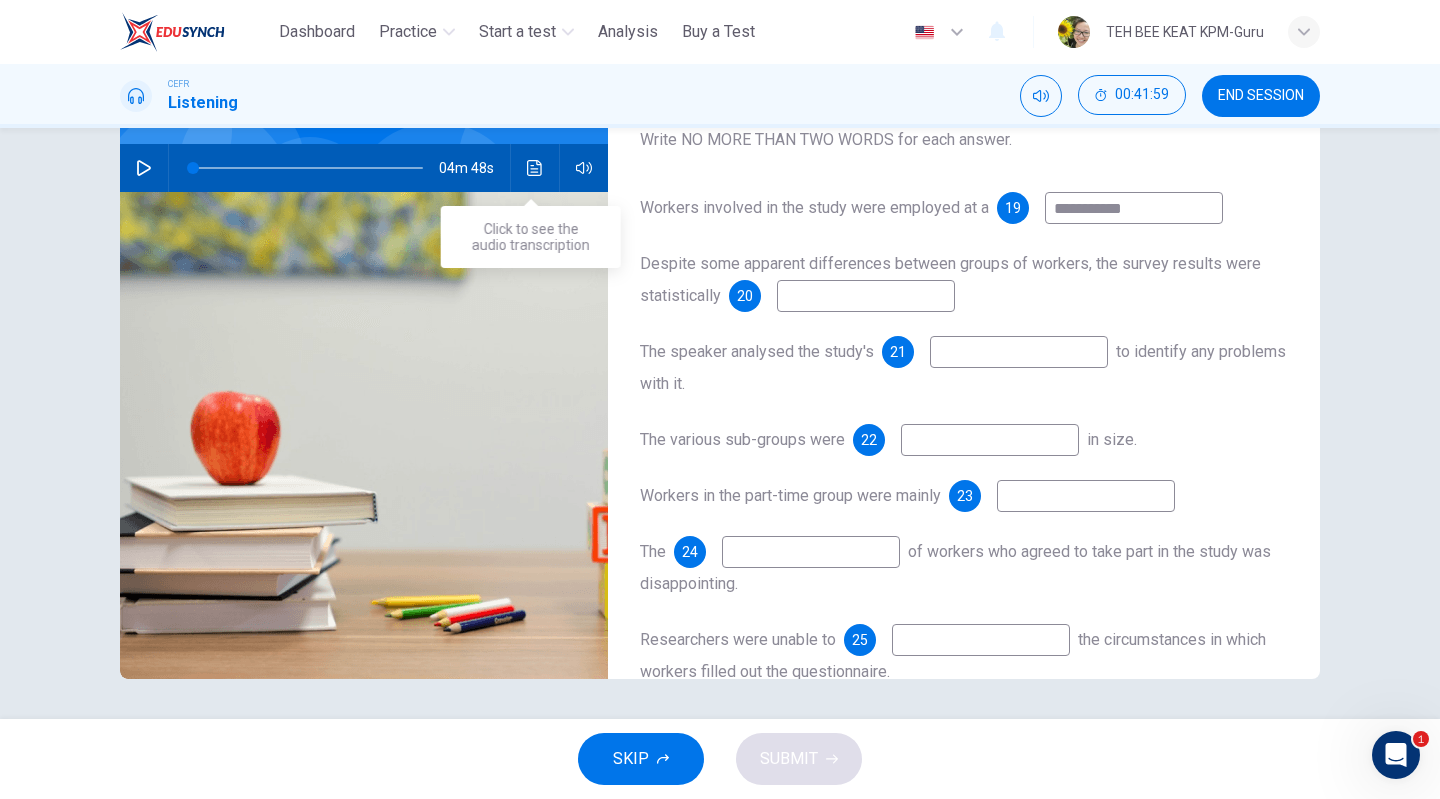 click at bounding box center (535, 168) 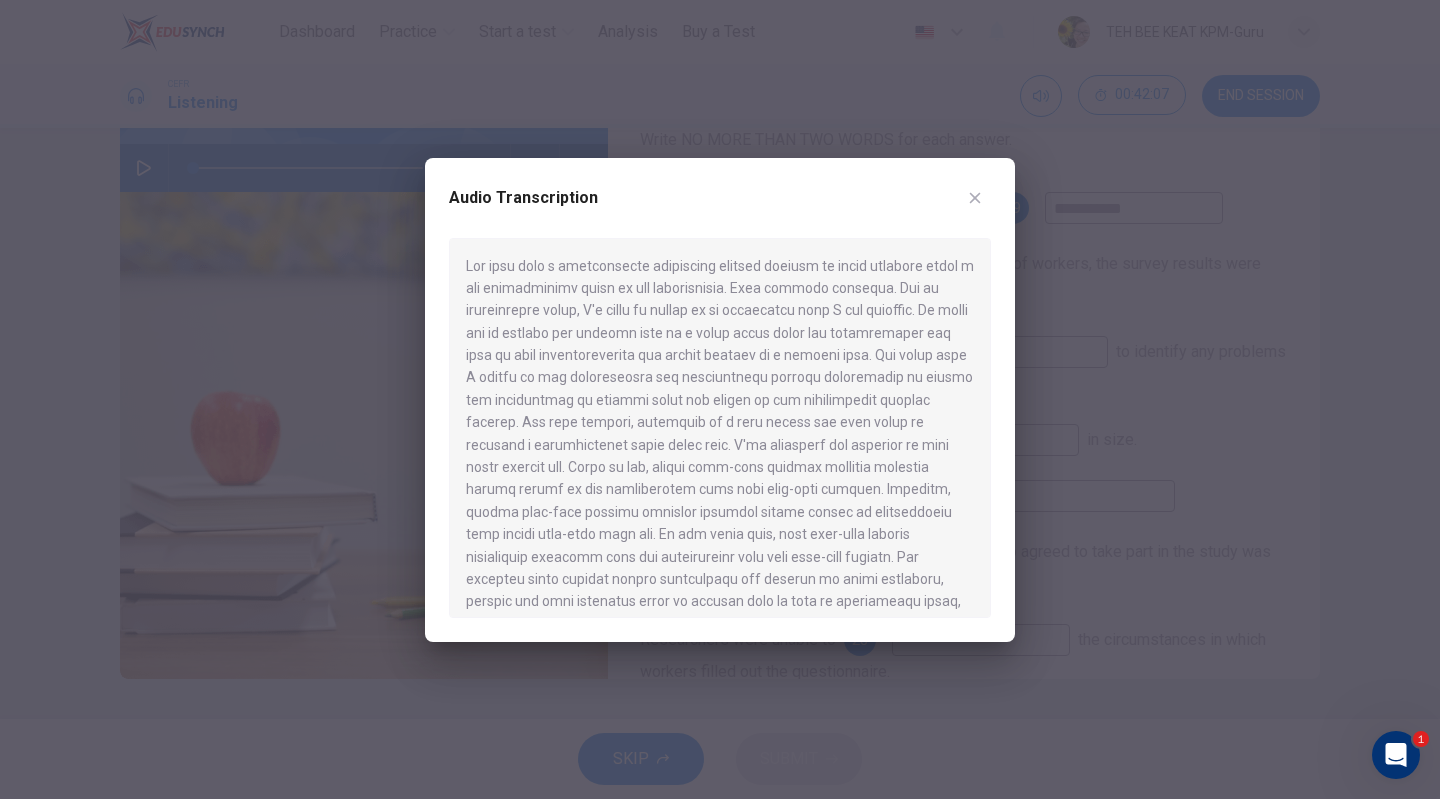 click 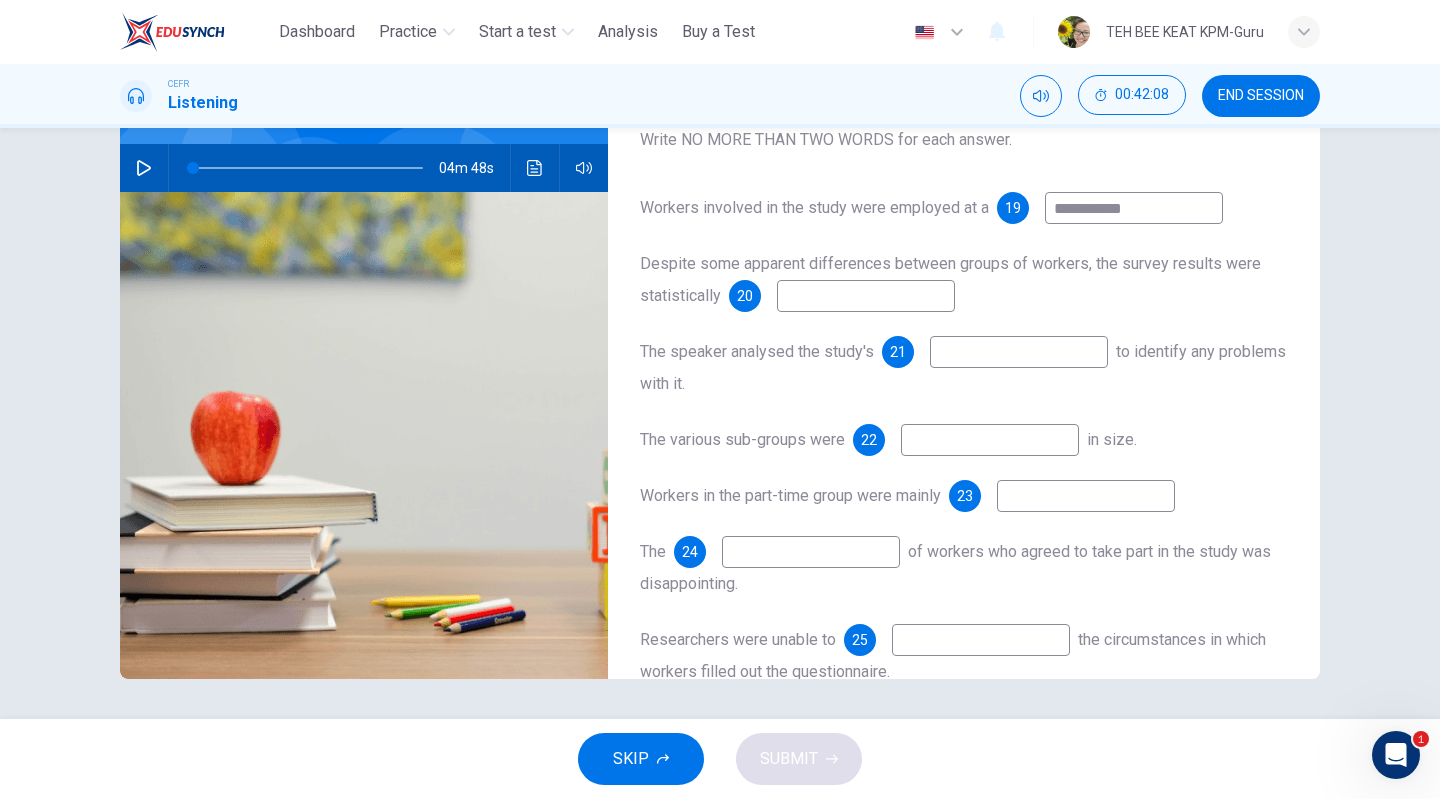 click on "**********" at bounding box center [1134, 208] 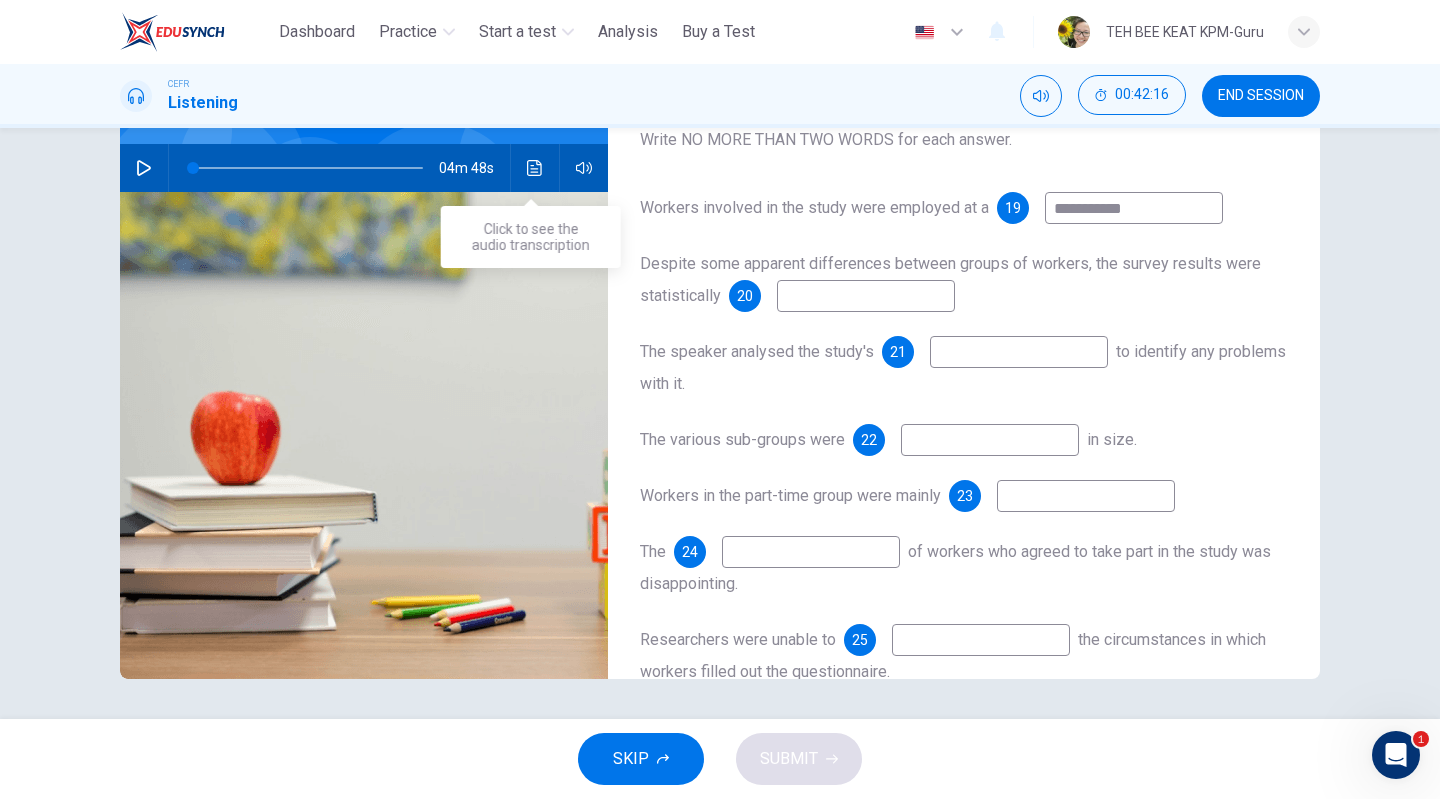 type on "**********" 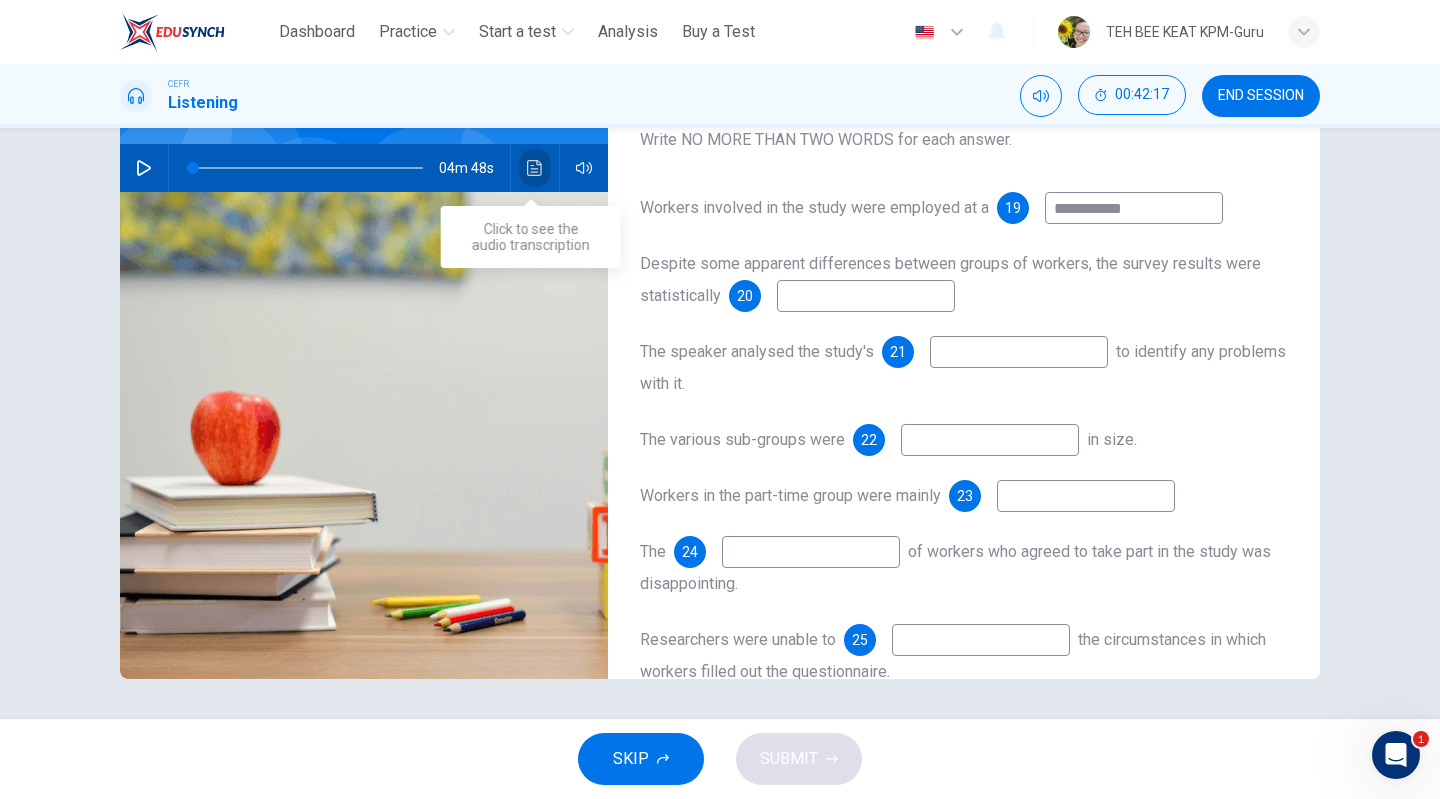 click 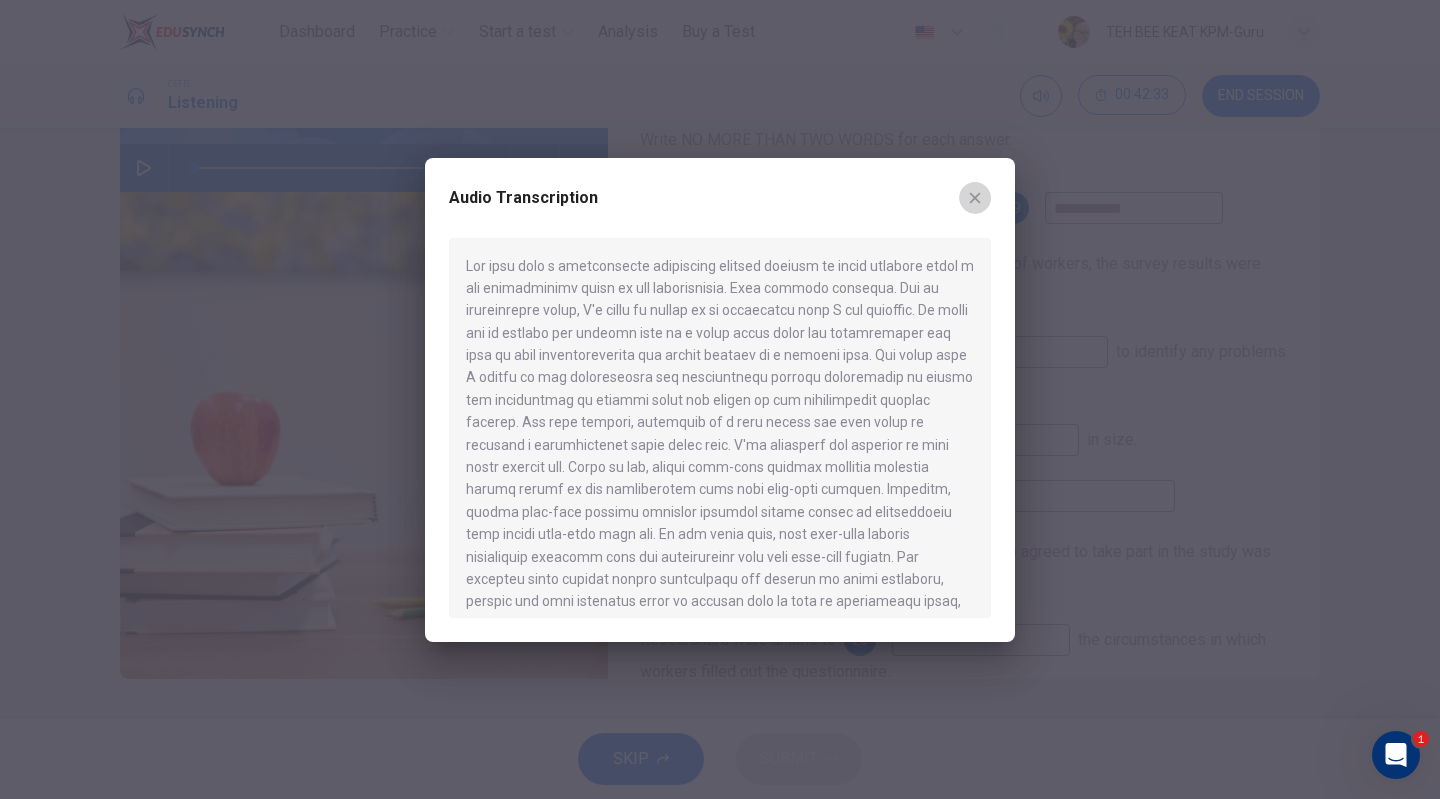 click 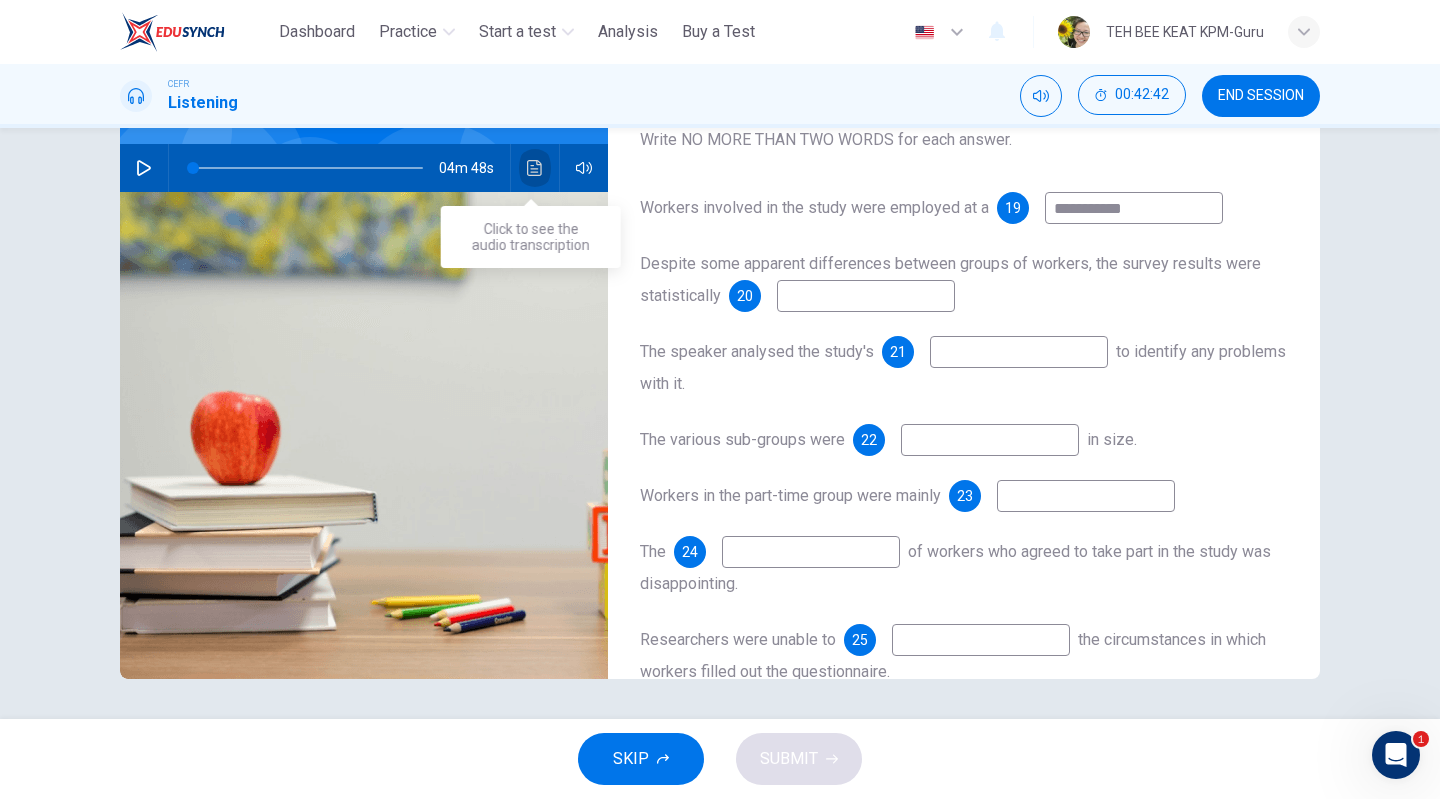 click 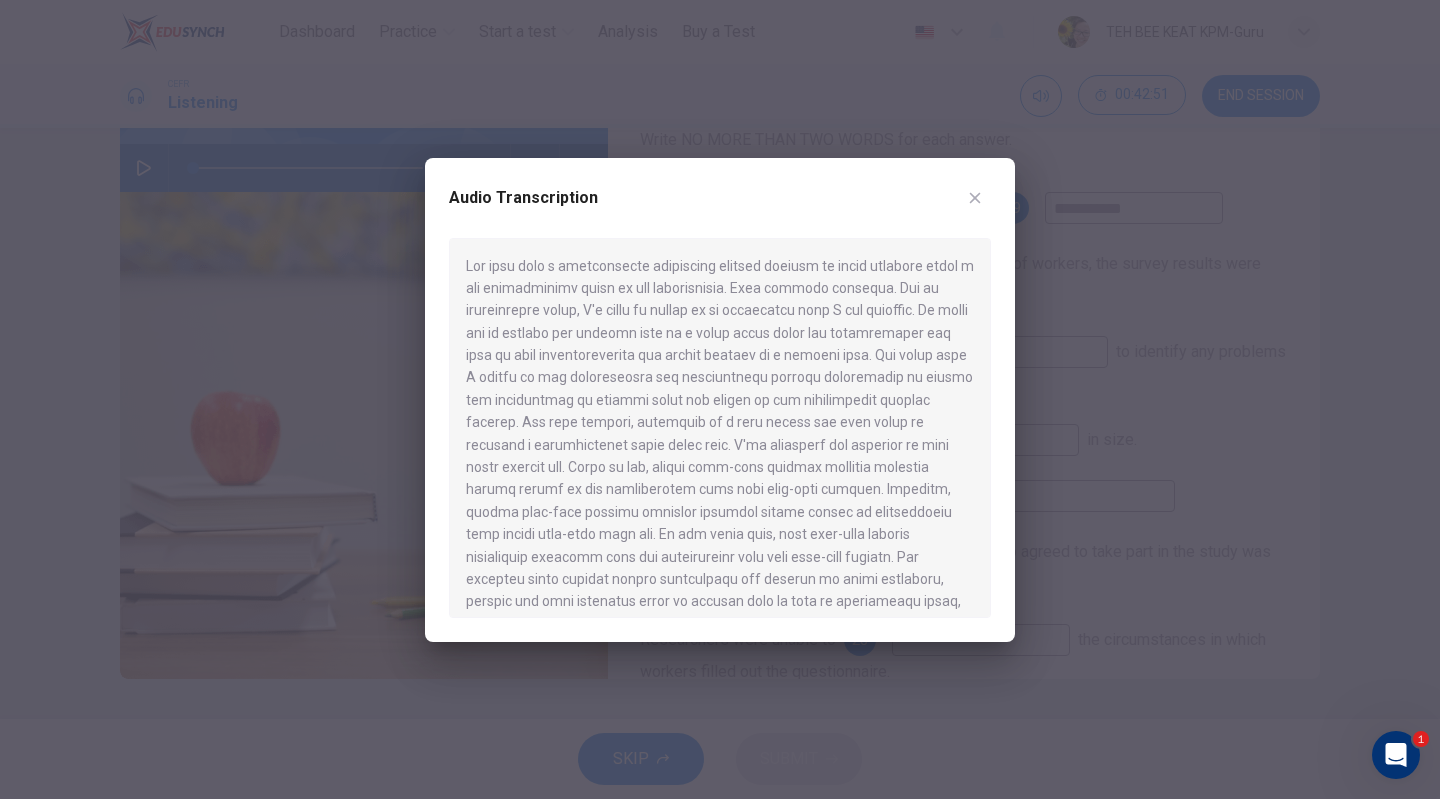 drag, startPoint x: 902, startPoint y: 399, endPoint x: 956, endPoint y: 415, distance: 56.32051 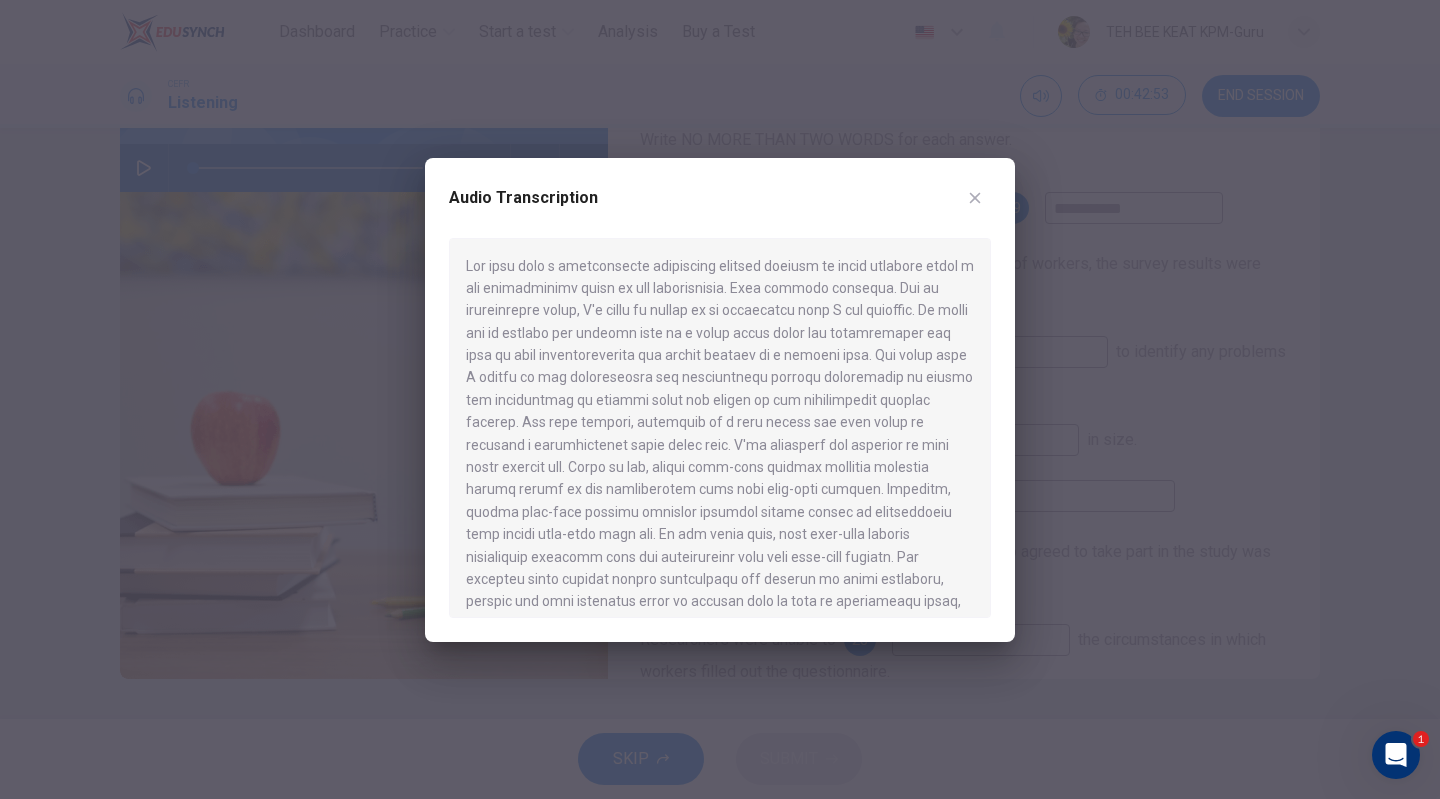 click 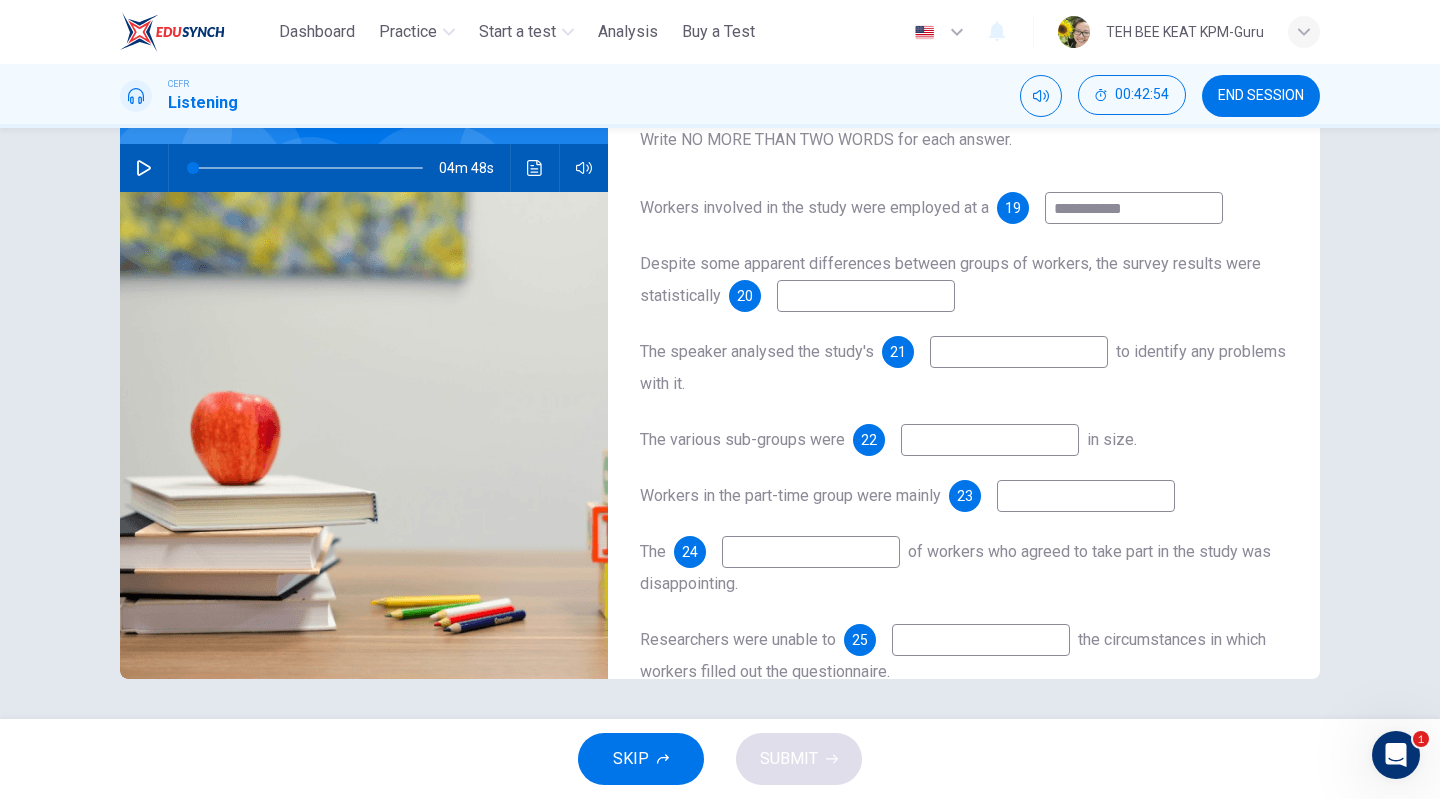 click at bounding box center [866, 296] 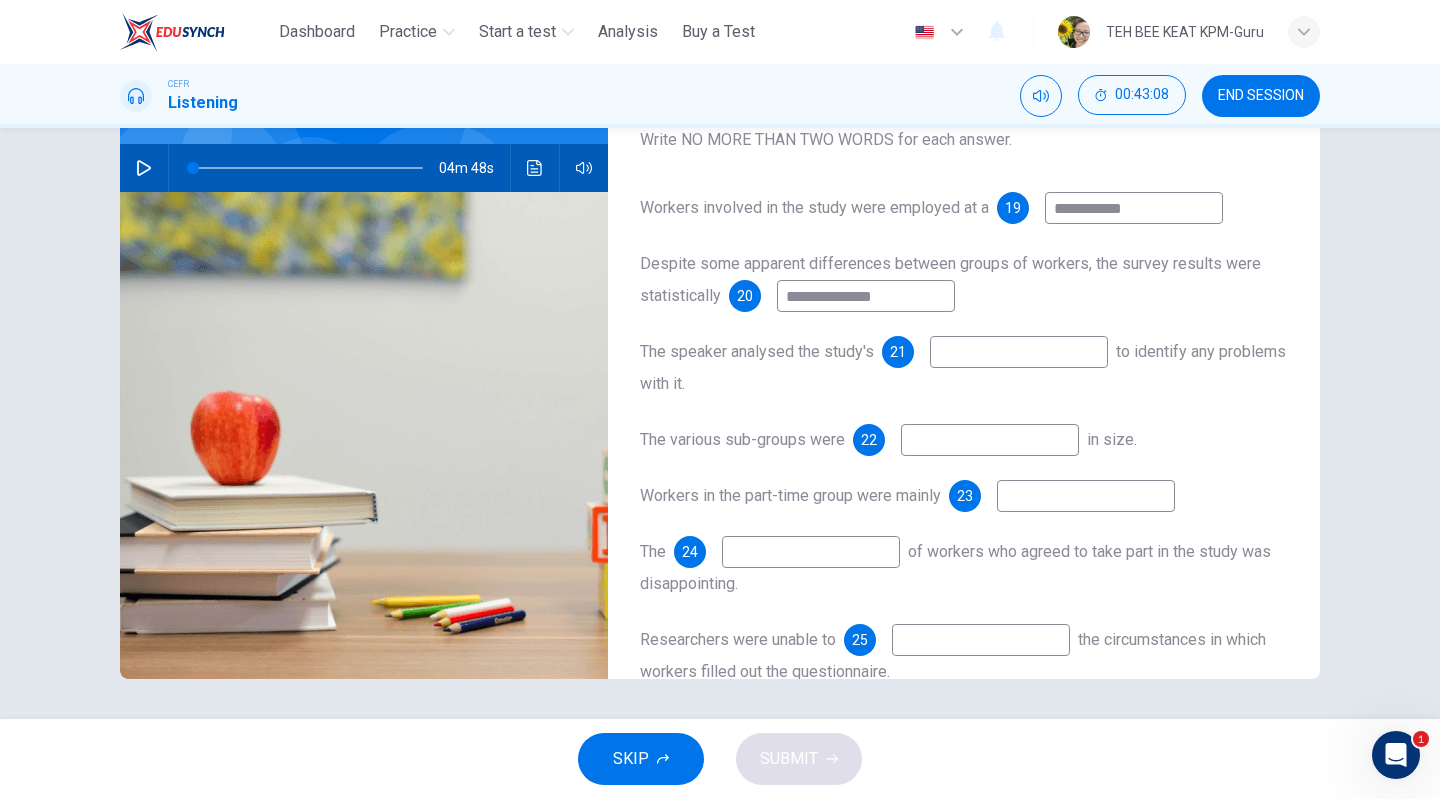 type on "**********" 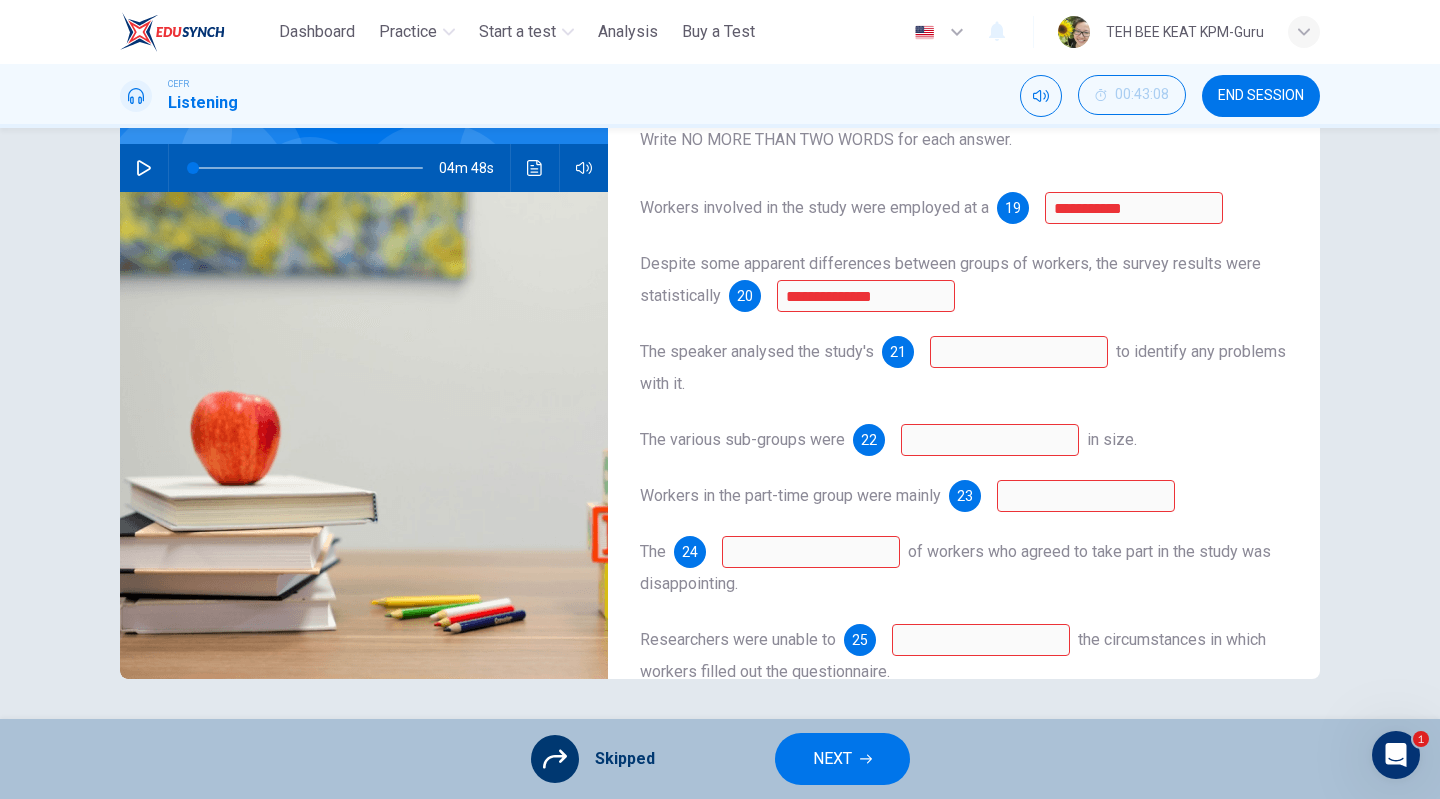 click on "NEXT" at bounding box center [832, 759] 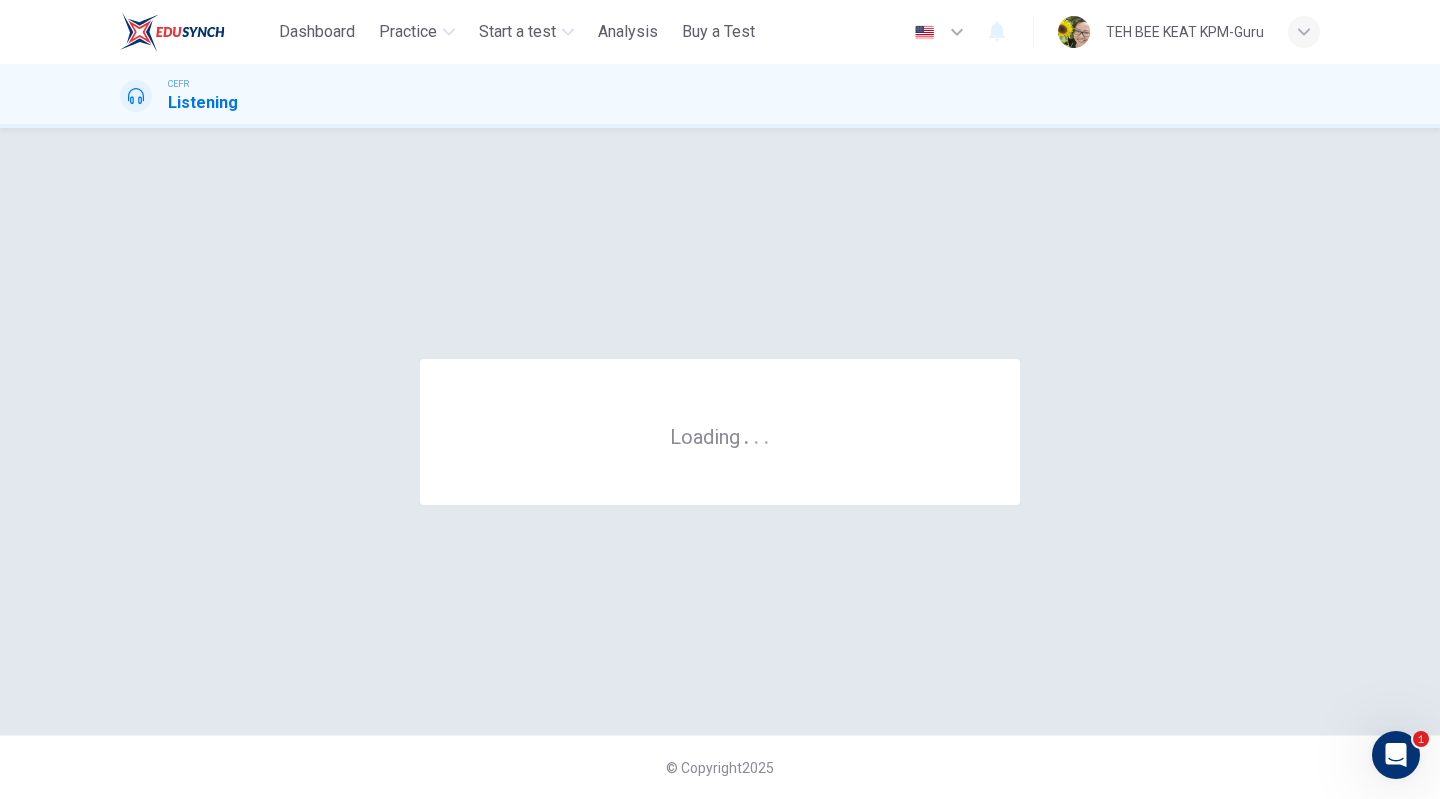scroll, scrollTop: 0, scrollLeft: 0, axis: both 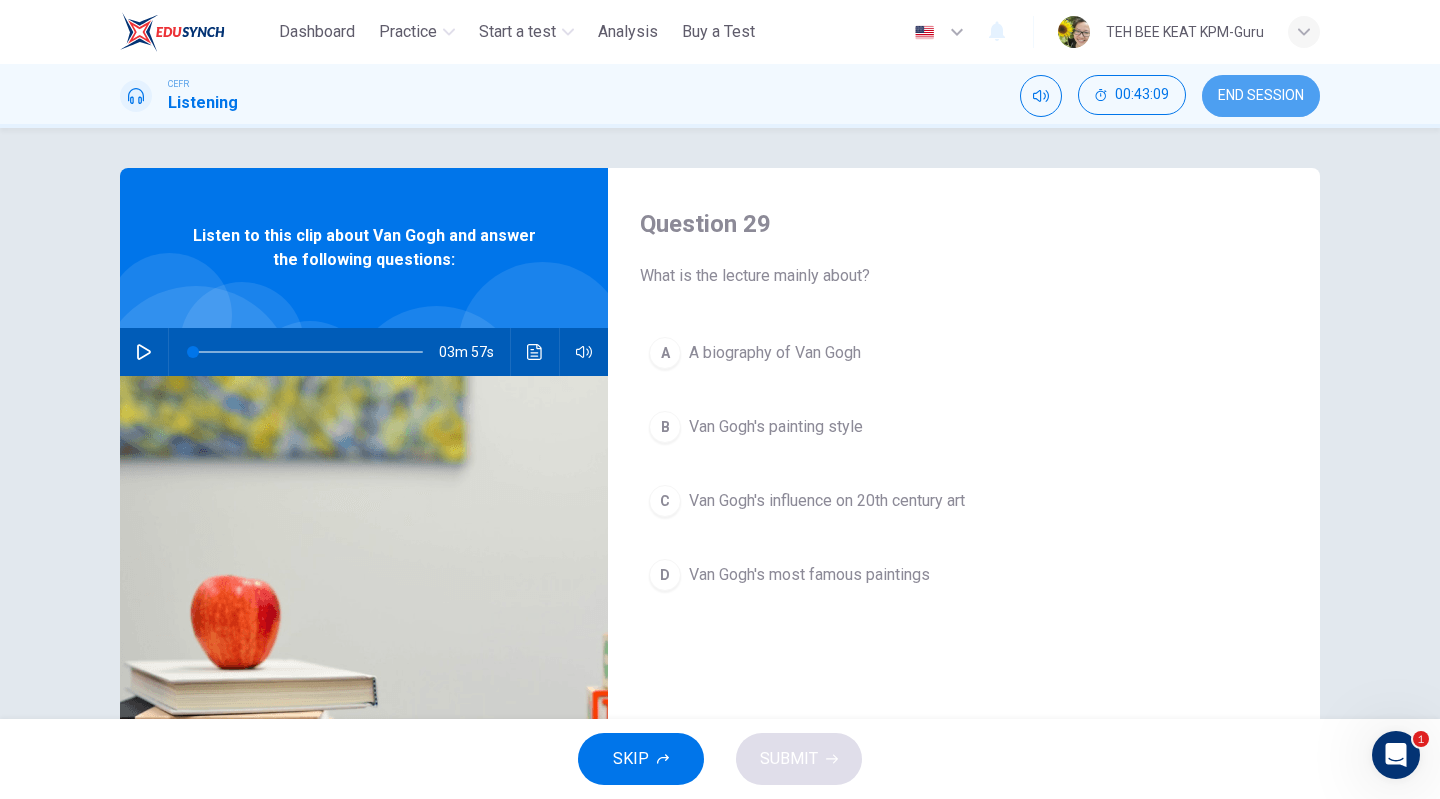 click on "END SESSION" at bounding box center (1261, 96) 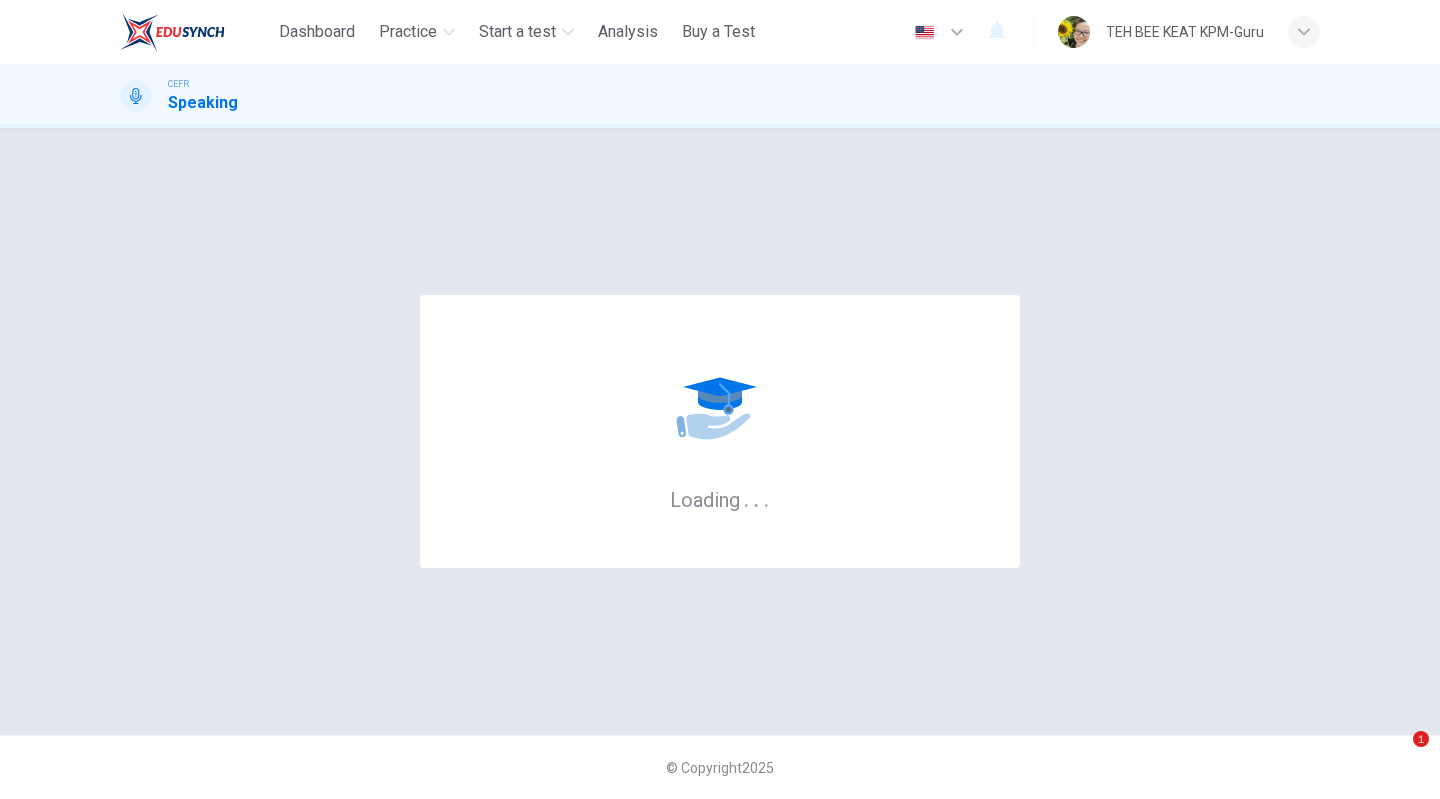 scroll, scrollTop: 0, scrollLeft: 0, axis: both 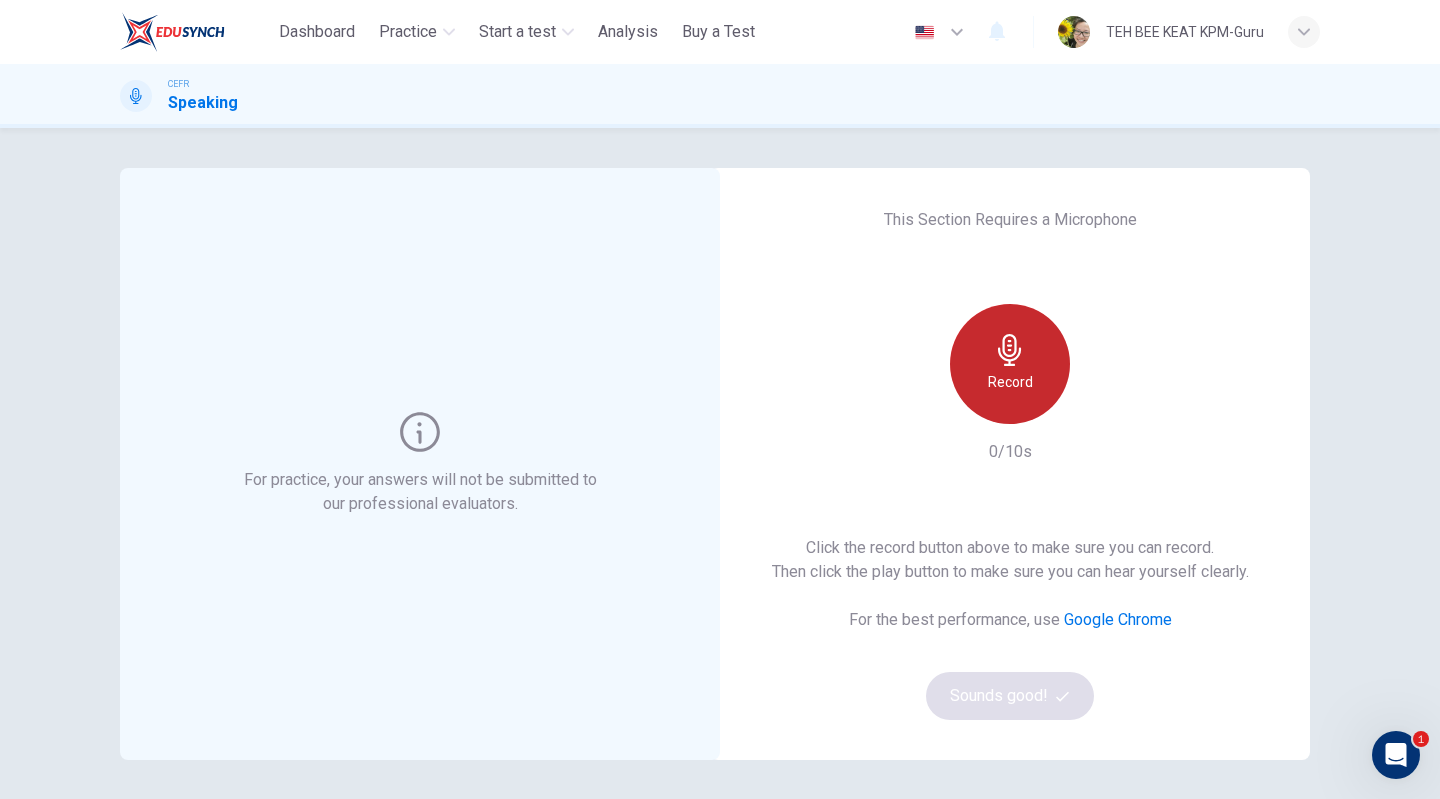 click on "Record" at bounding box center [1010, 382] 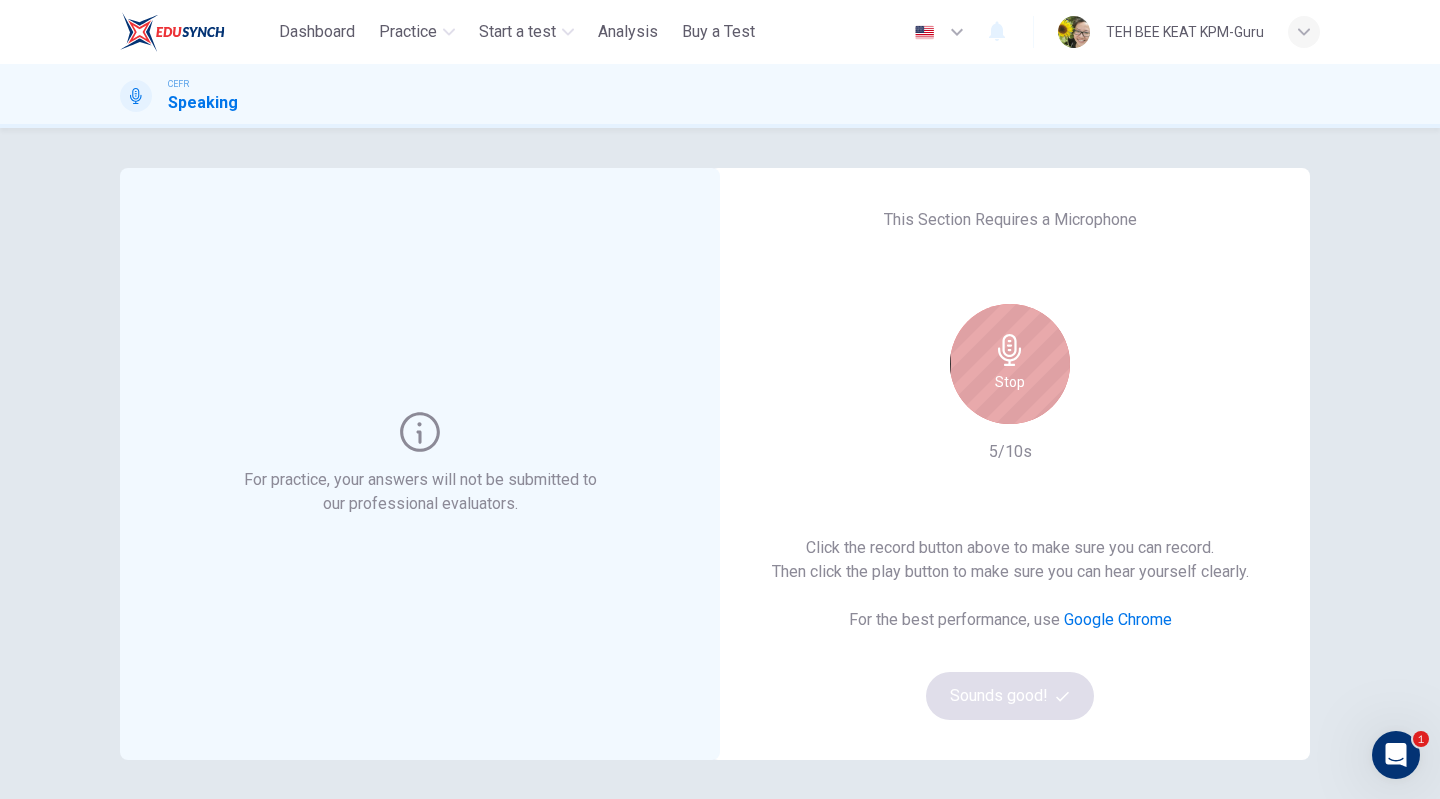 click on "Stop" at bounding box center [1010, 364] 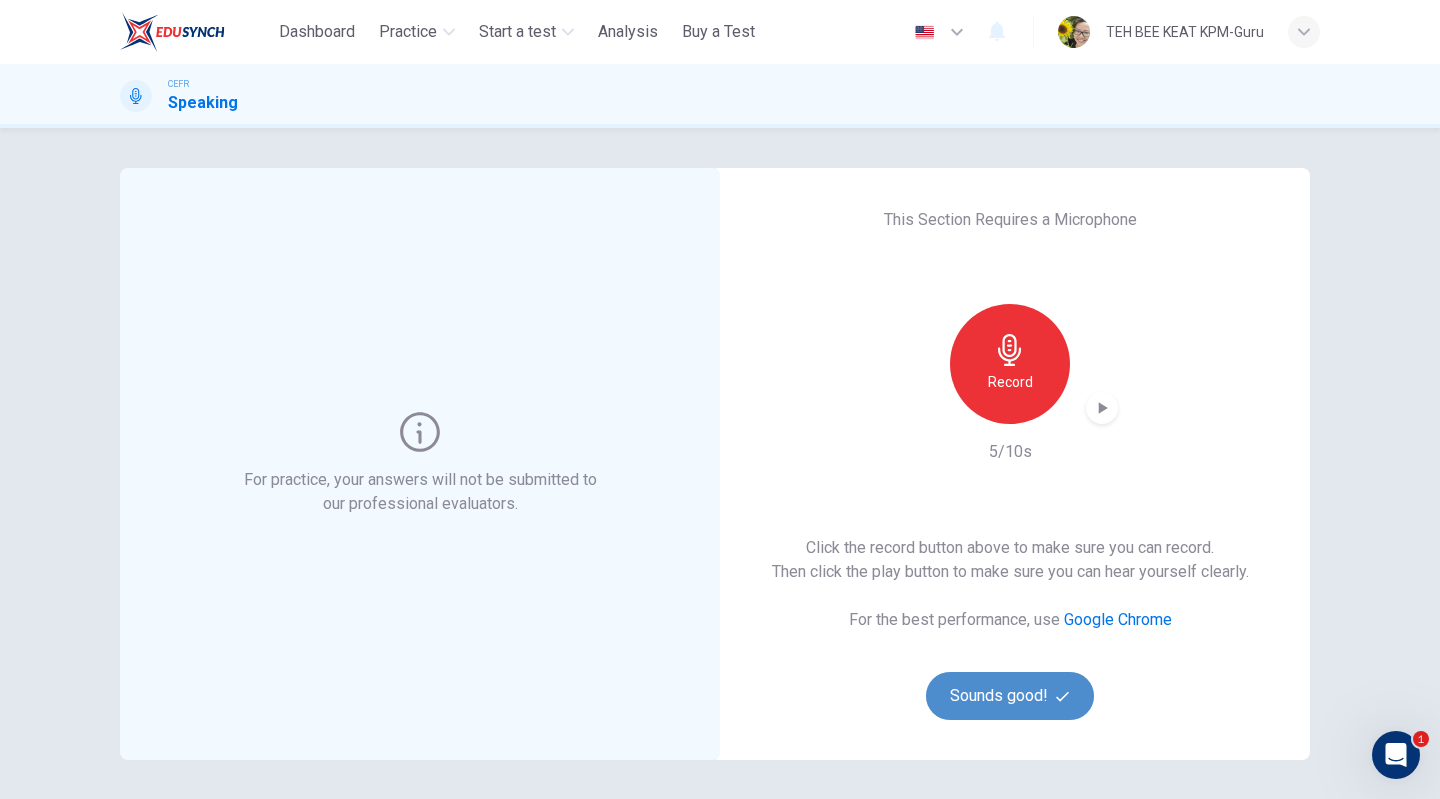 click on "Sounds good!" at bounding box center [1010, 696] 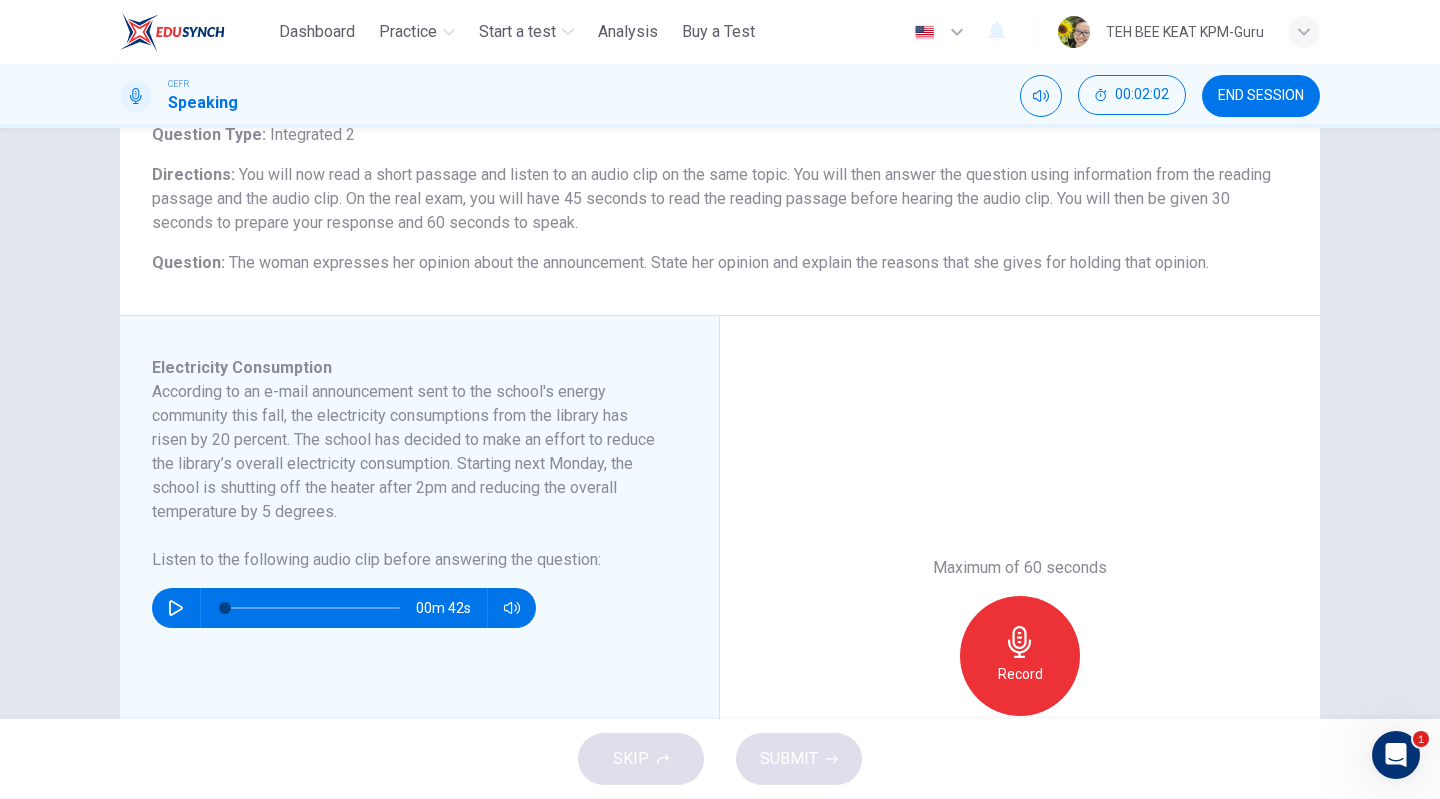 scroll, scrollTop: 150, scrollLeft: 0, axis: vertical 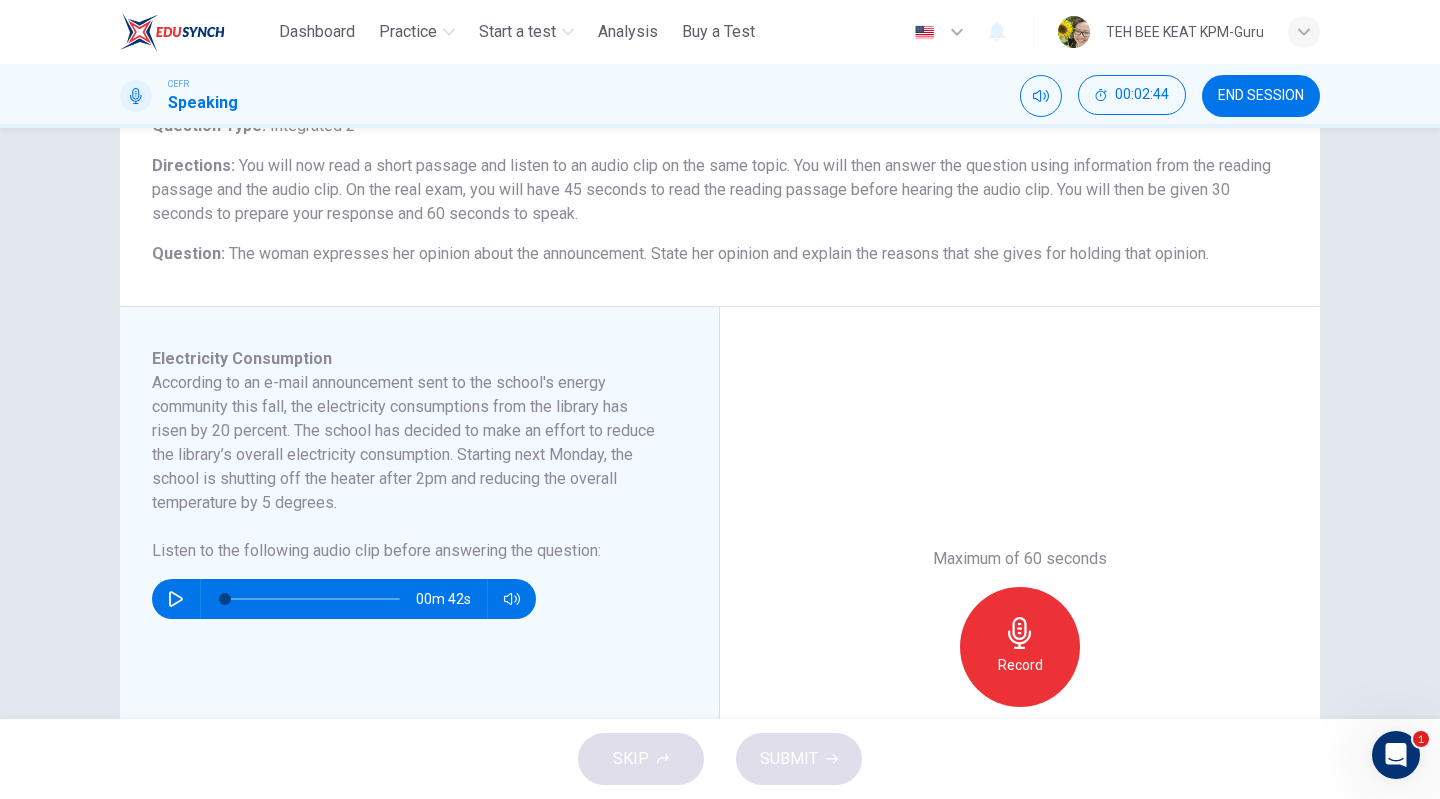 click 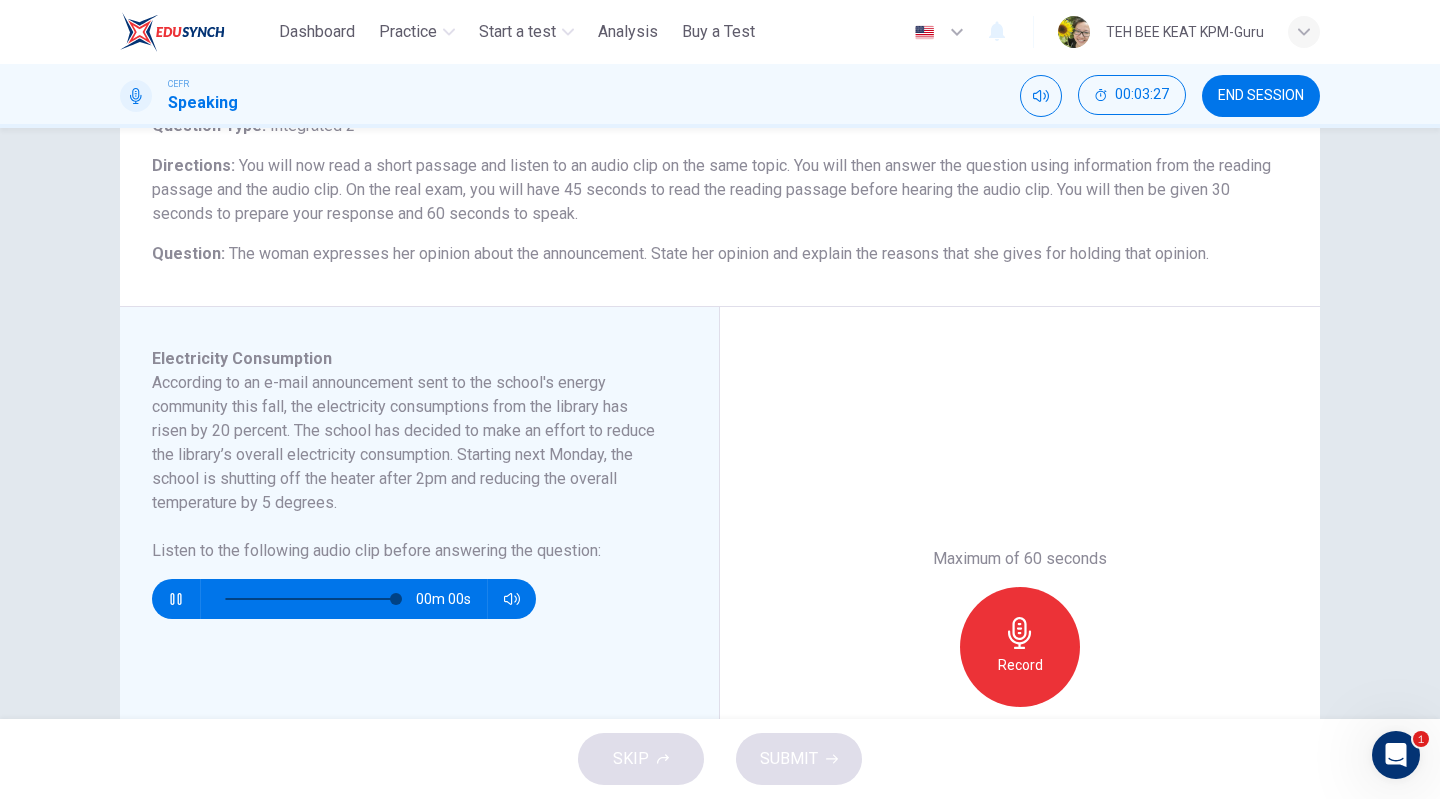 type on "*" 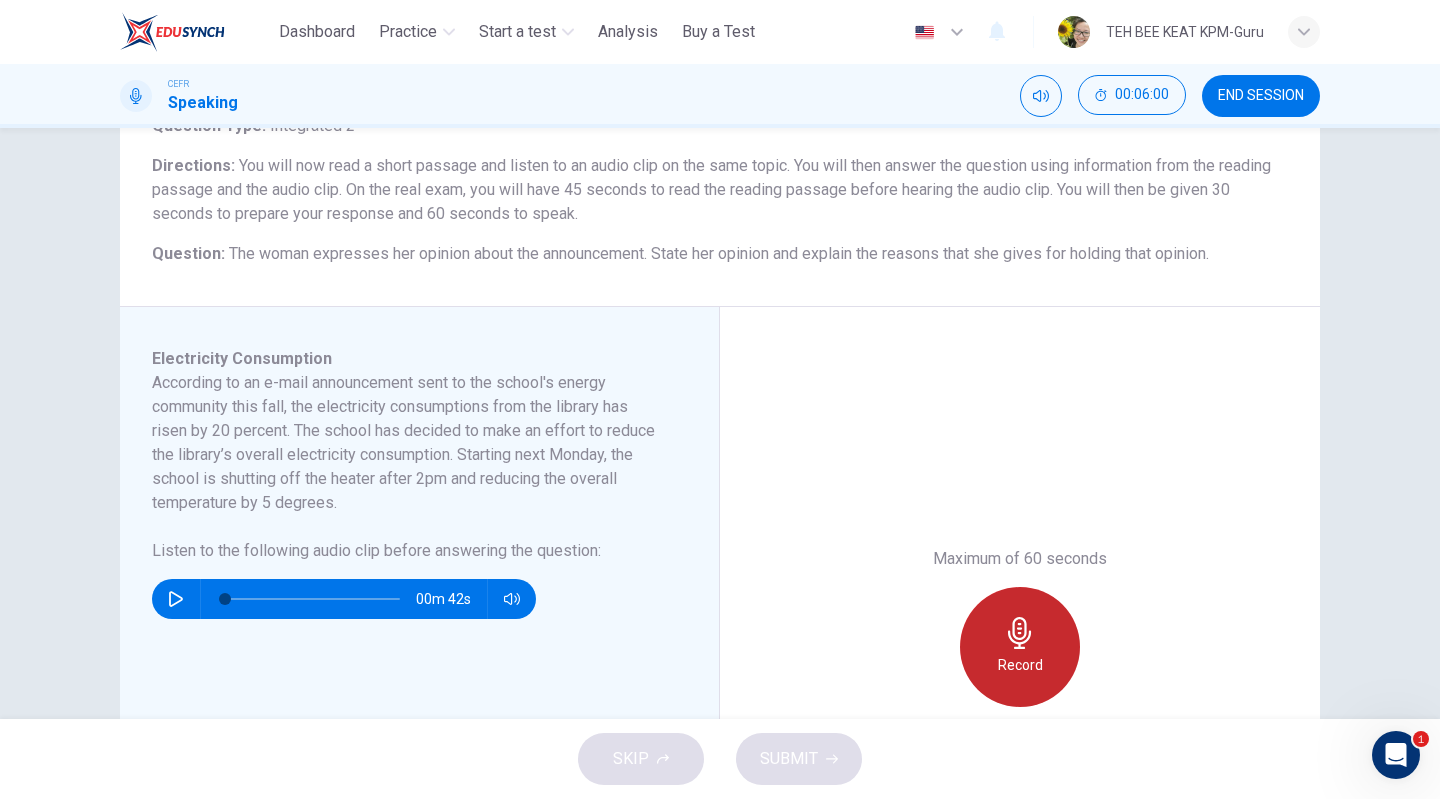 click 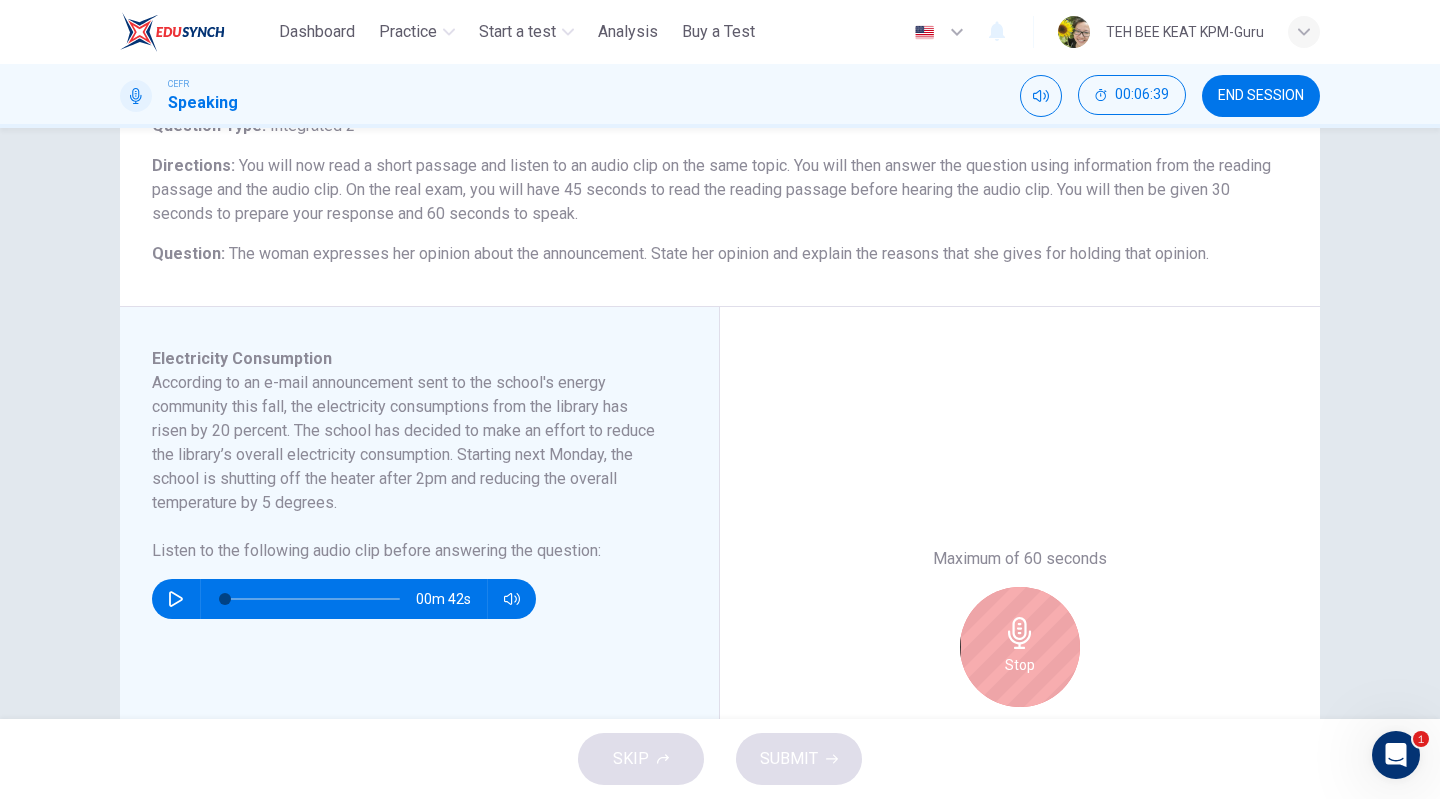 click 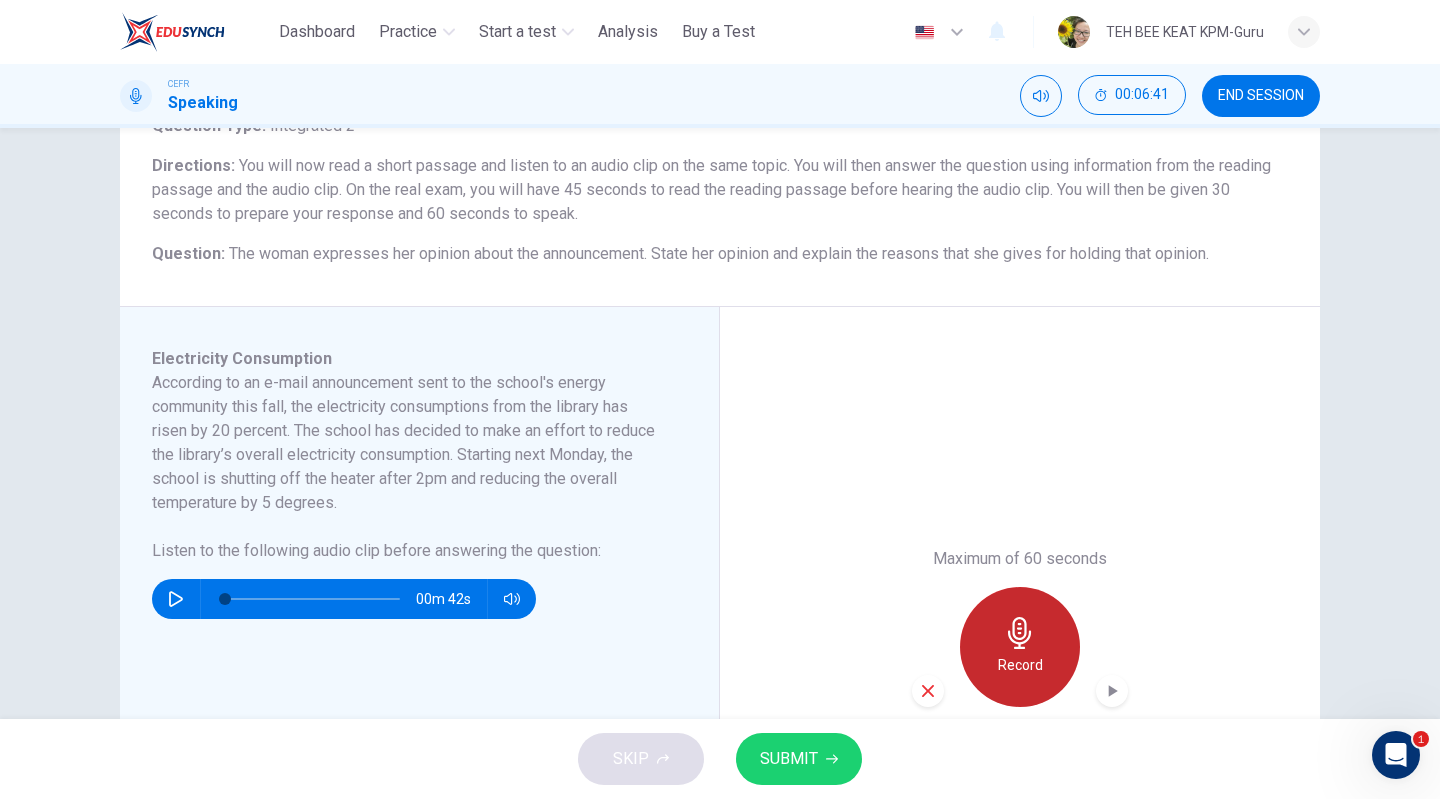 click 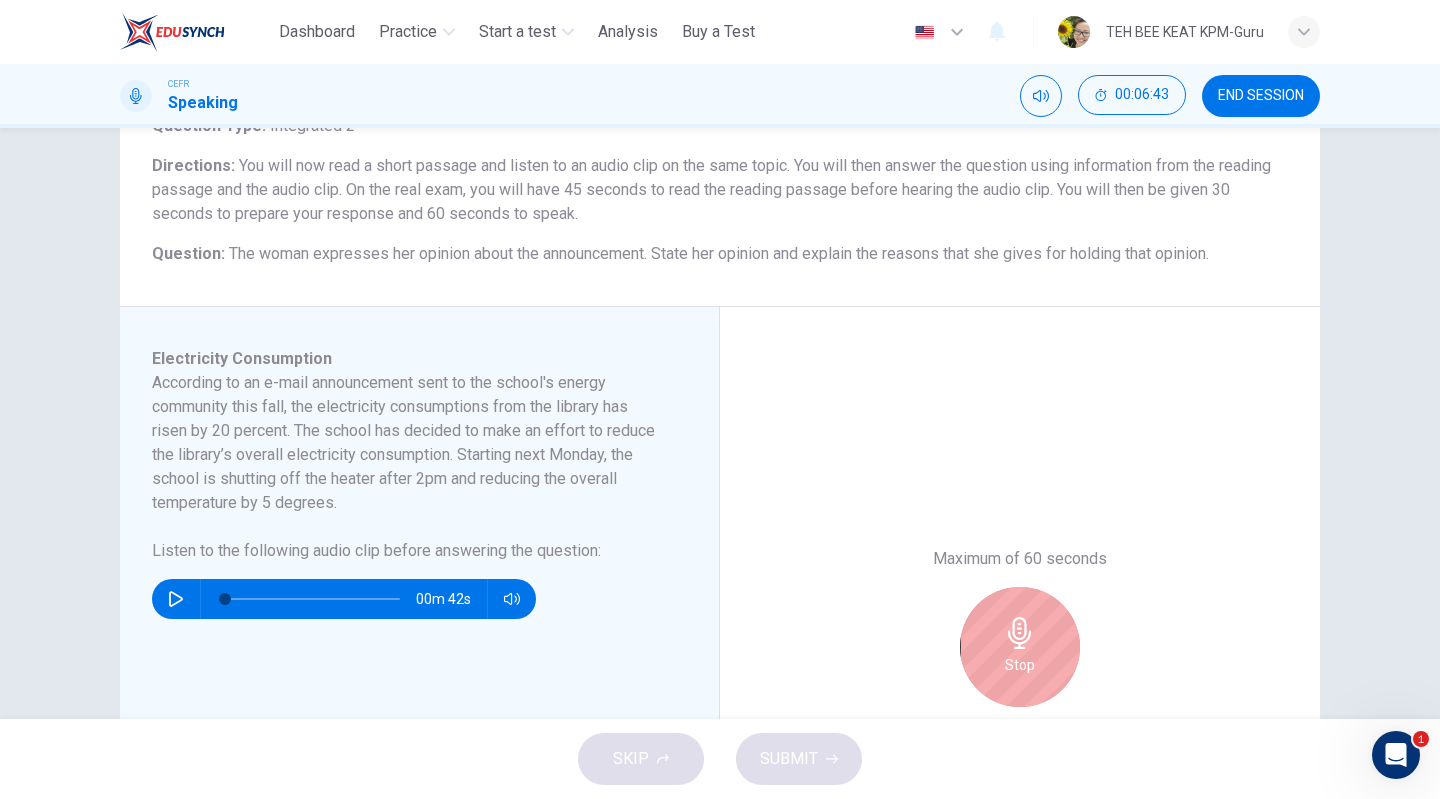 scroll, scrollTop: 457, scrollLeft: 0, axis: vertical 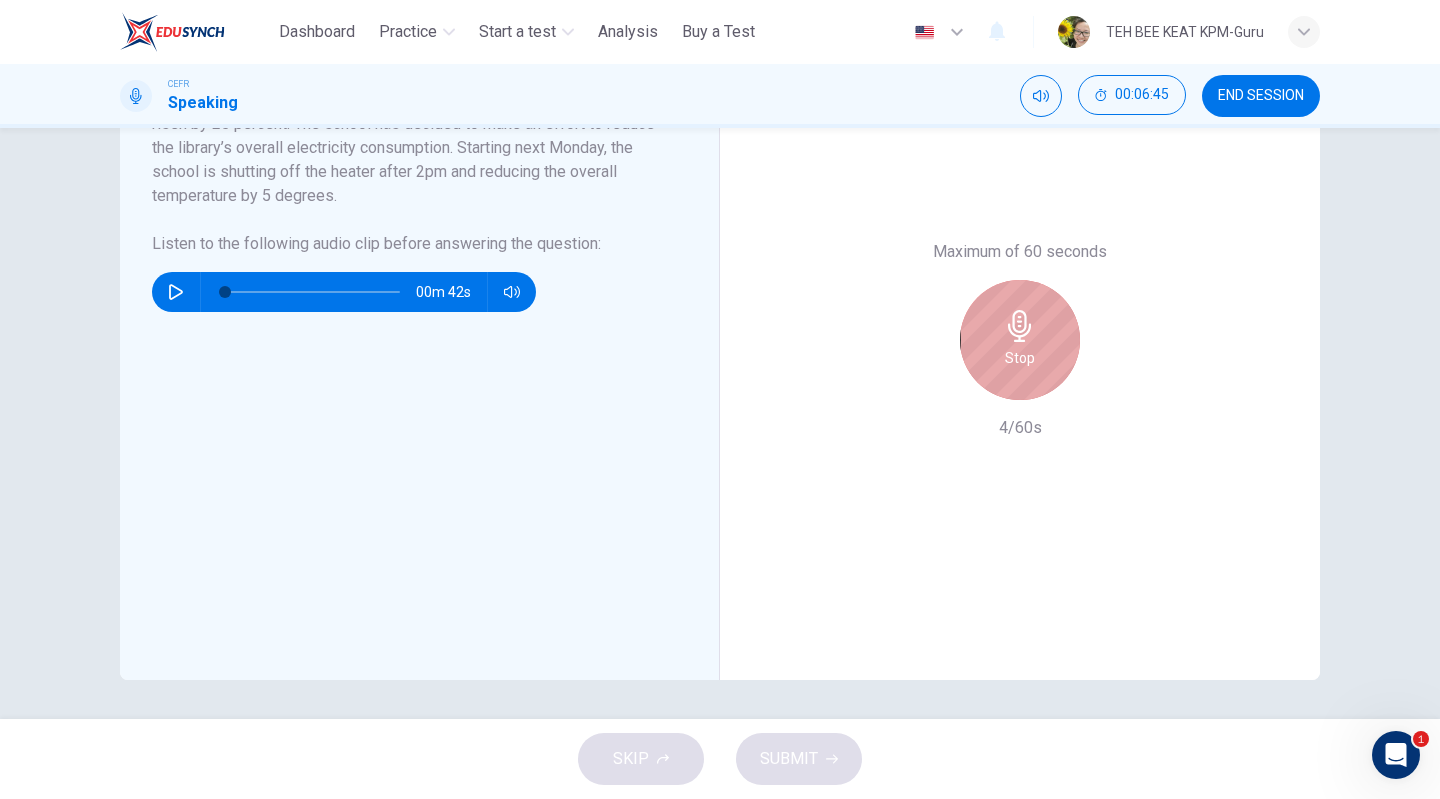 click on "Stop" at bounding box center [1020, 340] 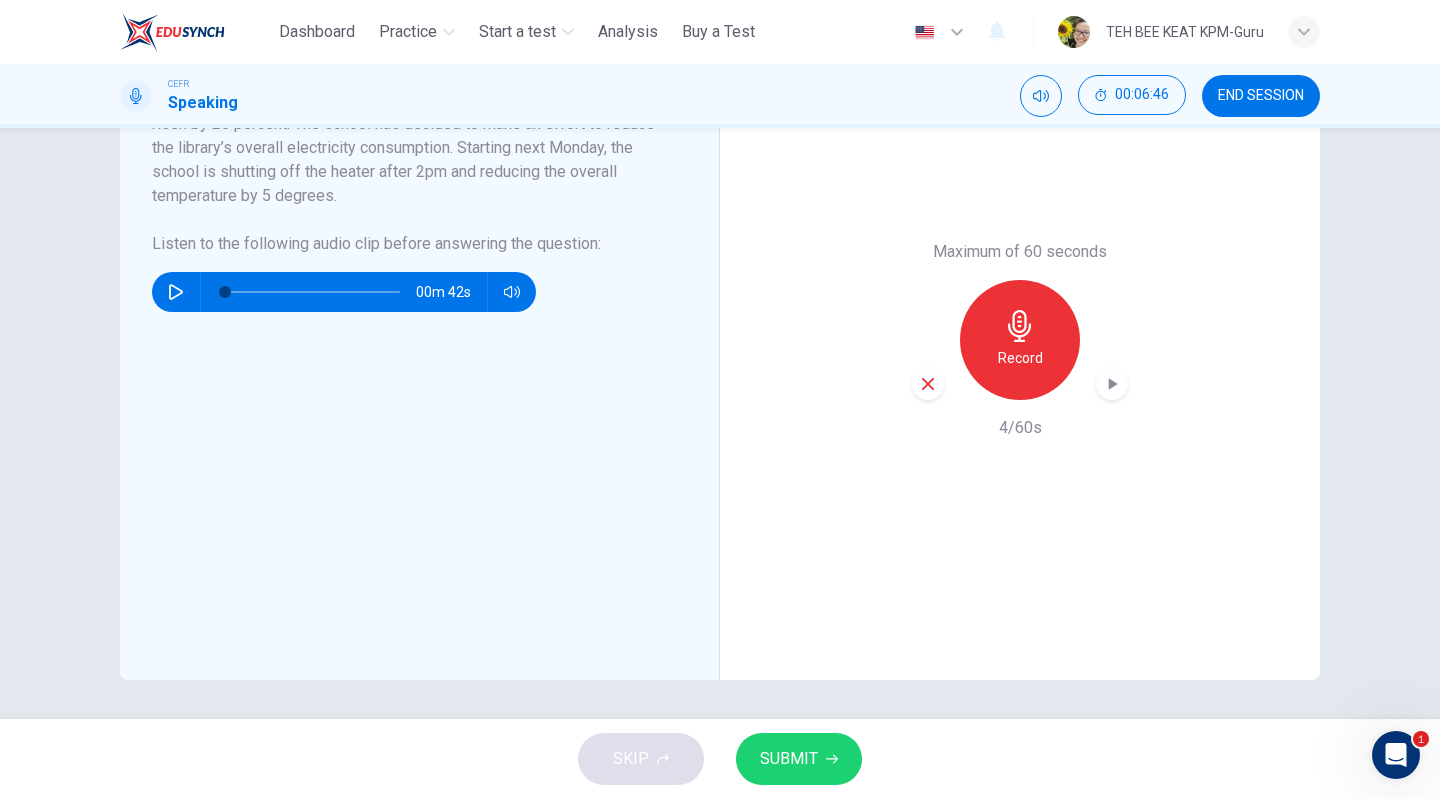 click 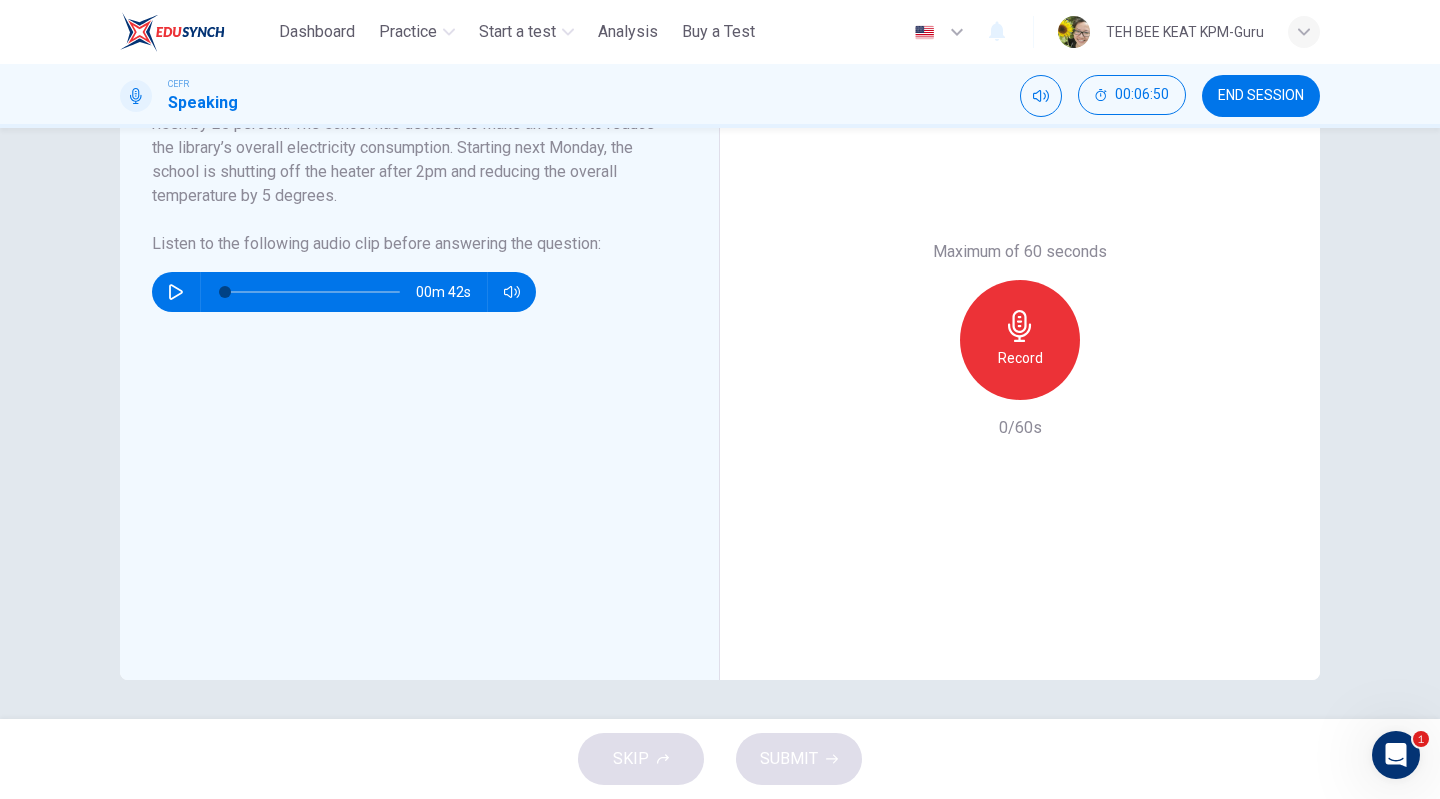 click on "Record" at bounding box center (1020, 358) 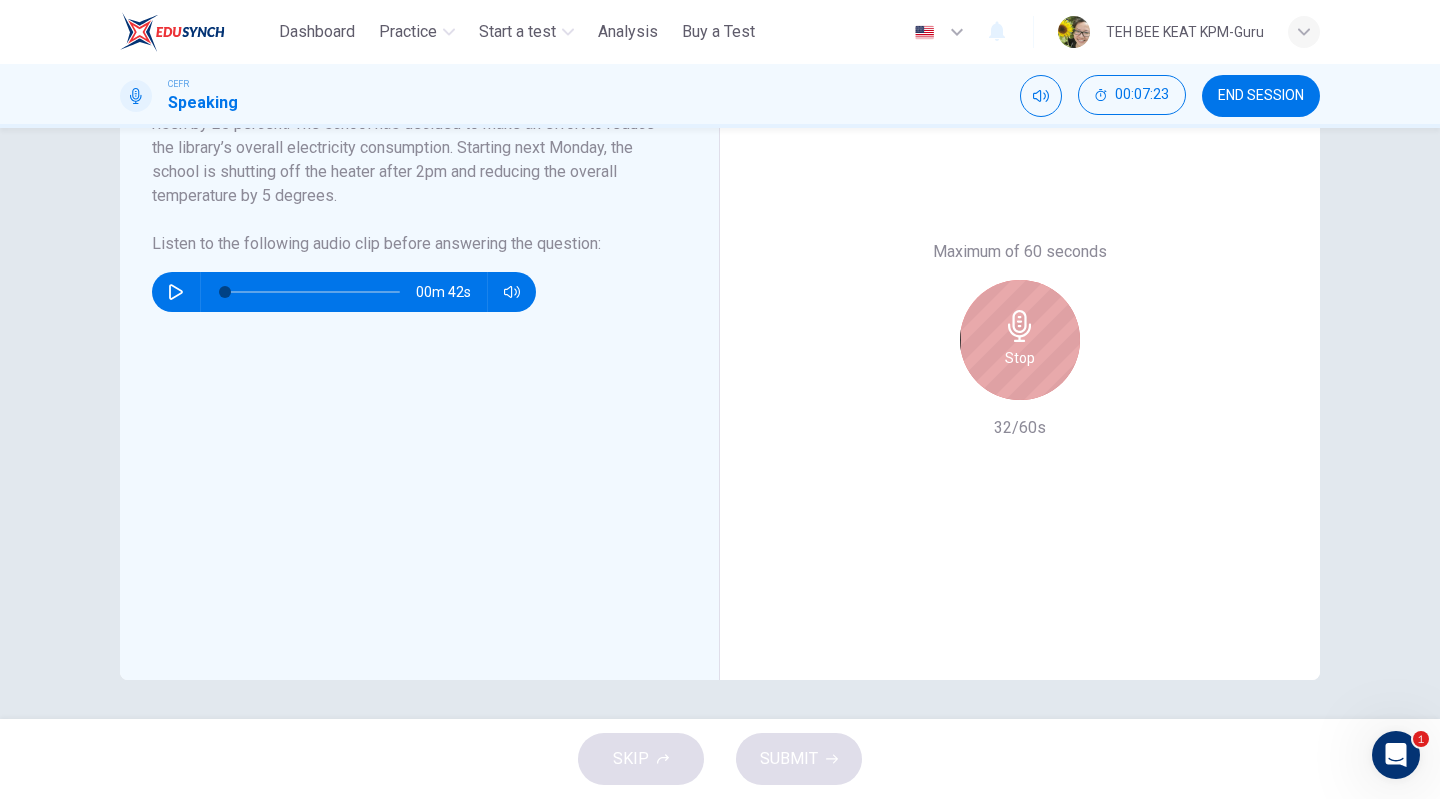 click on "Stop" at bounding box center (1020, 340) 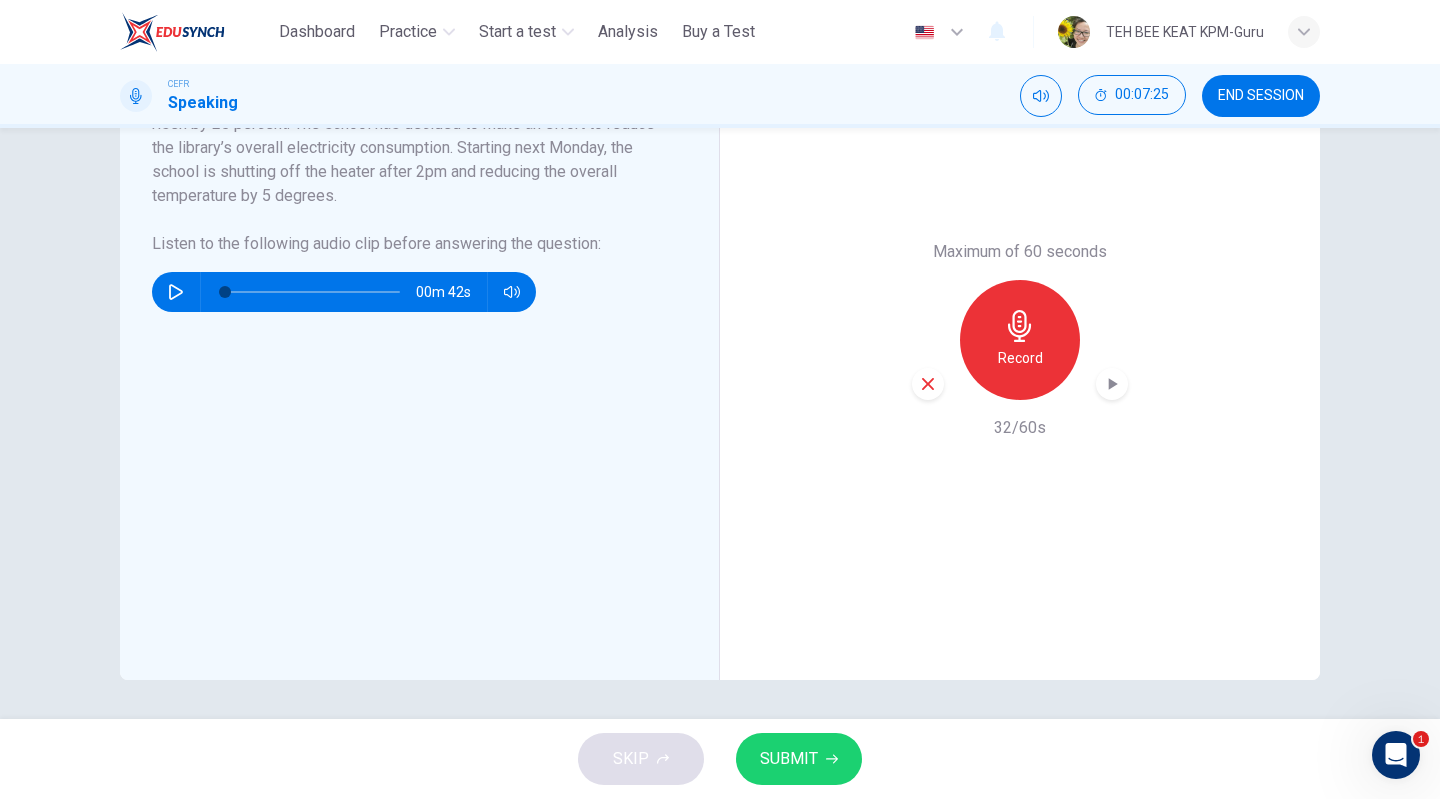 click 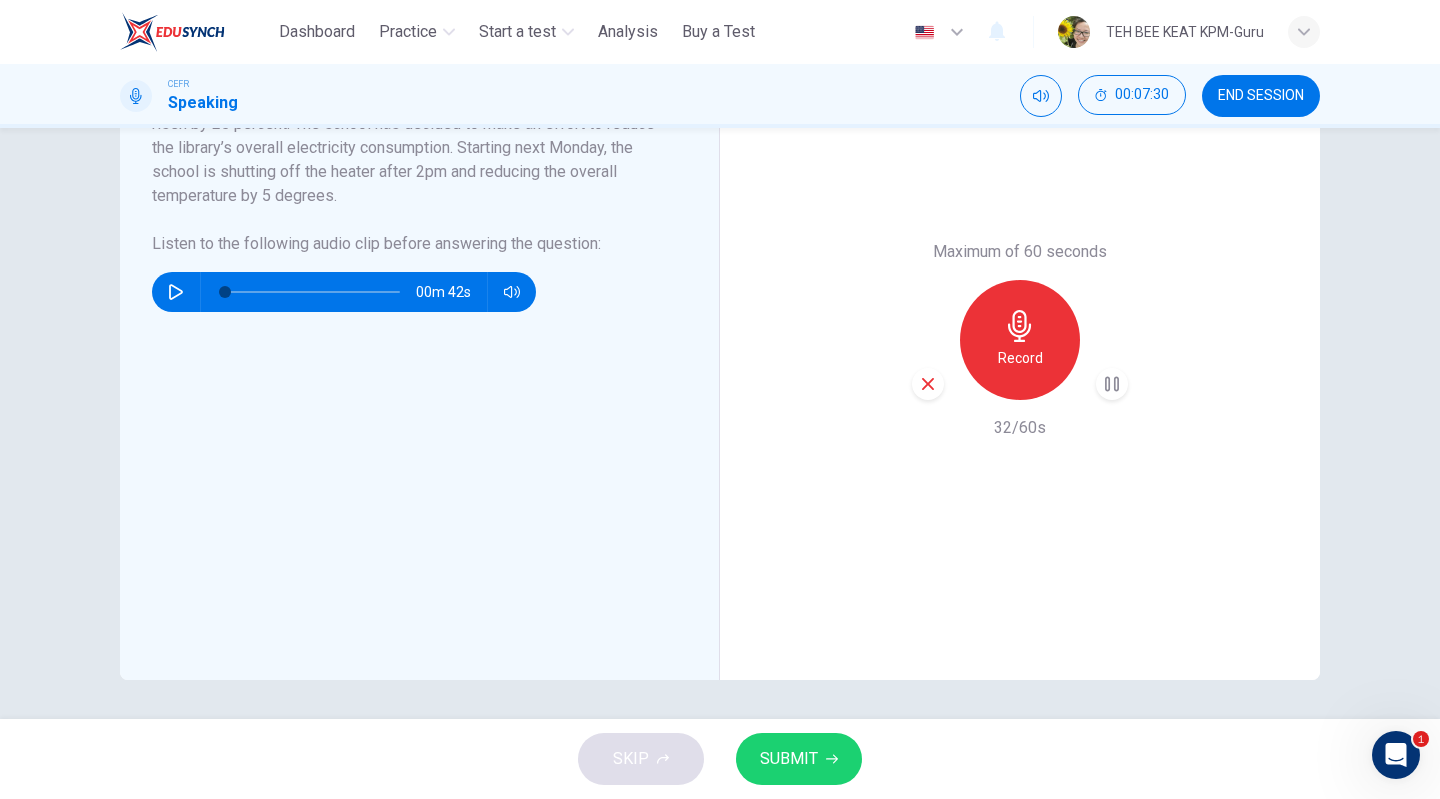 type 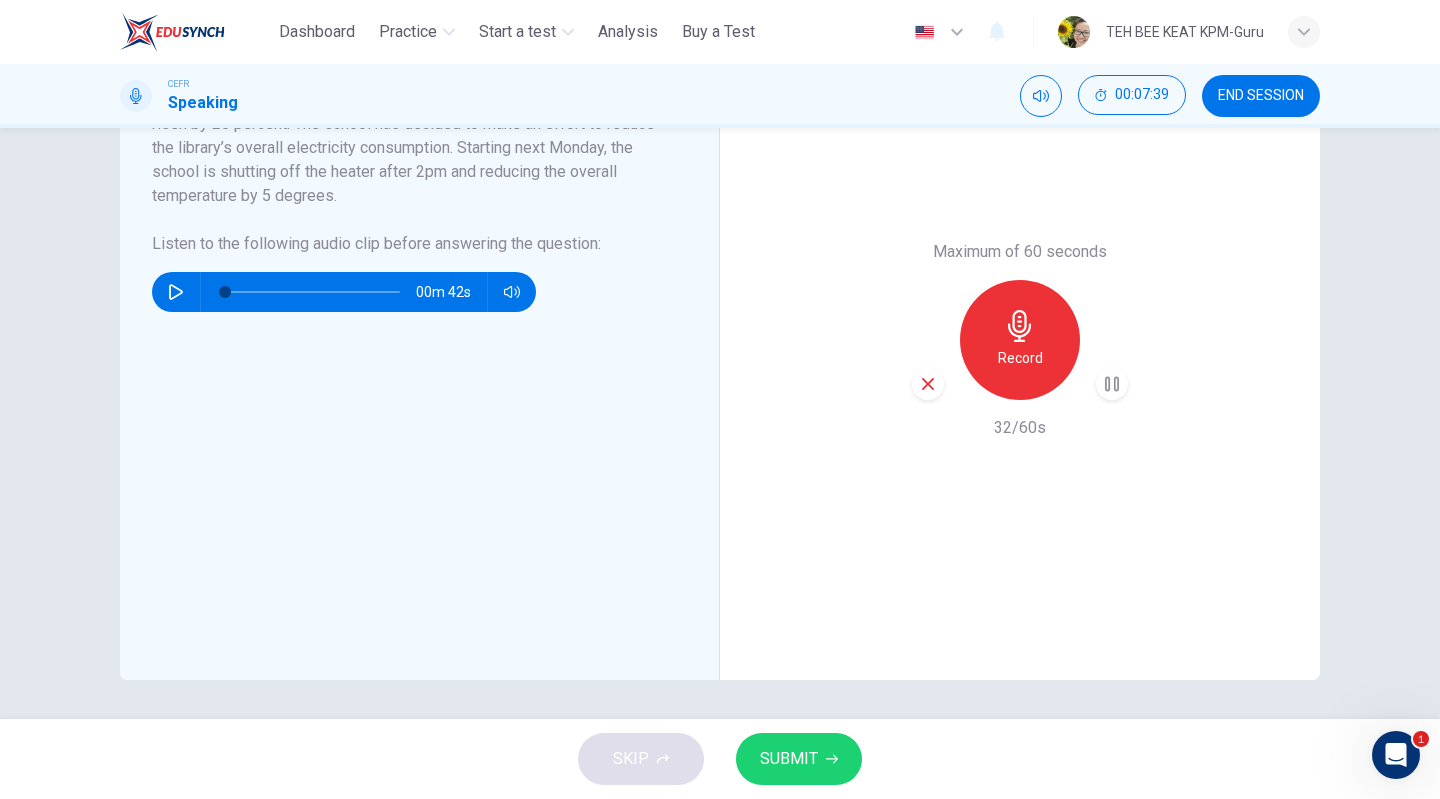 click on "SUBMIT" at bounding box center [799, 759] 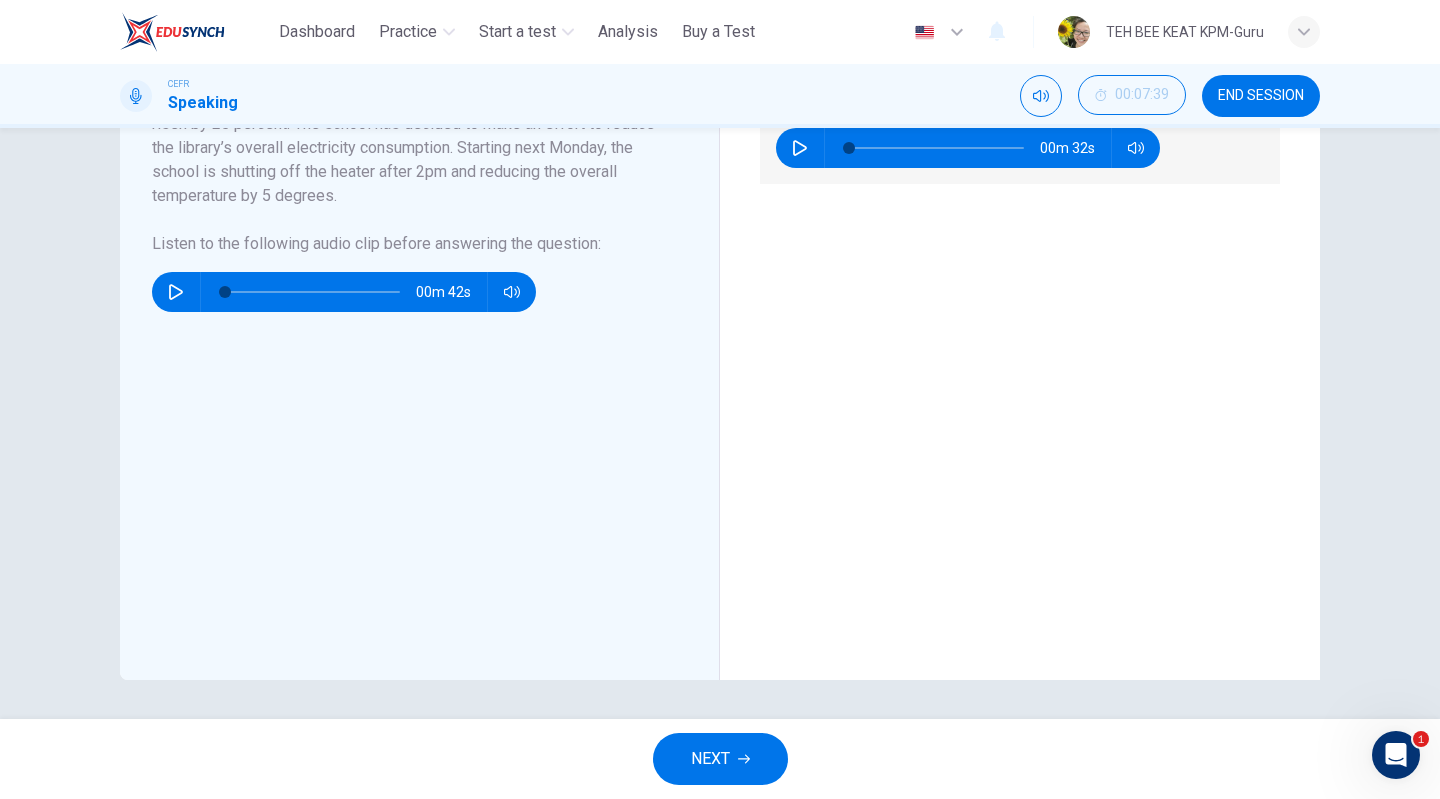 scroll, scrollTop: 0, scrollLeft: 0, axis: both 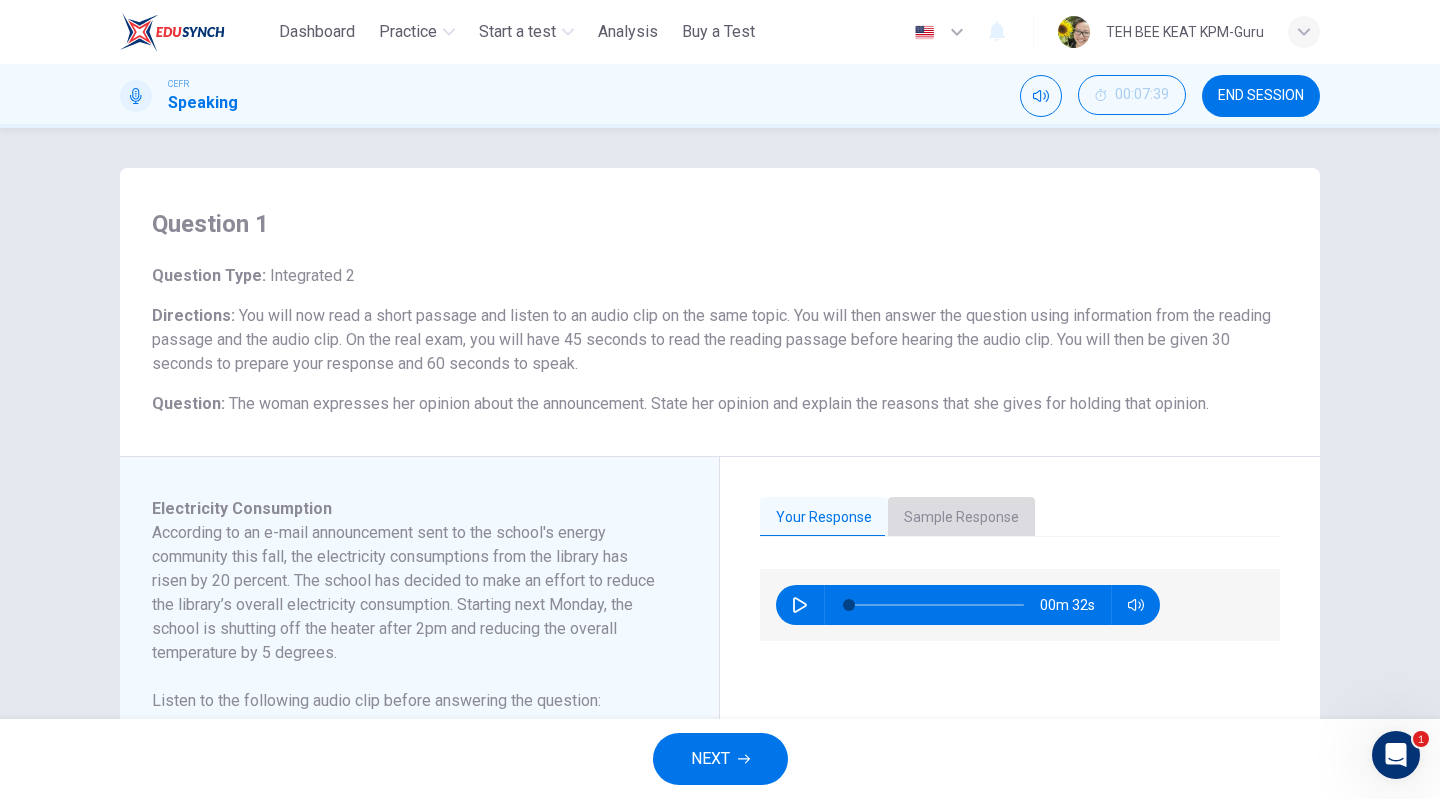 click on "Sample Response" at bounding box center [961, 518] 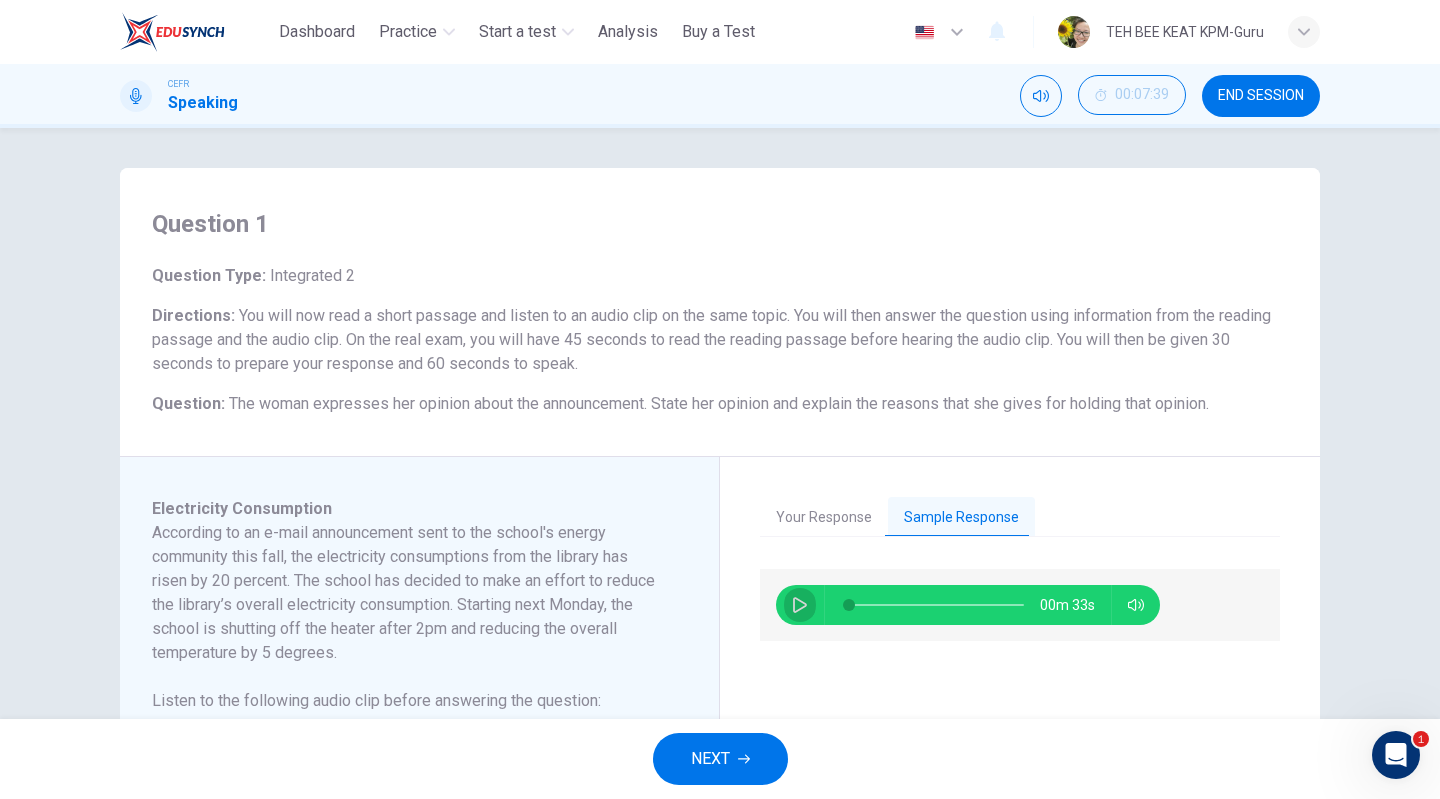 click at bounding box center [800, 605] 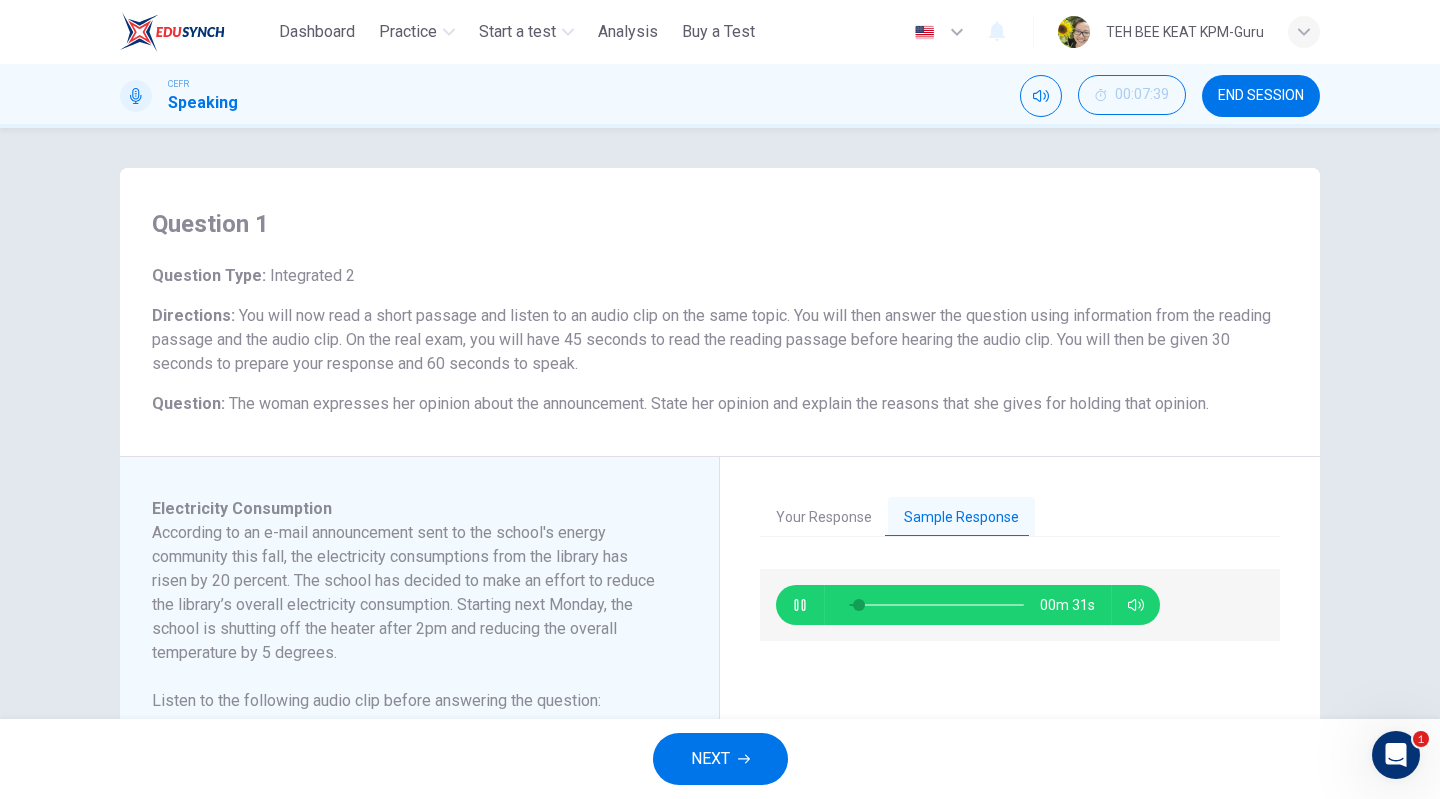 type on "*" 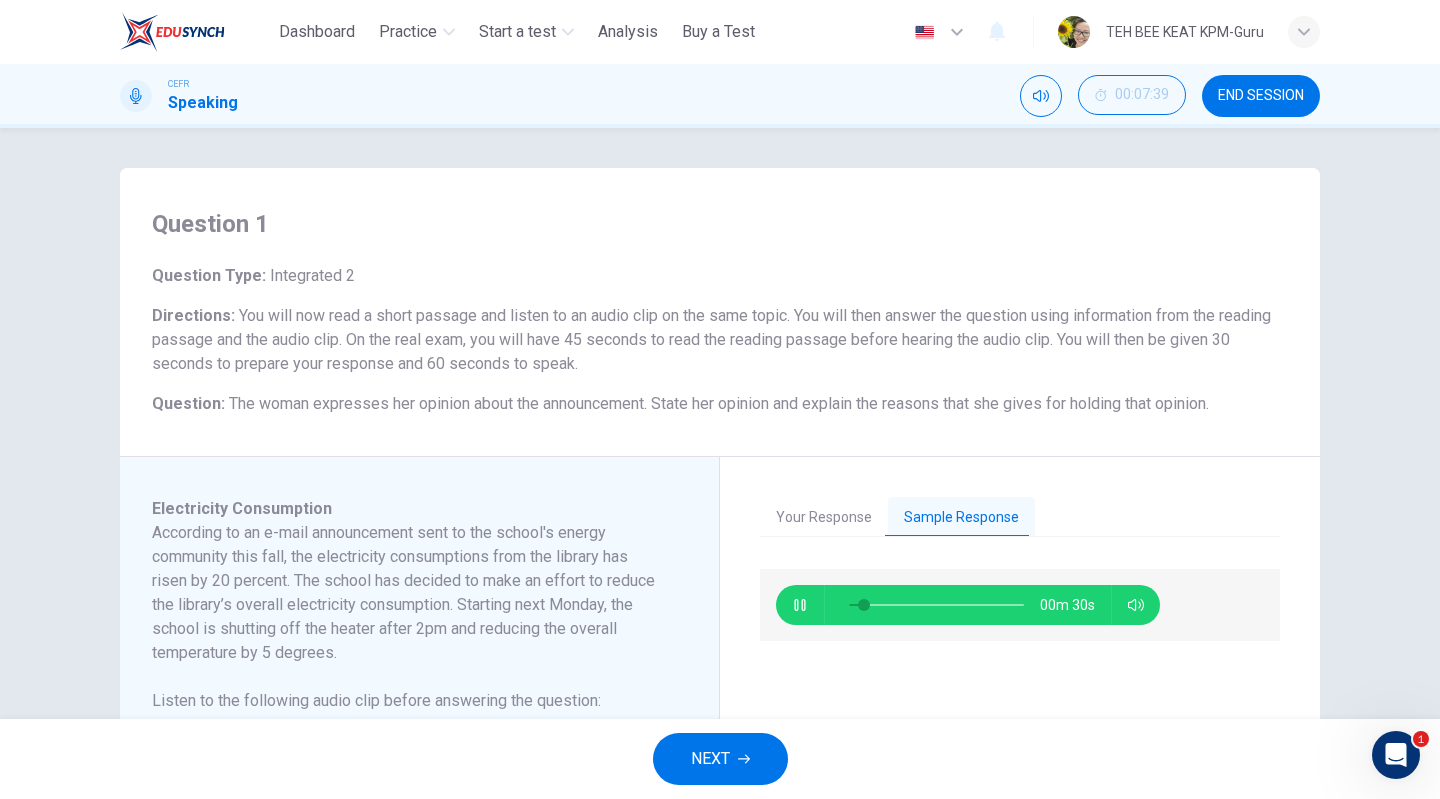 type 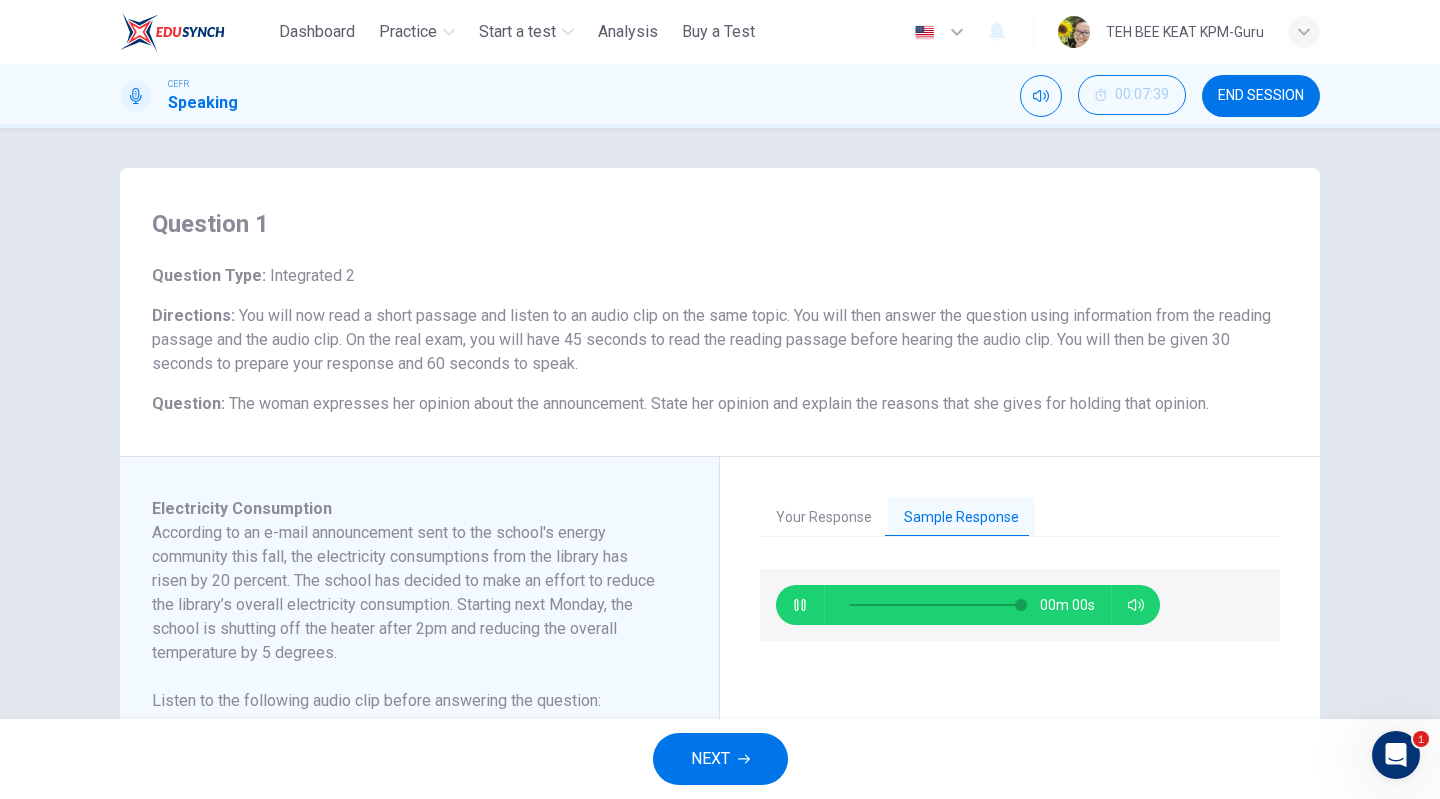 type on "*" 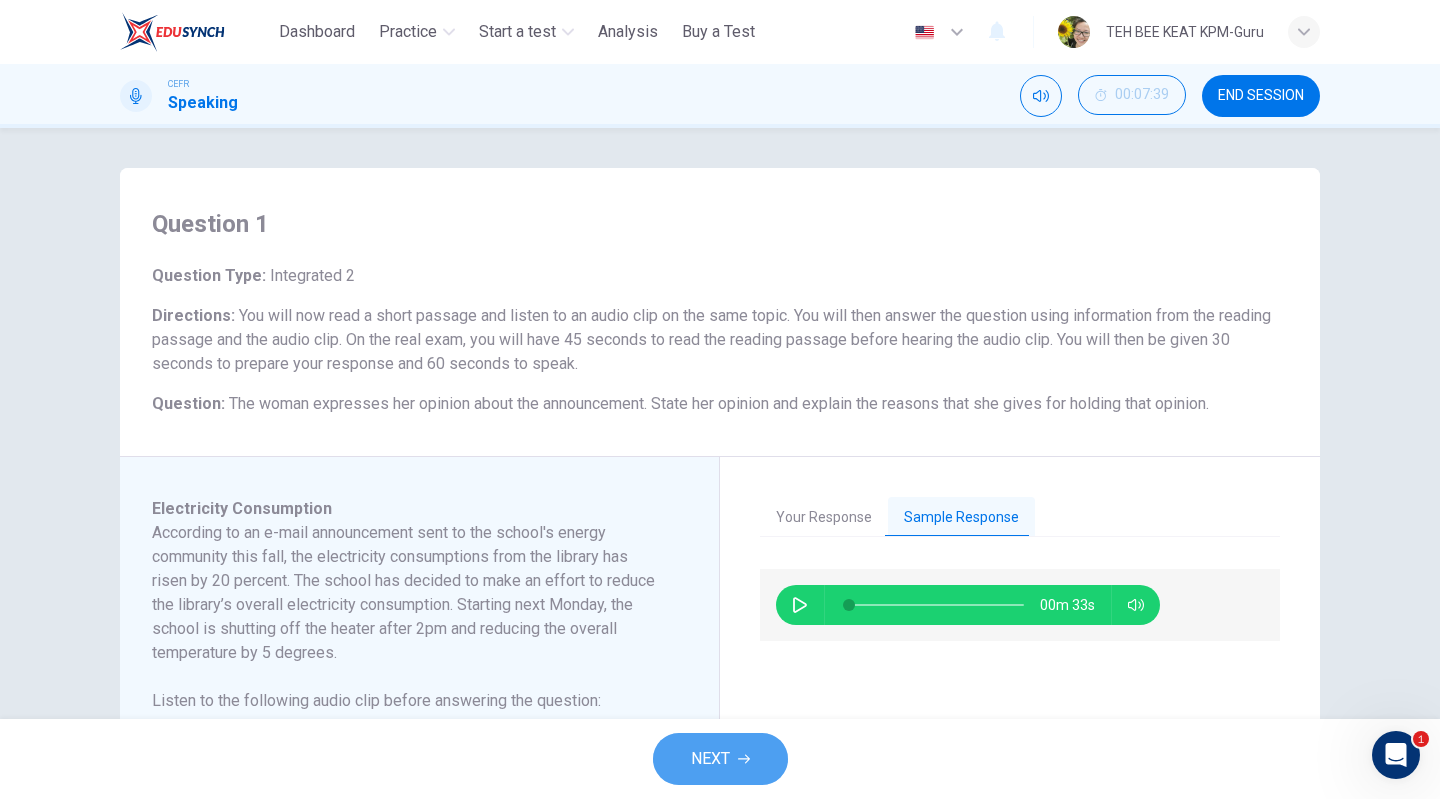 click on "NEXT" at bounding box center [720, 759] 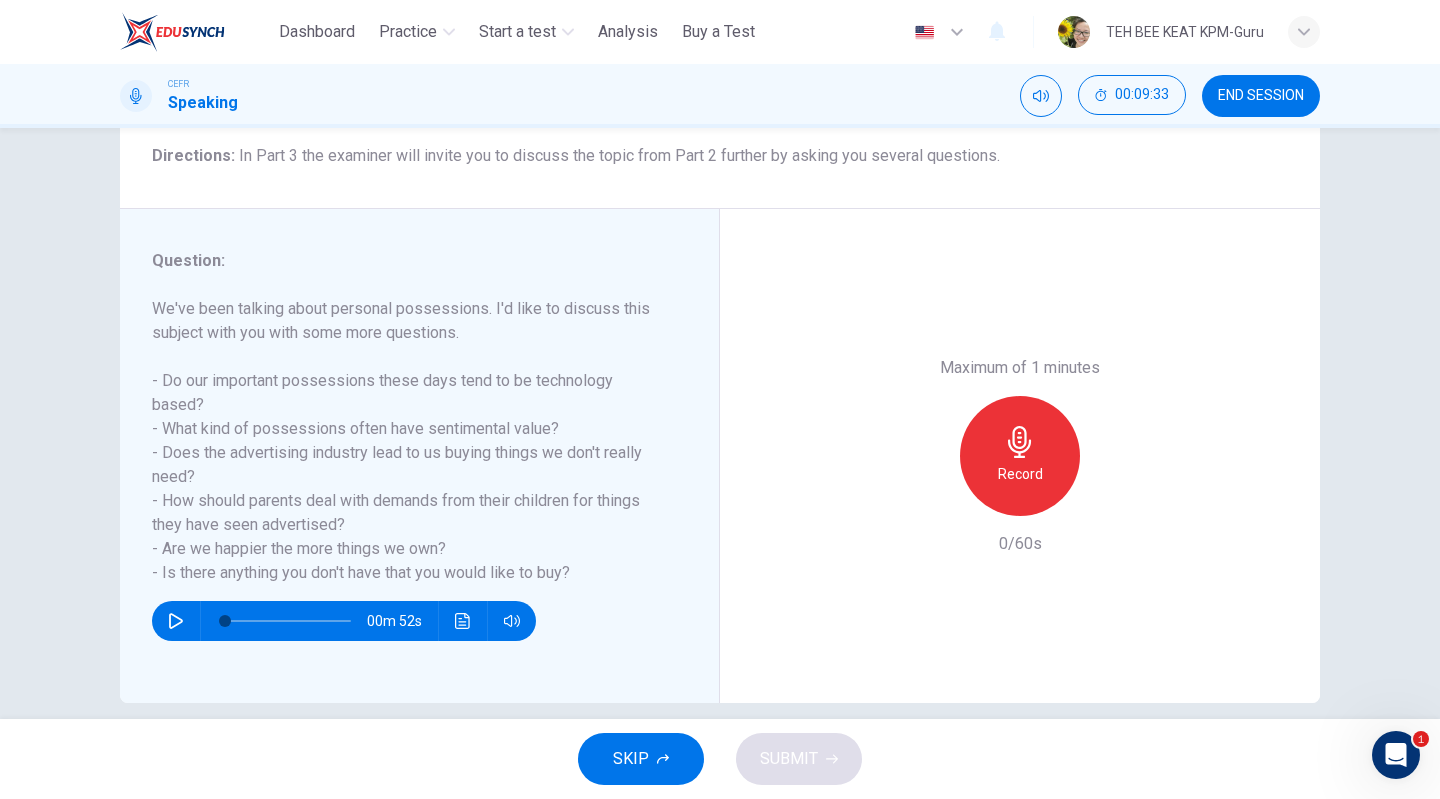 scroll, scrollTop: 168, scrollLeft: 0, axis: vertical 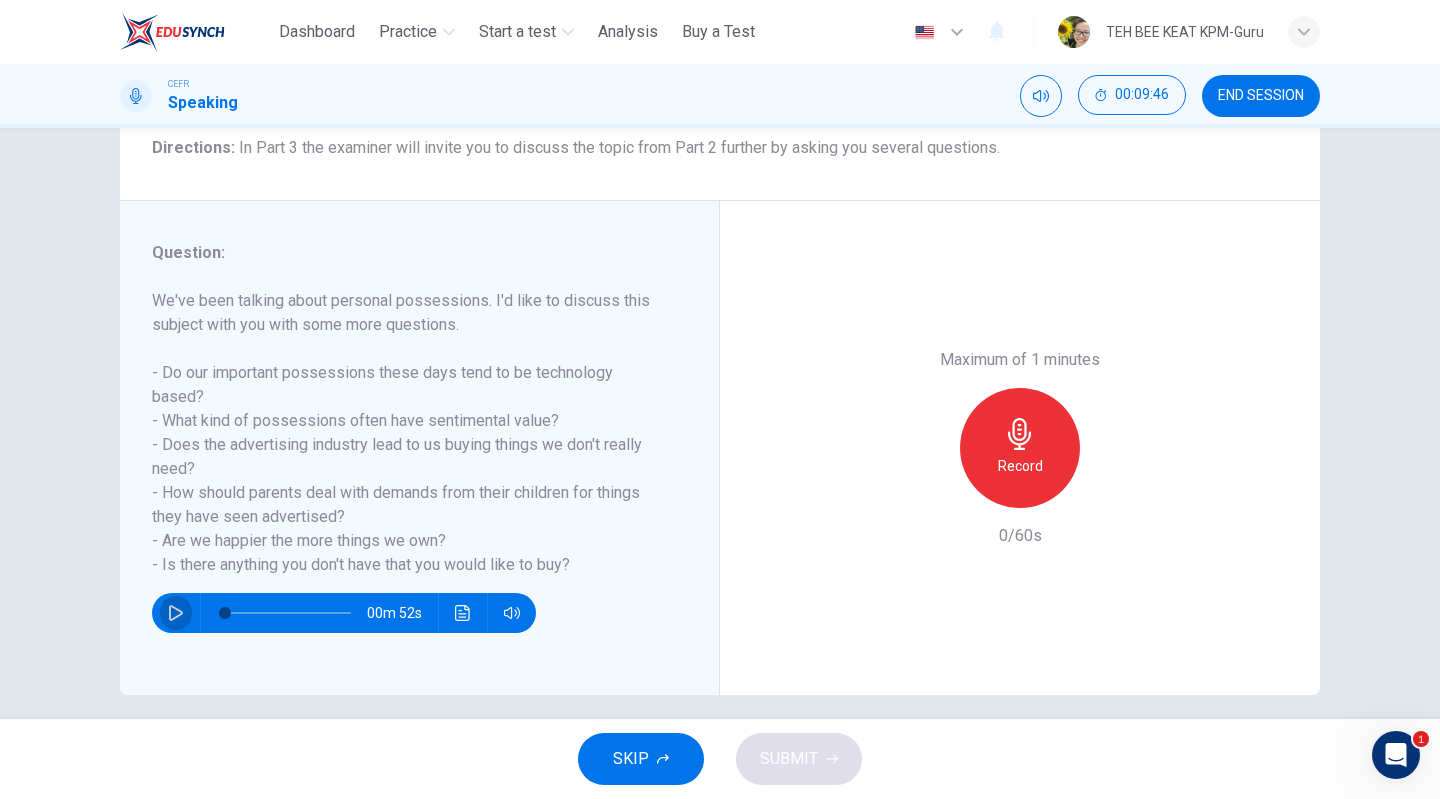 click 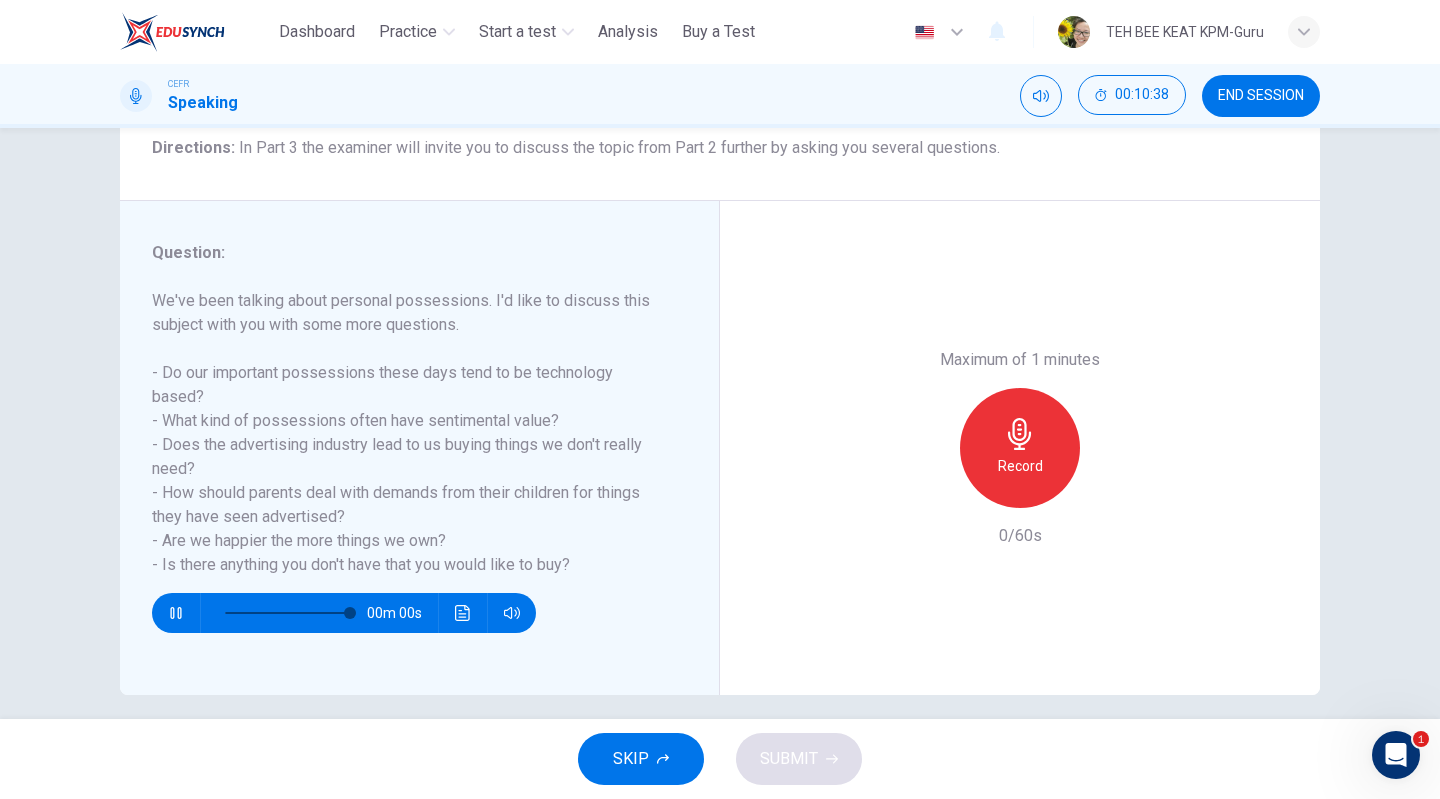 type on "*" 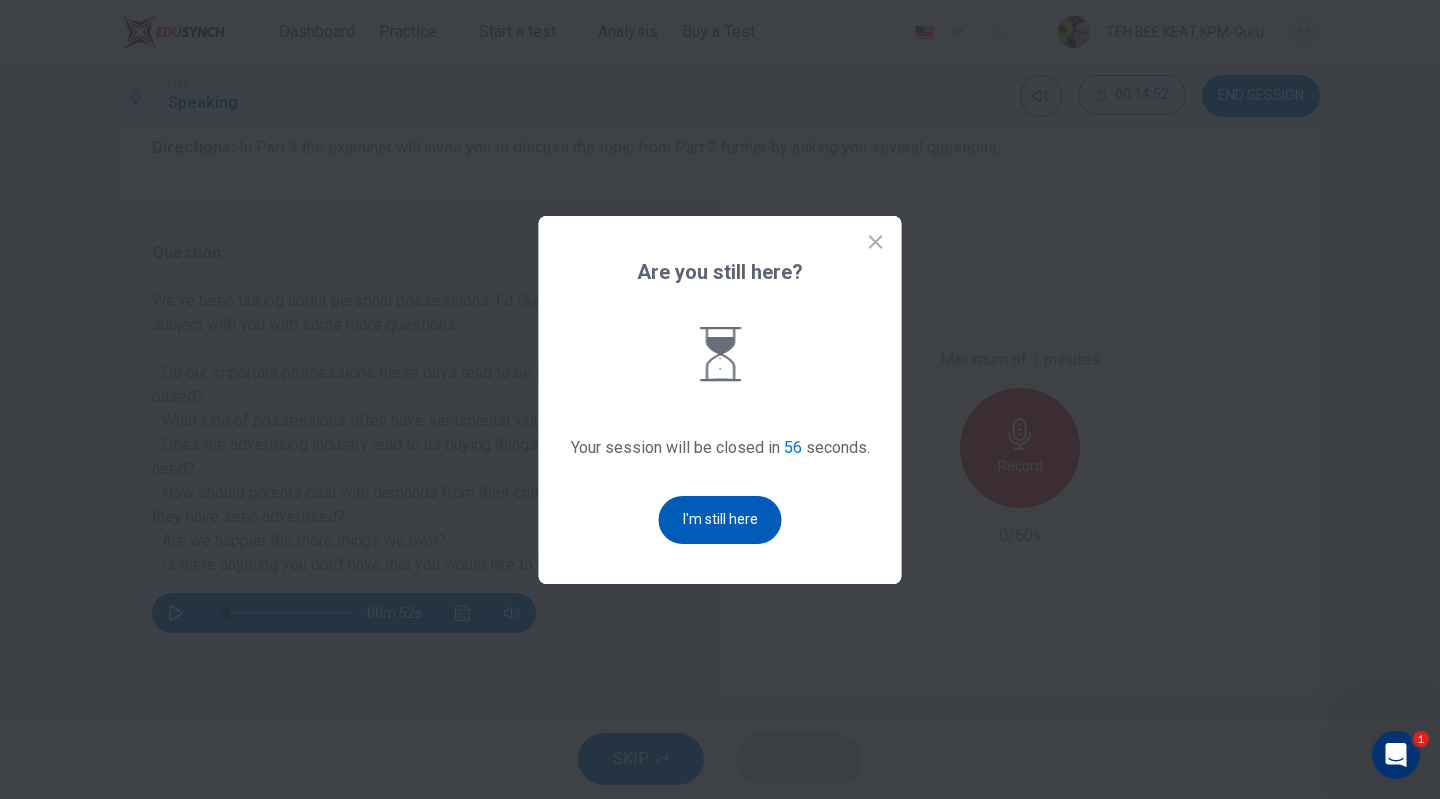 click on "I'm still here" at bounding box center (720, 520) 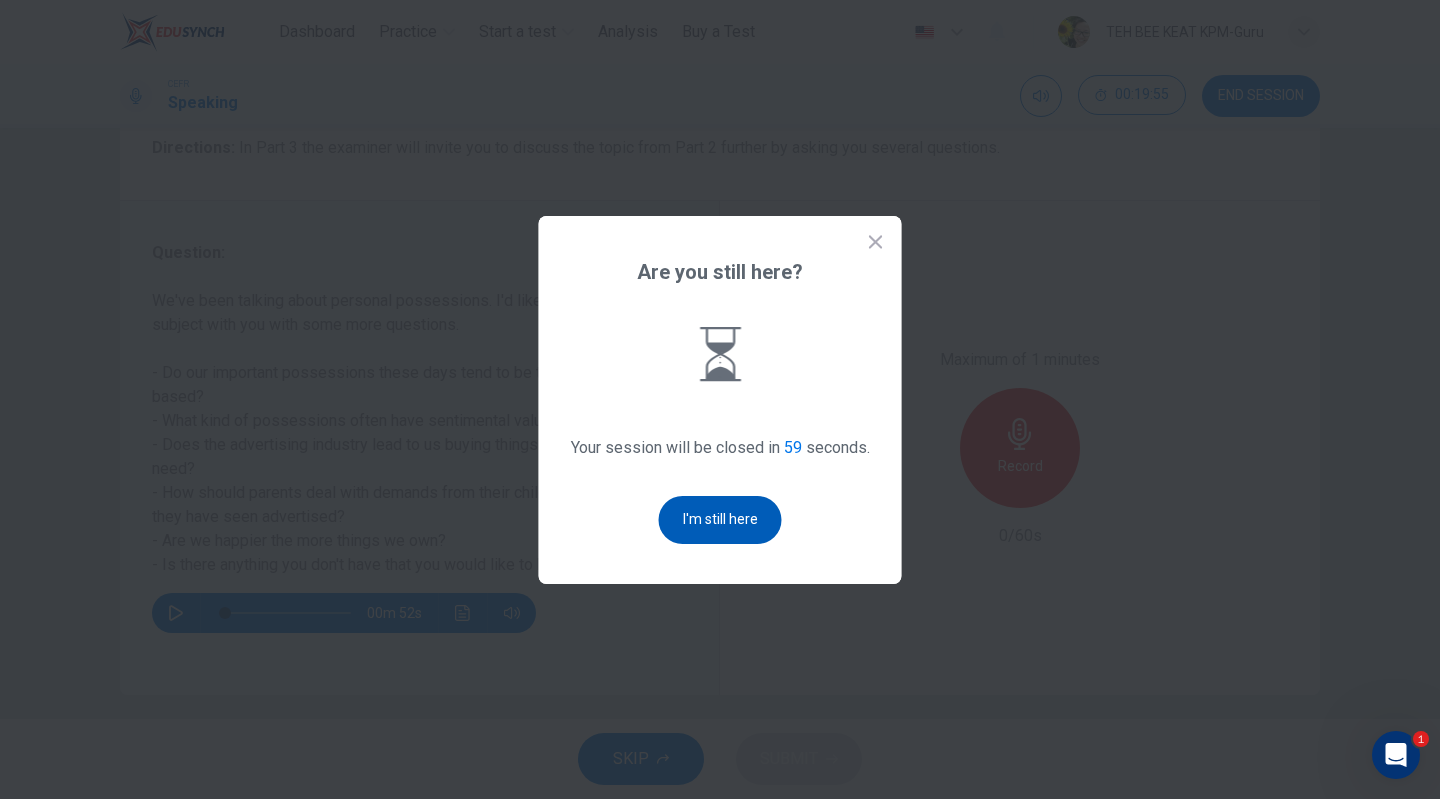 click on "I'm still here" at bounding box center [720, 520] 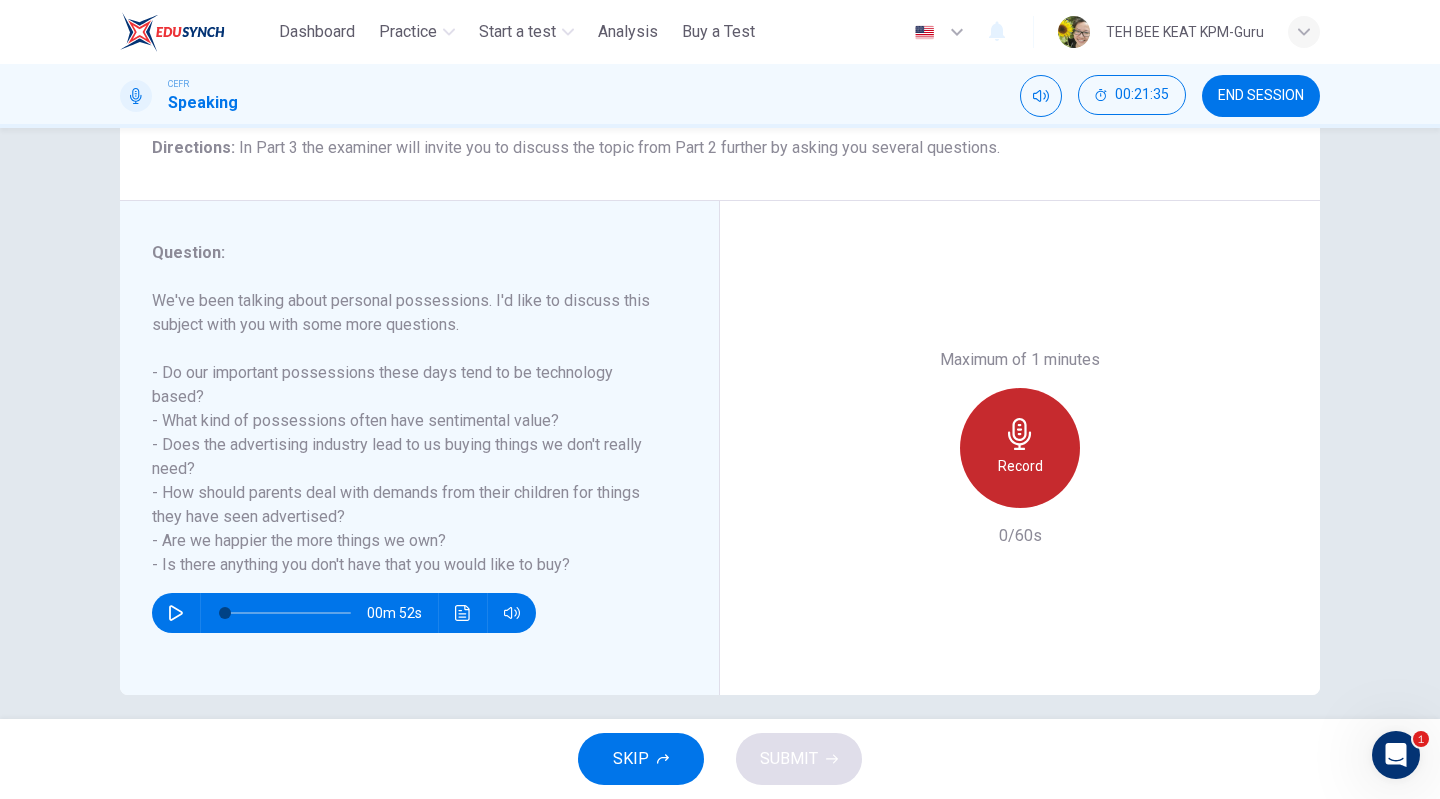 click on "Record" at bounding box center [1020, 466] 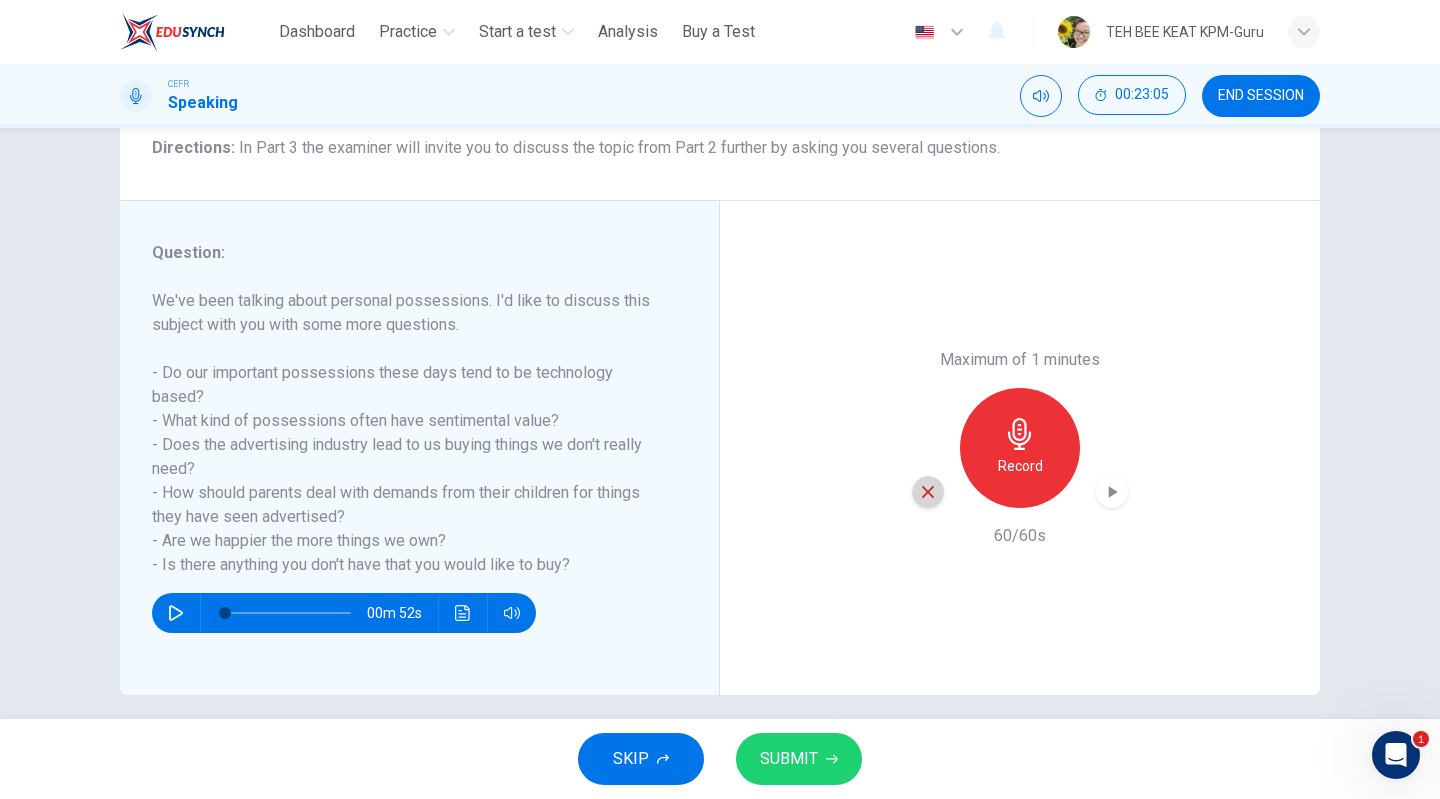 click 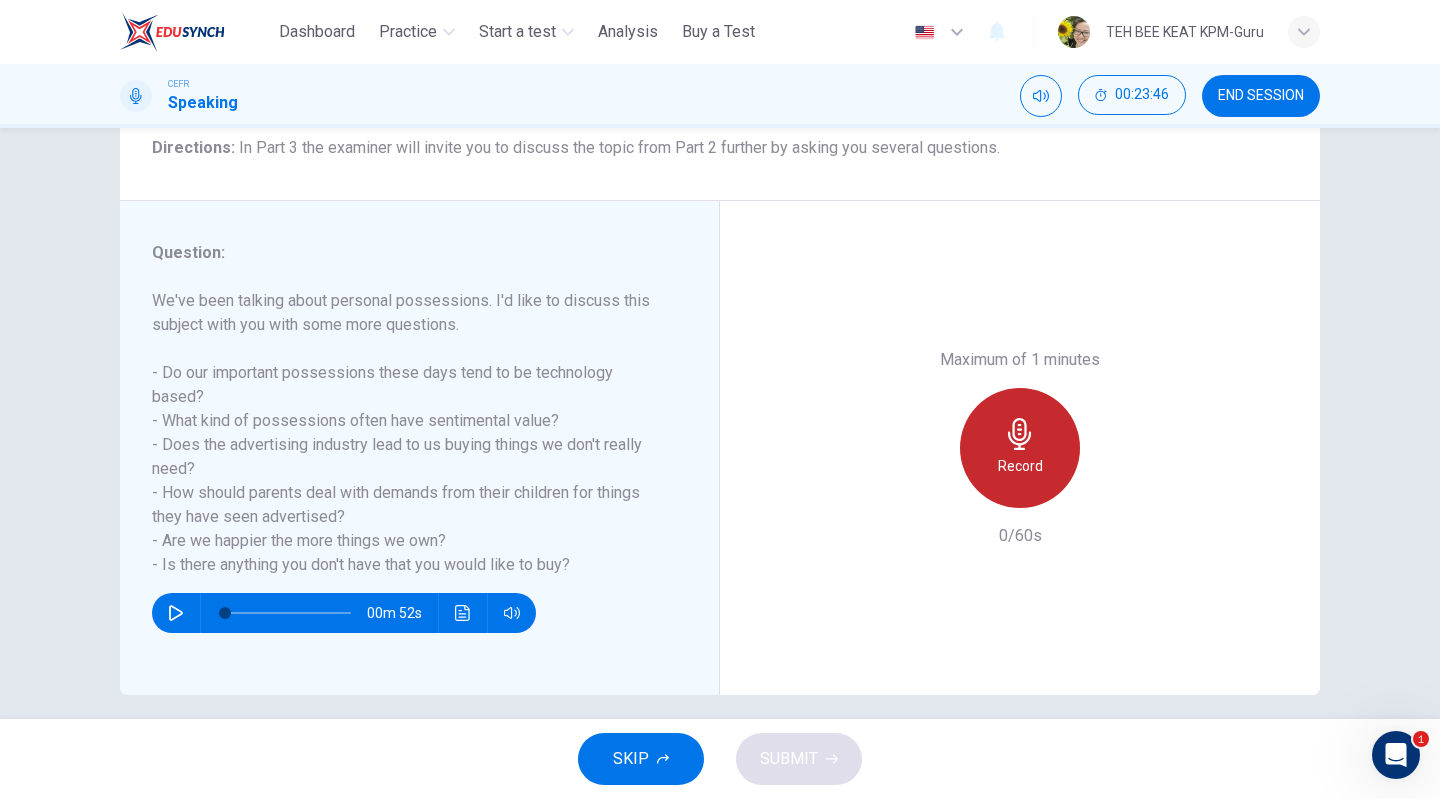 click 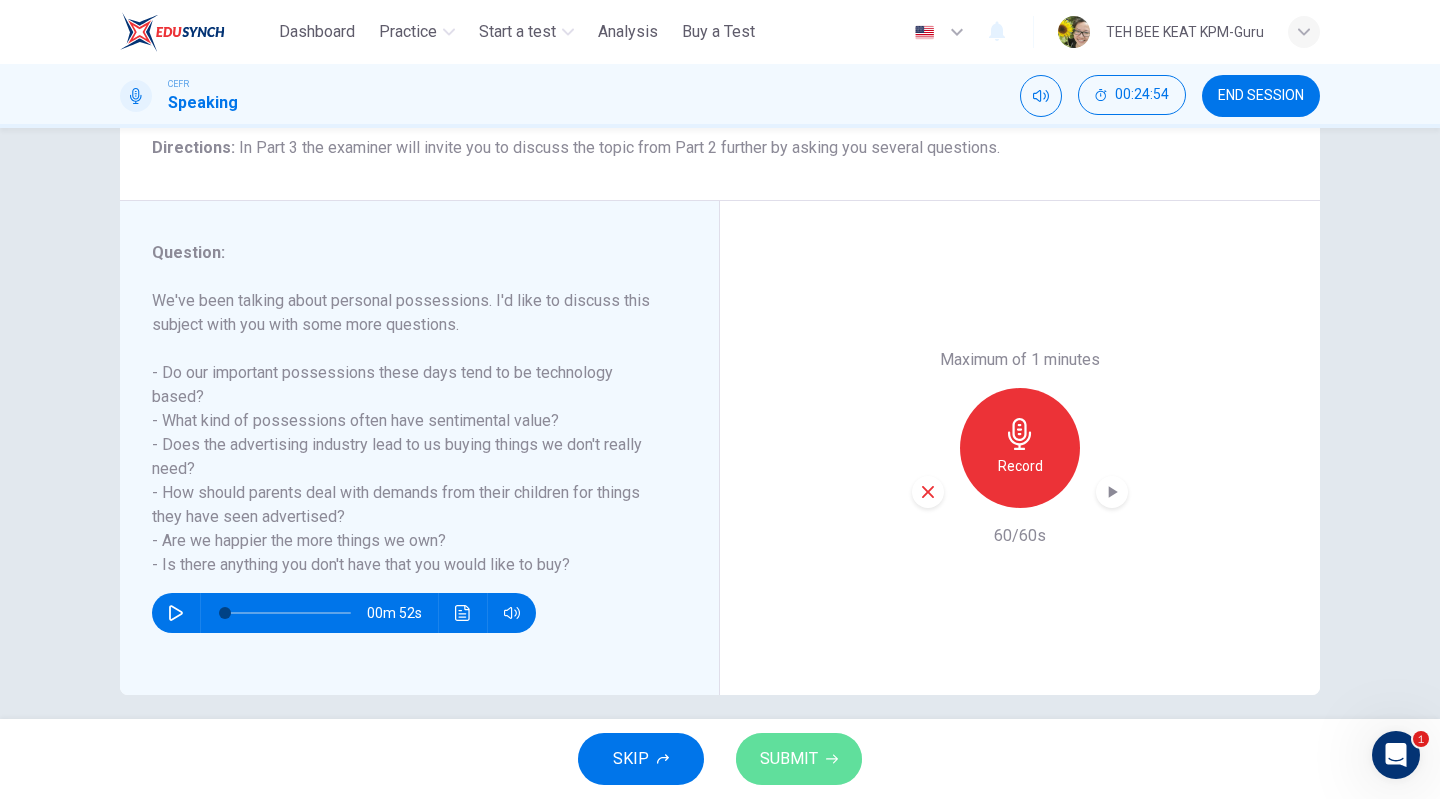 click on "SUBMIT" at bounding box center [799, 759] 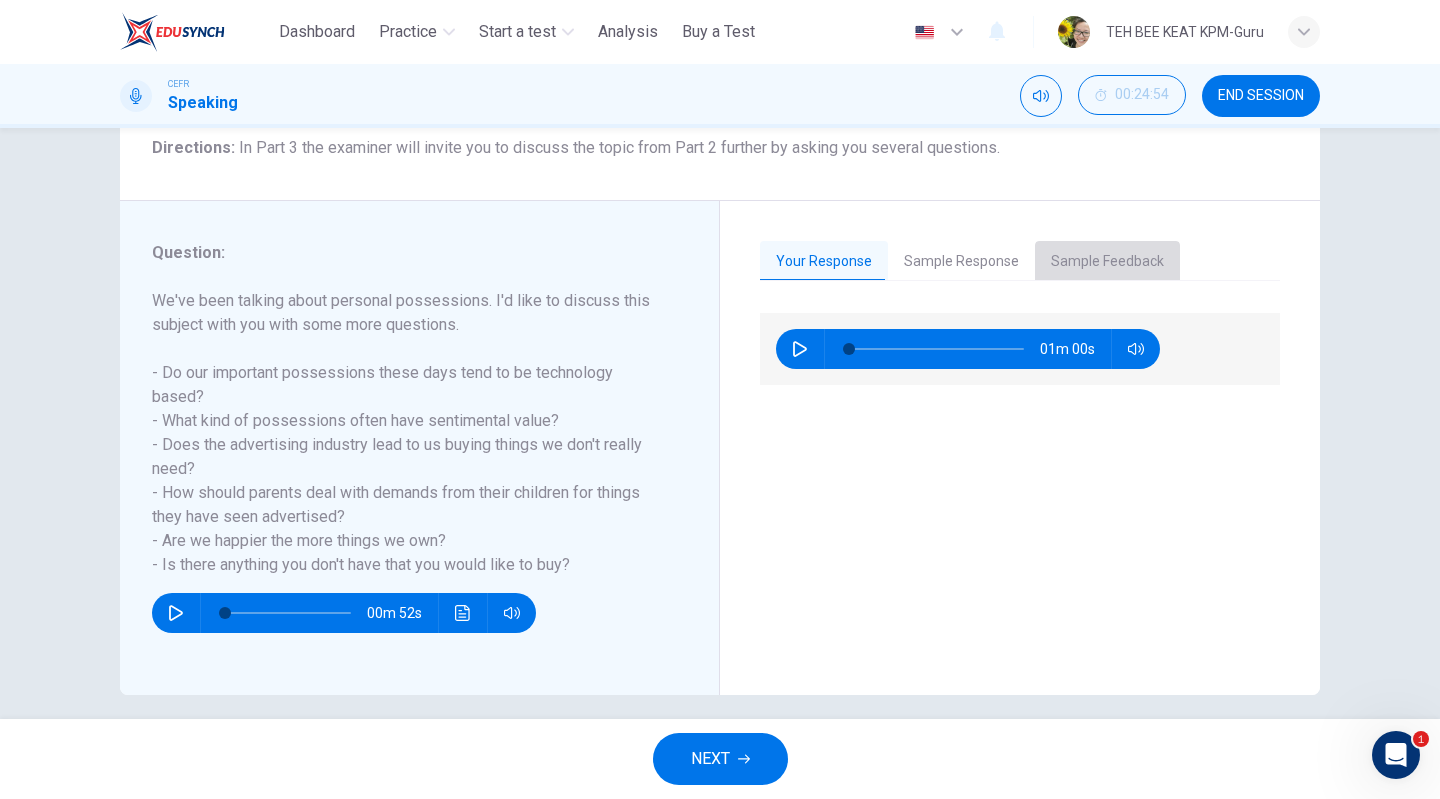 click on "Sample Feedback" at bounding box center (1107, 262) 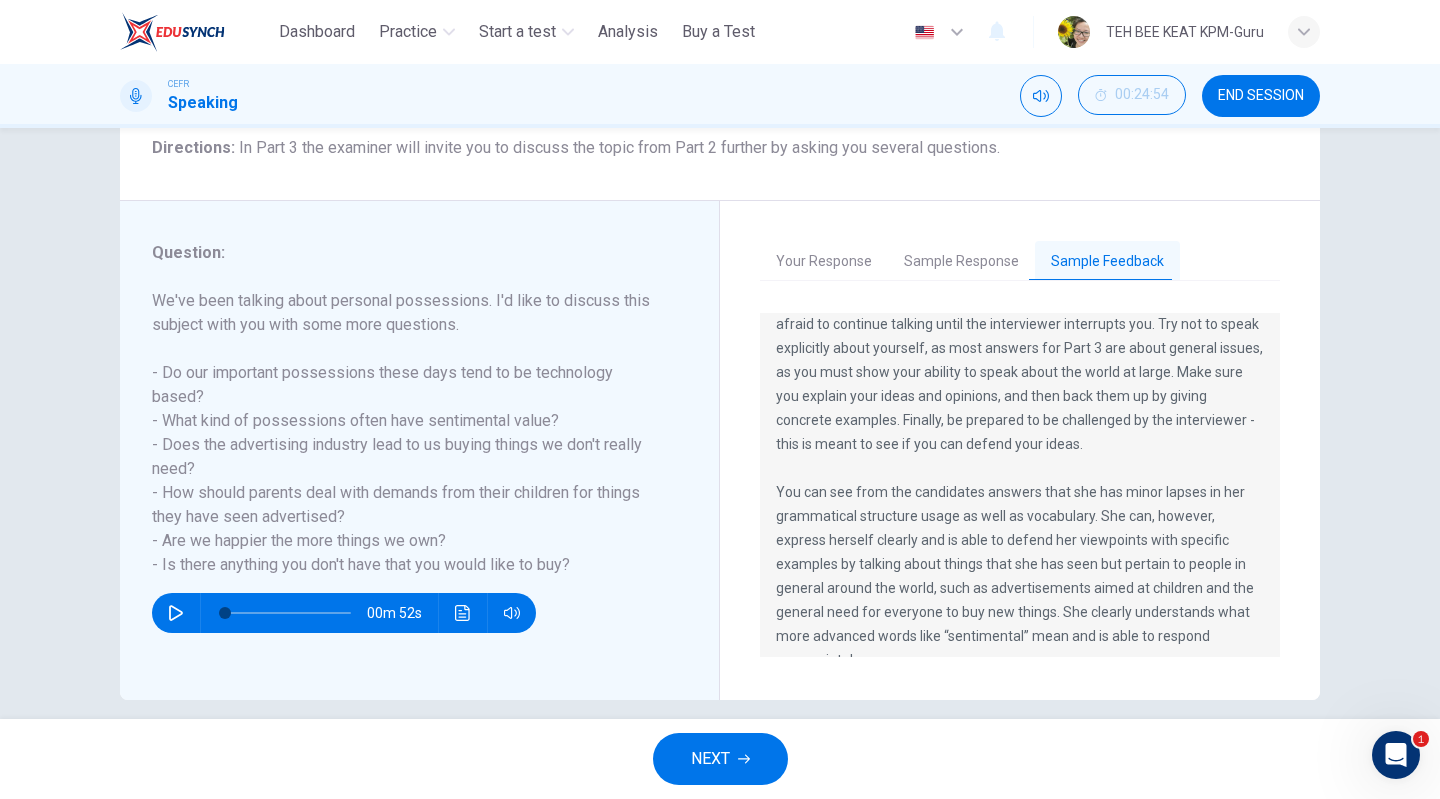 scroll, scrollTop: 120, scrollLeft: 0, axis: vertical 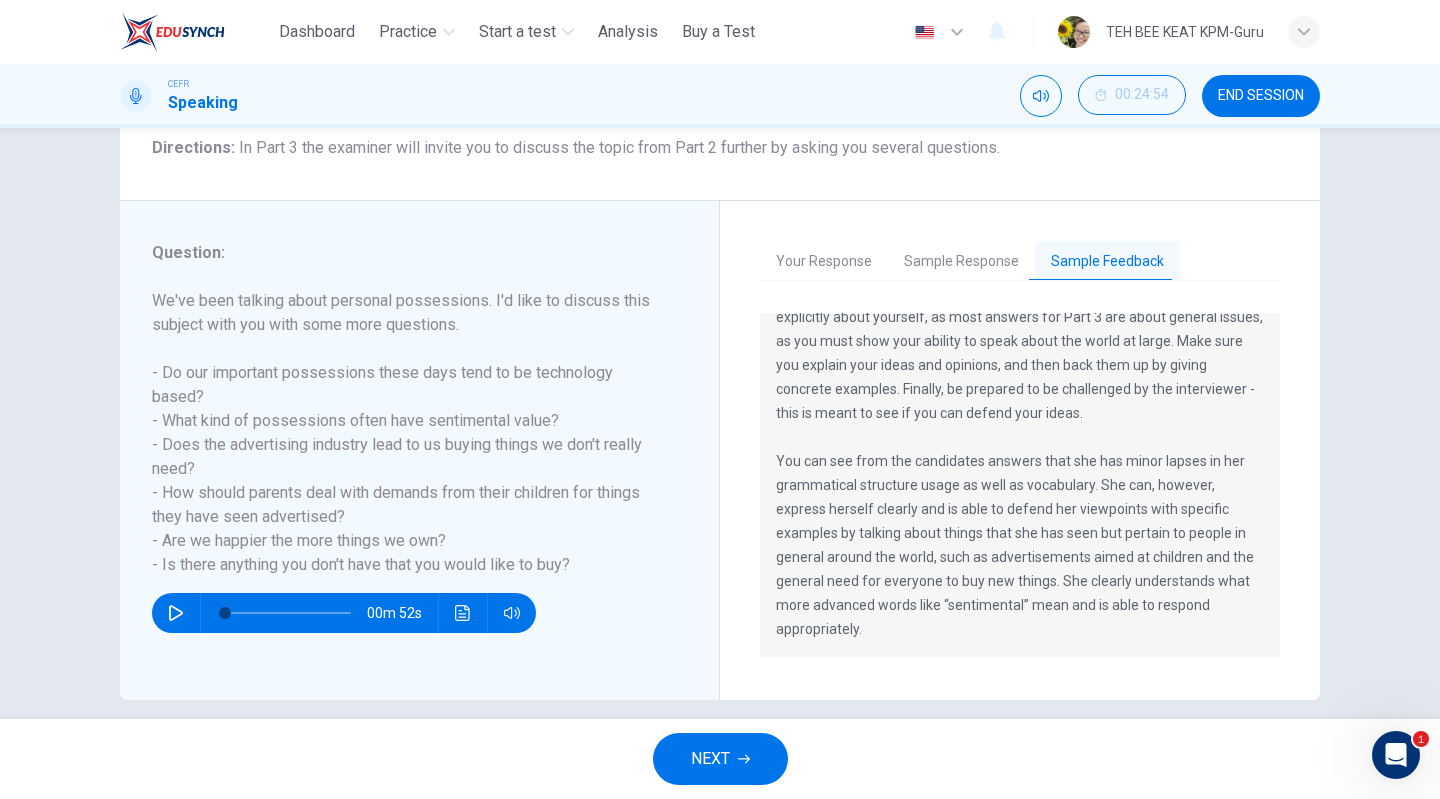 drag, startPoint x: 1058, startPoint y: 674, endPoint x: 1068, endPoint y: 697, distance: 25.079872 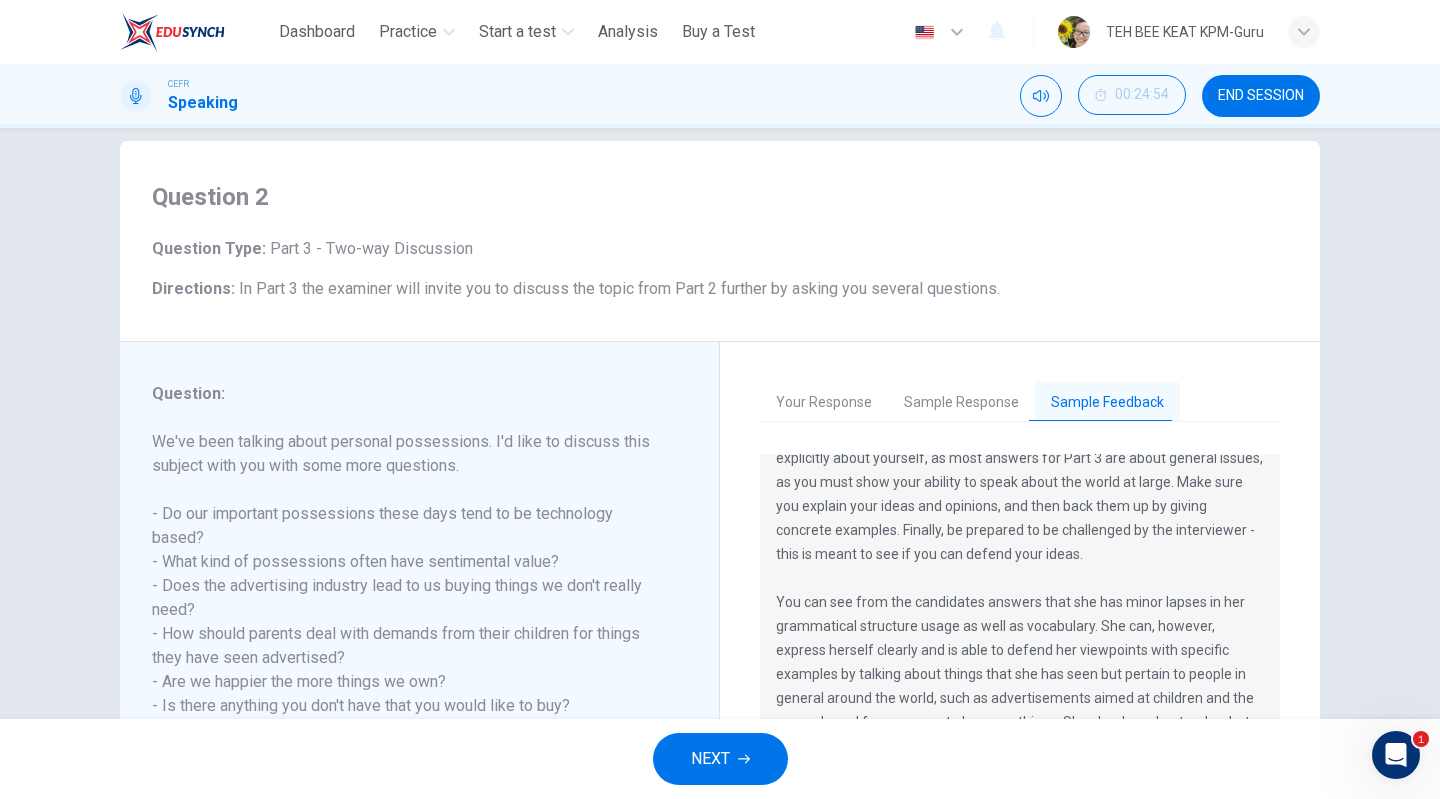 scroll, scrollTop: 0, scrollLeft: 0, axis: both 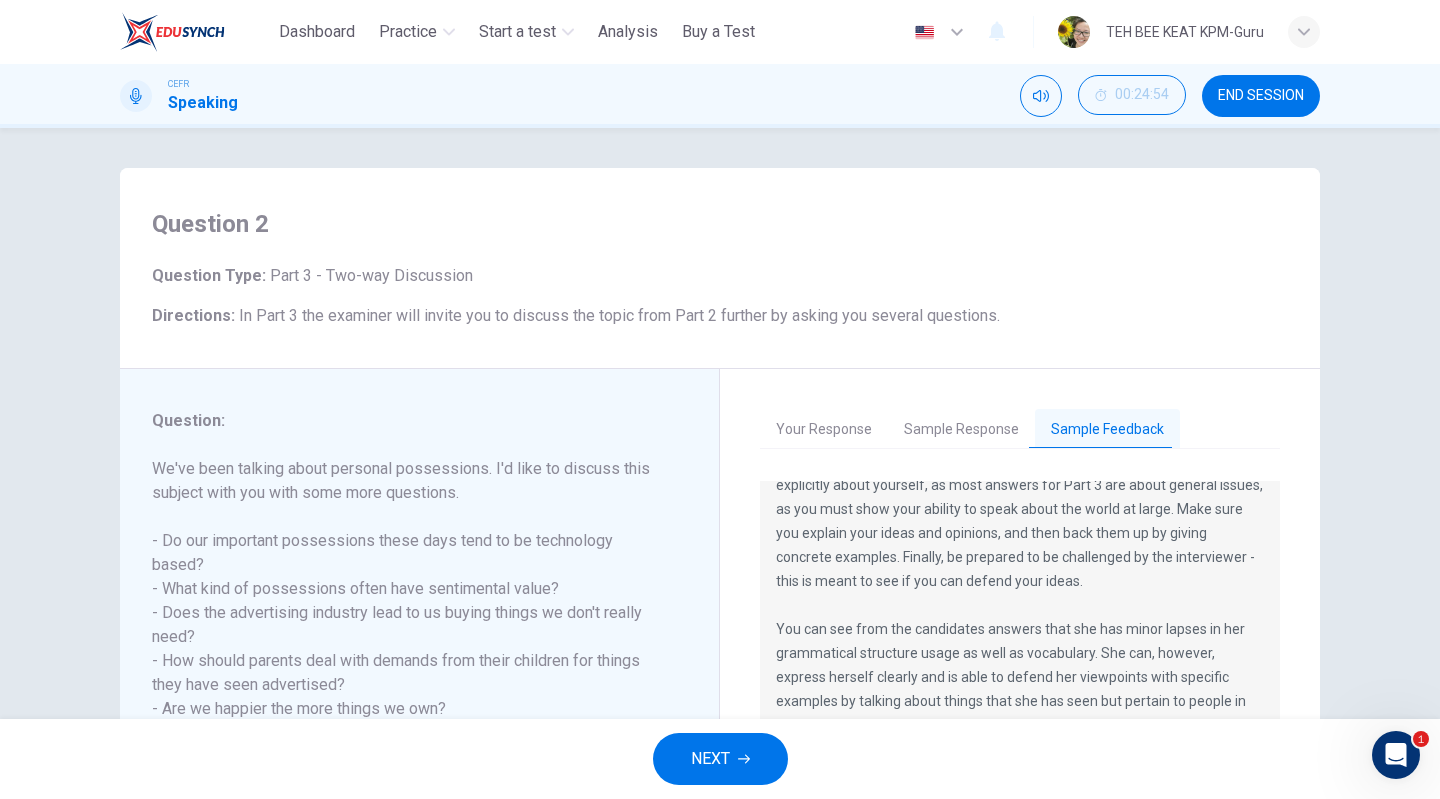 click on "Sample Response" at bounding box center [961, 430] 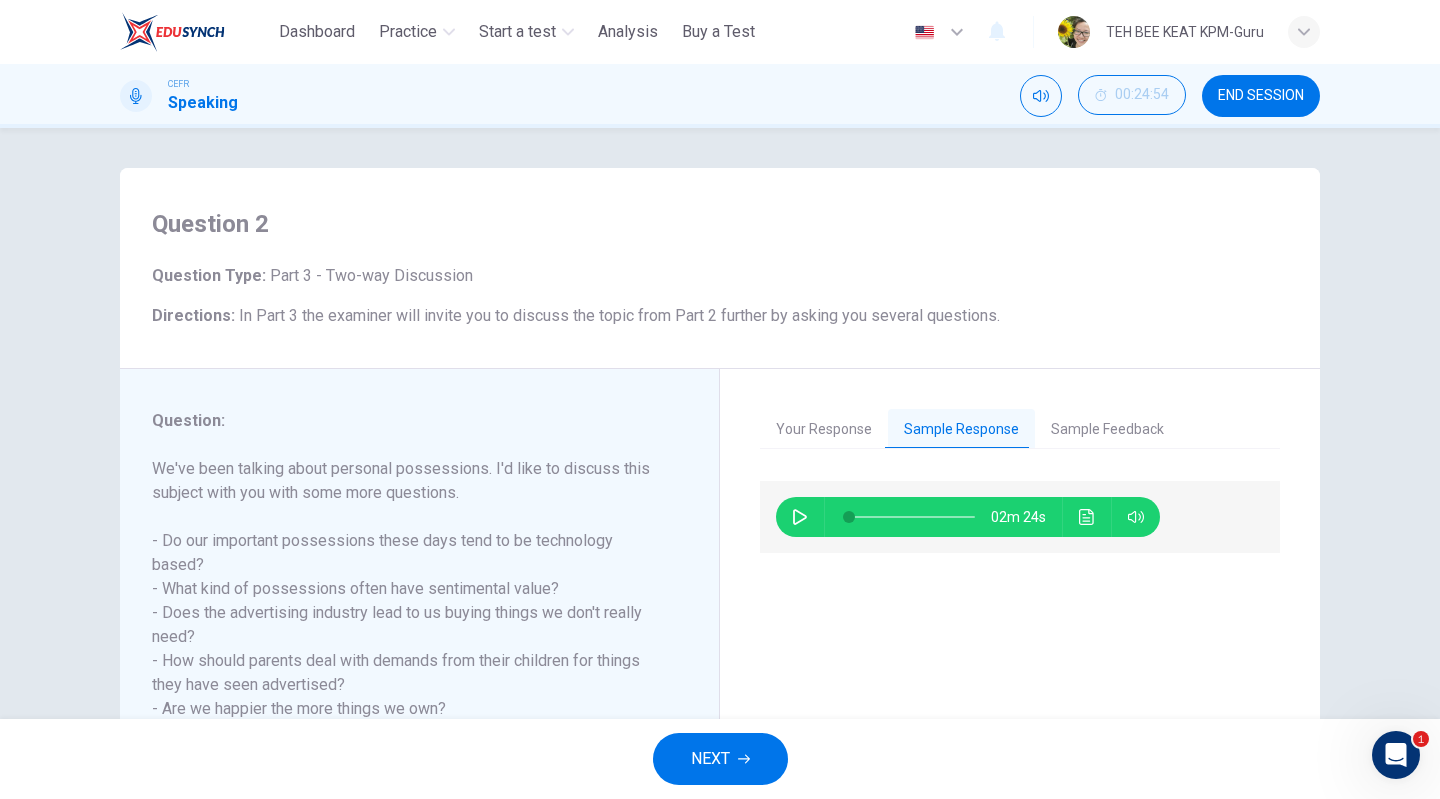 click 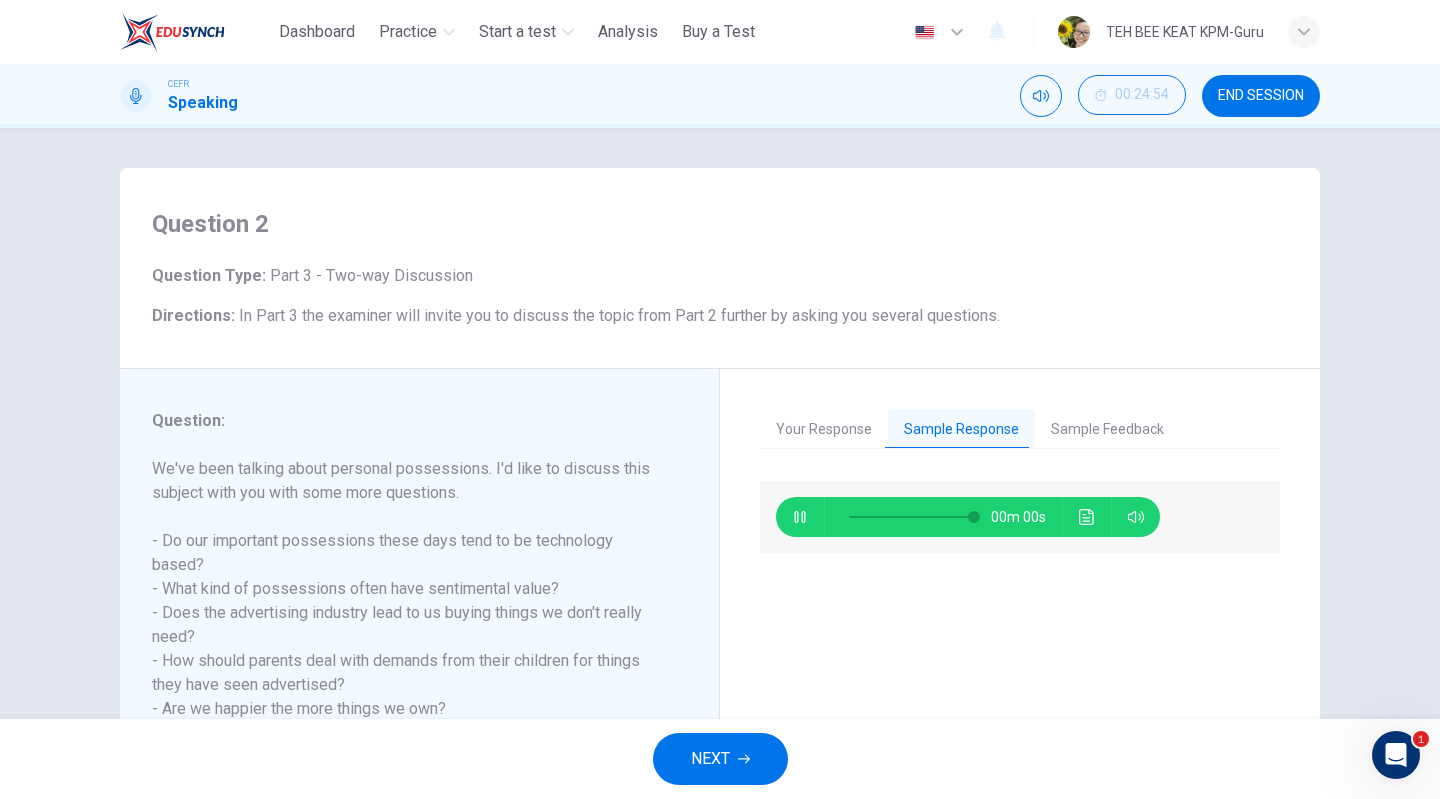type on "*" 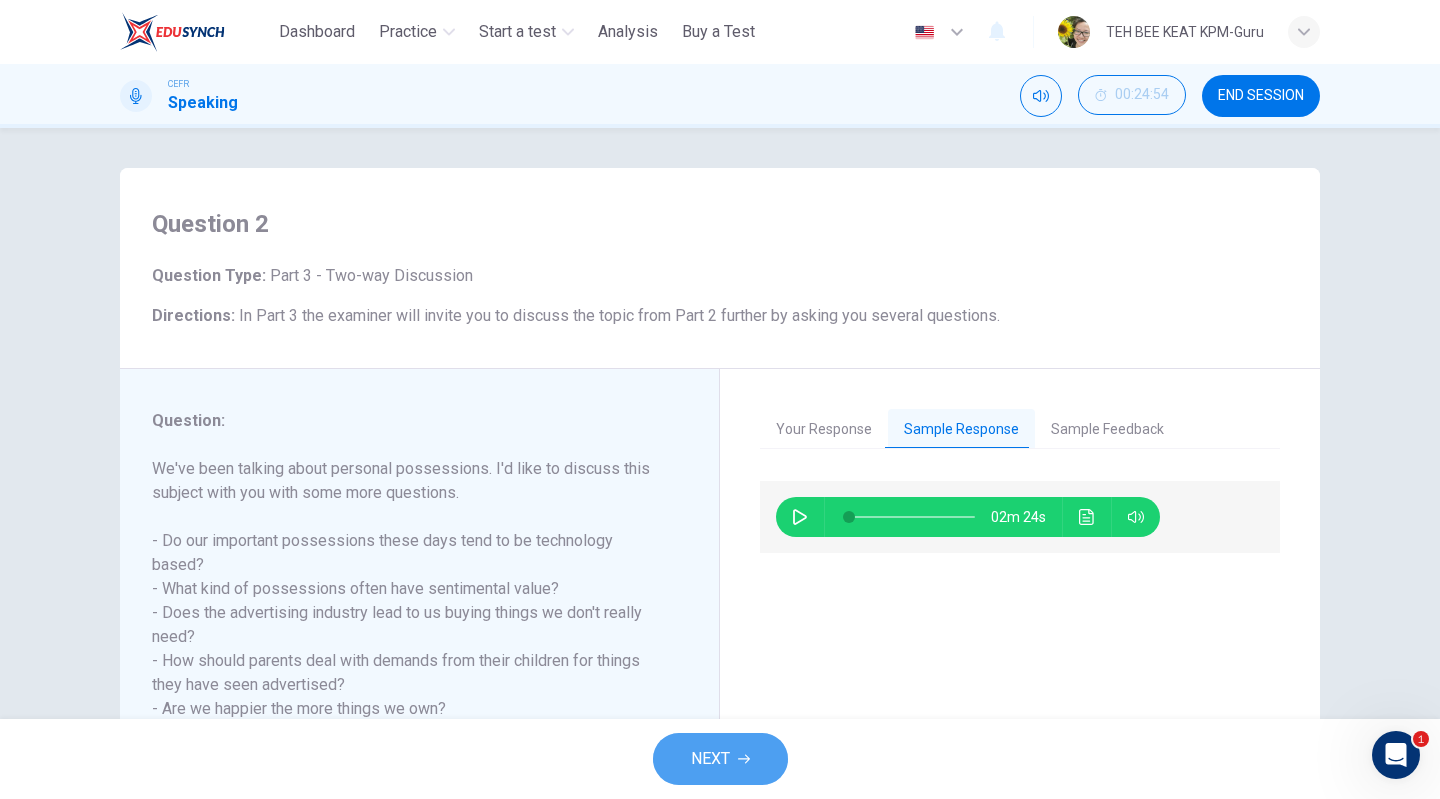 click on "NEXT" at bounding box center (710, 759) 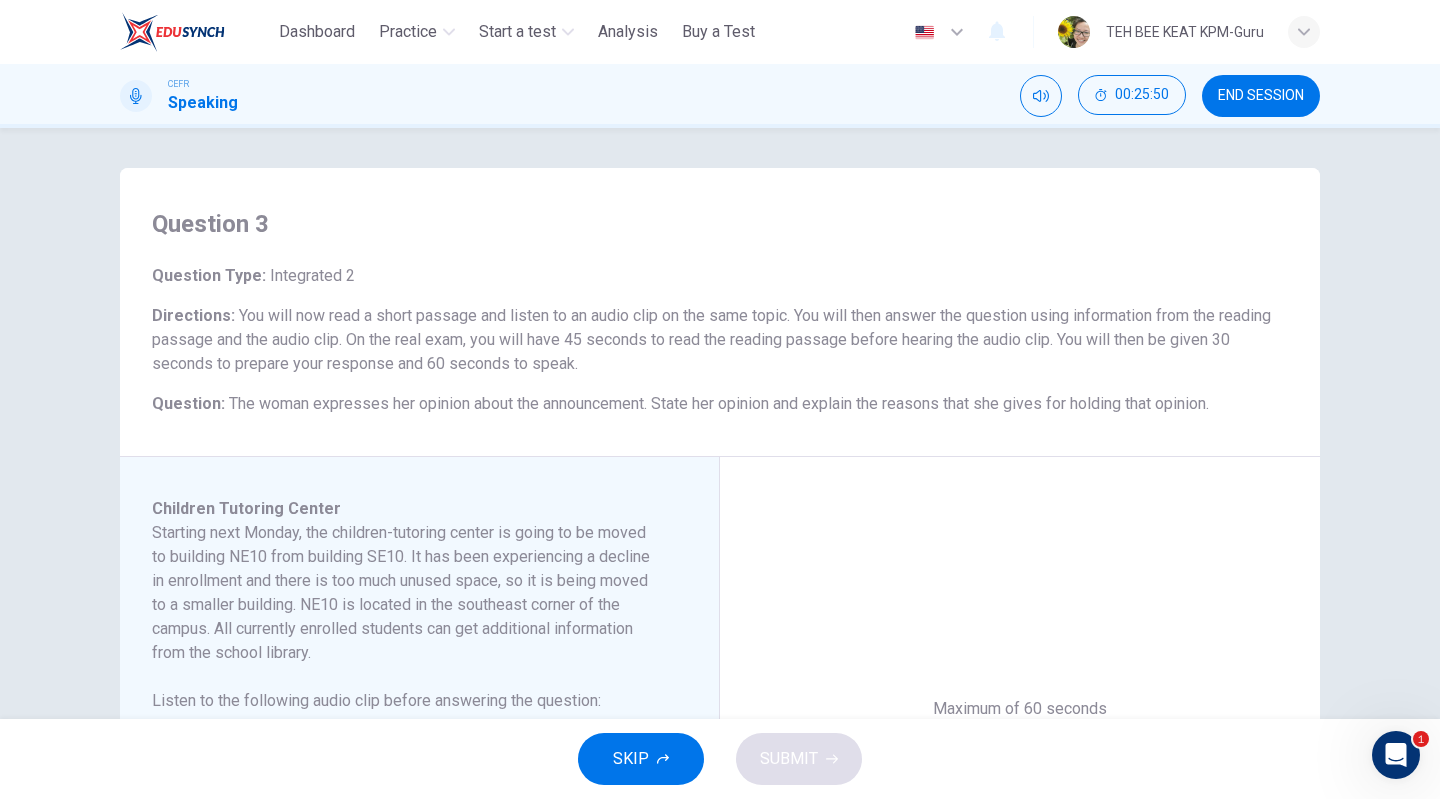 scroll, scrollTop: 457, scrollLeft: 0, axis: vertical 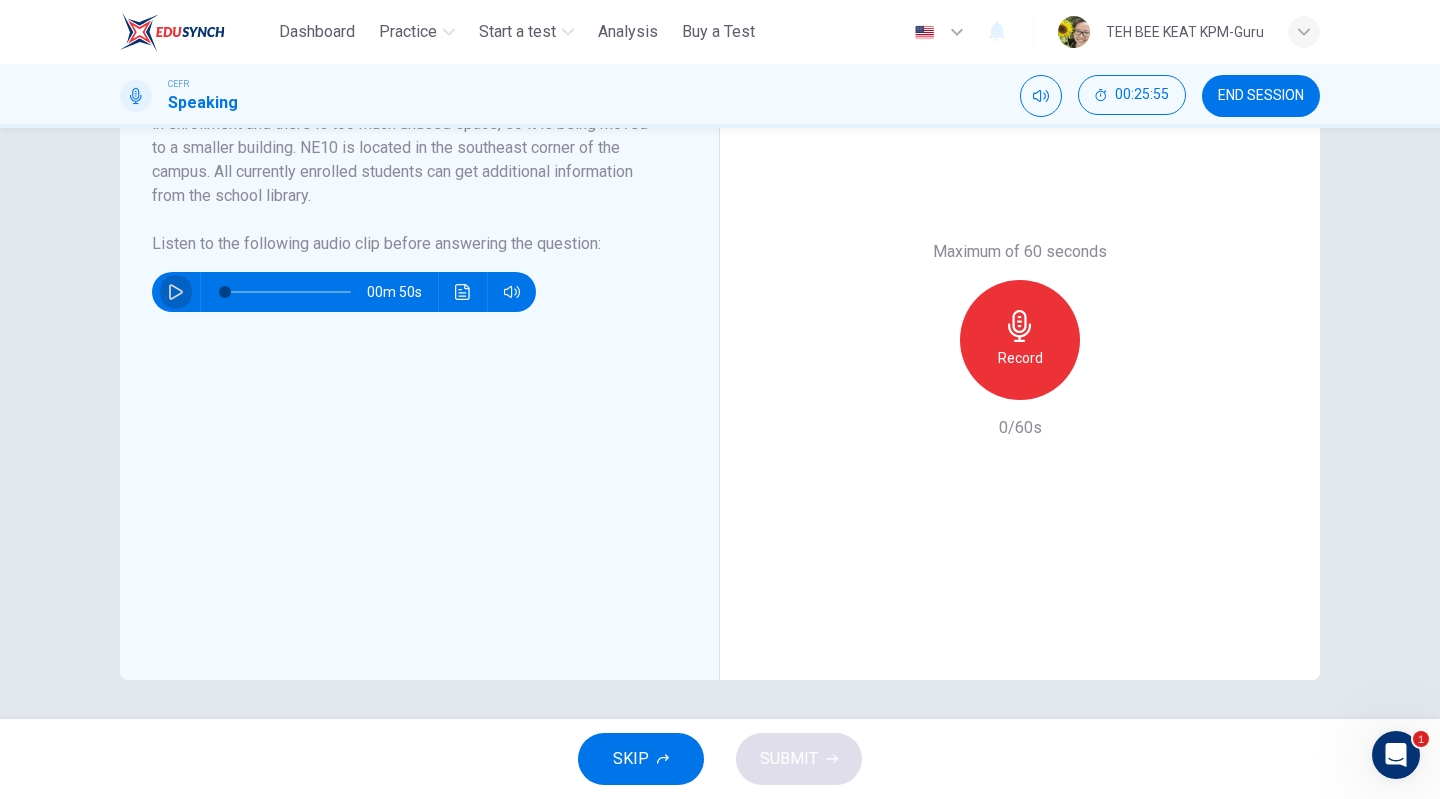 click 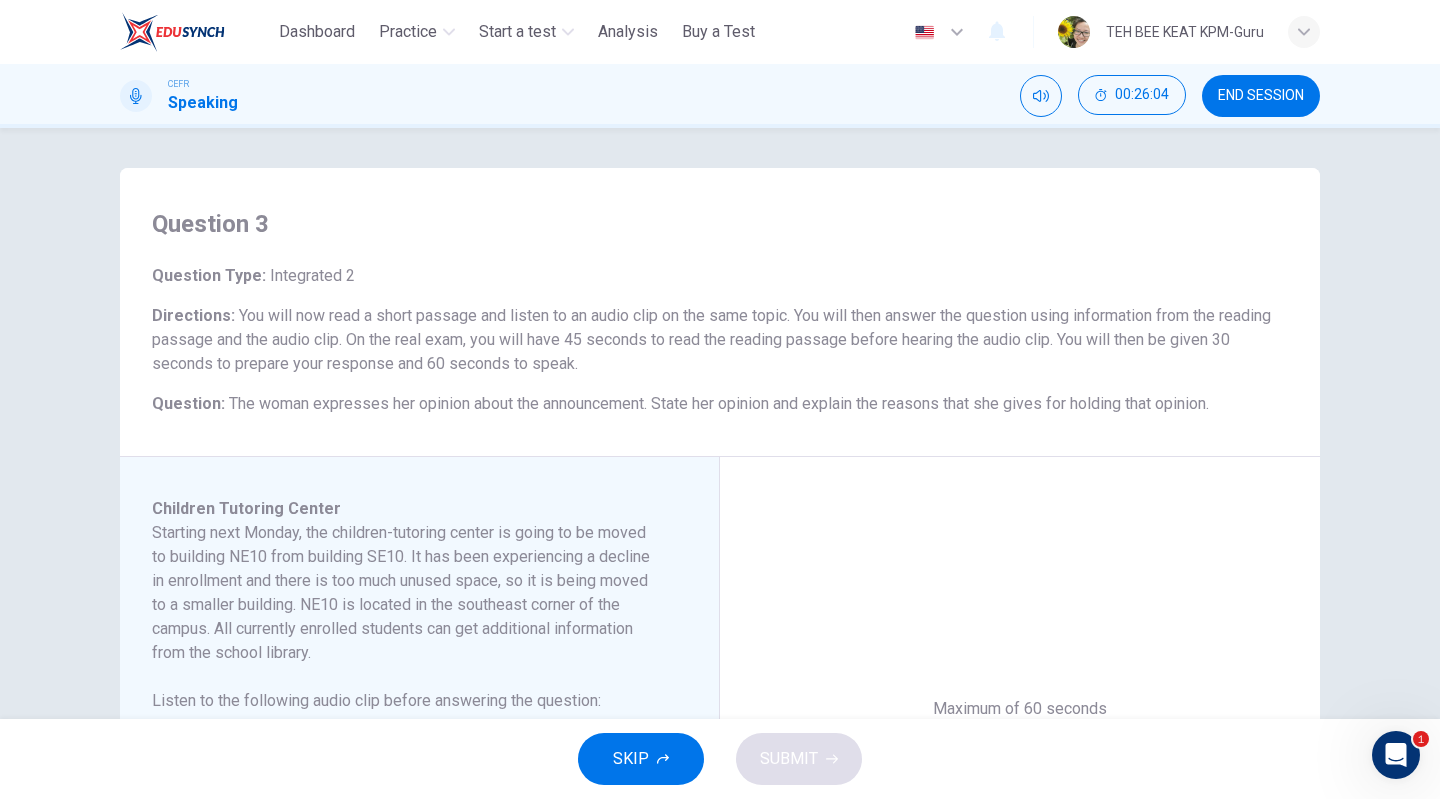 scroll, scrollTop: 457, scrollLeft: 0, axis: vertical 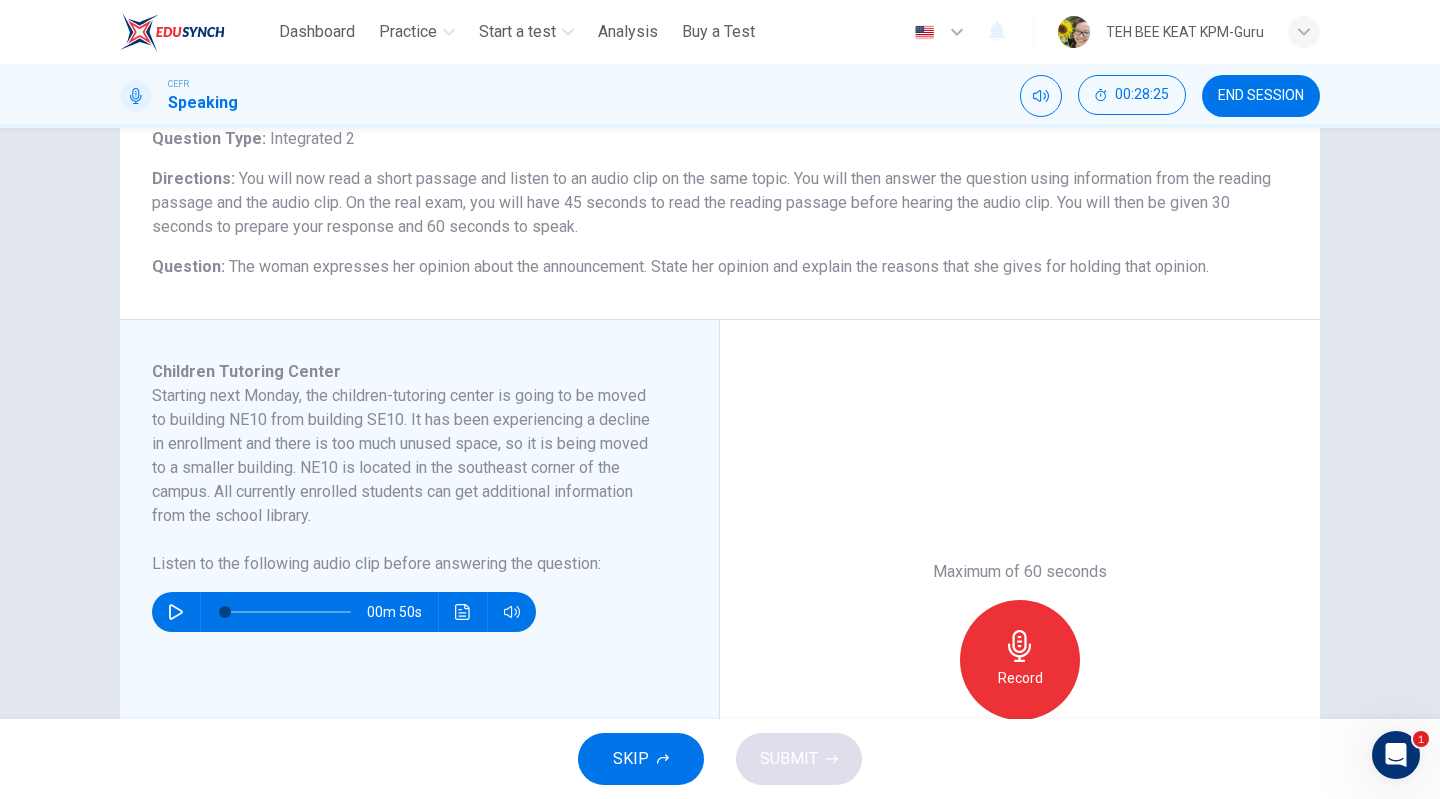 click 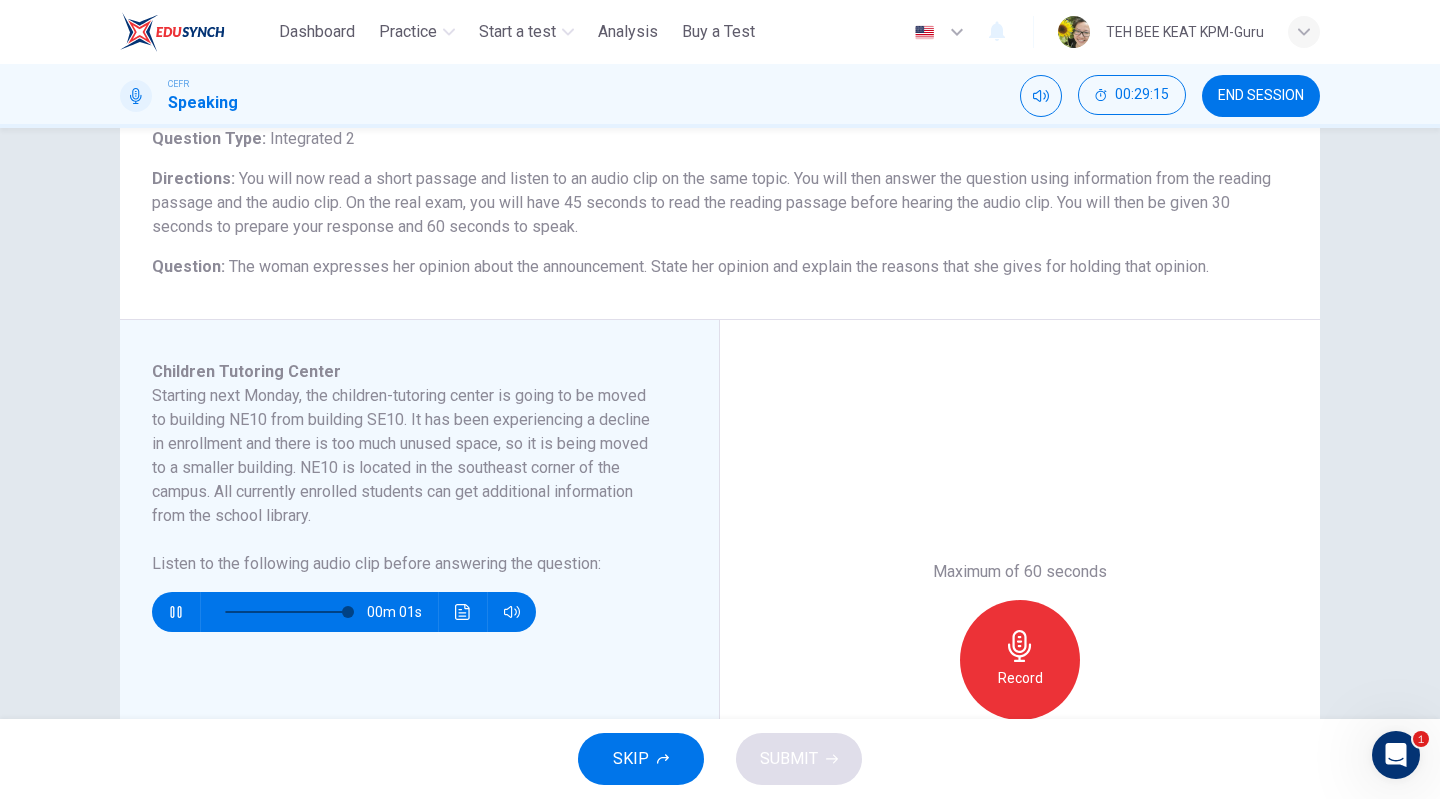 type on "*" 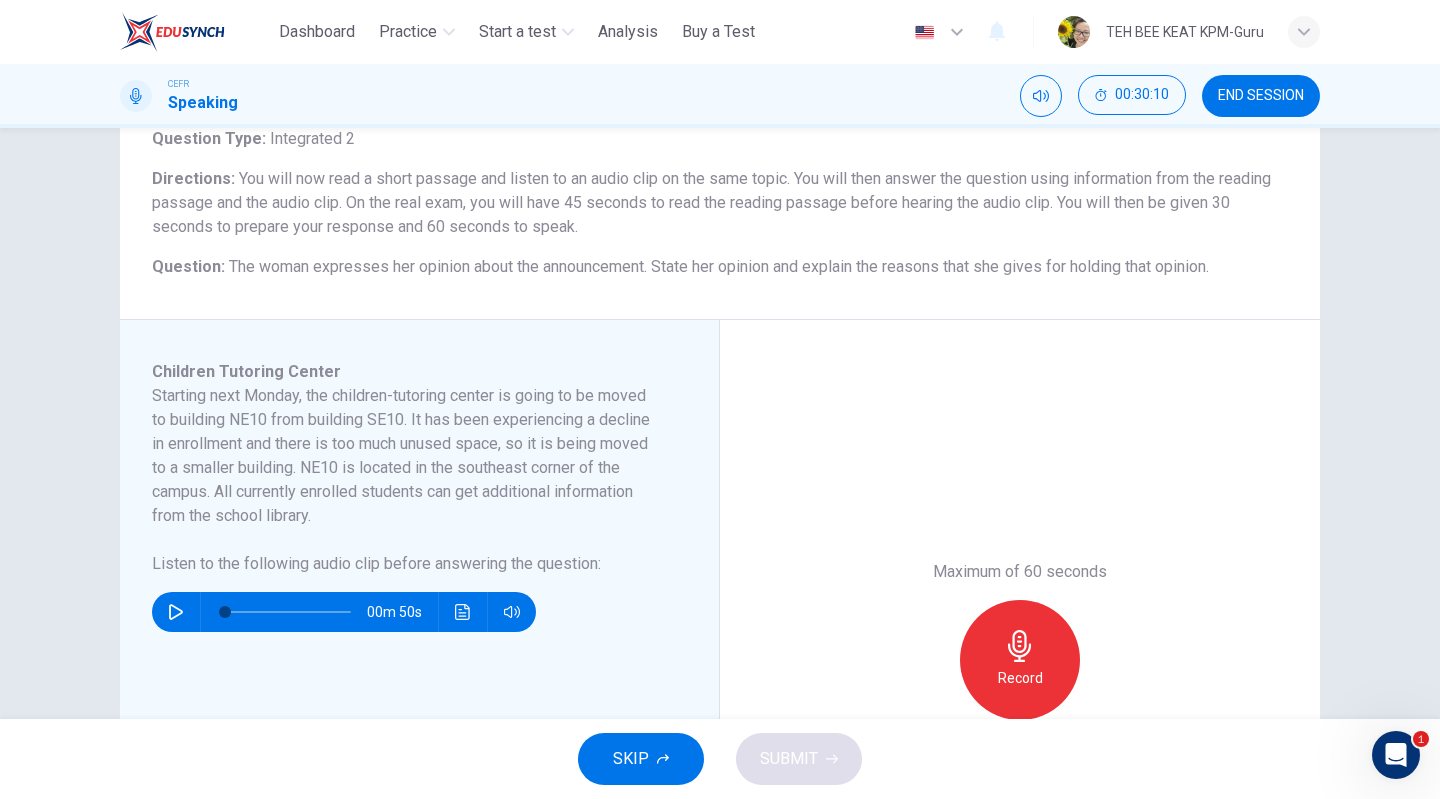 click on "Question   3 Question Type :   Integrated 2 Directions :   You will now read a short passage and listen to an audio clip on the same topic. You will then answer the question using information from the reading passage and the audio clip. On the real exam, you will have 45 seconds to read the reading passage before hearing the audio clip. You will then be given 30 seconds to prepare your response and 60 seconds to speak. Question :     The woman expresses her opinion about the announcement. State her opinion and explain the reasons that she gives for holding that opinion." at bounding box center (720, 175) 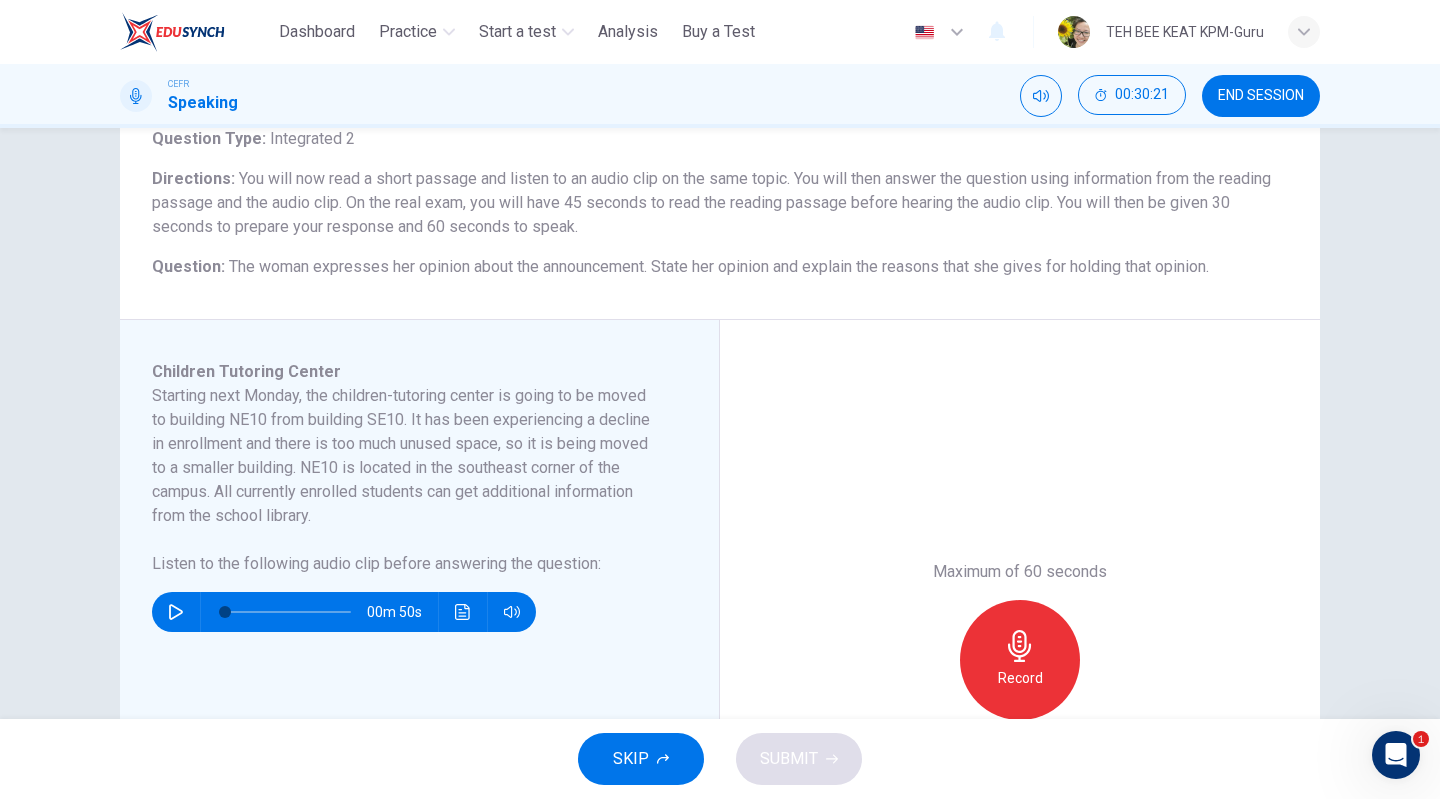 click 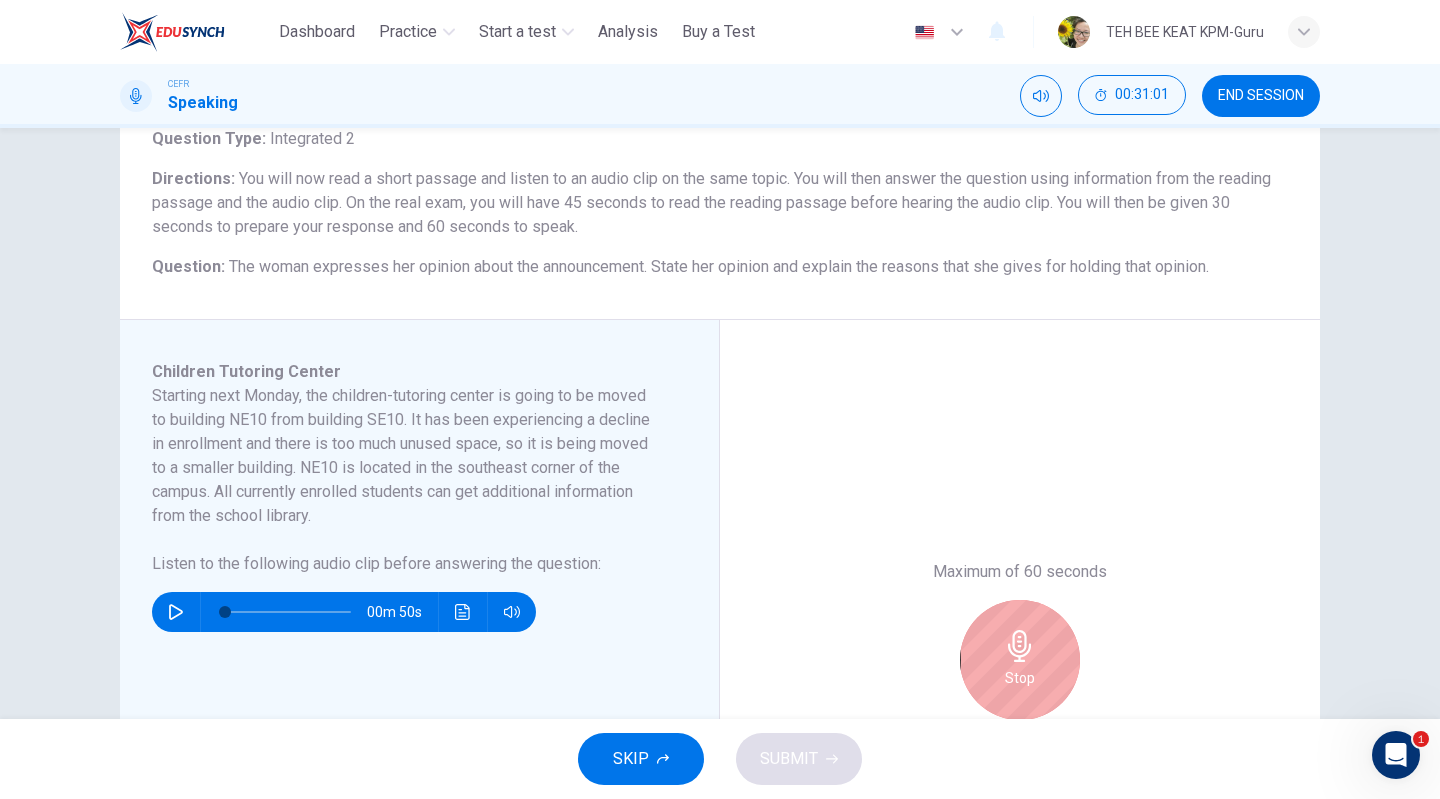 scroll, scrollTop: 457, scrollLeft: 0, axis: vertical 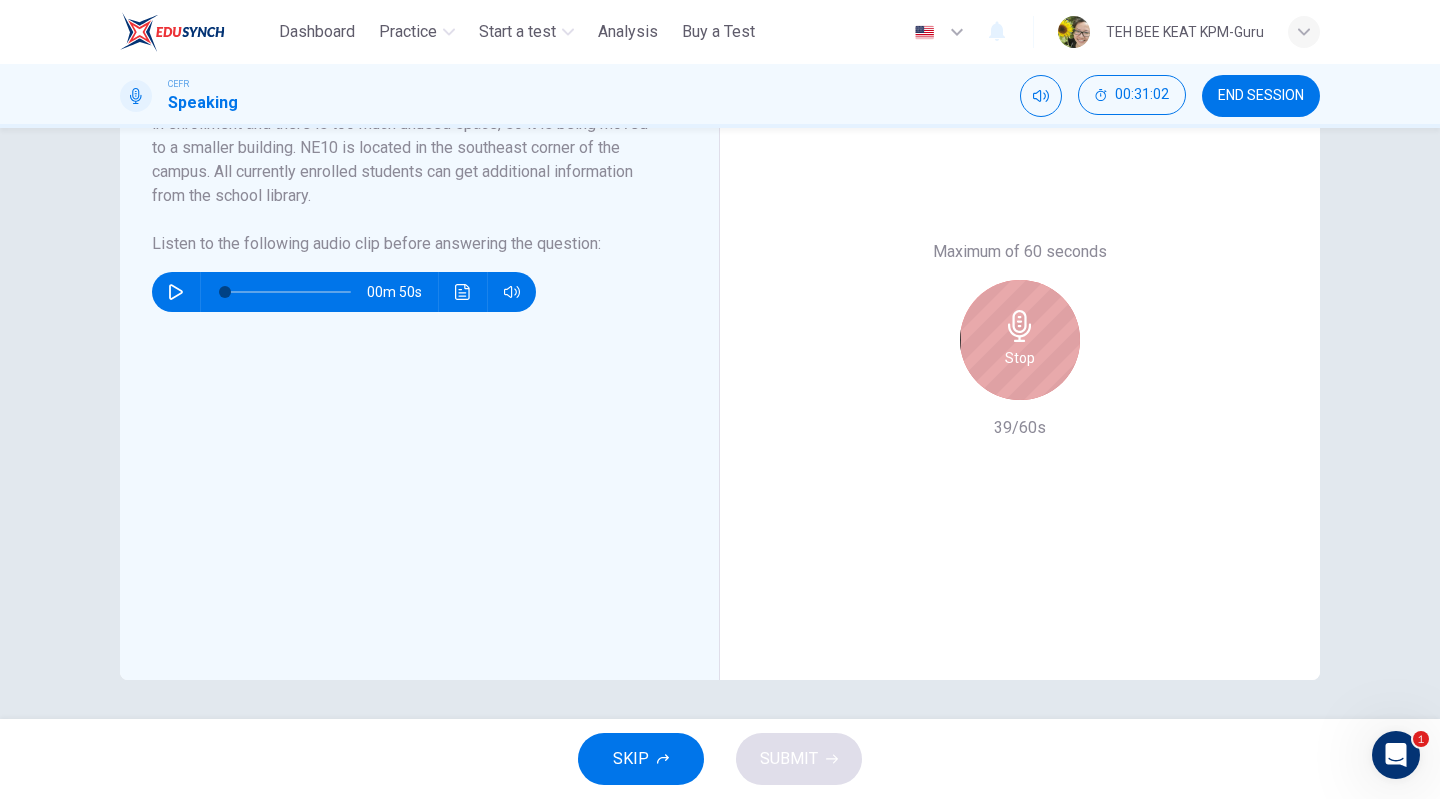 click 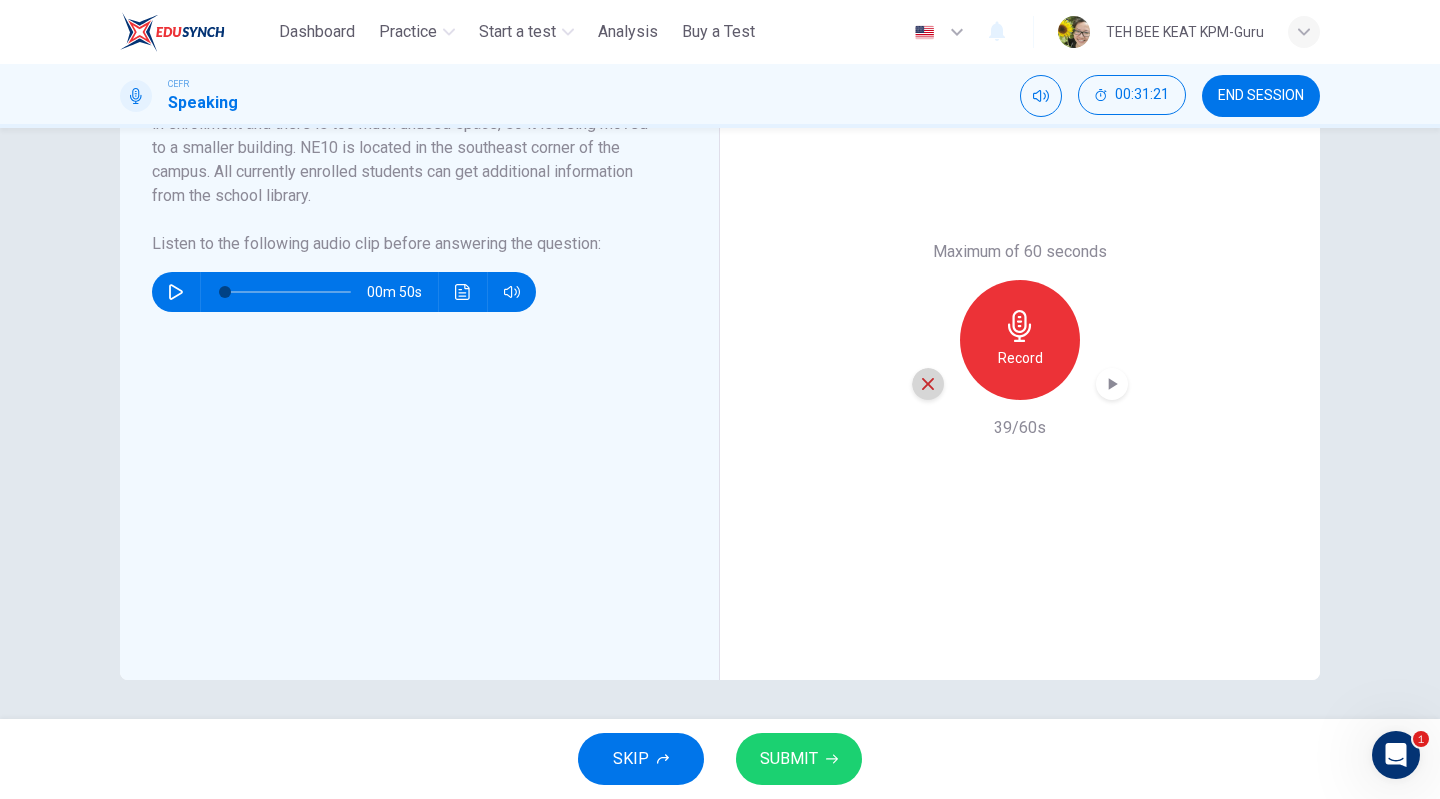 click 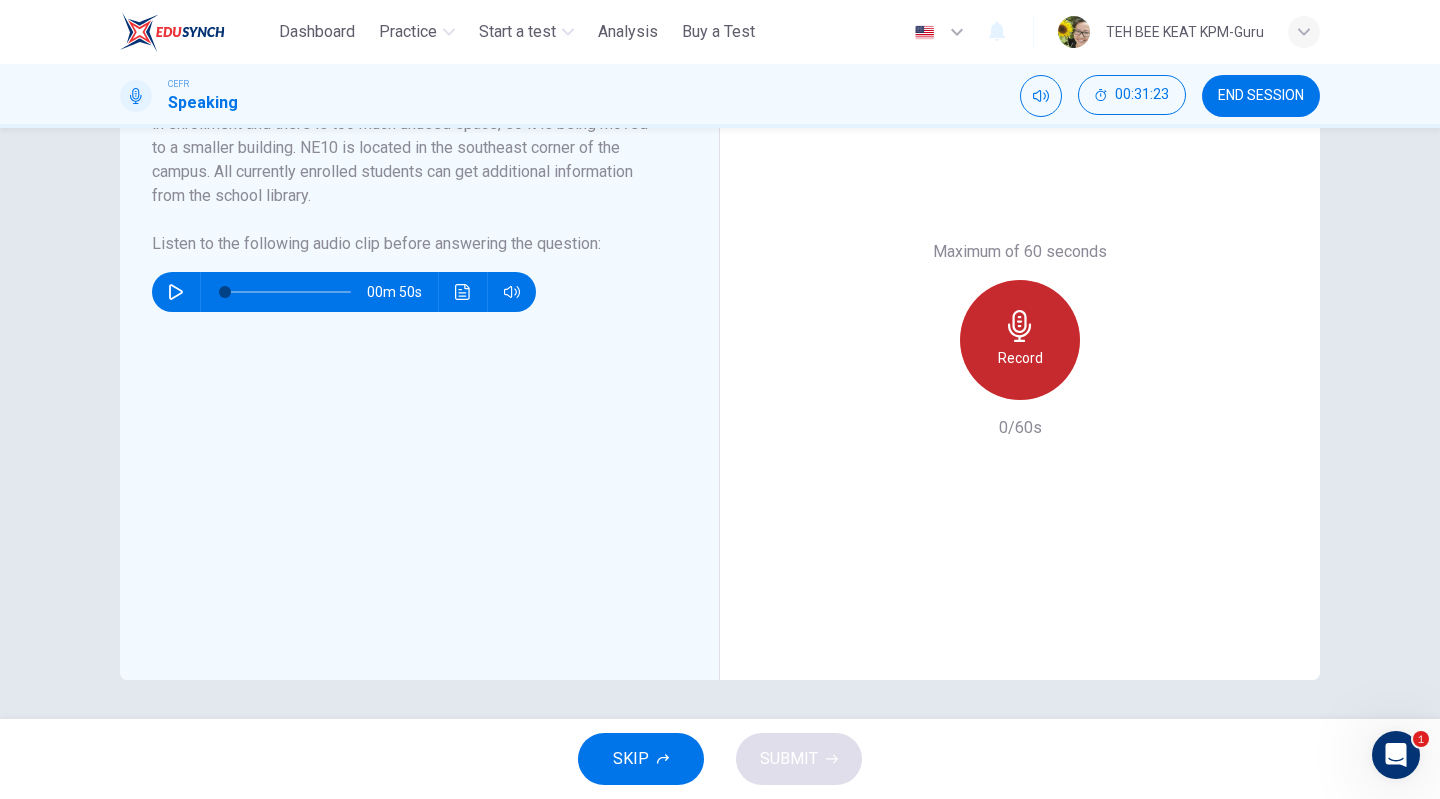 click on "Record" at bounding box center (1020, 358) 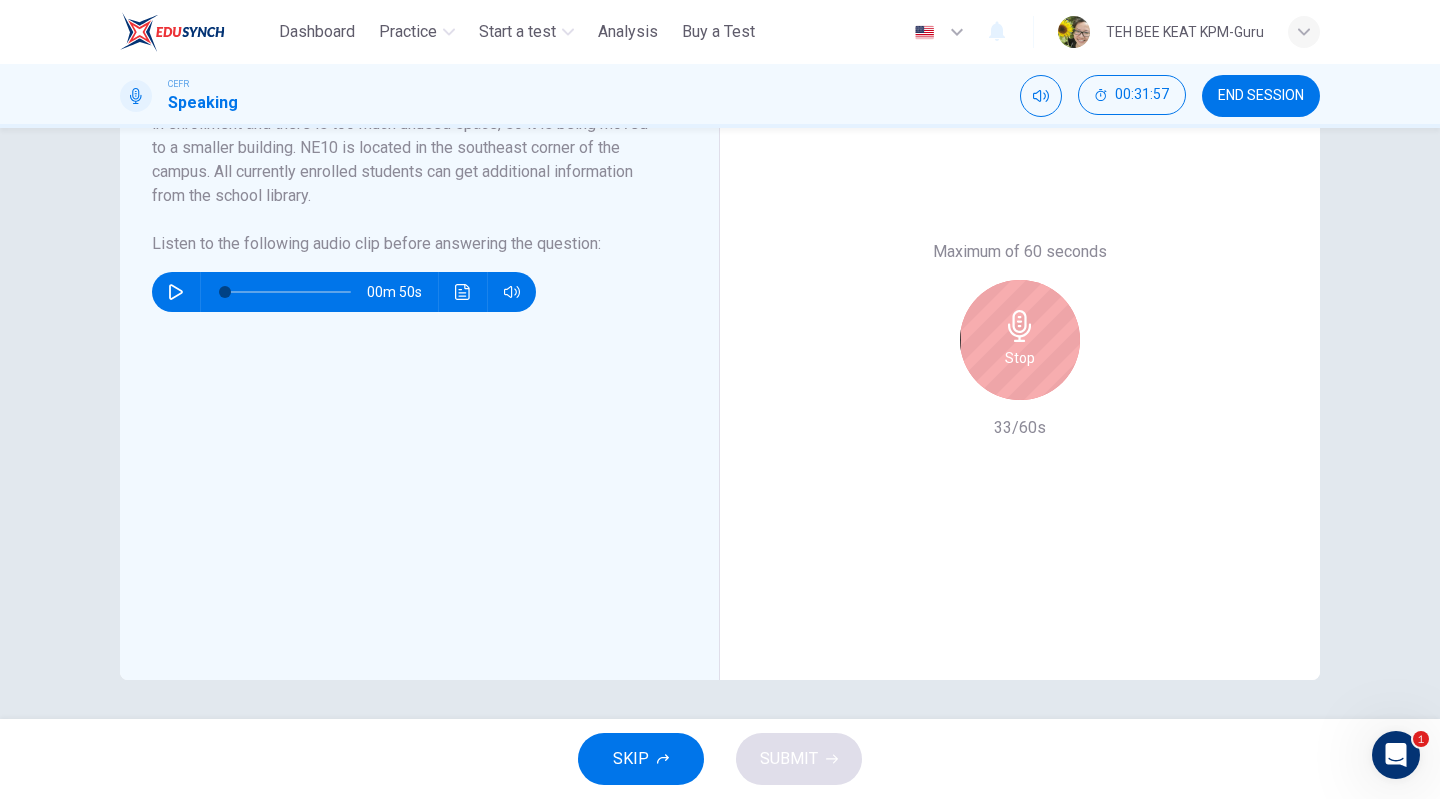 click on "Stop" at bounding box center [1020, 358] 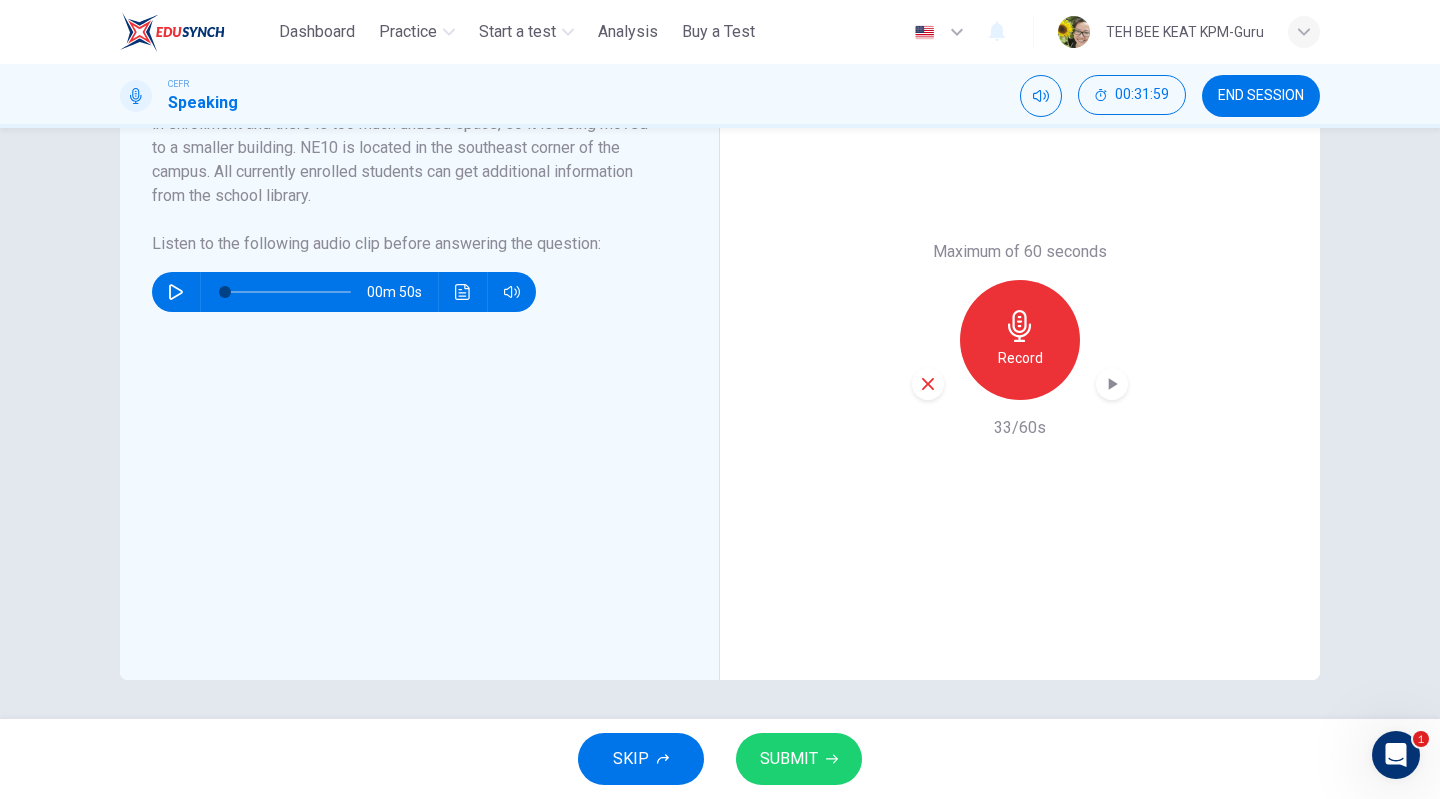 click 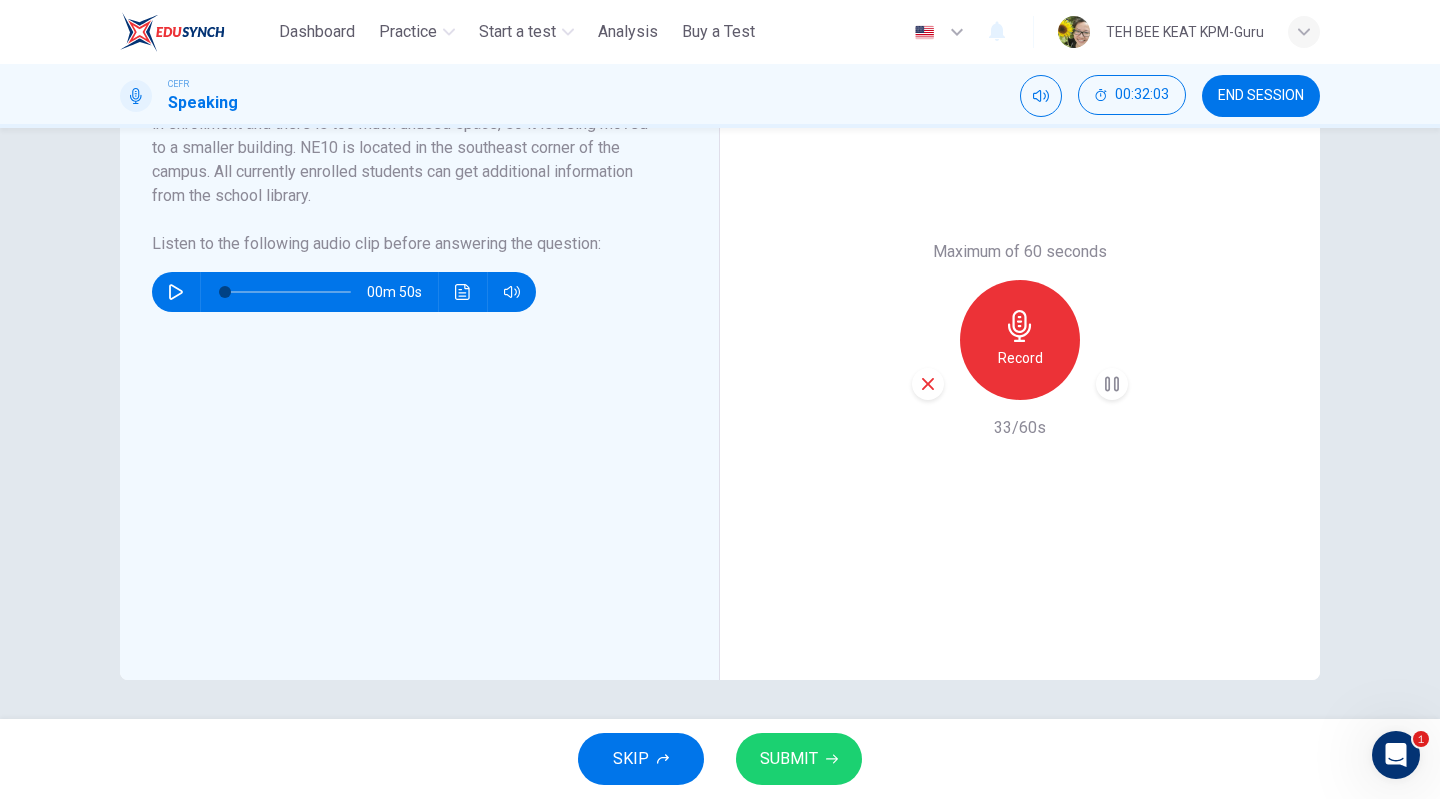 type 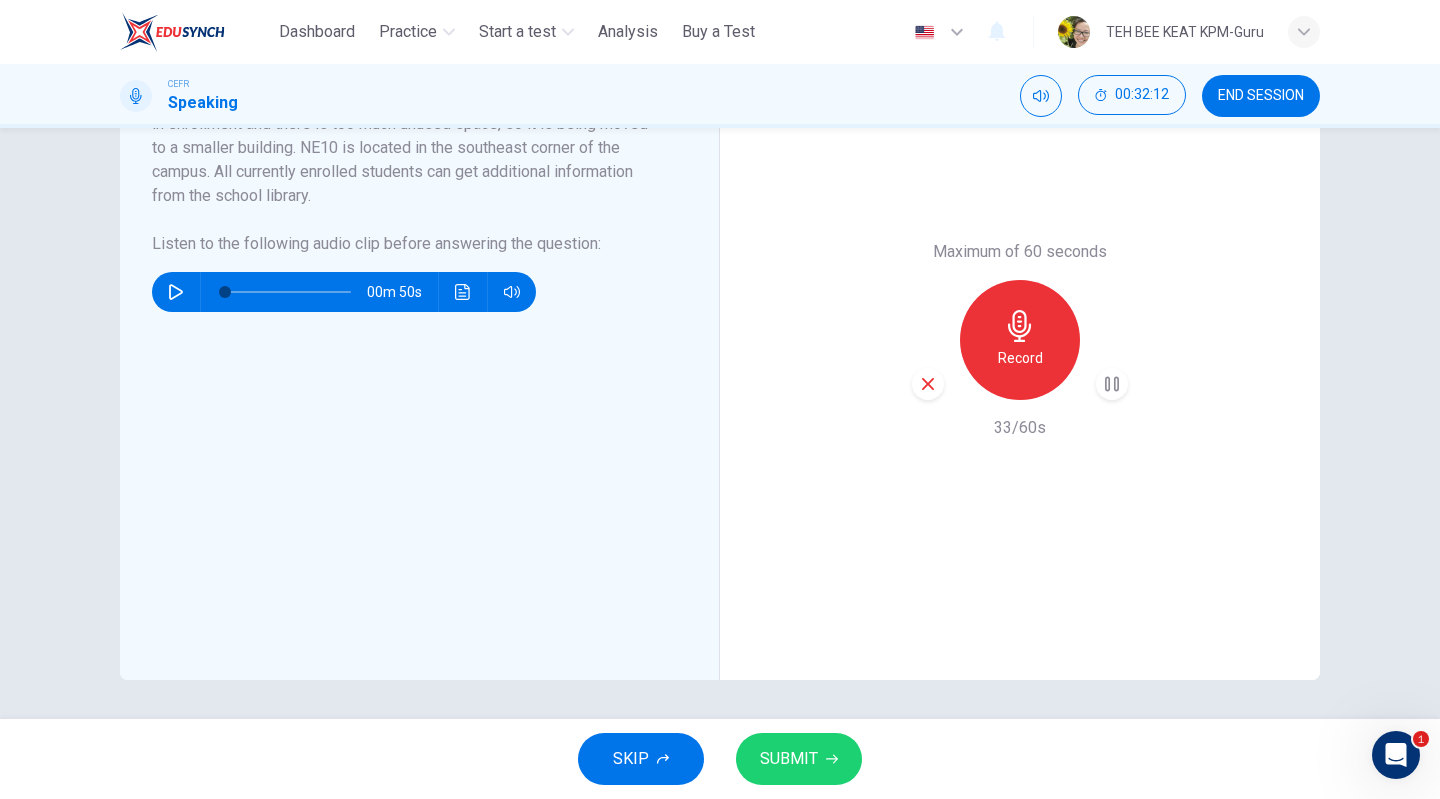 click 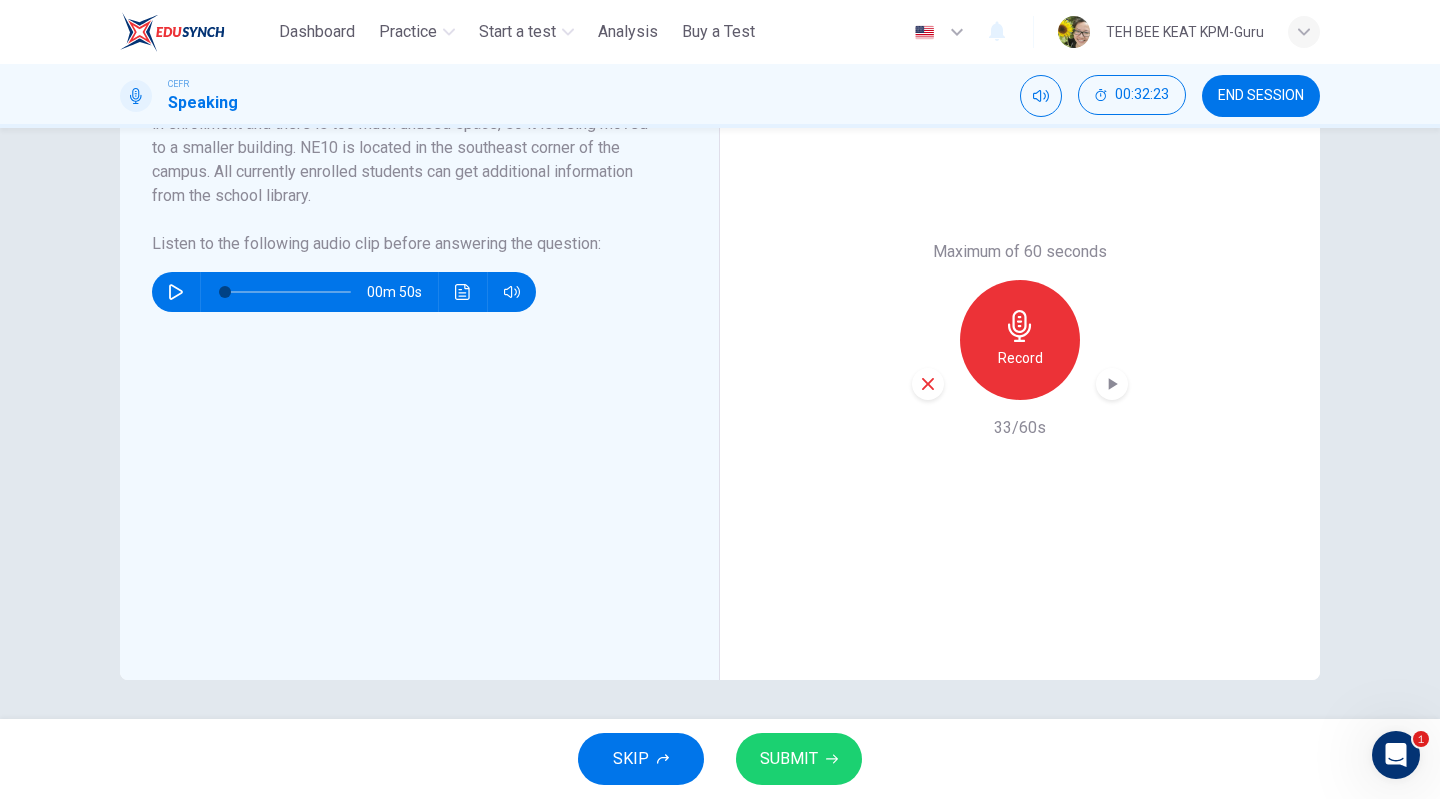 click 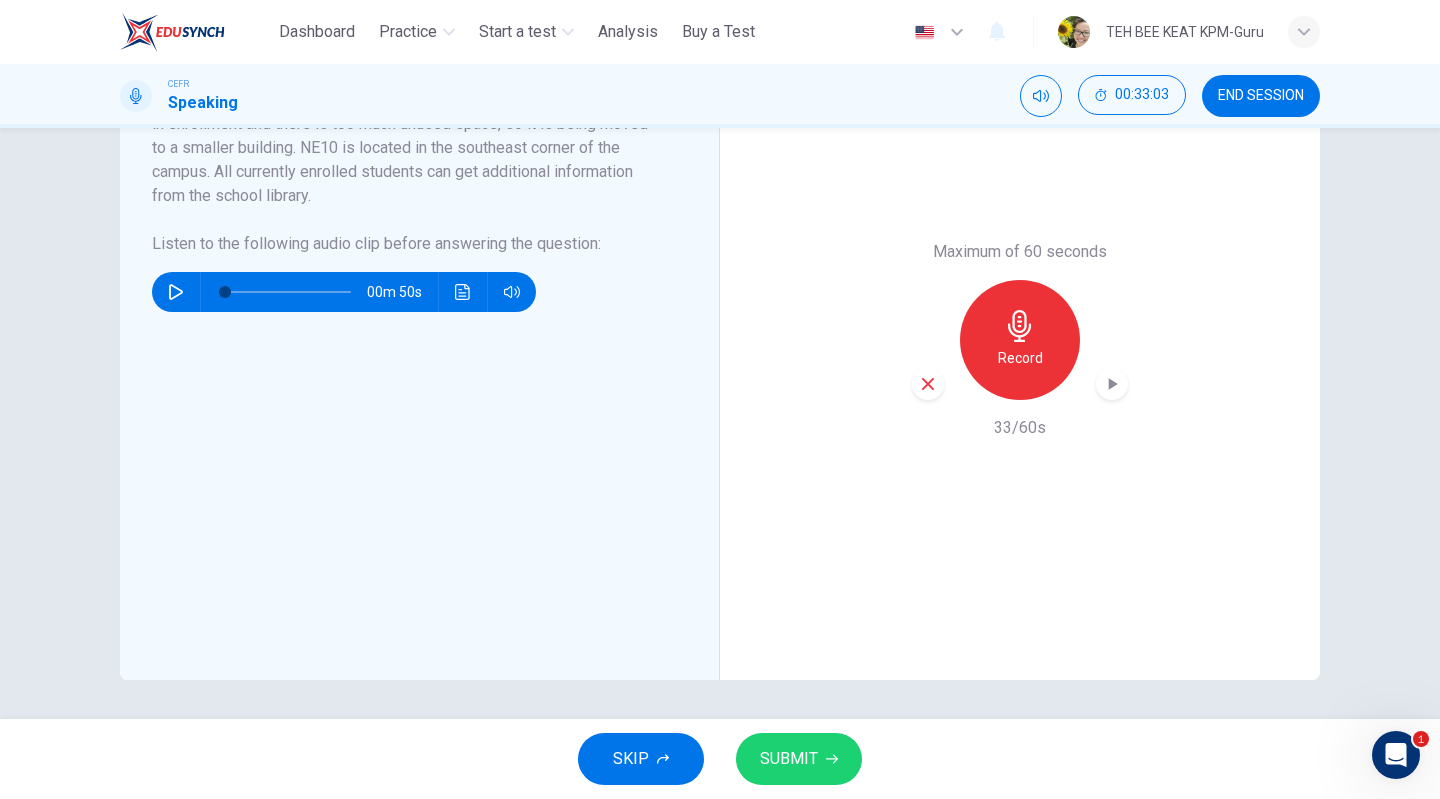 click on "SUBMIT" at bounding box center [799, 759] 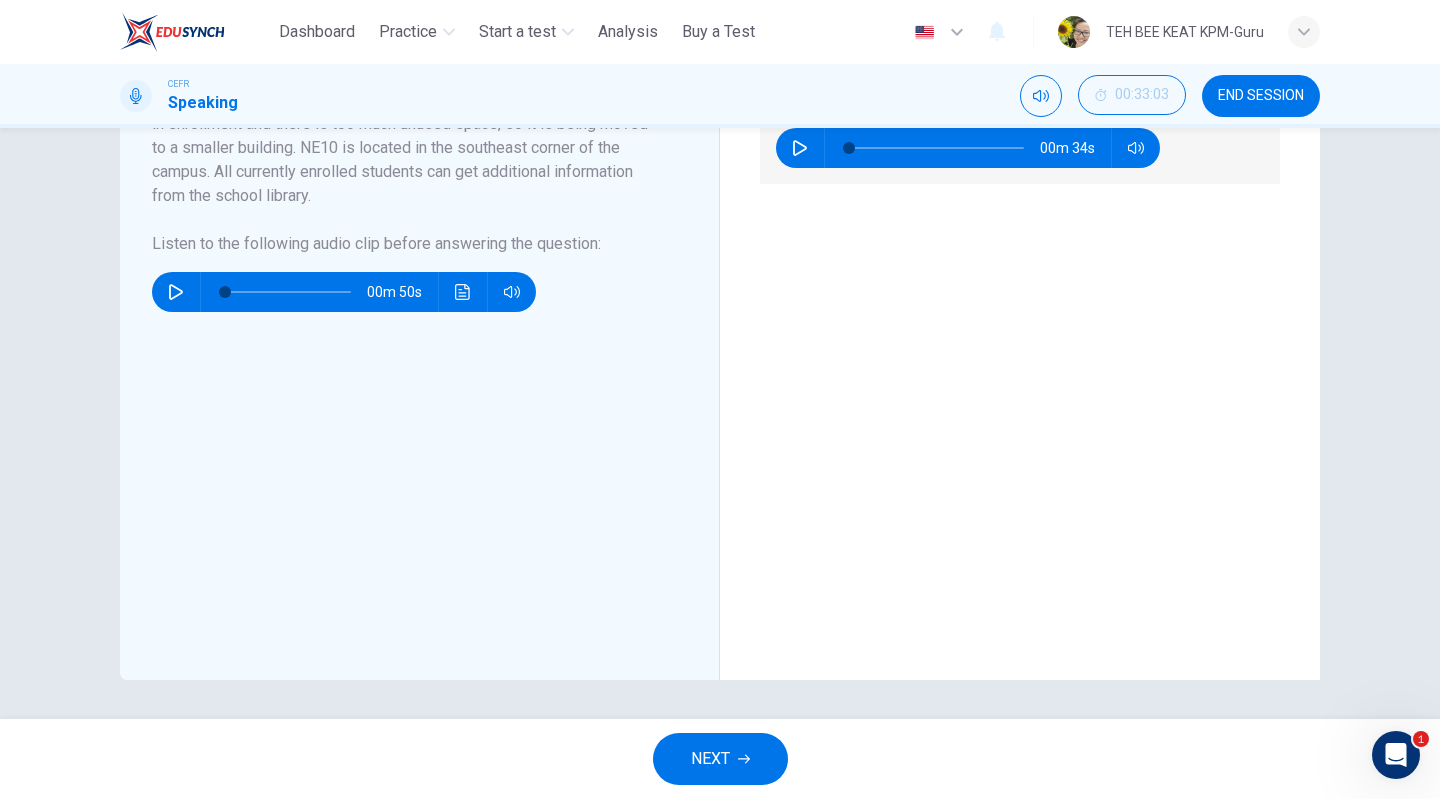 scroll, scrollTop: 0, scrollLeft: 0, axis: both 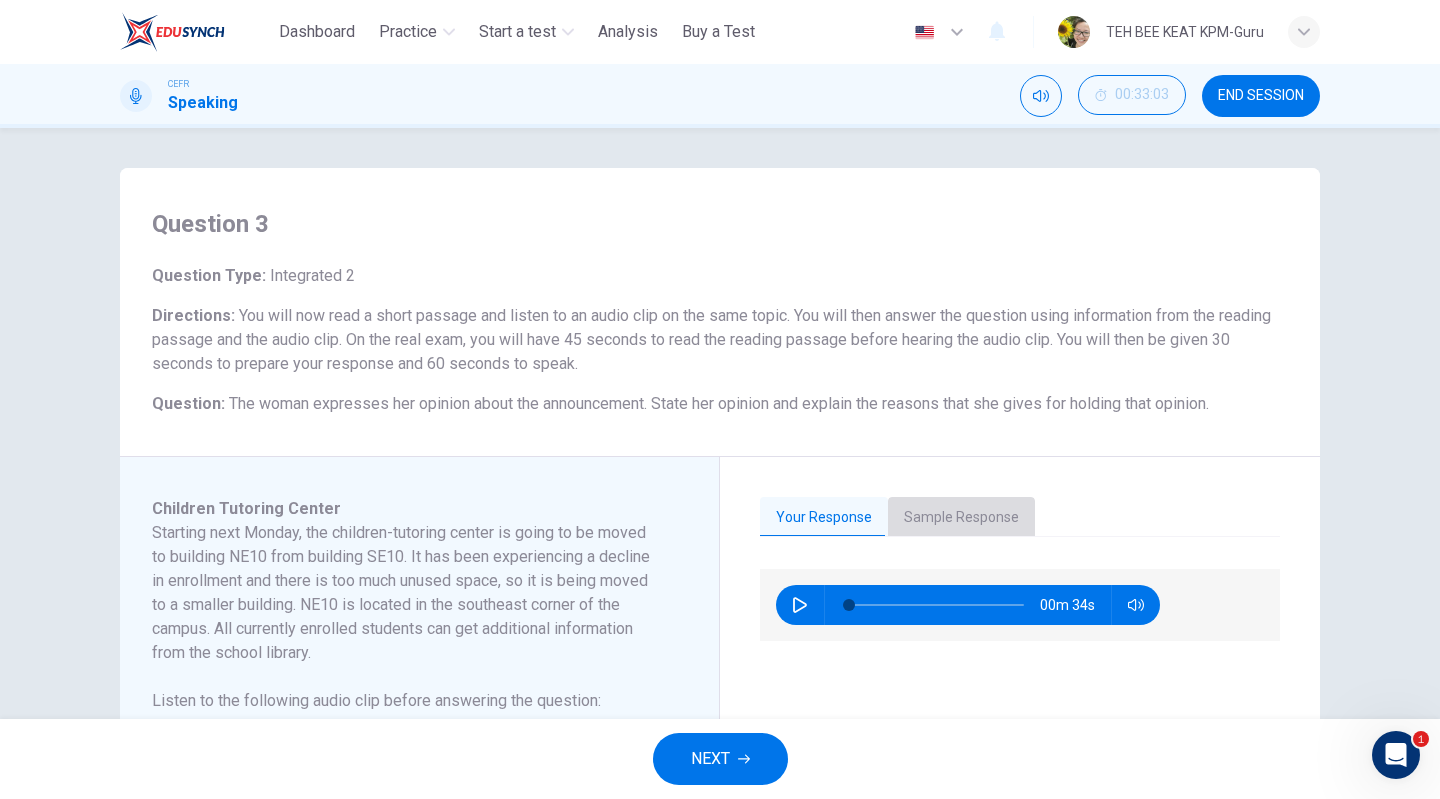 click on "Sample Response" at bounding box center (961, 518) 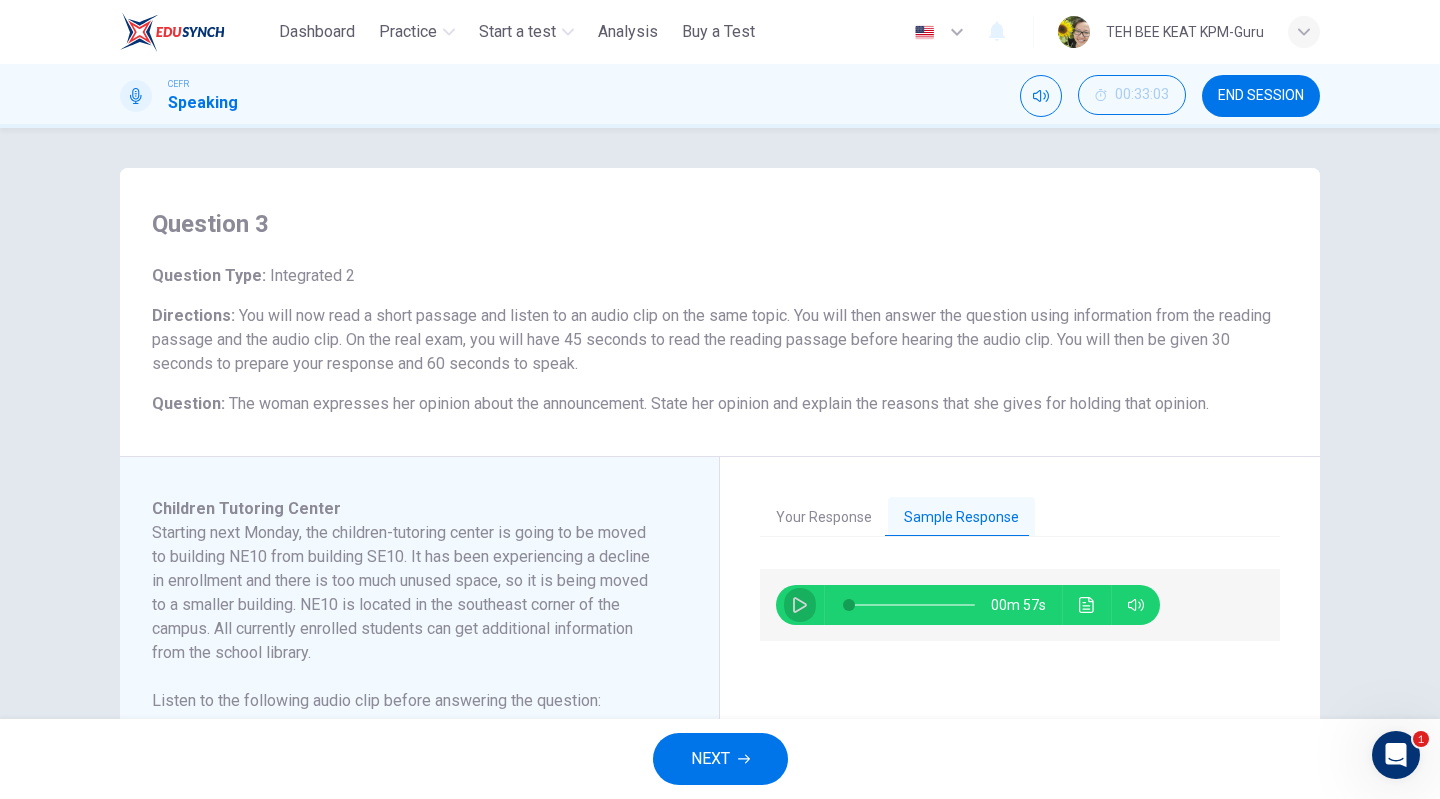 click 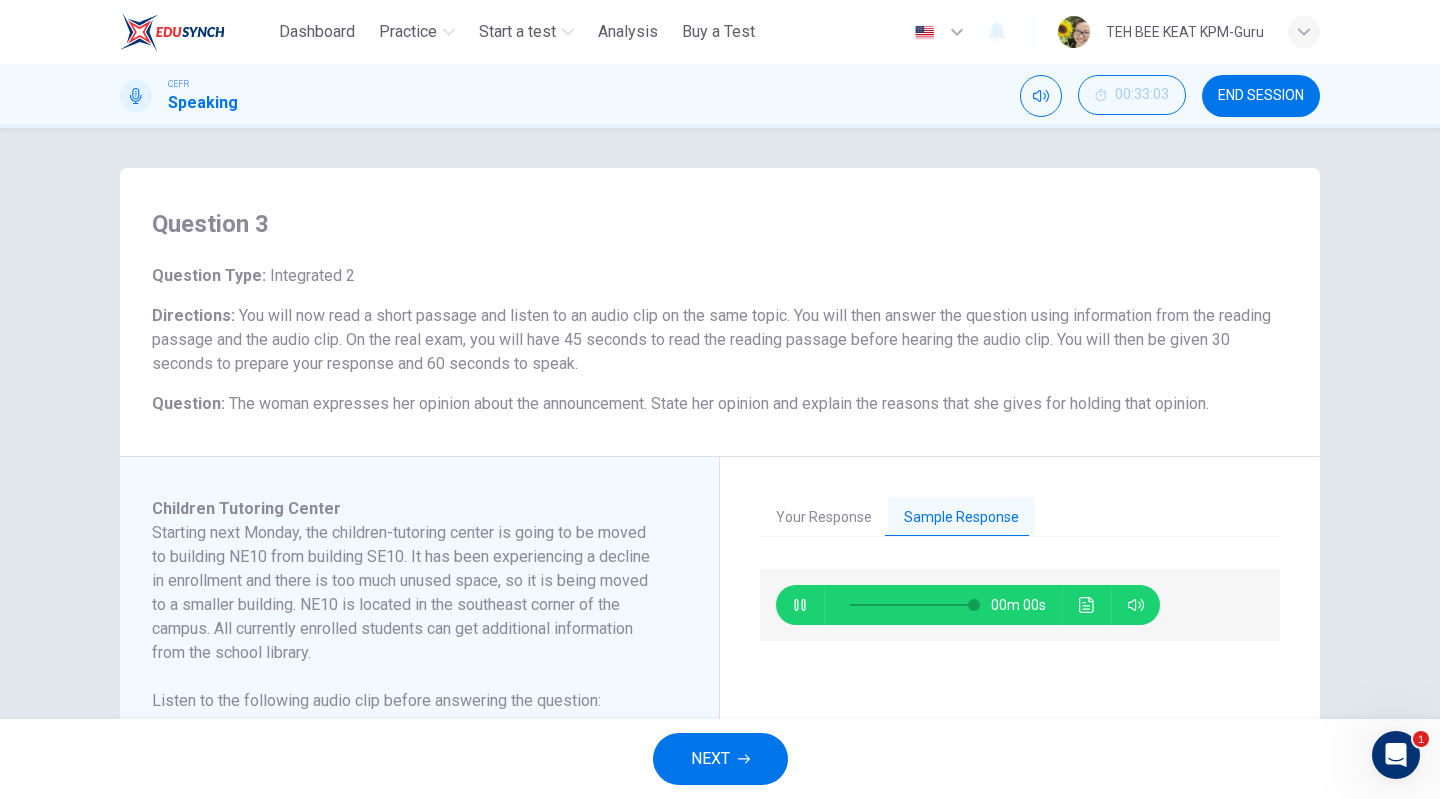 type on "*" 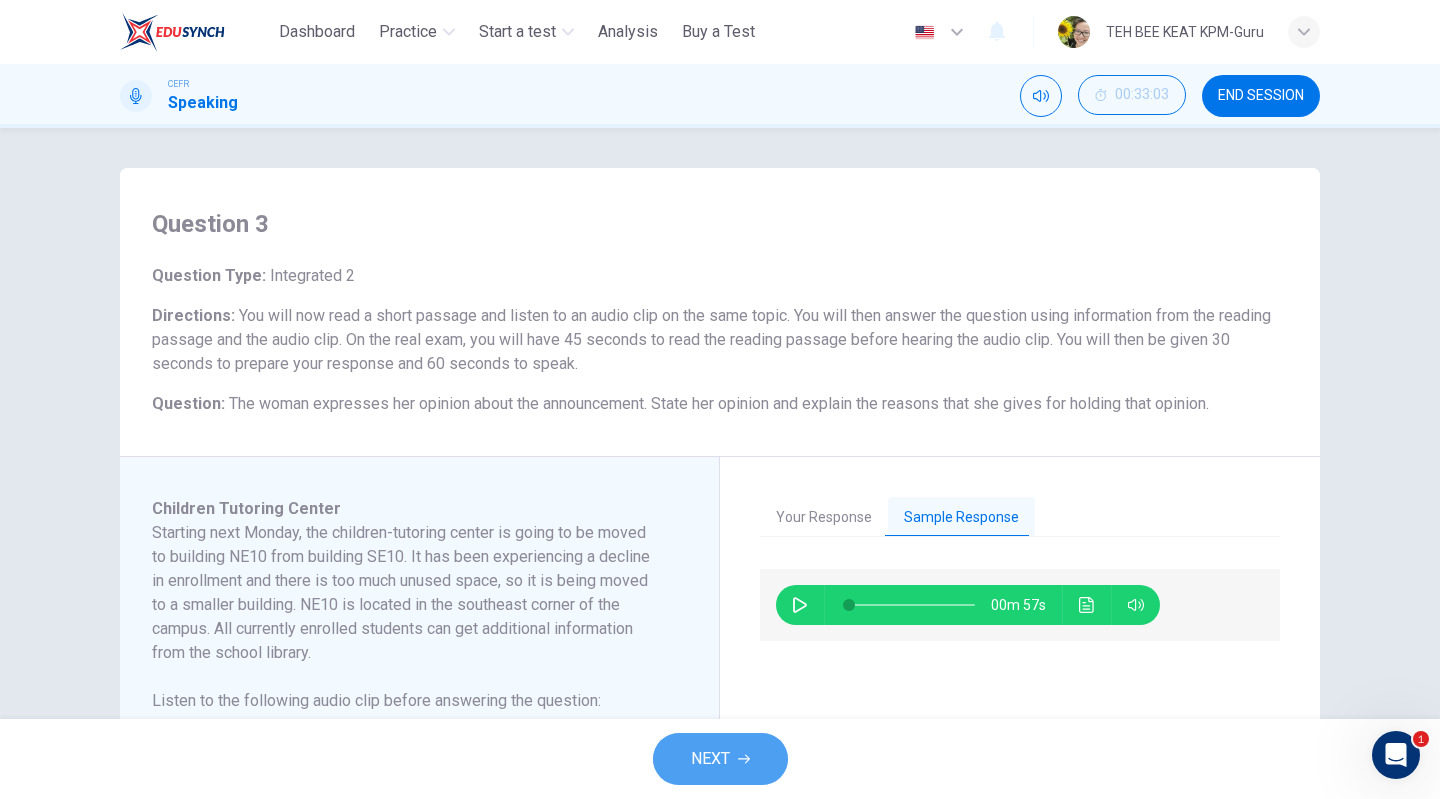 click on "NEXT" at bounding box center (720, 759) 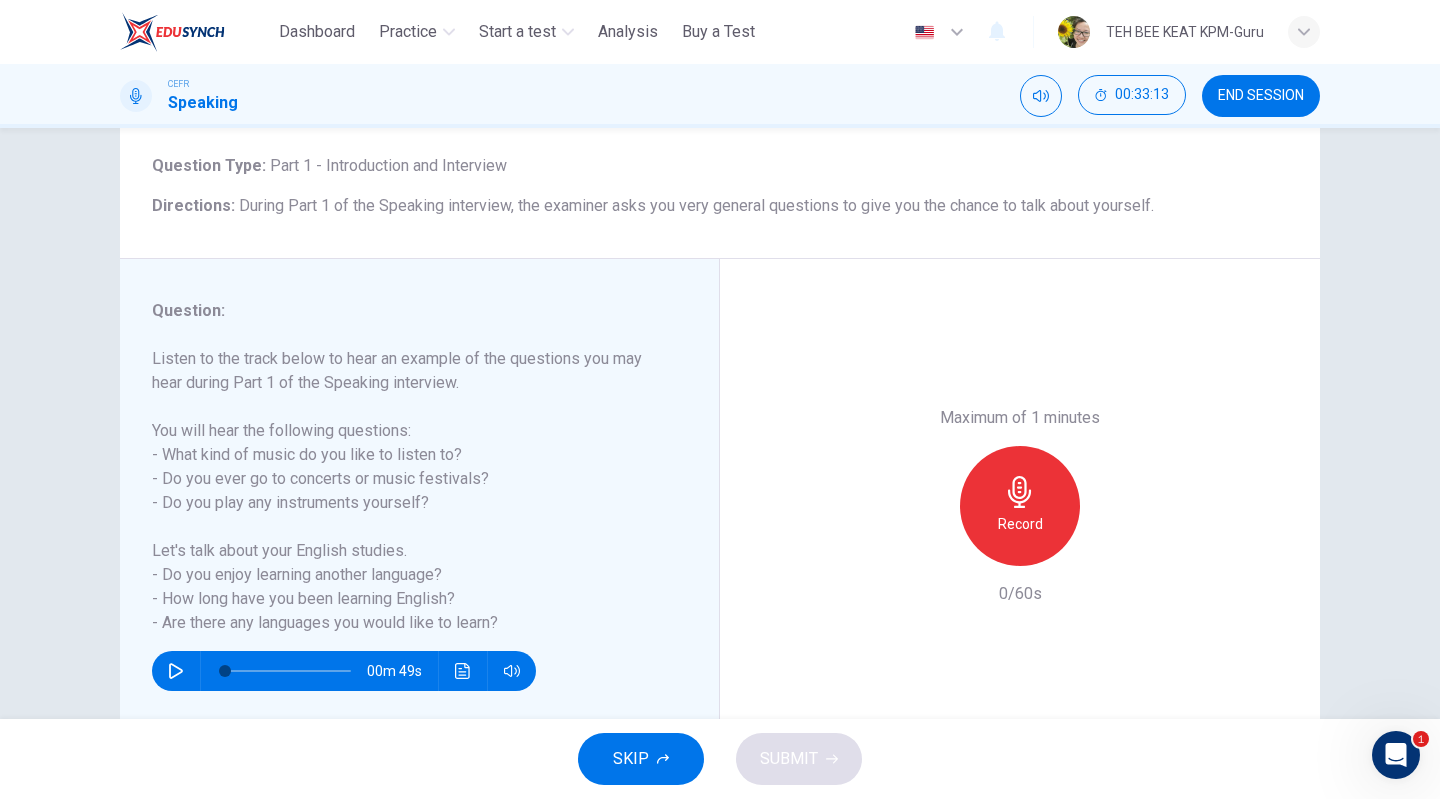 scroll, scrollTop: 112, scrollLeft: 0, axis: vertical 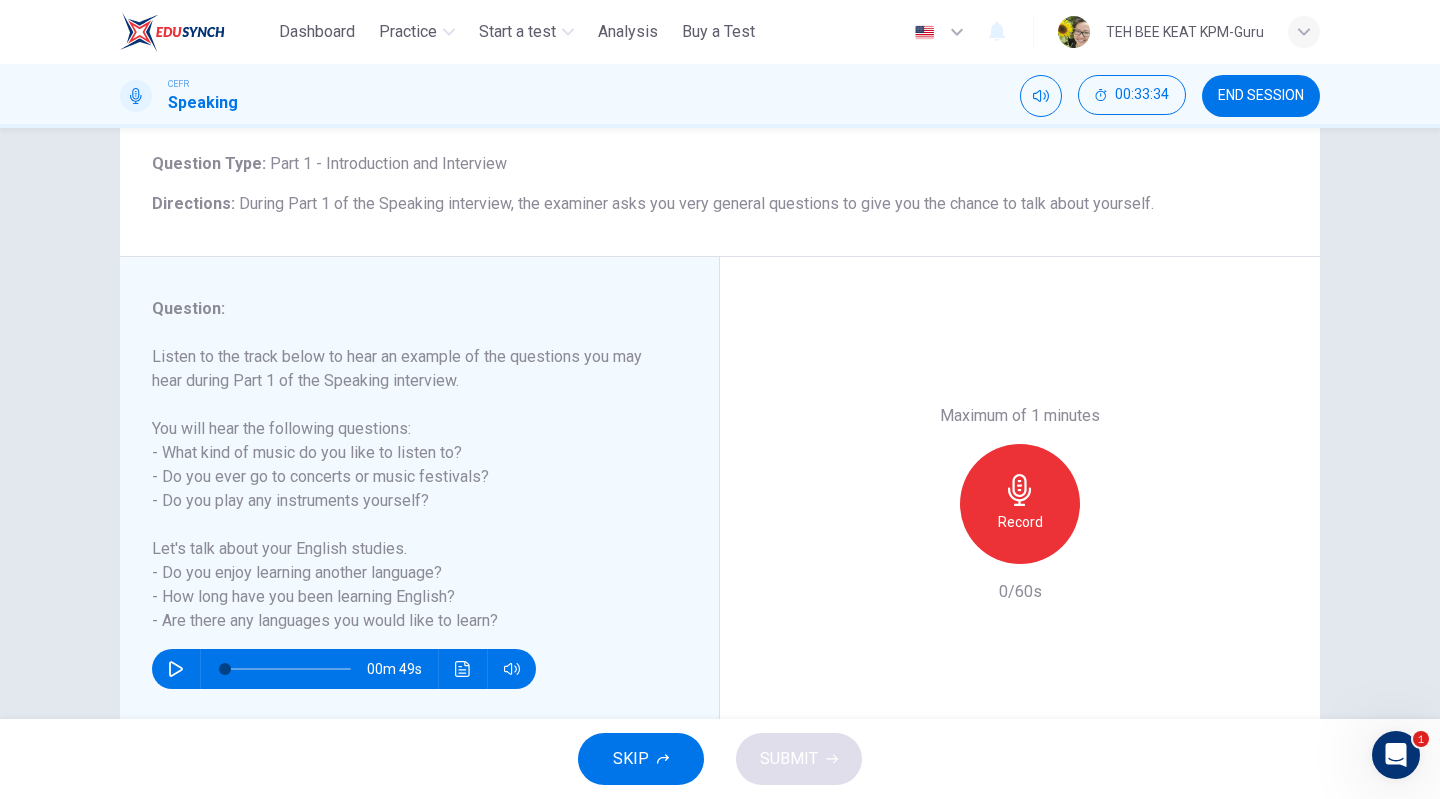 click 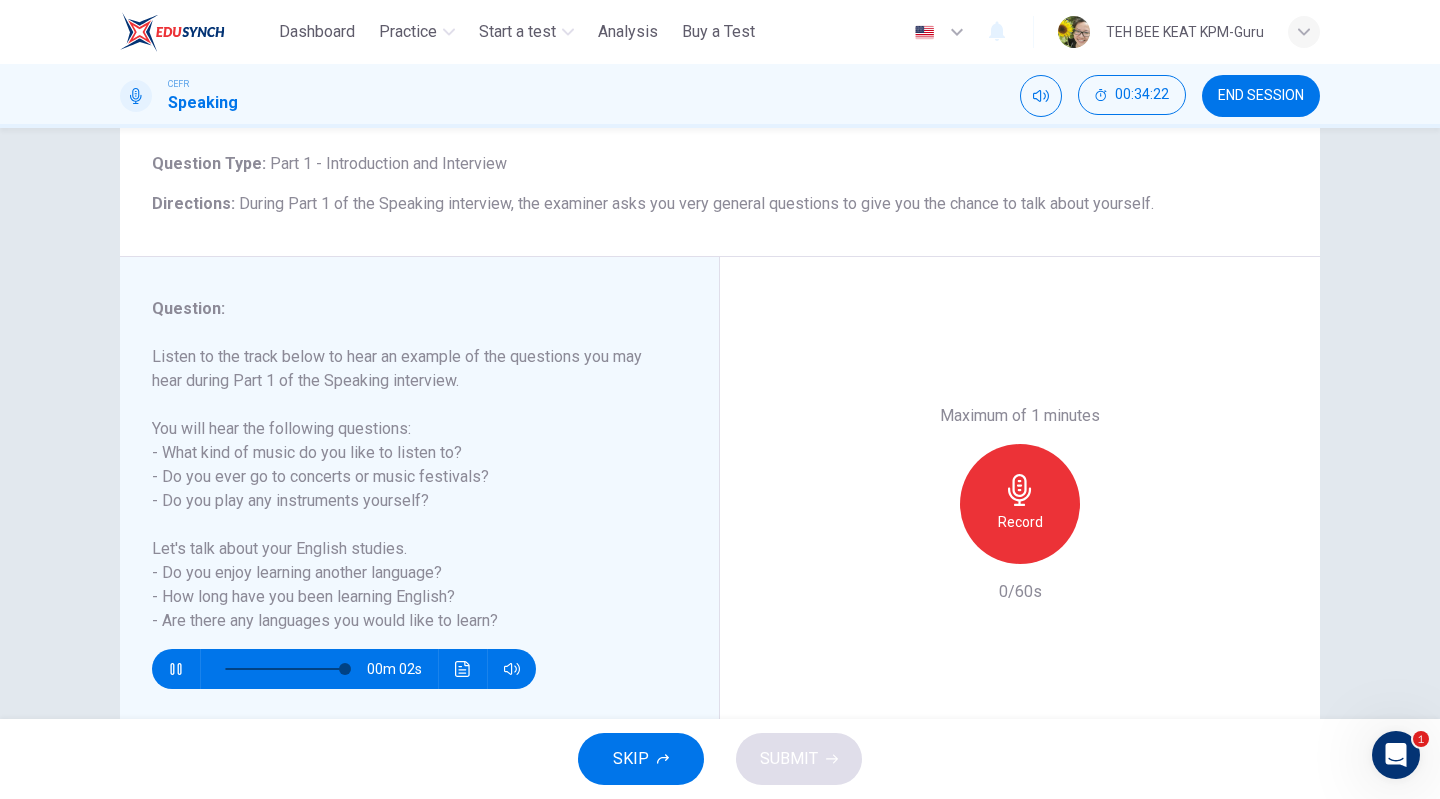 type on "**" 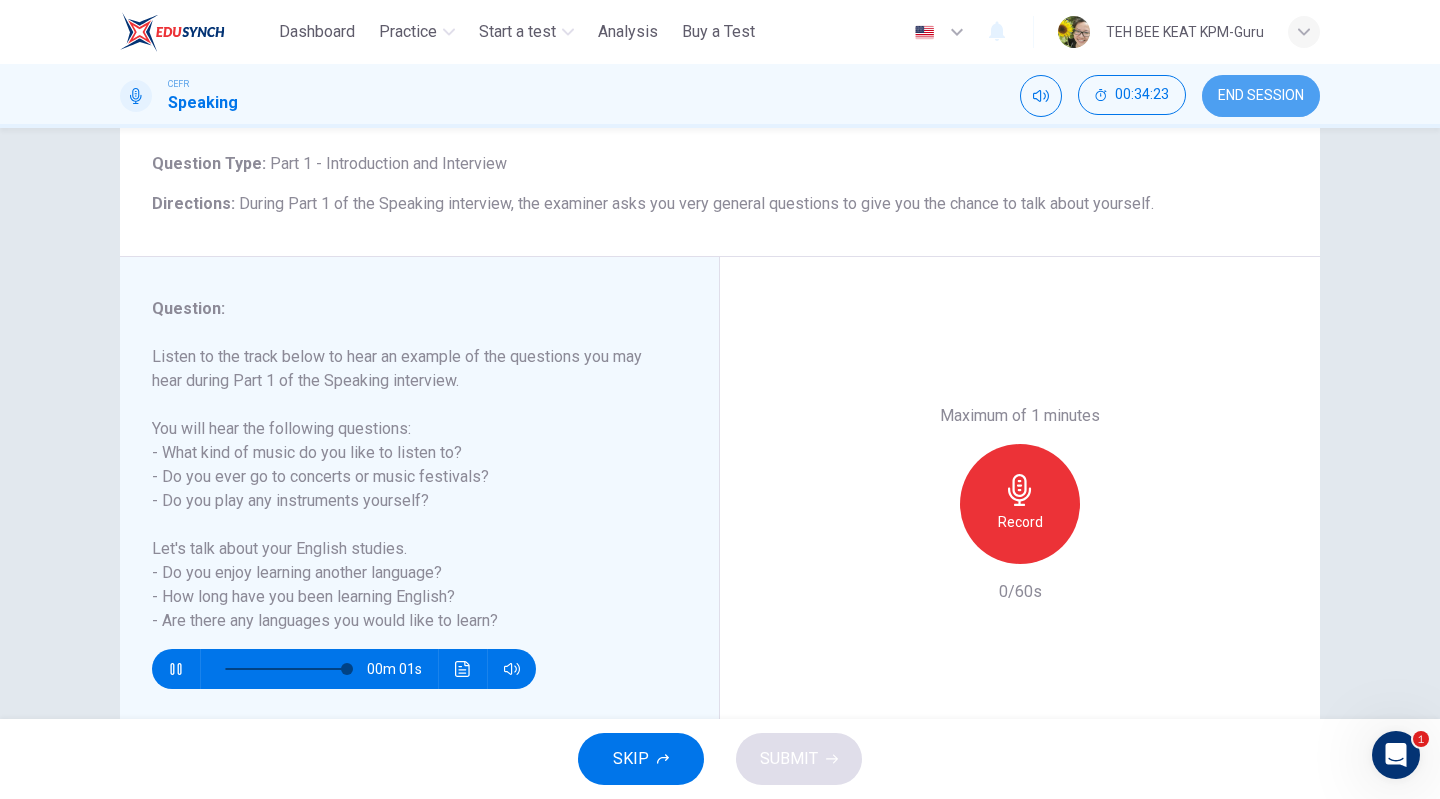 click on "END SESSION" at bounding box center [1261, 96] 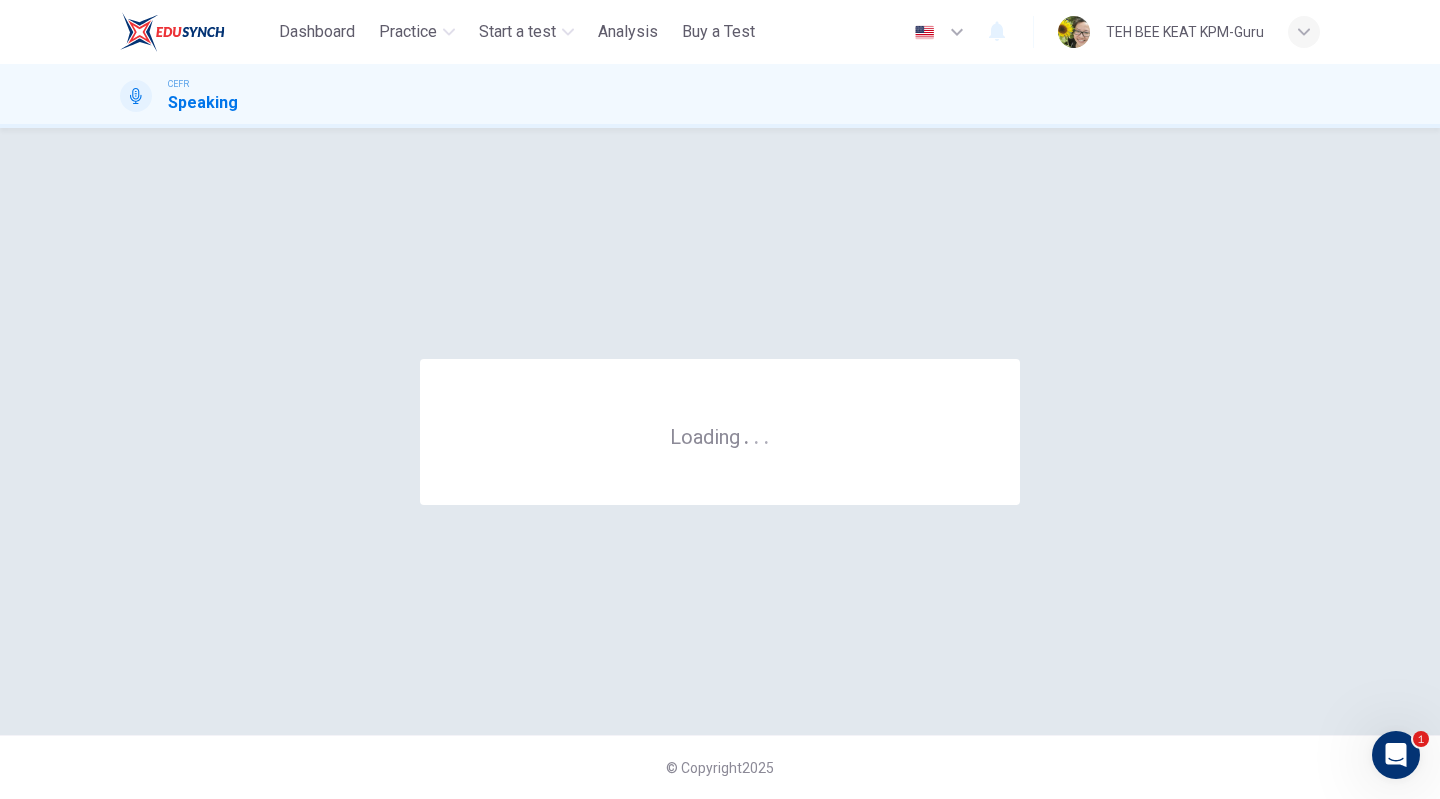 scroll, scrollTop: 0, scrollLeft: 0, axis: both 